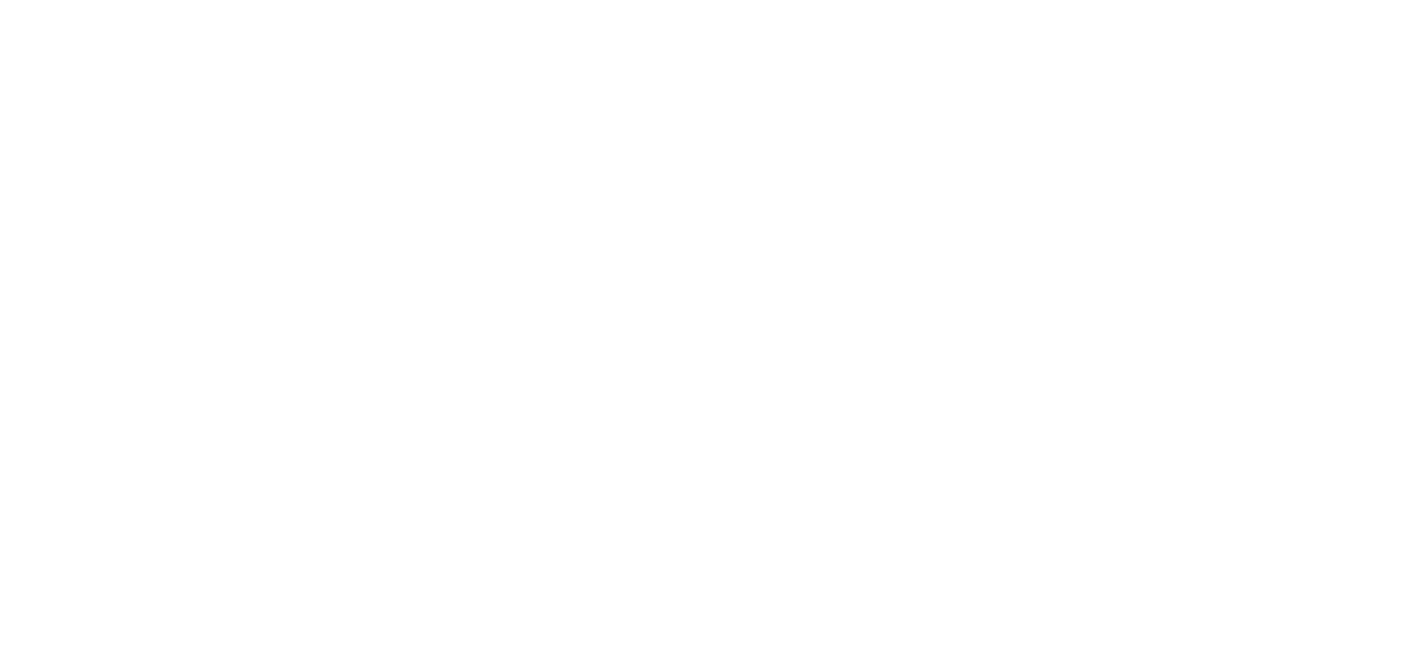 scroll, scrollTop: 0, scrollLeft: 0, axis: both 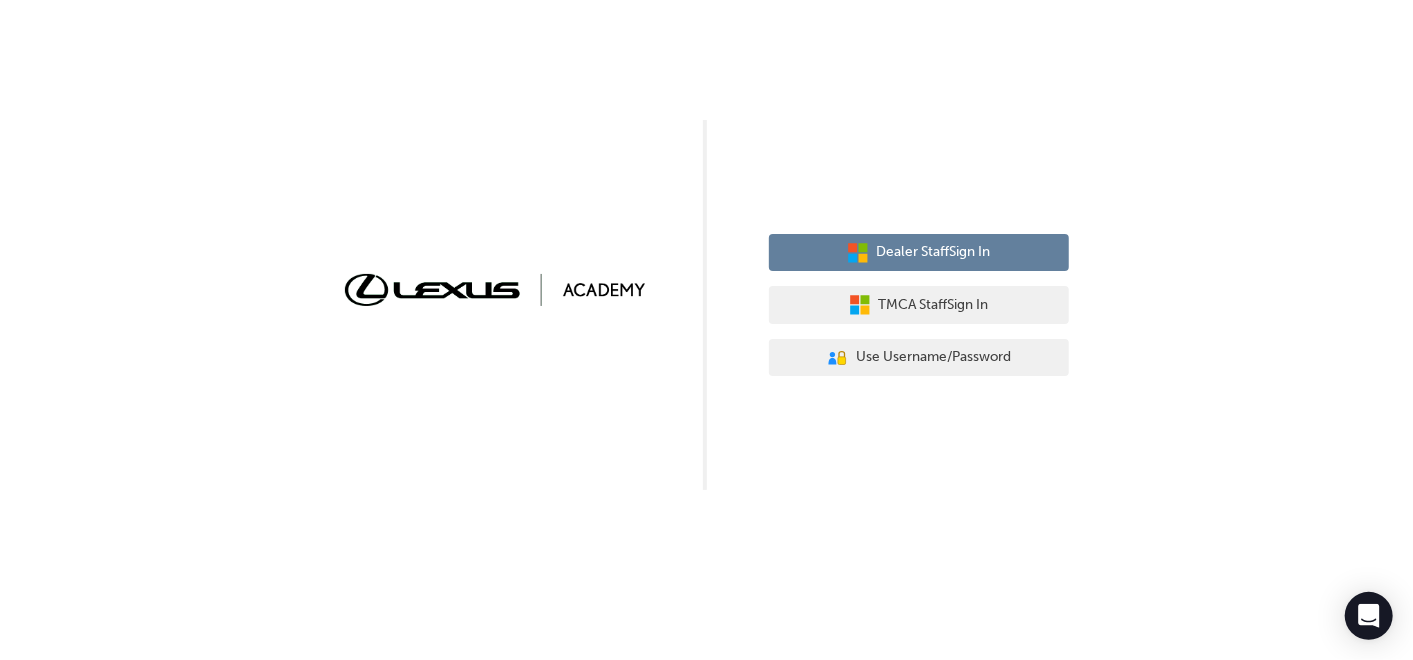 click on "Dealer Staff  Sign In" at bounding box center [919, 253] 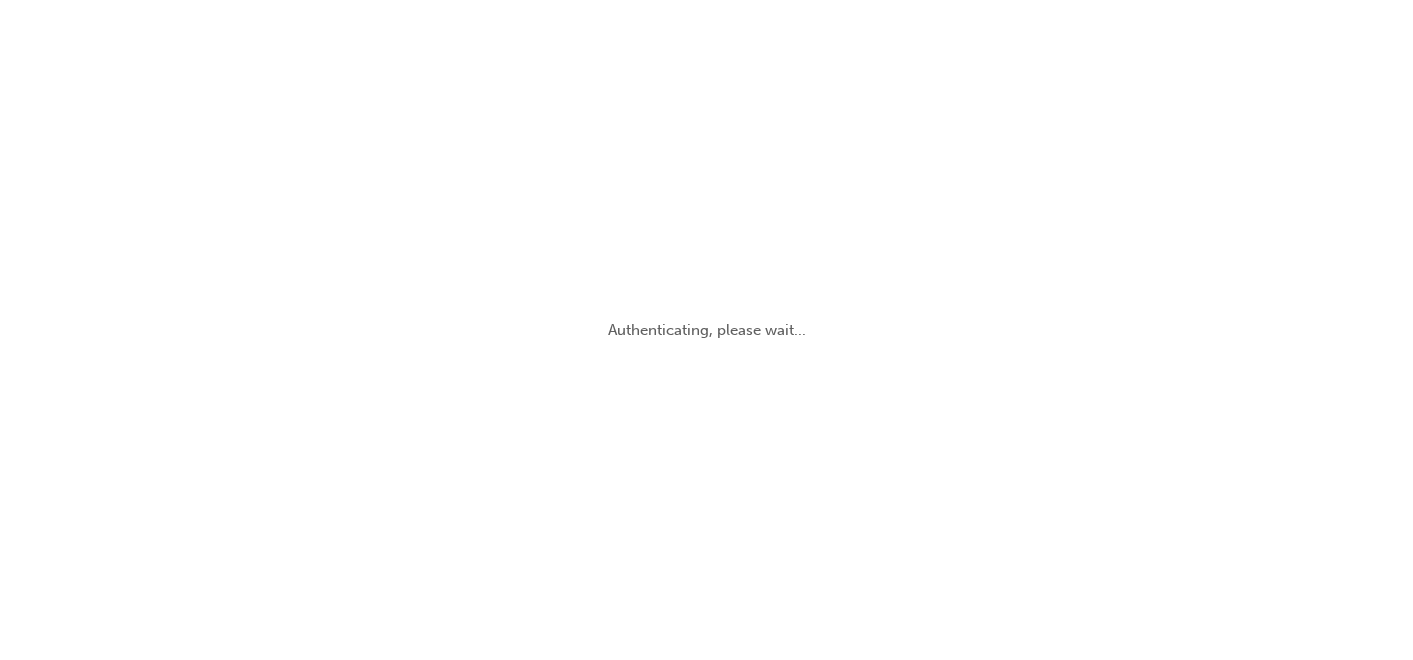 scroll, scrollTop: 0, scrollLeft: 0, axis: both 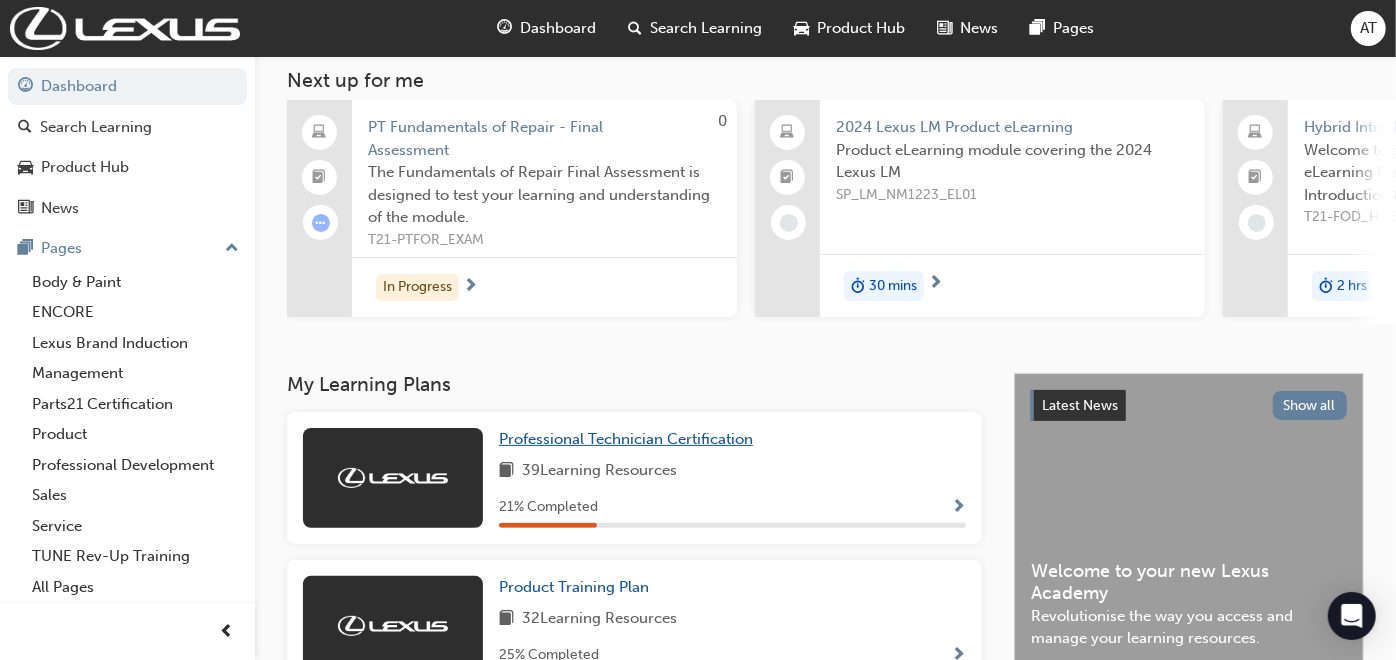 click on "Professional Technician Certification" at bounding box center [626, 439] 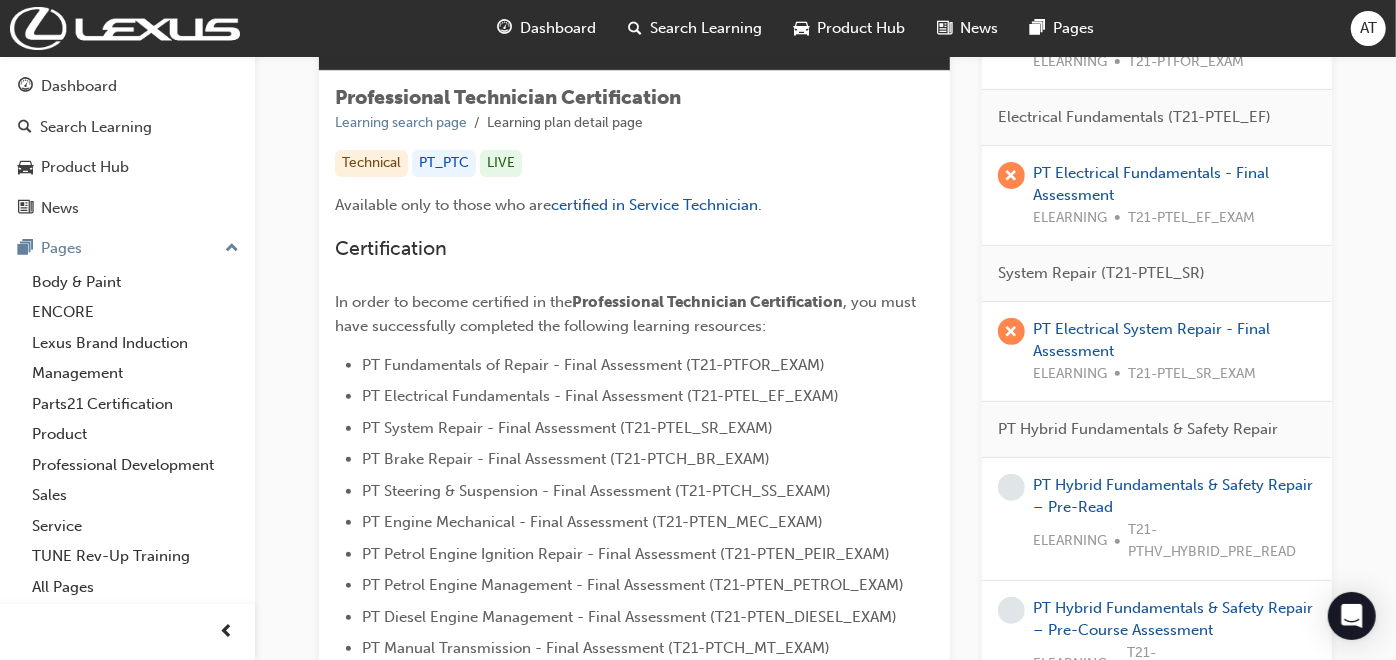 scroll, scrollTop: 222, scrollLeft: 0, axis: vertical 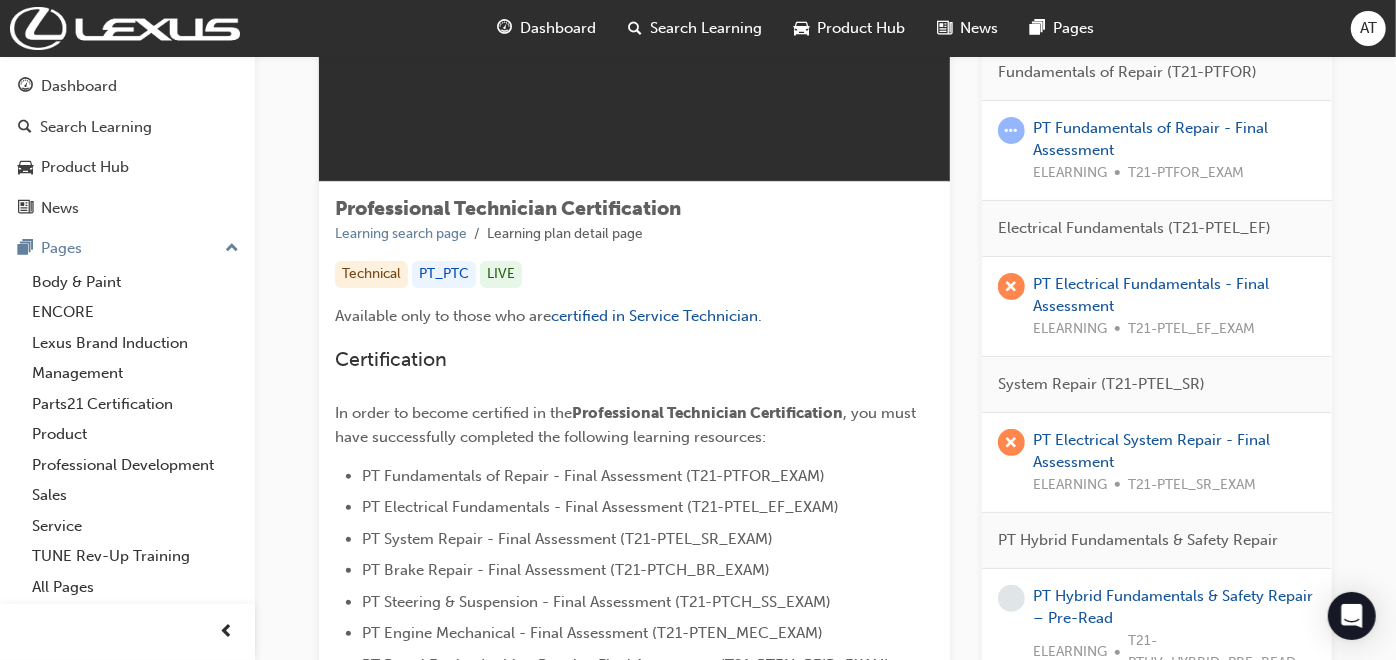 click on "PT Electrical Fundamentals - Final Assessment ELEARNING T21-PTEL_EF_EXAM" at bounding box center [1174, 307] 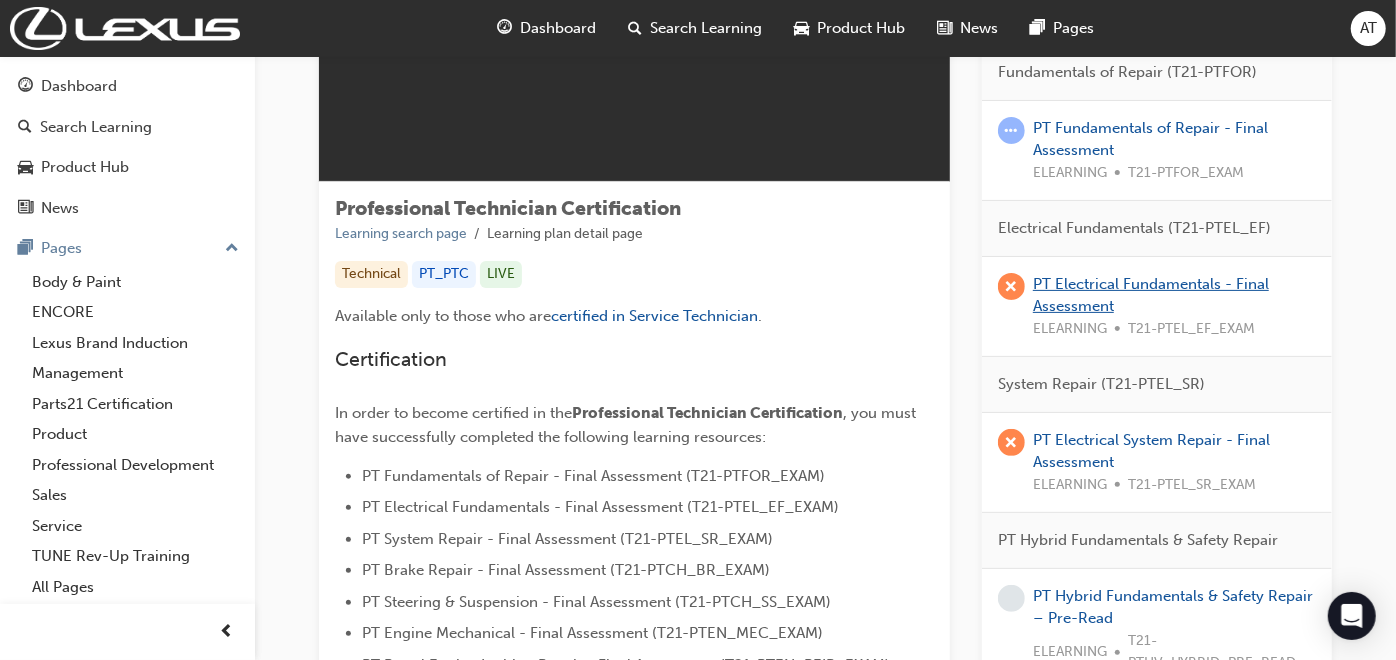 click on "PT Electrical Fundamentals - Final Assessment" at bounding box center [1151, 295] 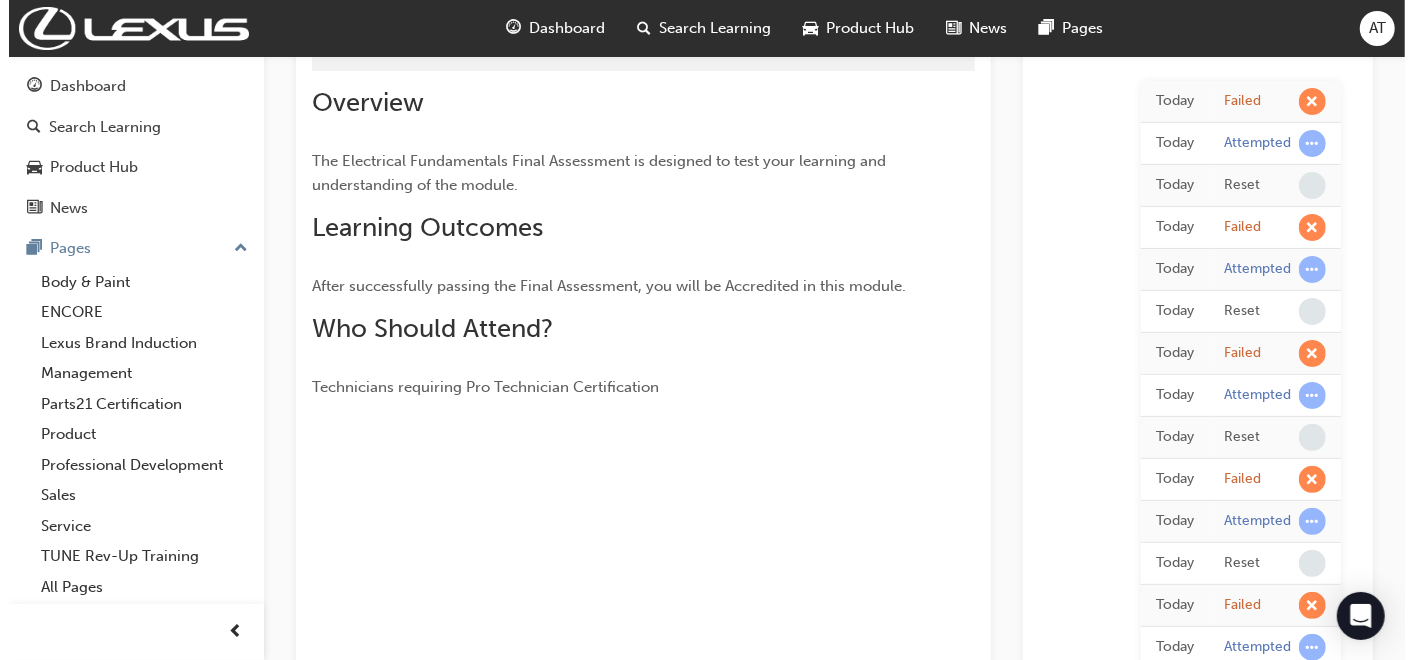 scroll, scrollTop: 0, scrollLeft: 0, axis: both 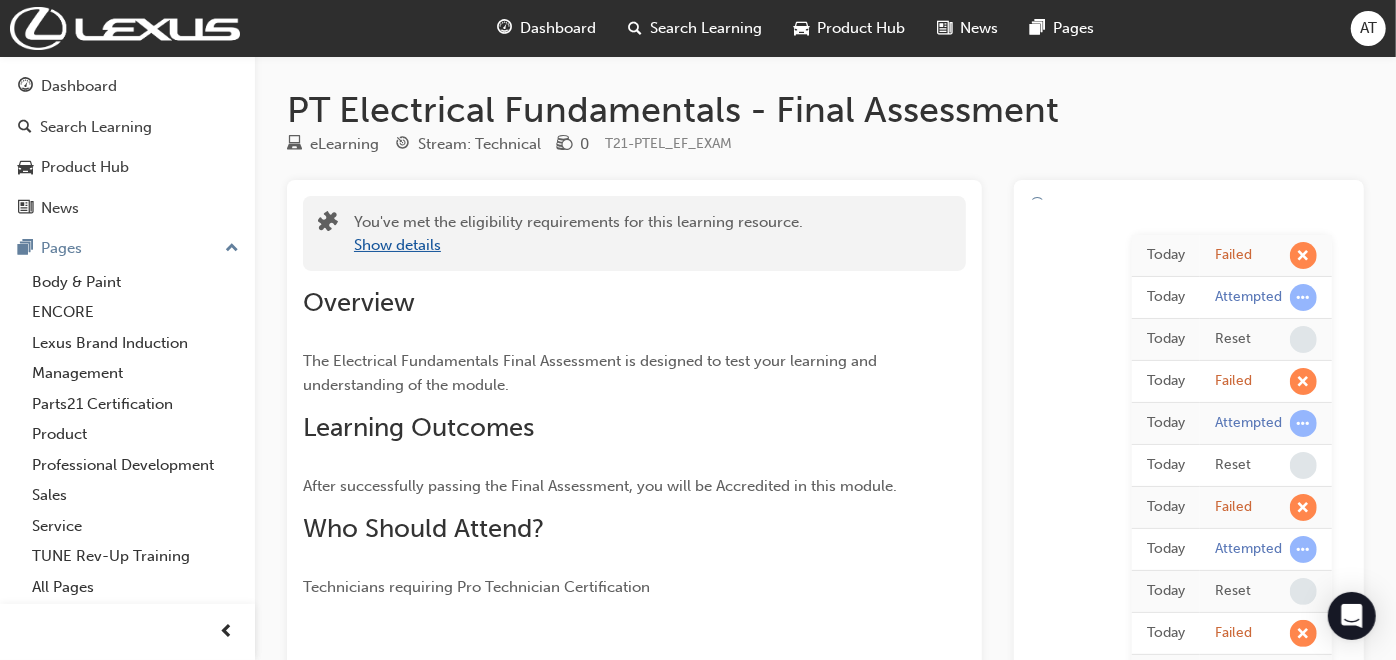click on "Show details" at bounding box center [397, 245] 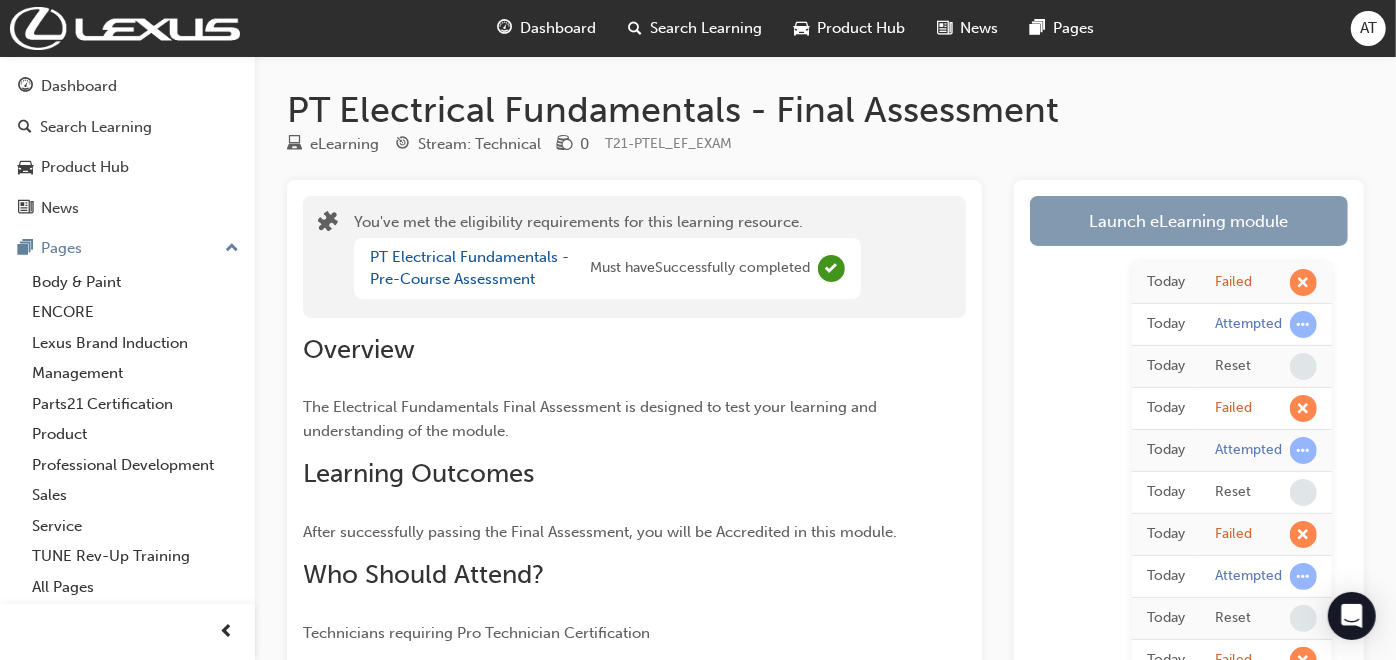 click on "Launch eLearning module" at bounding box center [1189, 221] 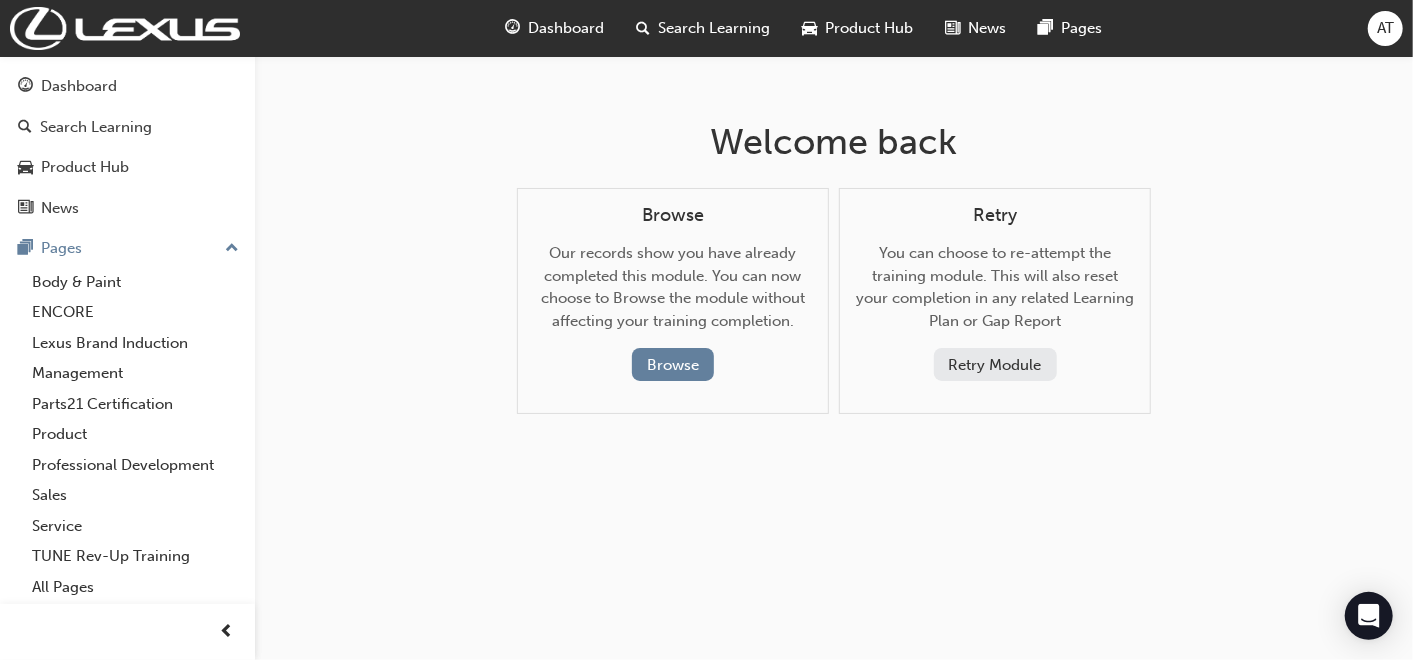 click on "Retry Module" at bounding box center (995, 364) 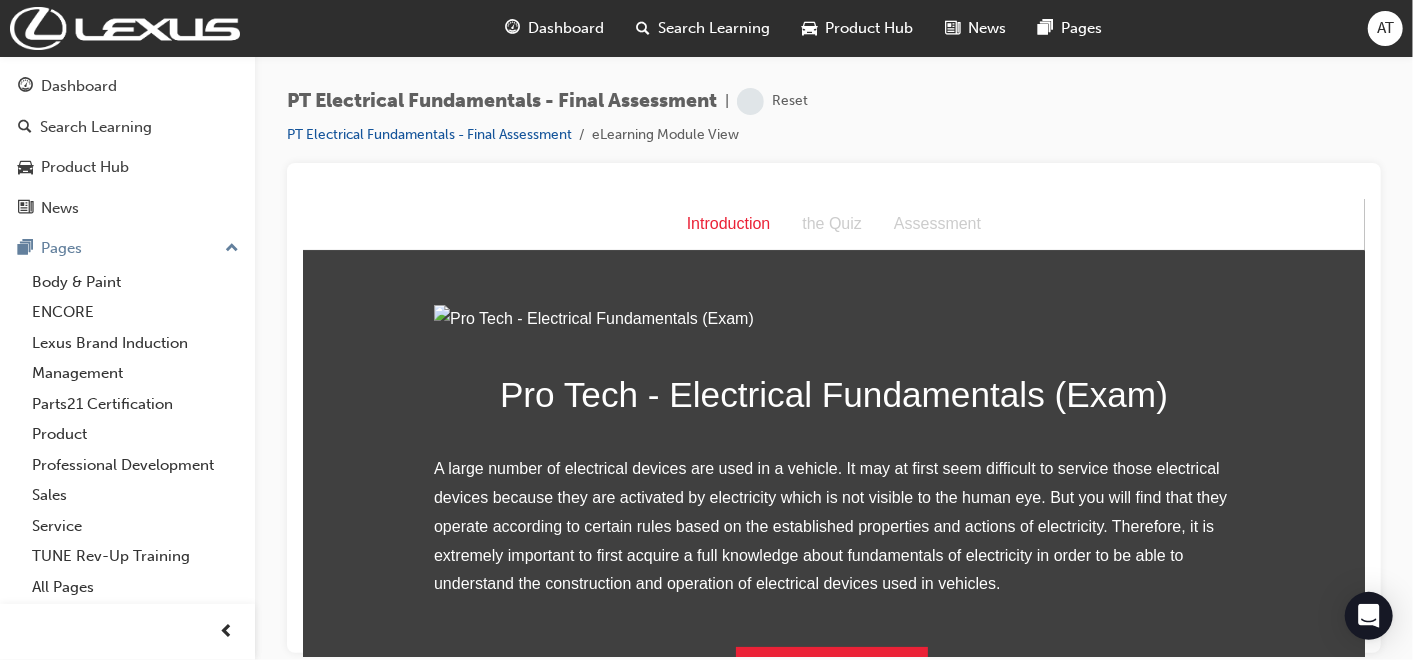 scroll, scrollTop: 266, scrollLeft: 0, axis: vertical 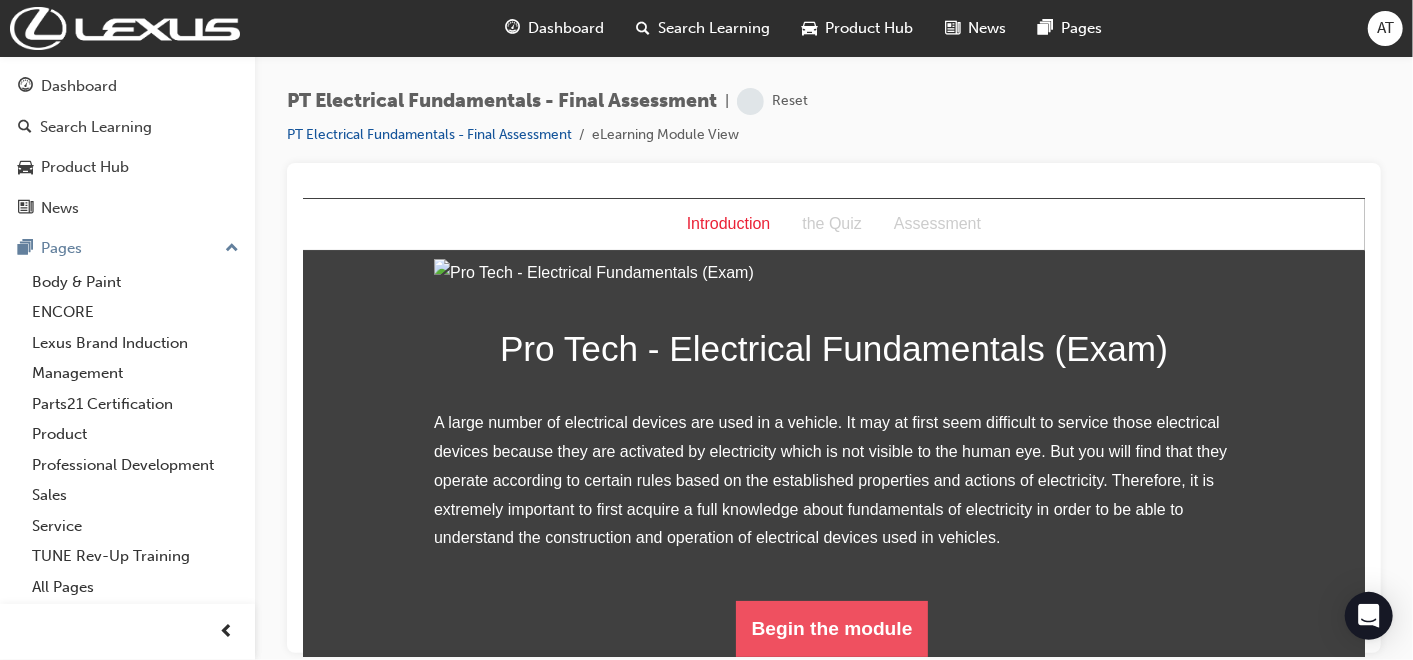 click on "Begin the module" at bounding box center [831, 628] 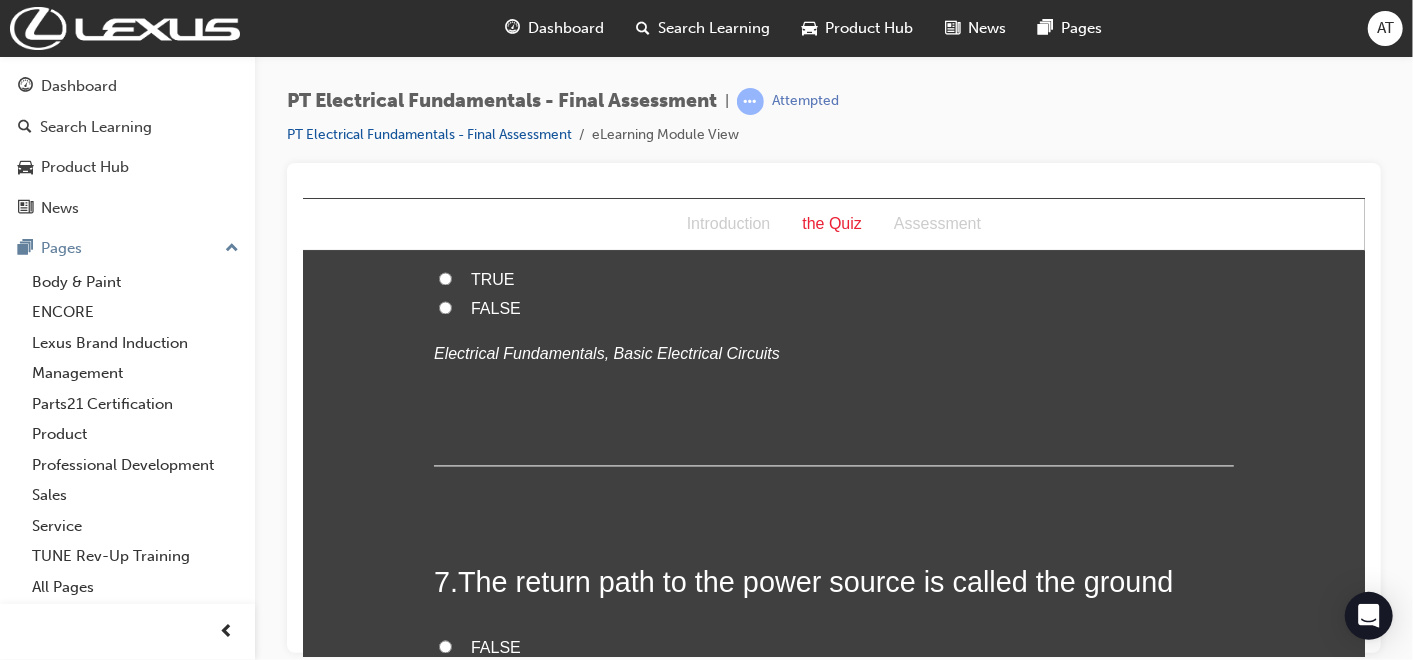 scroll, scrollTop: 2222, scrollLeft: 0, axis: vertical 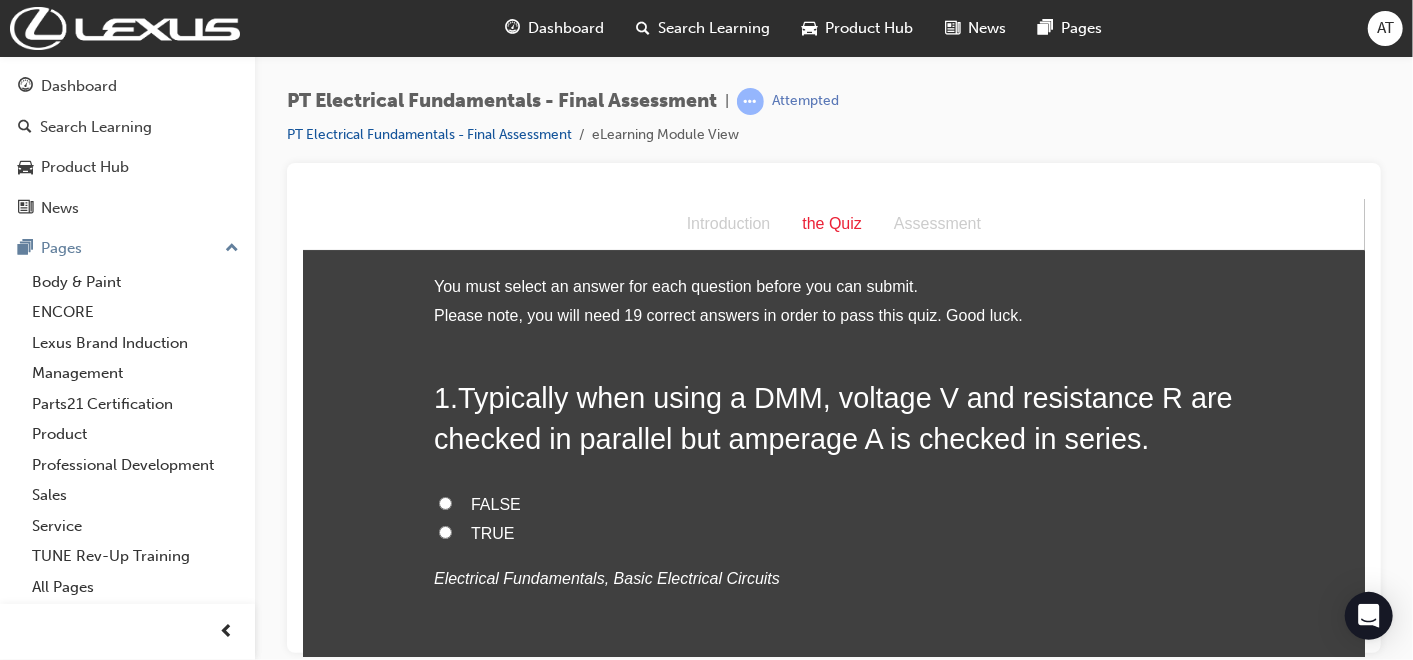 drag, startPoint x: 1356, startPoint y: 317, endPoint x: 1627, endPoint y: 395, distance: 282.00177 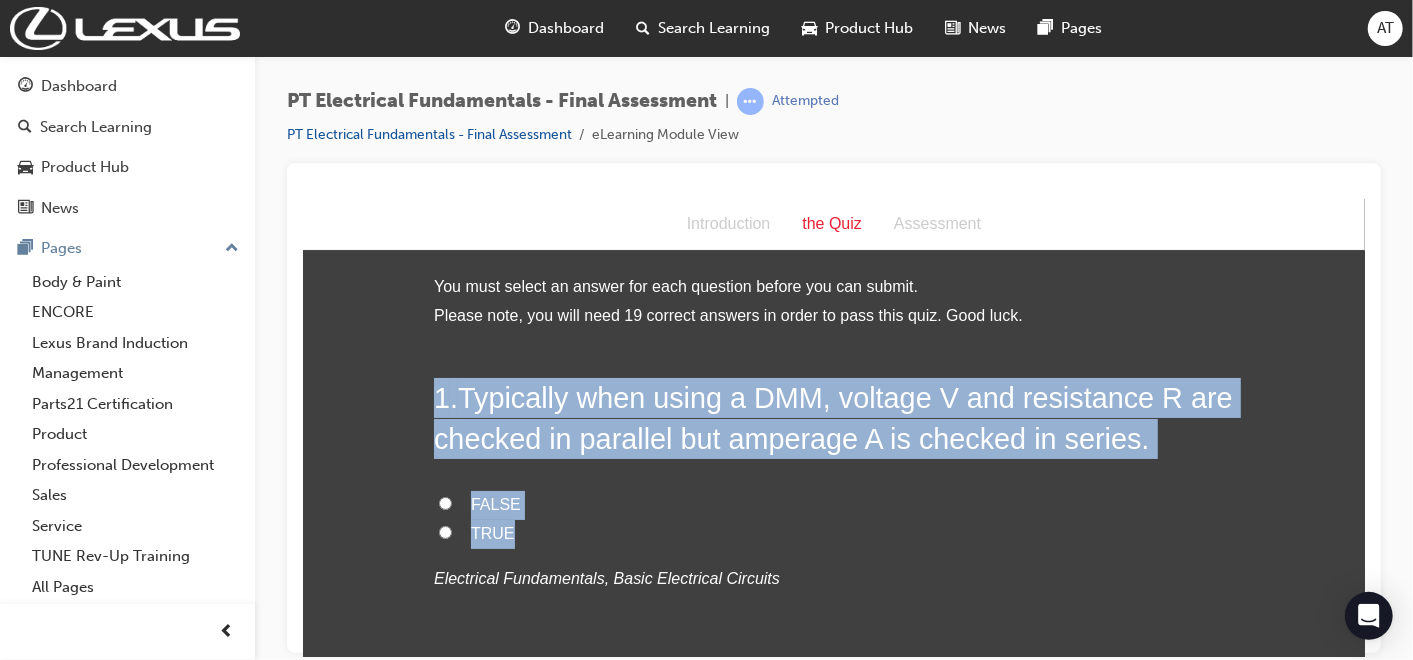 drag, startPoint x: 430, startPoint y: 396, endPoint x: 531, endPoint y: 522, distance: 161.48375 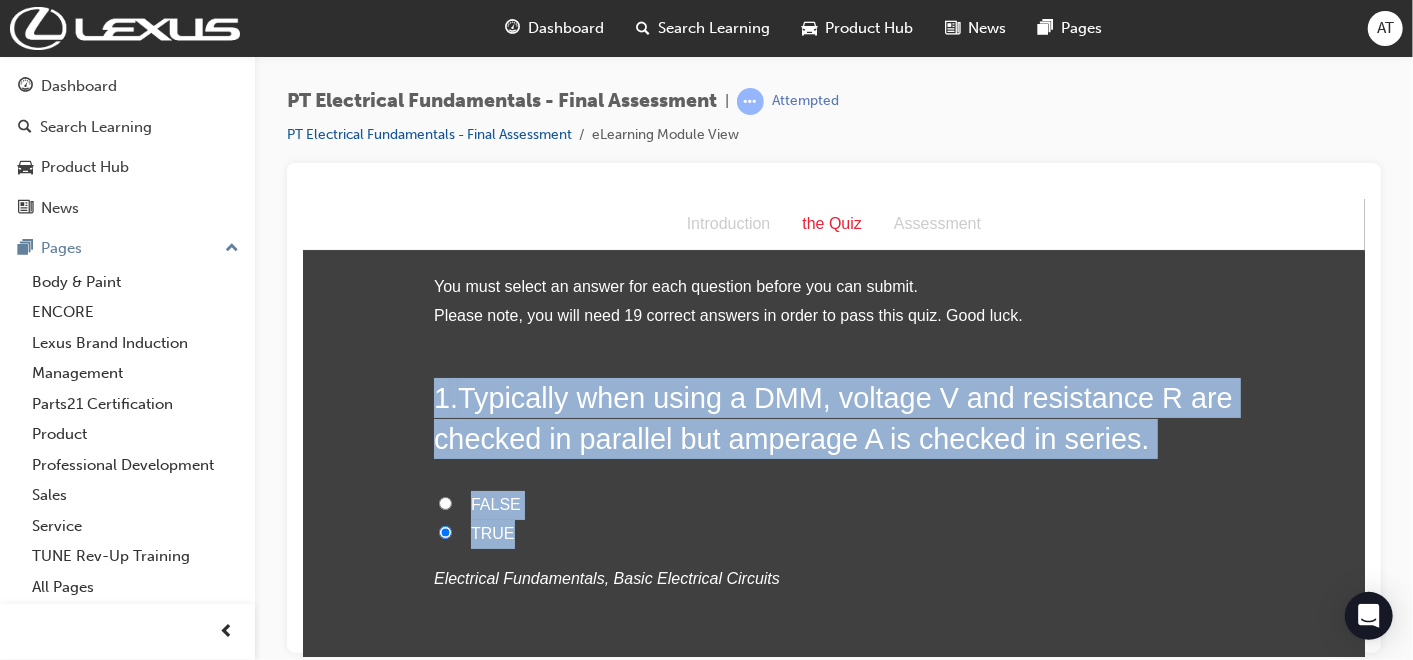 click on "1 .  Typically when using a DMM, voltage V and resistance R are checked in parallel but amperage A is checked in series. FALSE TRUE
Electrical Fundamentals, Basic Electrical Circuits" at bounding box center (833, 533) 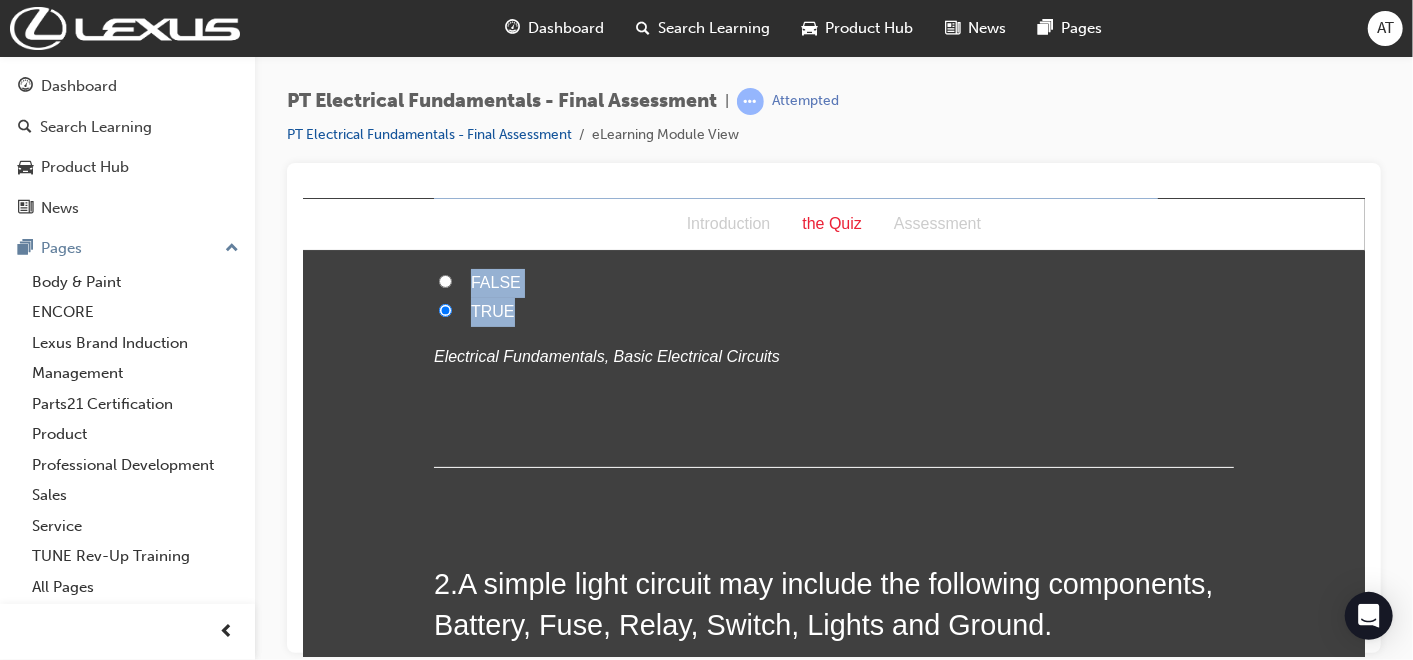 click on "1 .  Typically when using a DMM, voltage V and resistance R are checked in parallel but amperage A is checked in series. FALSE TRUE
Electrical Fundamentals, Basic Electrical Circuits" at bounding box center [833, 311] 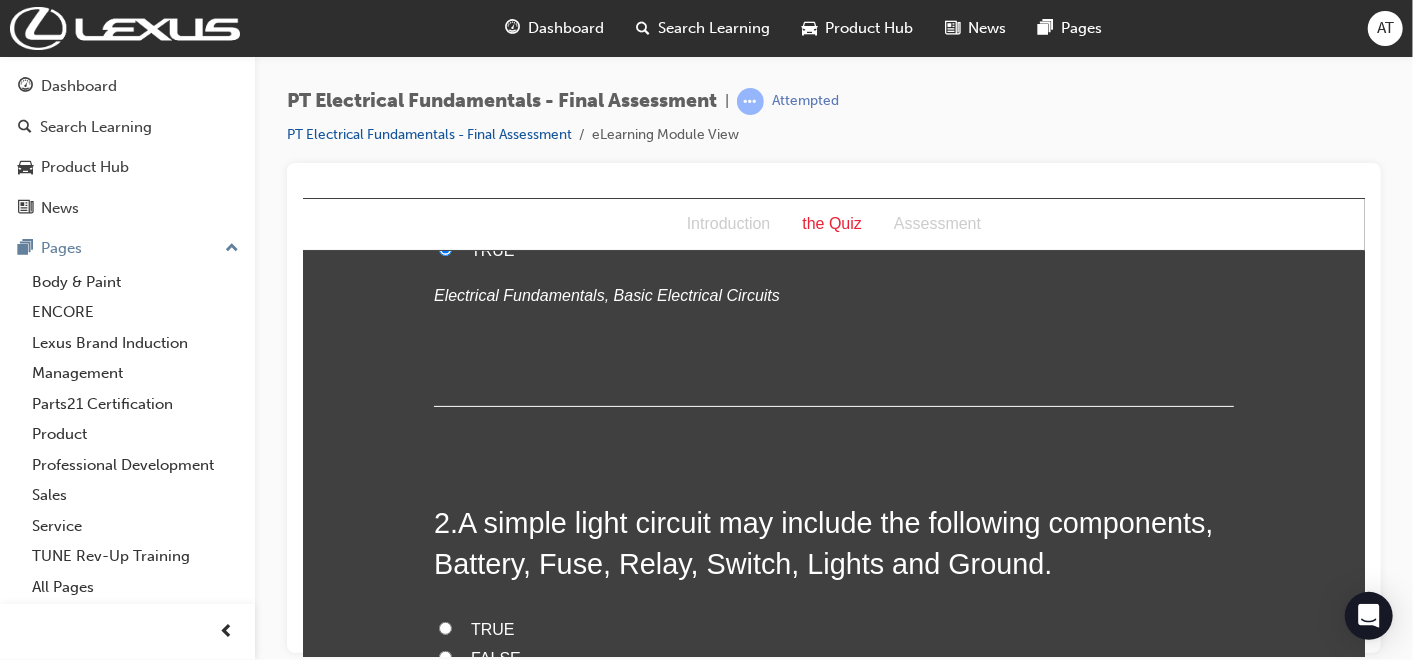 scroll, scrollTop: 333, scrollLeft: 0, axis: vertical 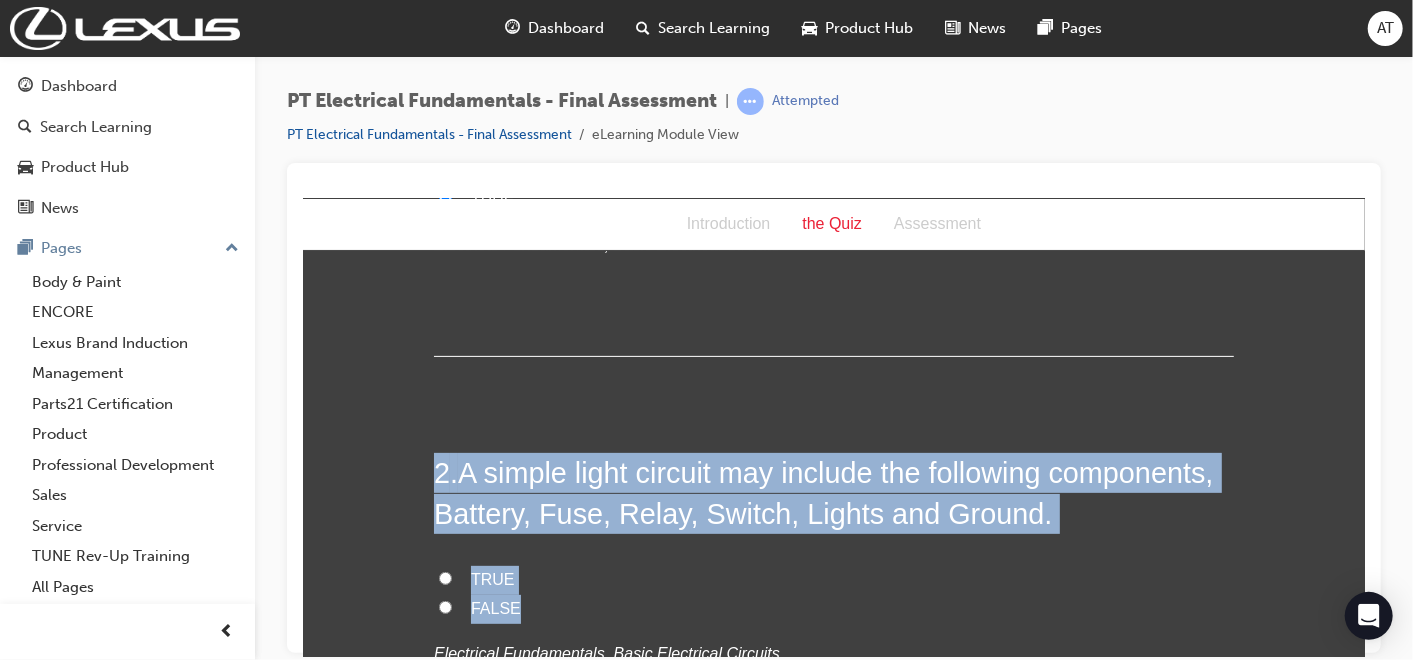drag, startPoint x: 424, startPoint y: 459, endPoint x: 509, endPoint y: 592, distance: 157.84169 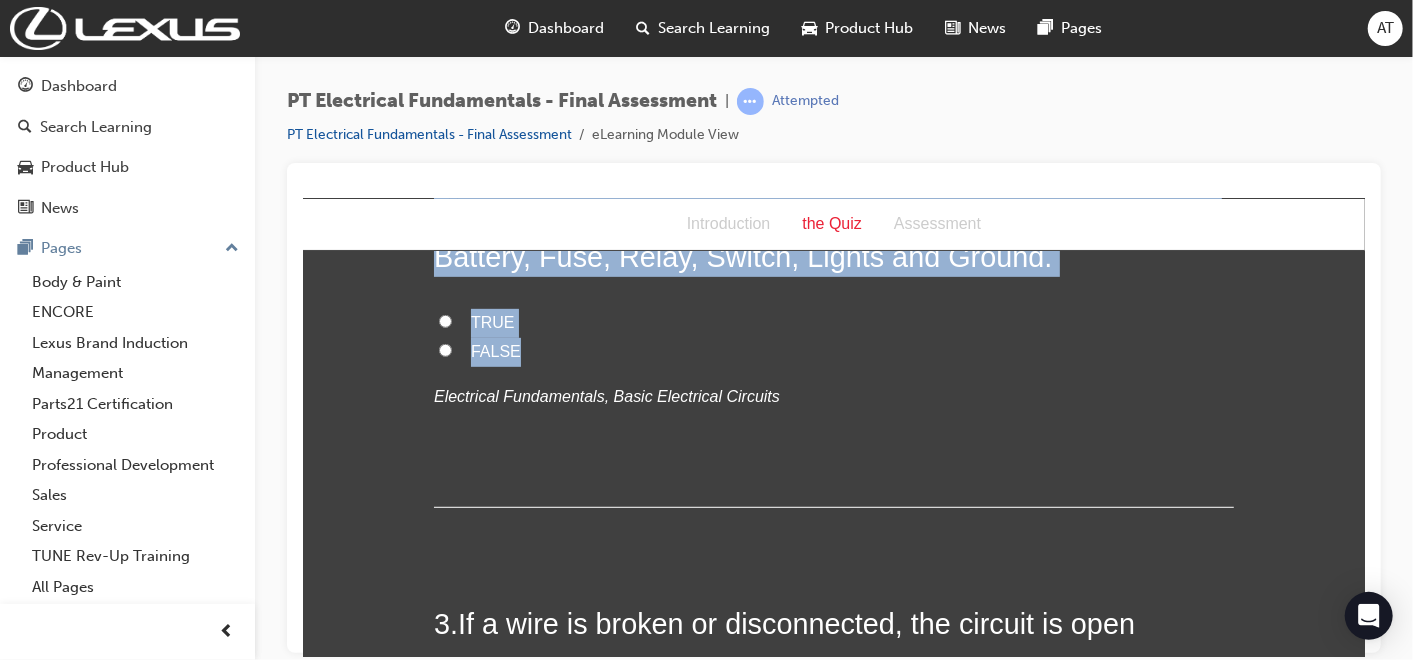 scroll, scrollTop: 555, scrollLeft: 0, axis: vertical 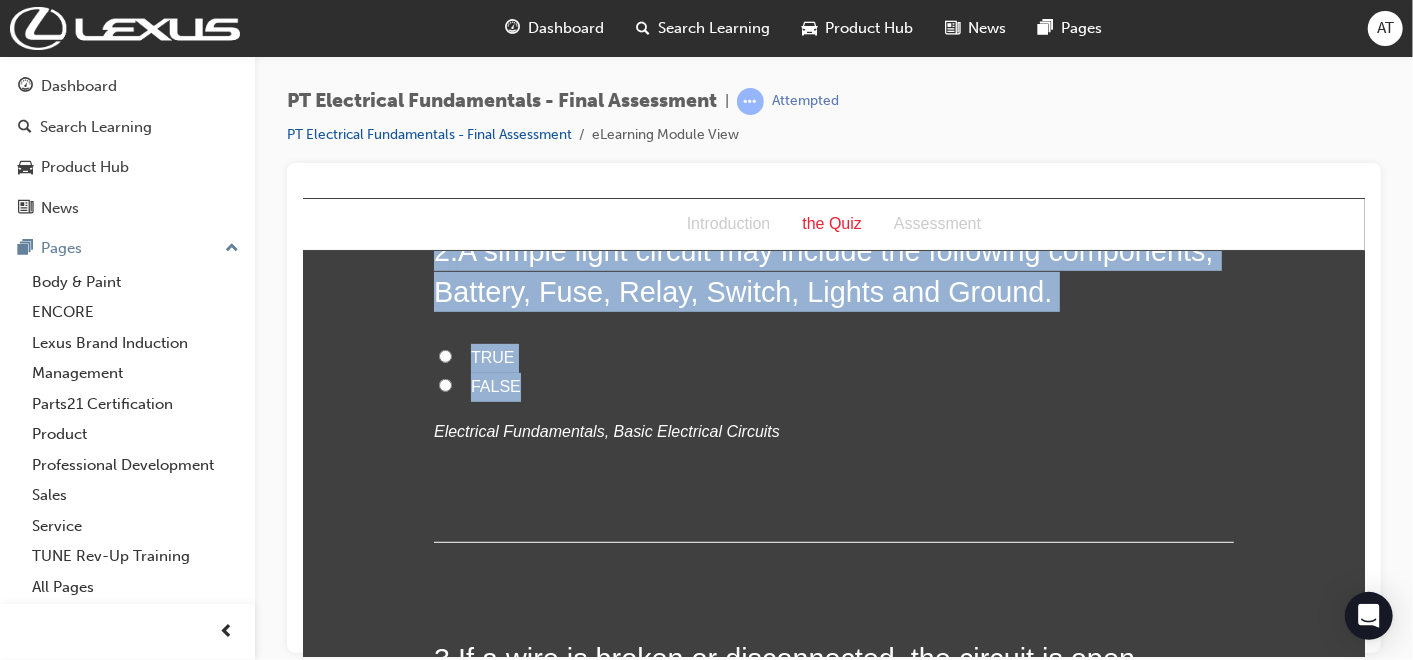 click on "TRUE" at bounding box center [833, 357] 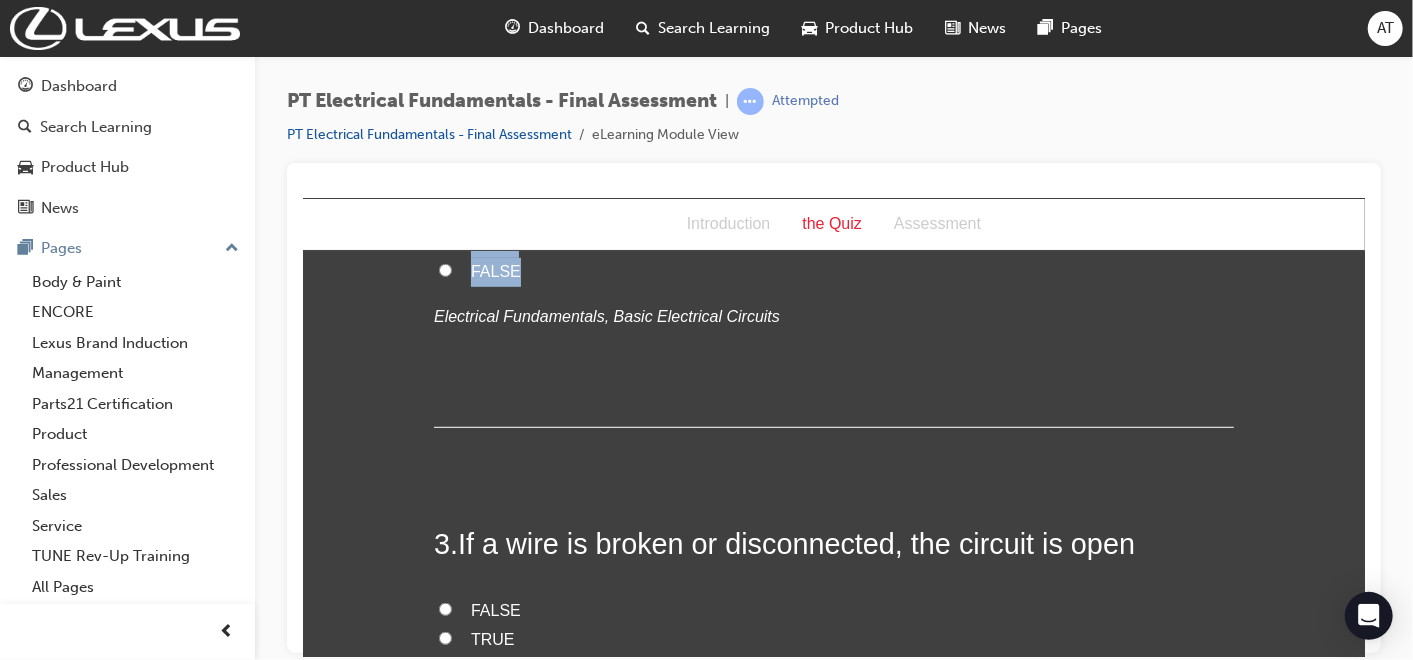 scroll, scrollTop: 777, scrollLeft: 0, axis: vertical 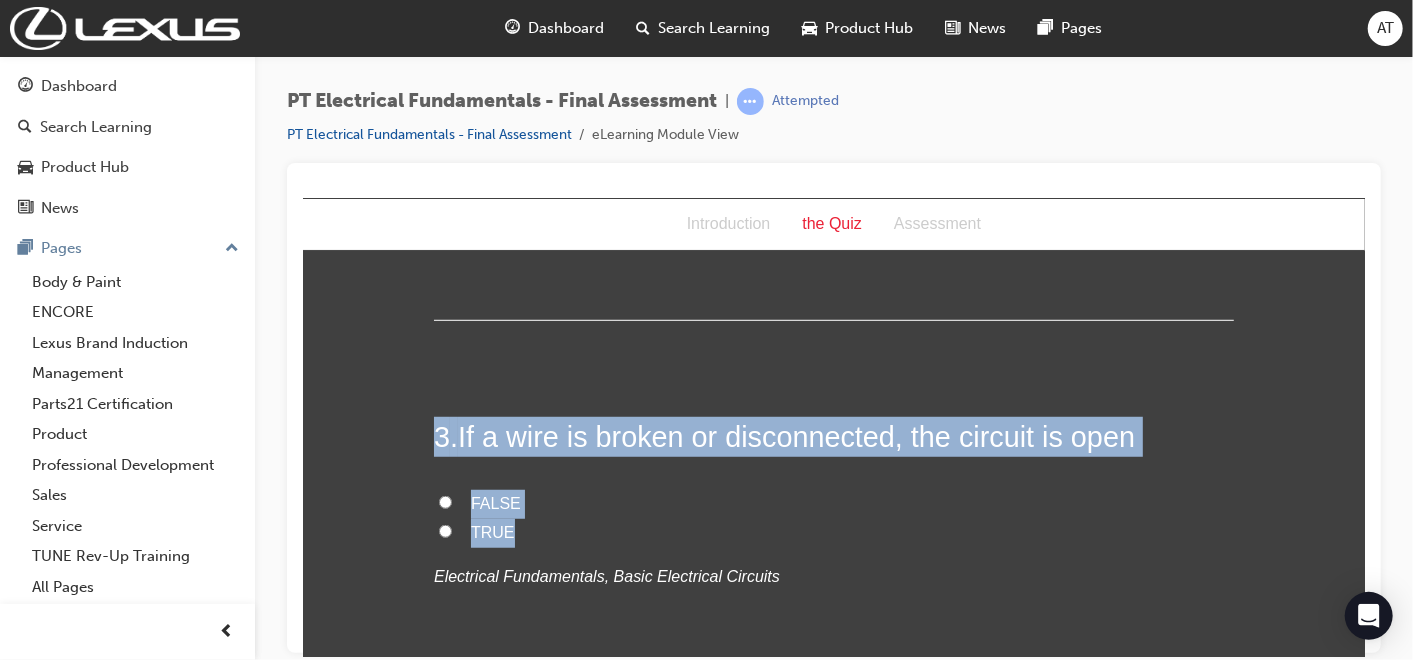 drag, startPoint x: 432, startPoint y: 436, endPoint x: 508, endPoint y: 529, distance: 120.10412 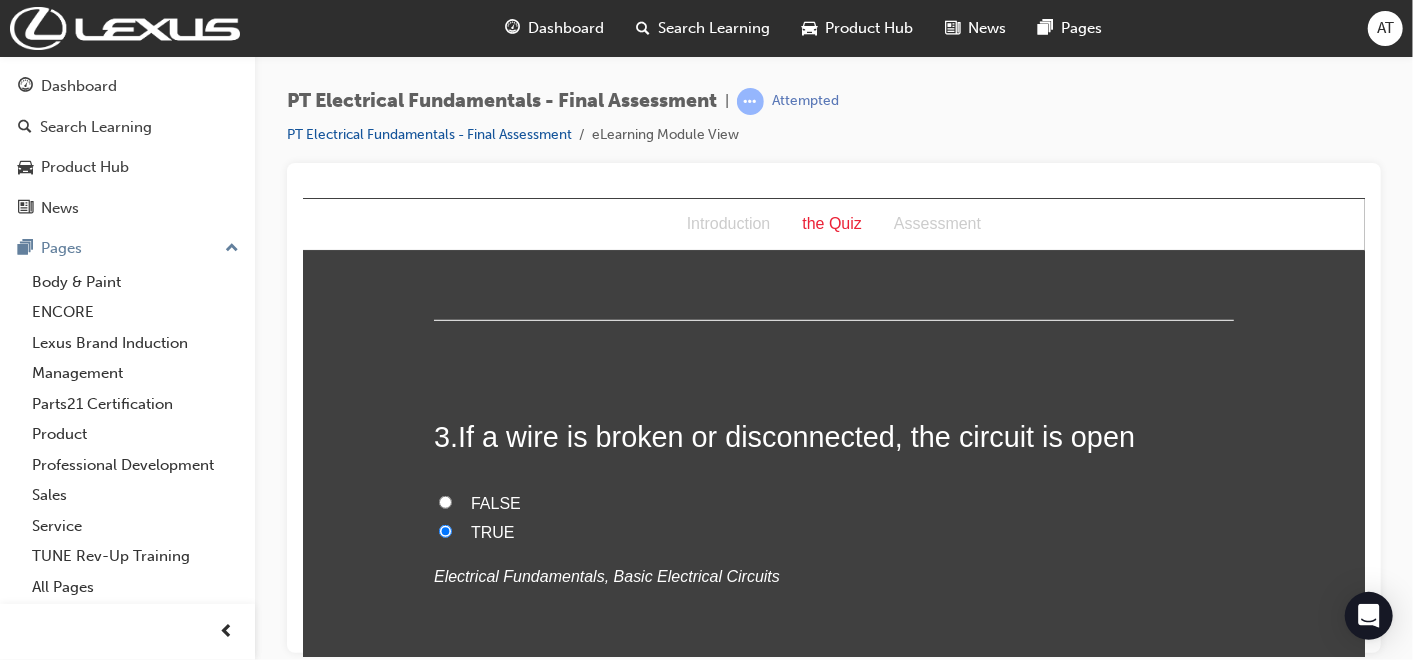 click on "FALSE" at bounding box center [833, 503] 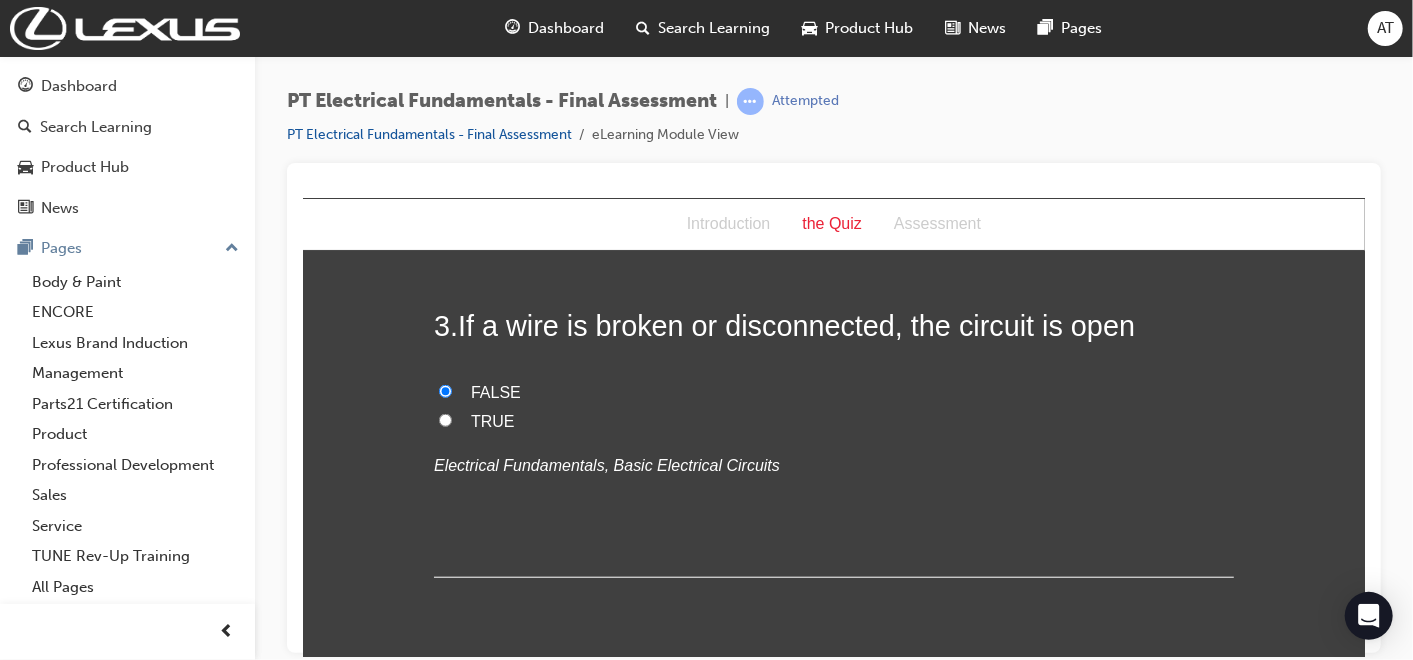 click on "TRUE" at bounding box center [833, 421] 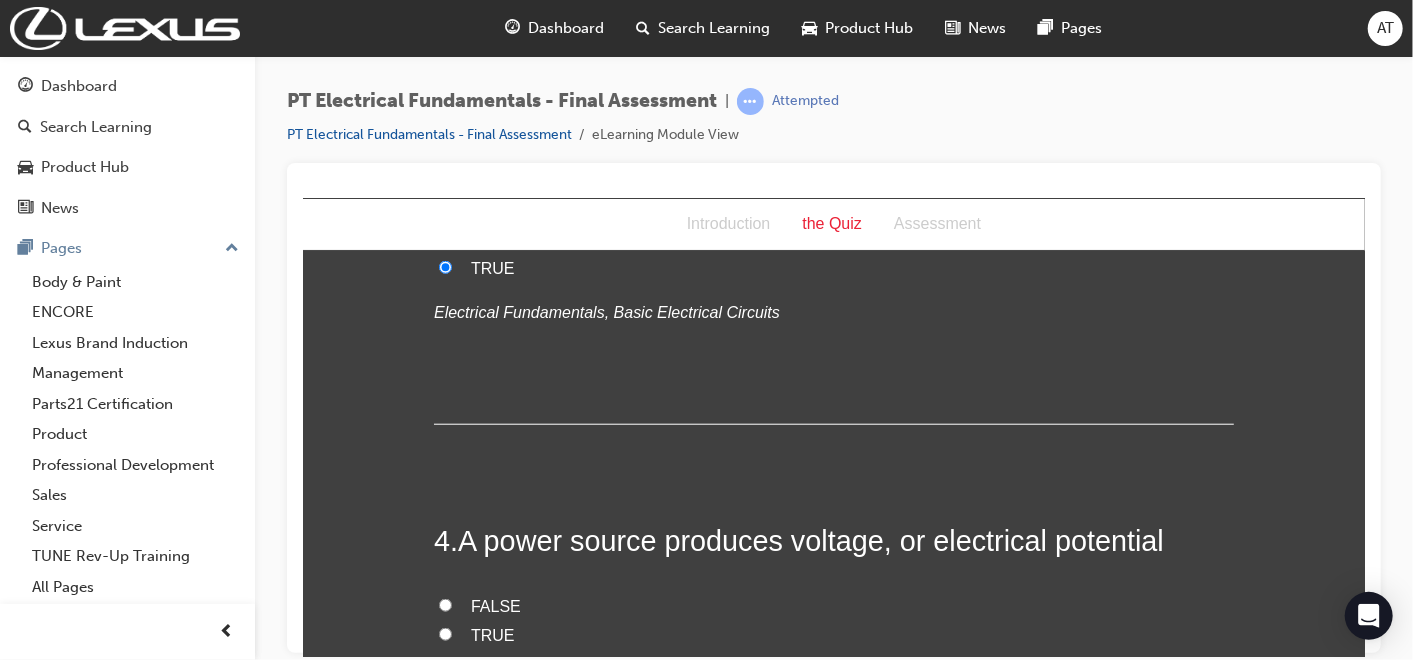 scroll, scrollTop: 1222, scrollLeft: 0, axis: vertical 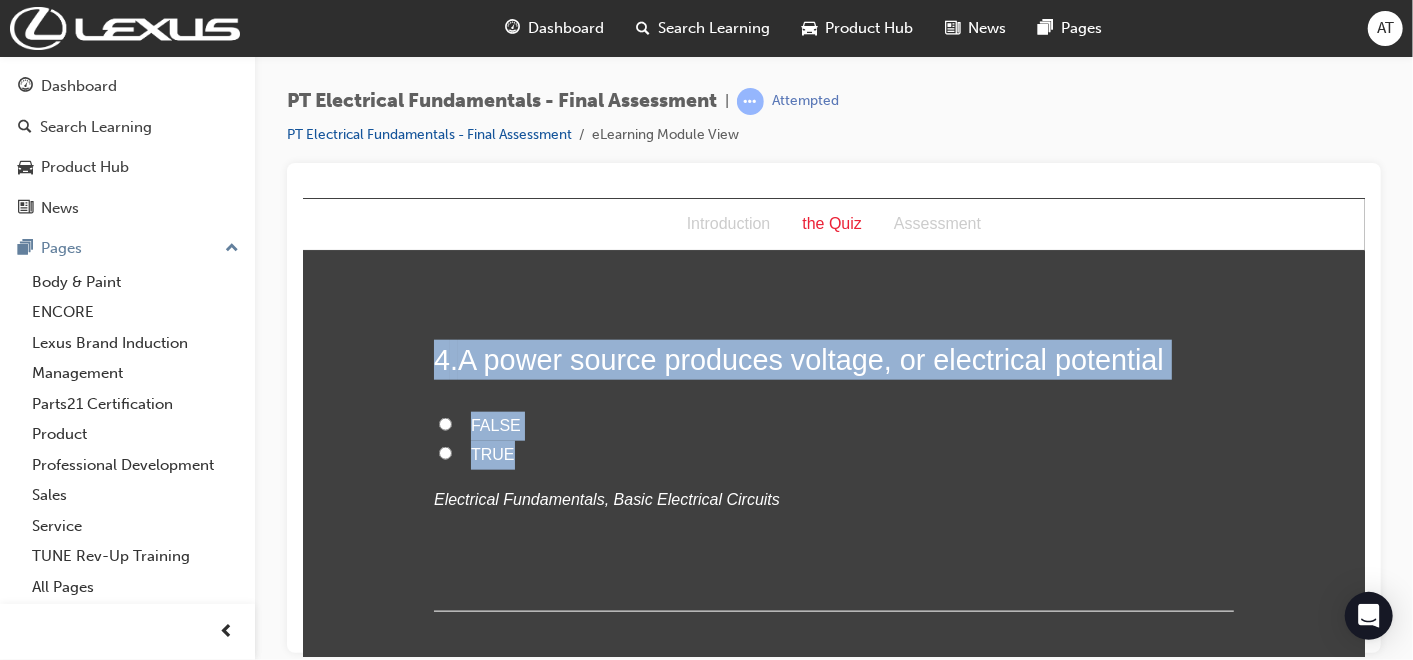 drag, startPoint x: 425, startPoint y: 349, endPoint x: 499, endPoint y: 449, distance: 124.40257 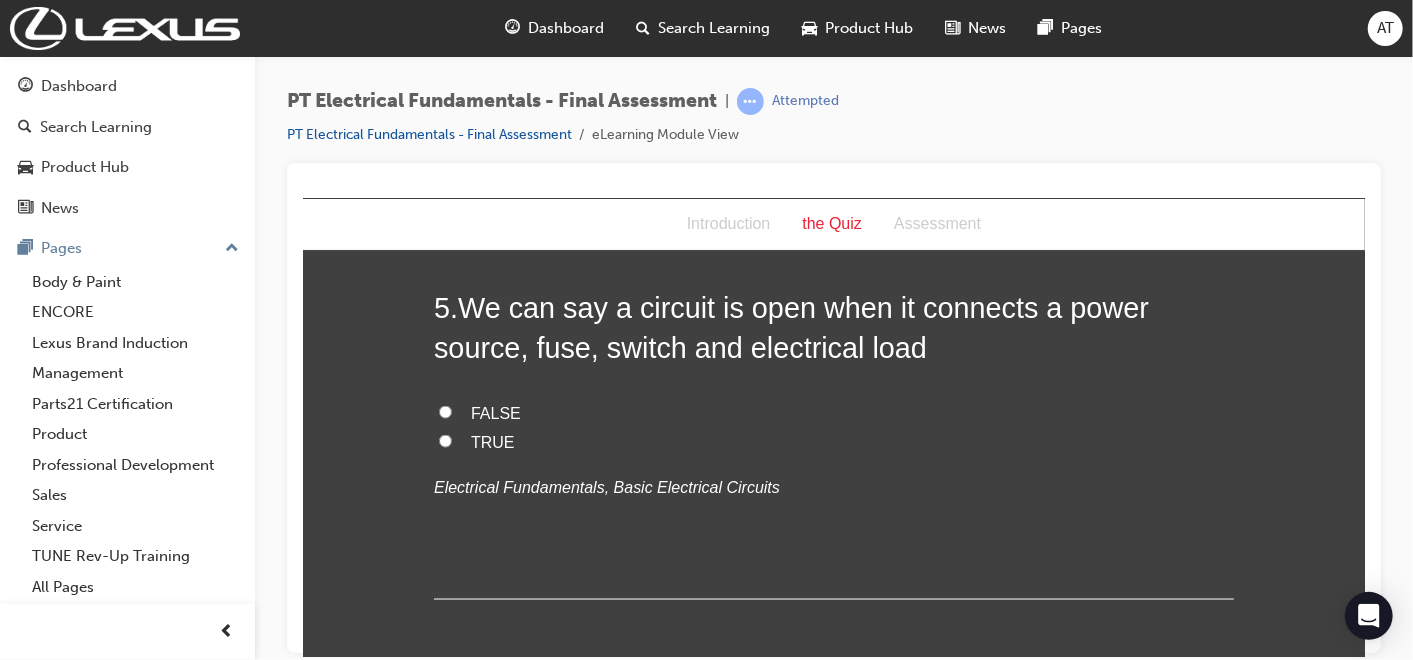 scroll, scrollTop: 1666, scrollLeft: 0, axis: vertical 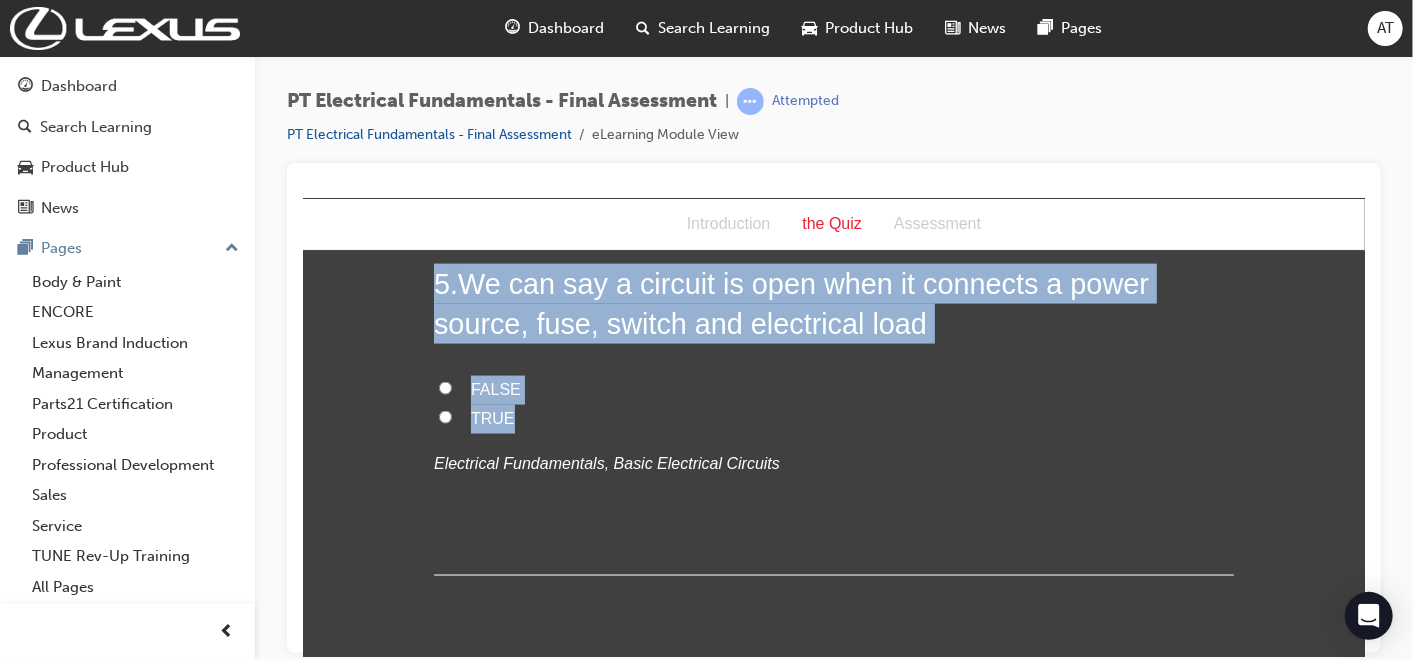 drag, startPoint x: 430, startPoint y: 276, endPoint x: 499, endPoint y: 407, distance: 148.06079 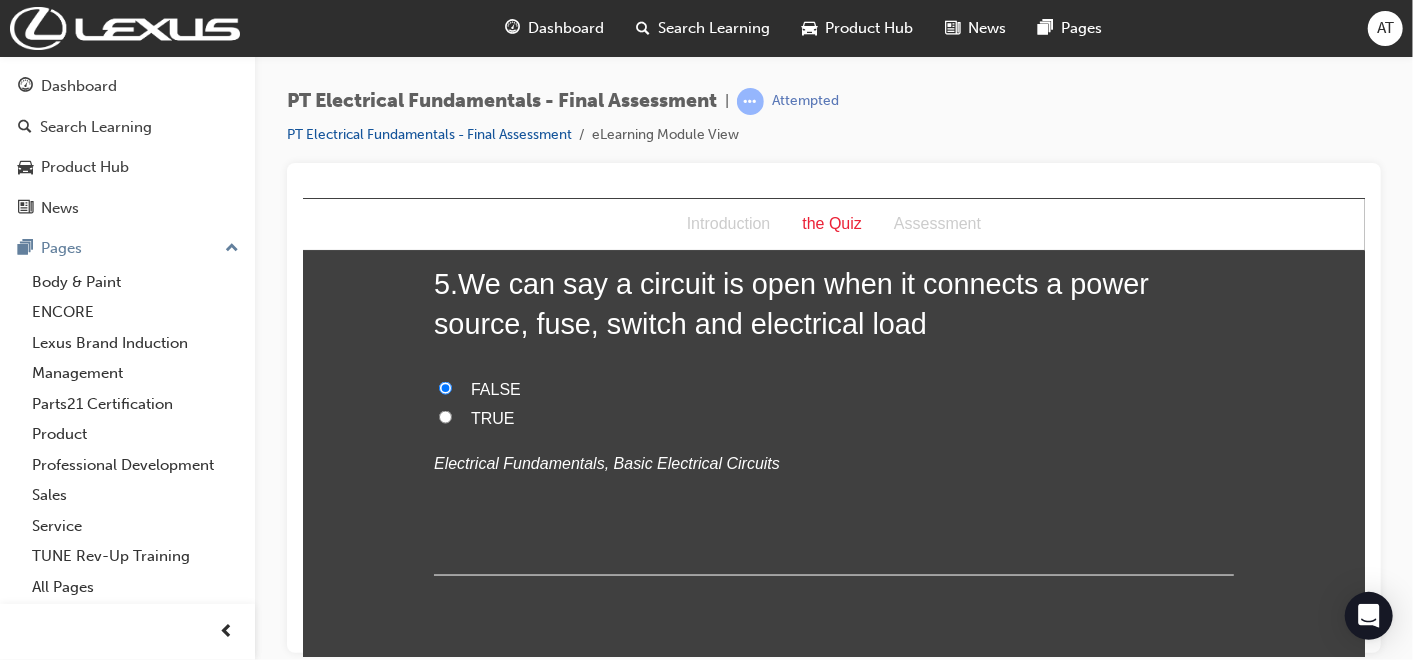 scroll, scrollTop: 1888, scrollLeft: 0, axis: vertical 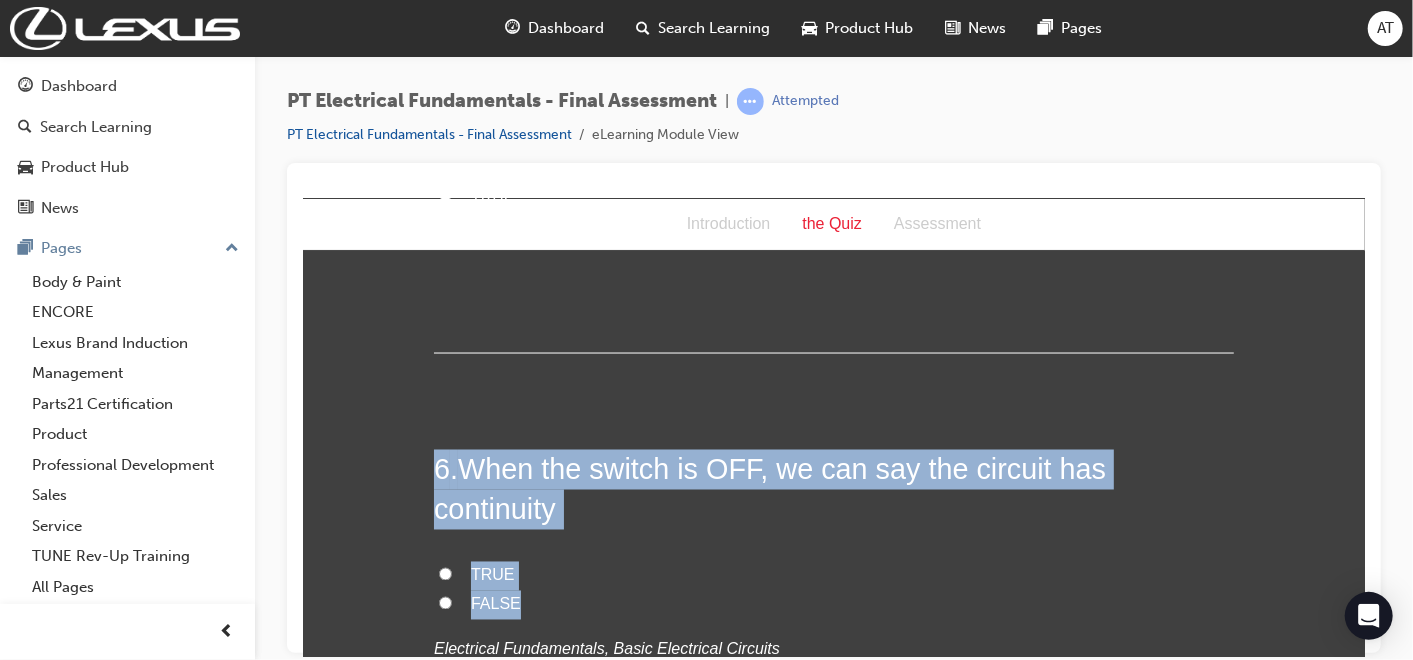 drag, startPoint x: 423, startPoint y: 459, endPoint x: 527, endPoint y: 568, distance: 150.65524 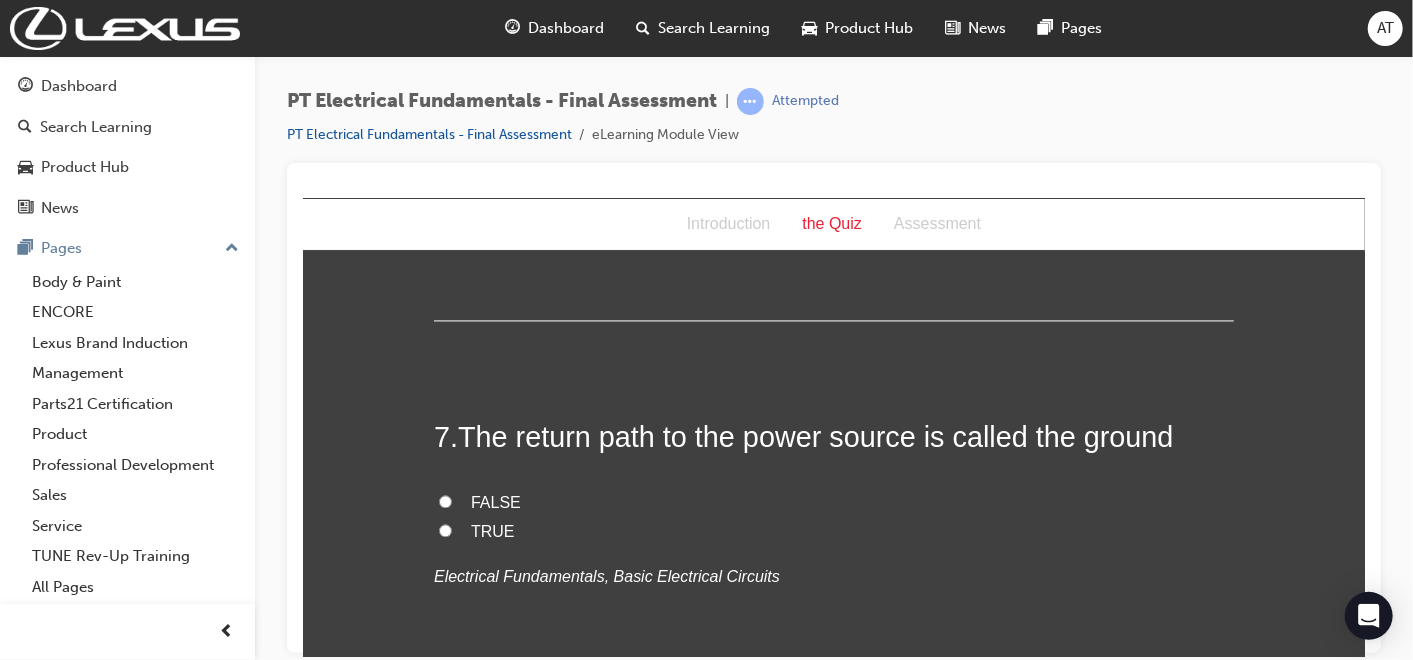 scroll, scrollTop: 2333, scrollLeft: 0, axis: vertical 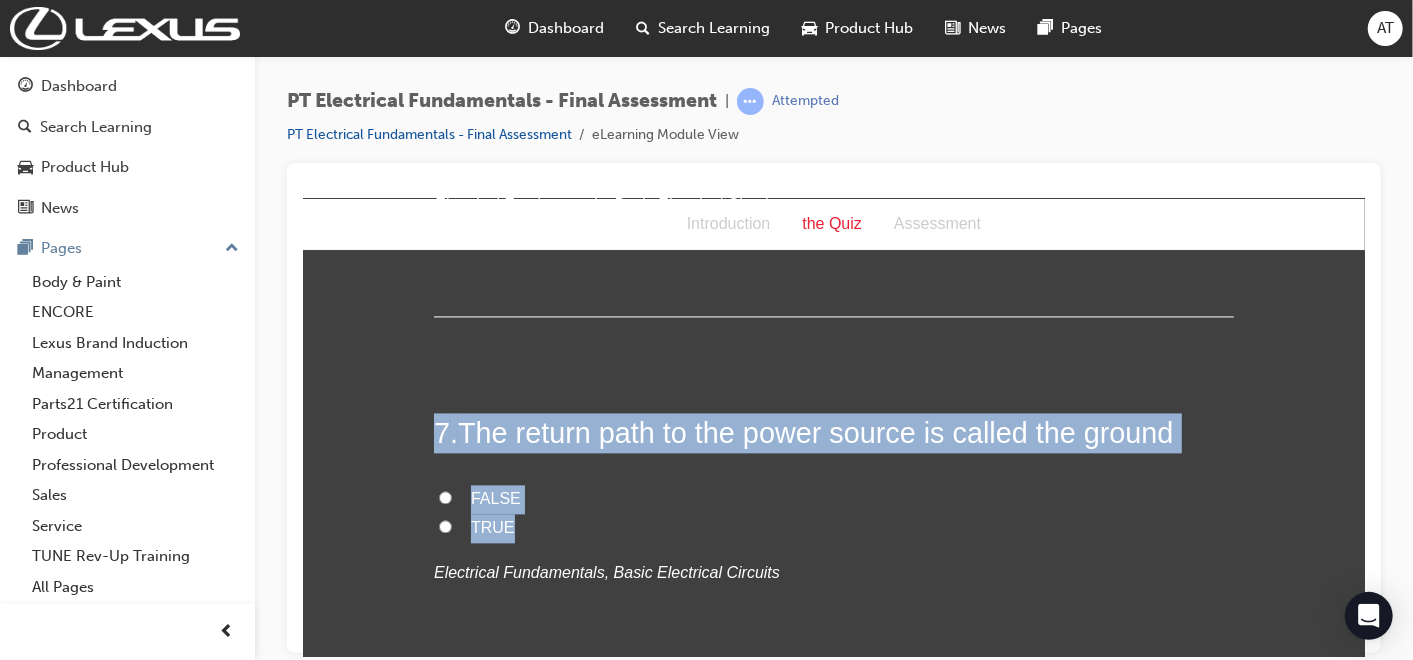 drag, startPoint x: 429, startPoint y: 380, endPoint x: 517, endPoint y: 479, distance: 132.45753 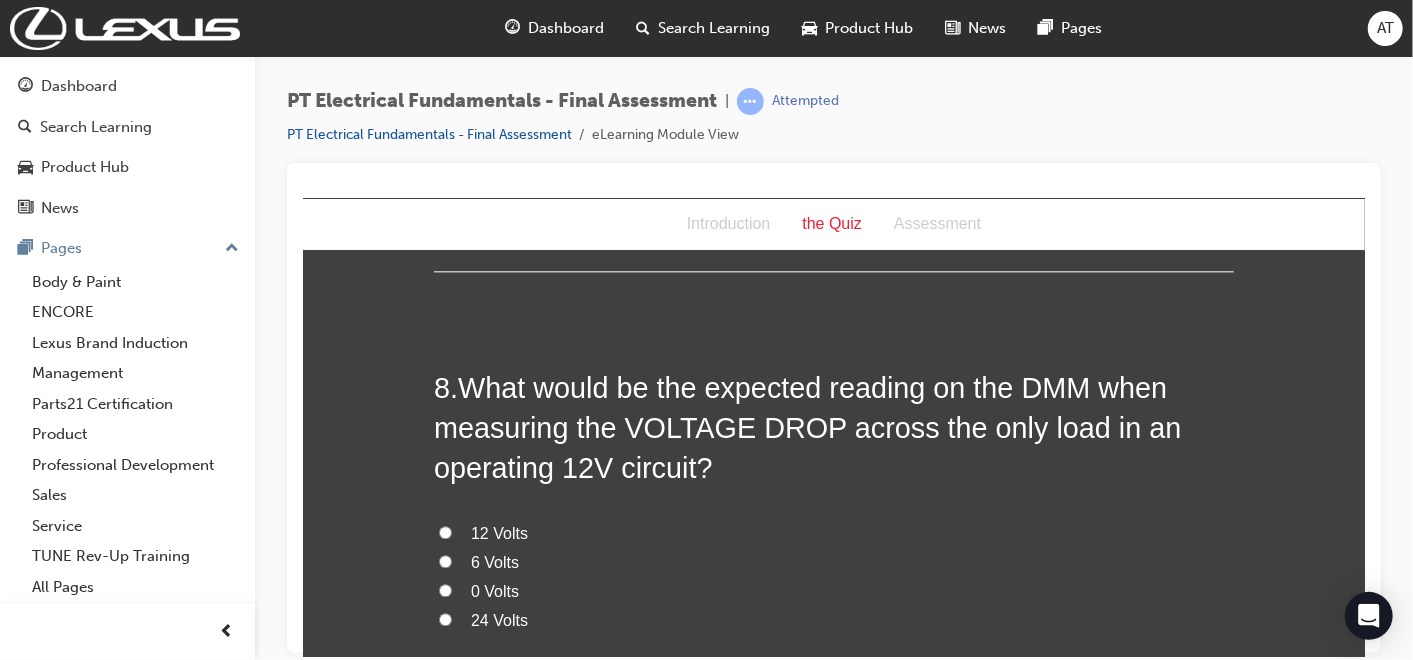 scroll, scrollTop: 2777, scrollLeft: 0, axis: vertical 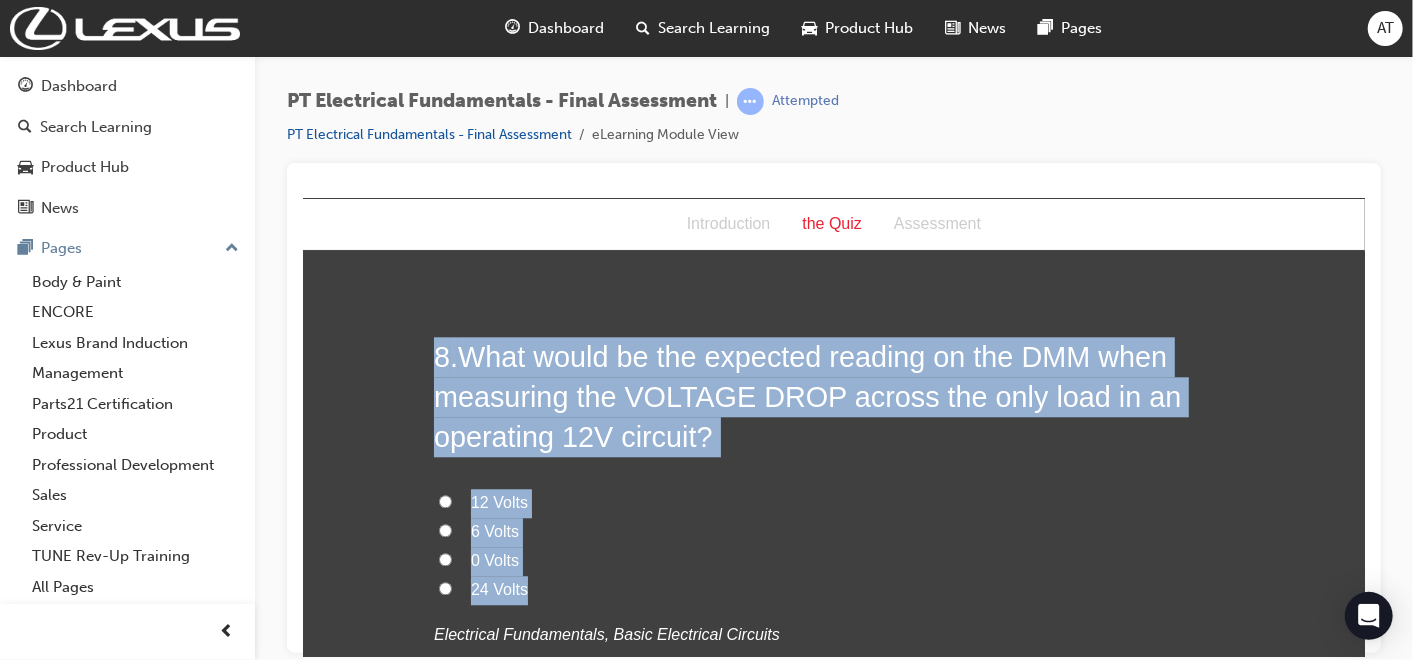 drag, startPoint x: 429, startPoint y: 304, endPoint x: 552, endPoint y: 553, distance: 277.72287 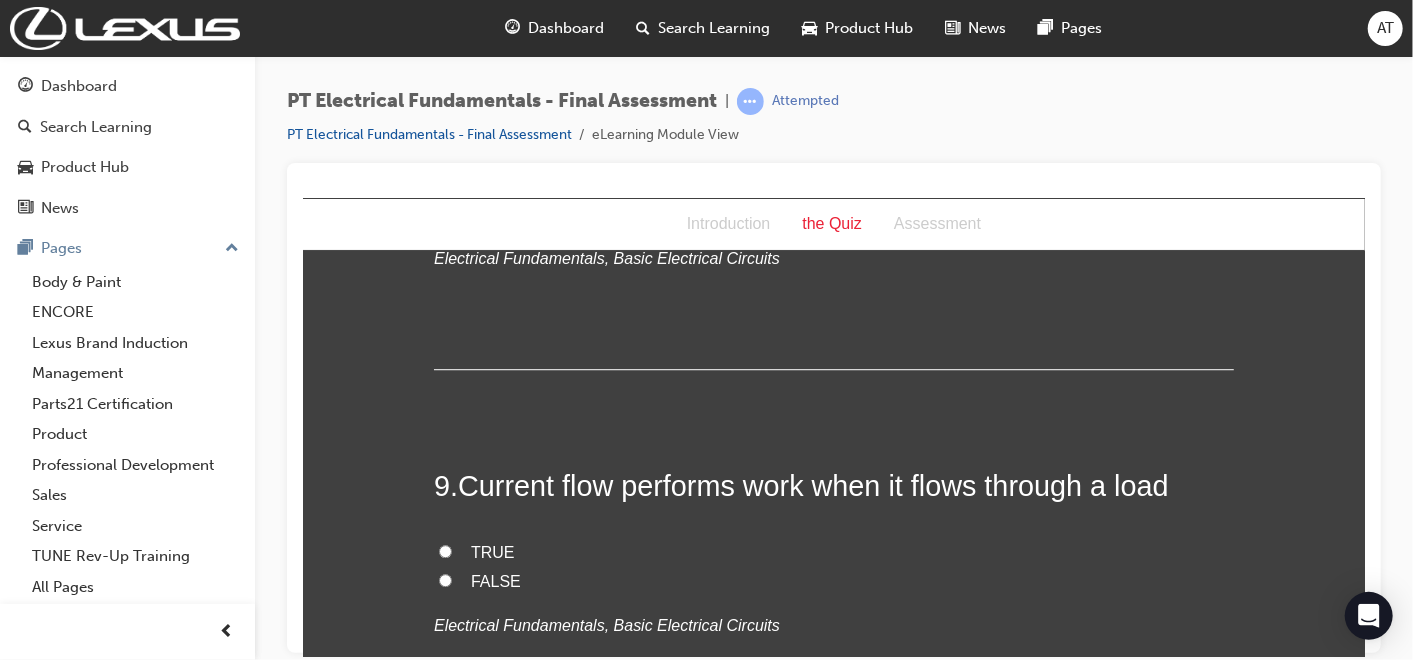 scroll, scrollTop: 3222, scrollLeft: 0, axis: vertical 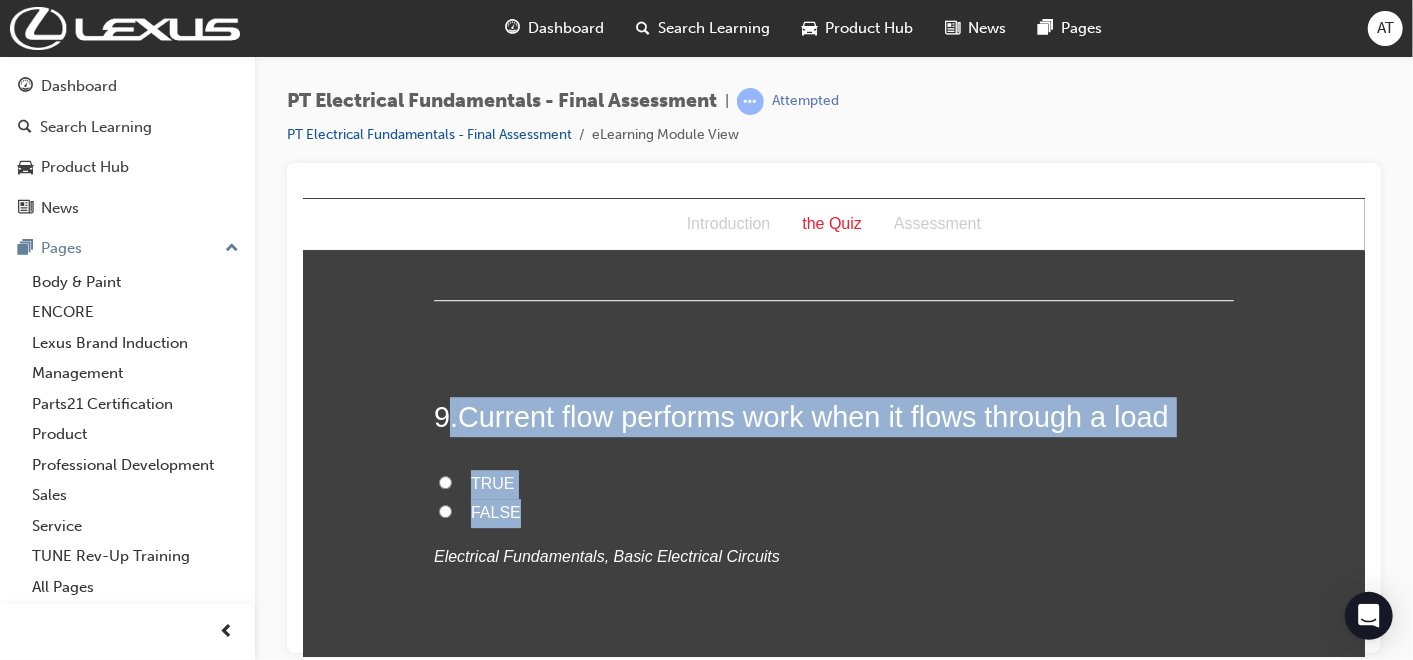 drag, startPoint x: 433, startPoint y: 373, endPoint x: 534, endPoint y: 466, distance: 137.2953 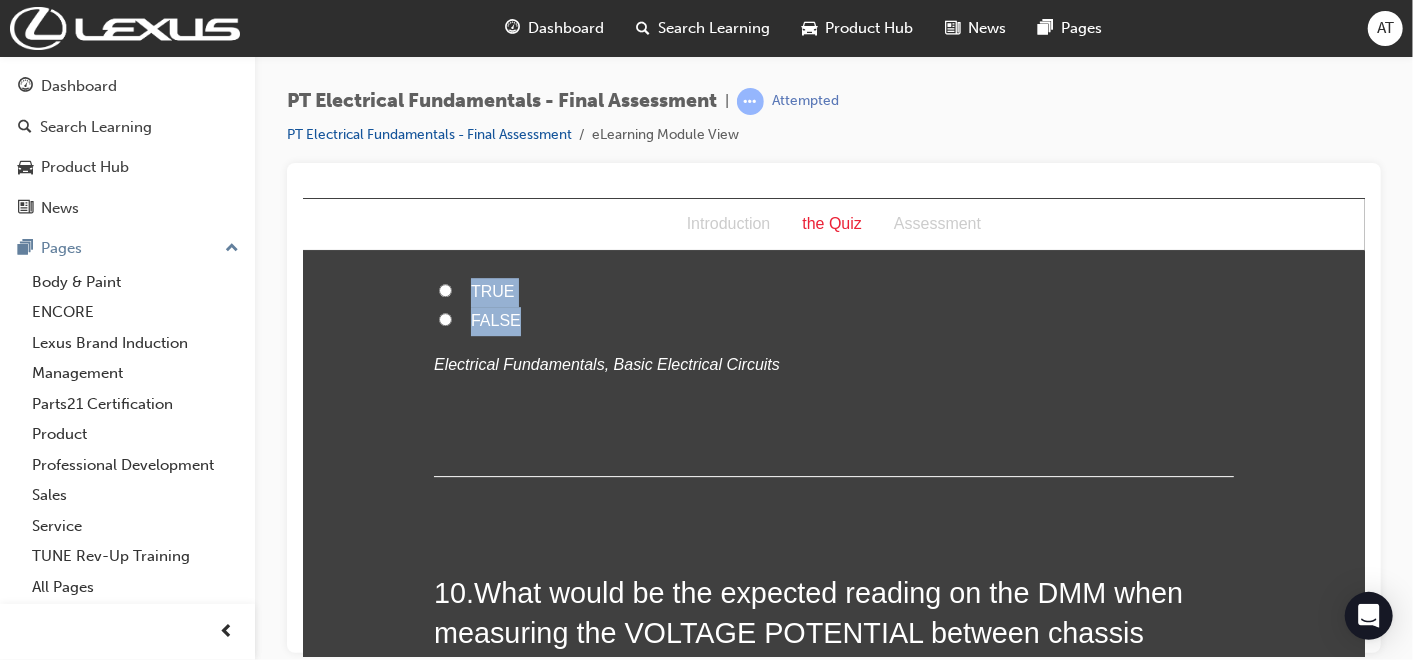 scroll, scrollTop: 3222, scrollLeft: 0, axis: vertical 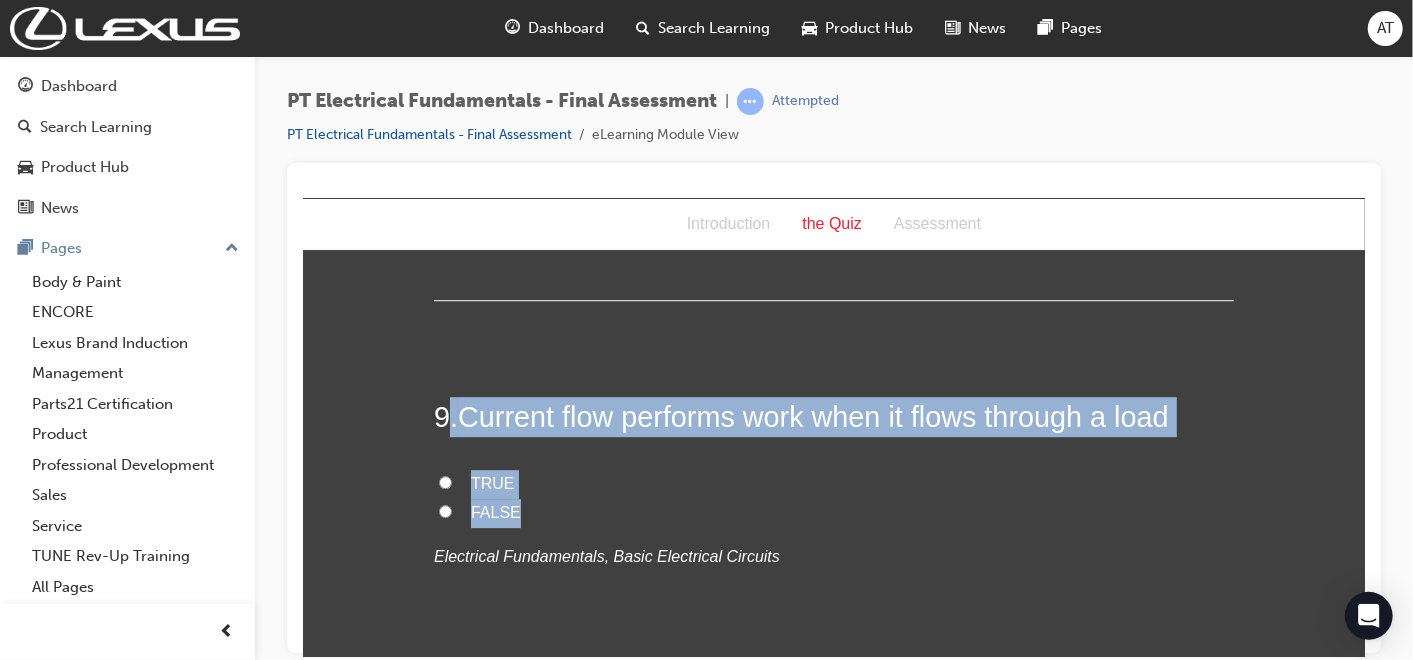 click on "TRUE" at bounding box center [492, 482] 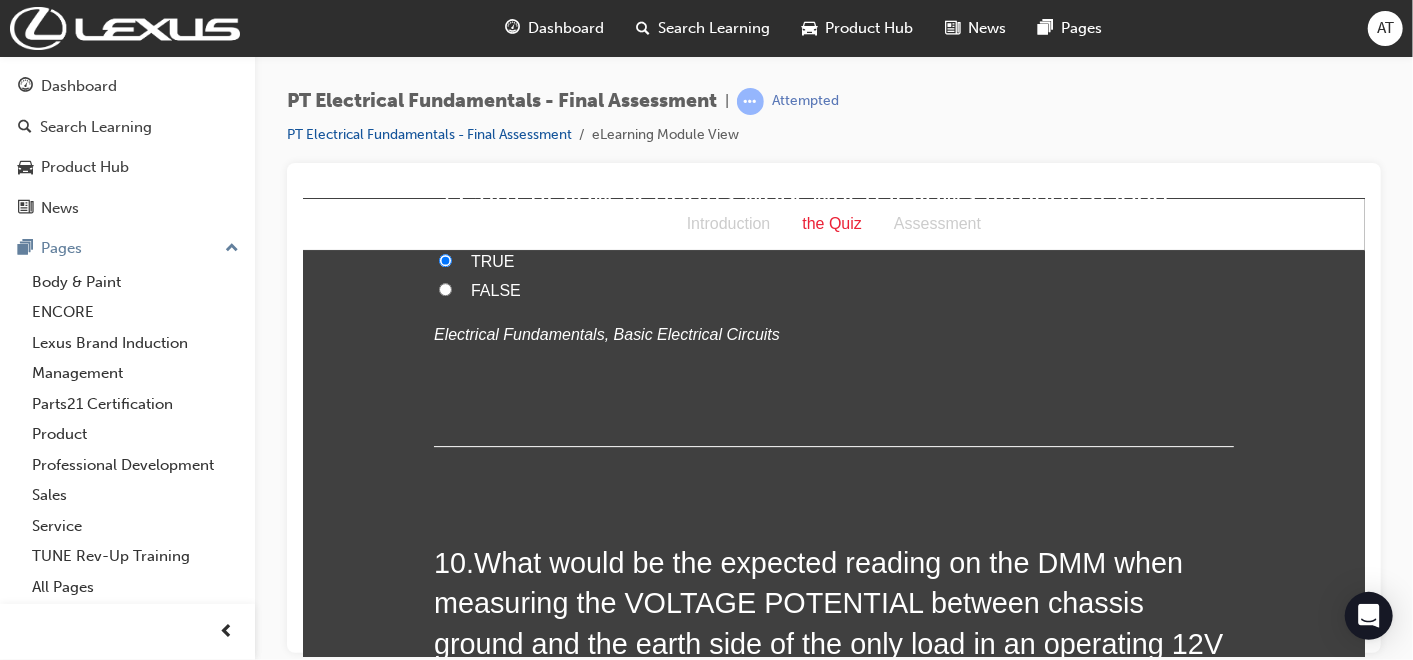 click on "1 .  Typically when using a DMM, voltage V and resistance R are checked in parallel but amperage A is checked in series. FALSE TRUE
Electrical Fundamentals, Basic Electrical Circuits 2 .  A simple light circuit may include the following components, Battery, Fuse, Relay, Switch, Lights and Ground. TRUE FALSE
Electrical Fundamentals, Basic Electrical Circuits 3 .  If a wire is broken or disconnected, the circuit is open FALSE TRUE
Electrical Fundamentals, Basic Electrical Circuits 4 .  A power source produces voltage, or electrical potential FALSE TRUE
Electrical Fundamentals, Basic Electrical Circuits 5 .  We can say a circuit is open when it connects a power source, fuse, switch and electrical load FALSE TRUE
Electrical Fundamentals, Basic Electrical Circuits 6 .  When the switch is OFF, we can say the circuit has continuity TRUE FALSE
Electrical Fundamentals, Basic Electrical Circuits 7 .  The return path to the power source is called the ground FALSE TRUE
8 .  12 Volts 6 Volts 0 Volts 9" at bounding box center (833, 2080) 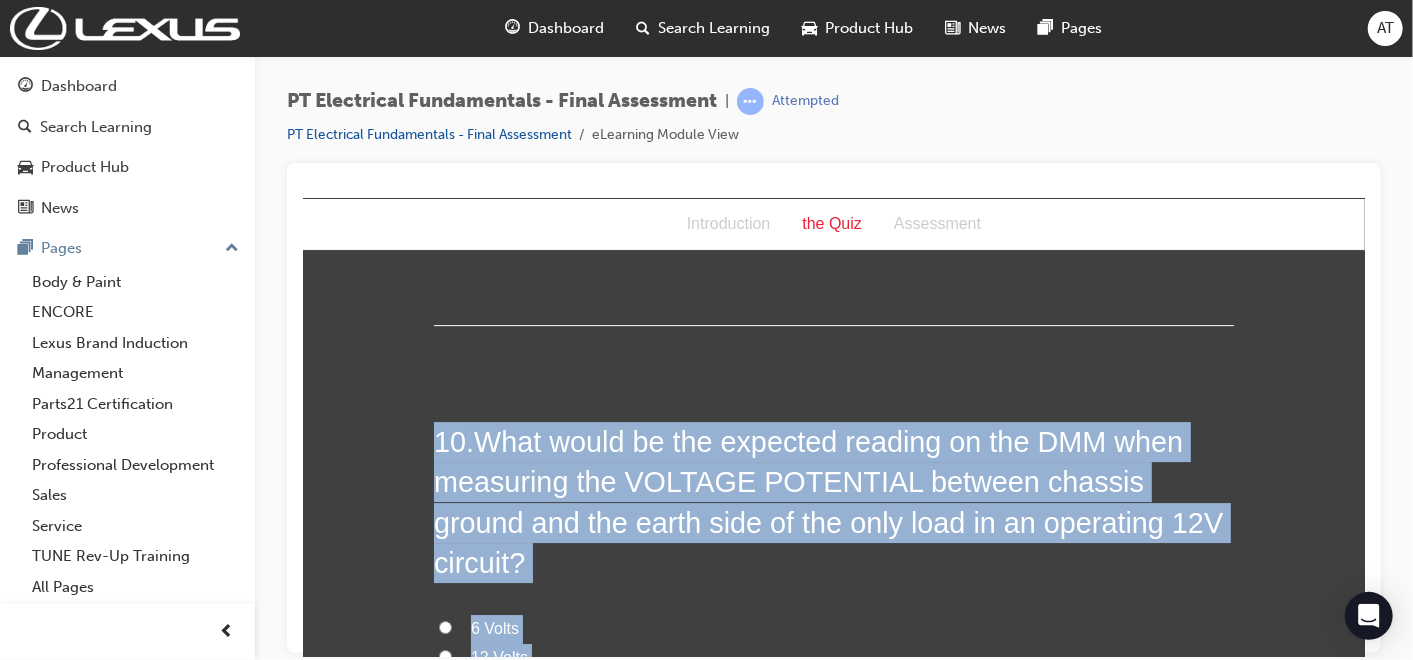 scroll, scrollTop: 3568, scrollLeft: 0, axis: vertical 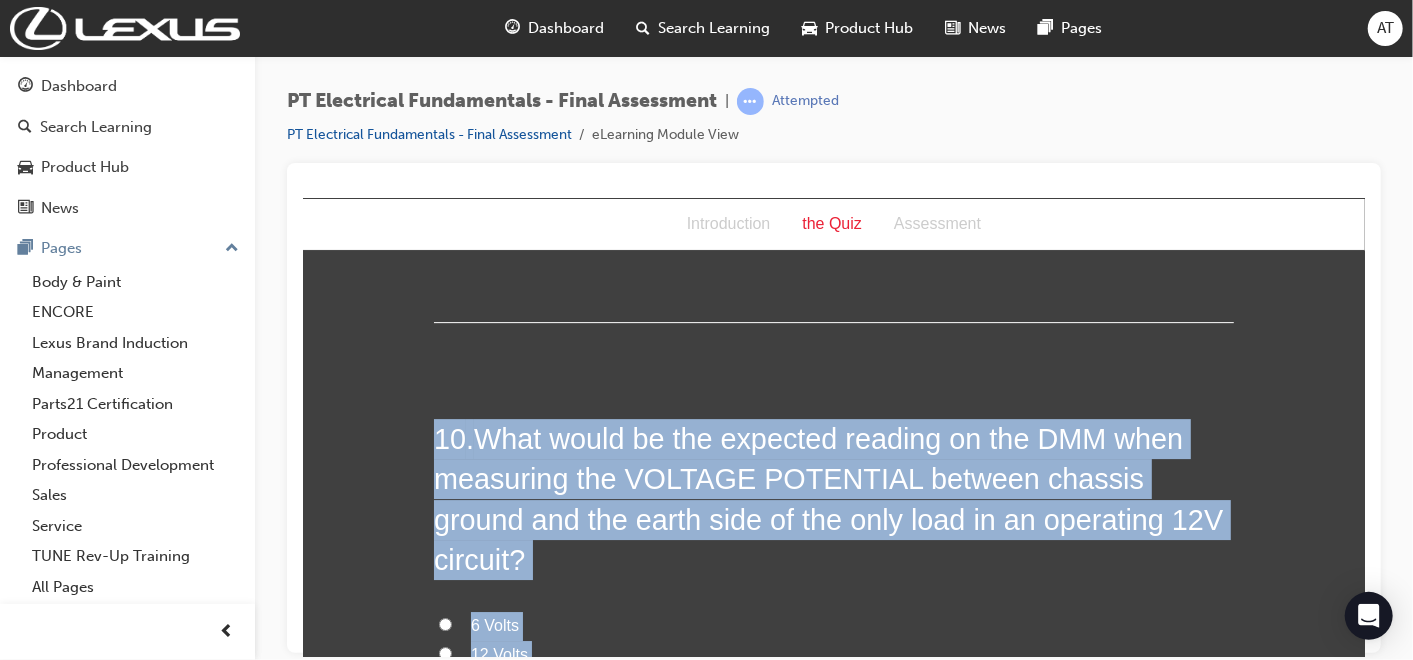 drag, startPoint x: 429, startPoint y: 397, endPoint x: 529, endPoint y: 641, distance: 263.6968 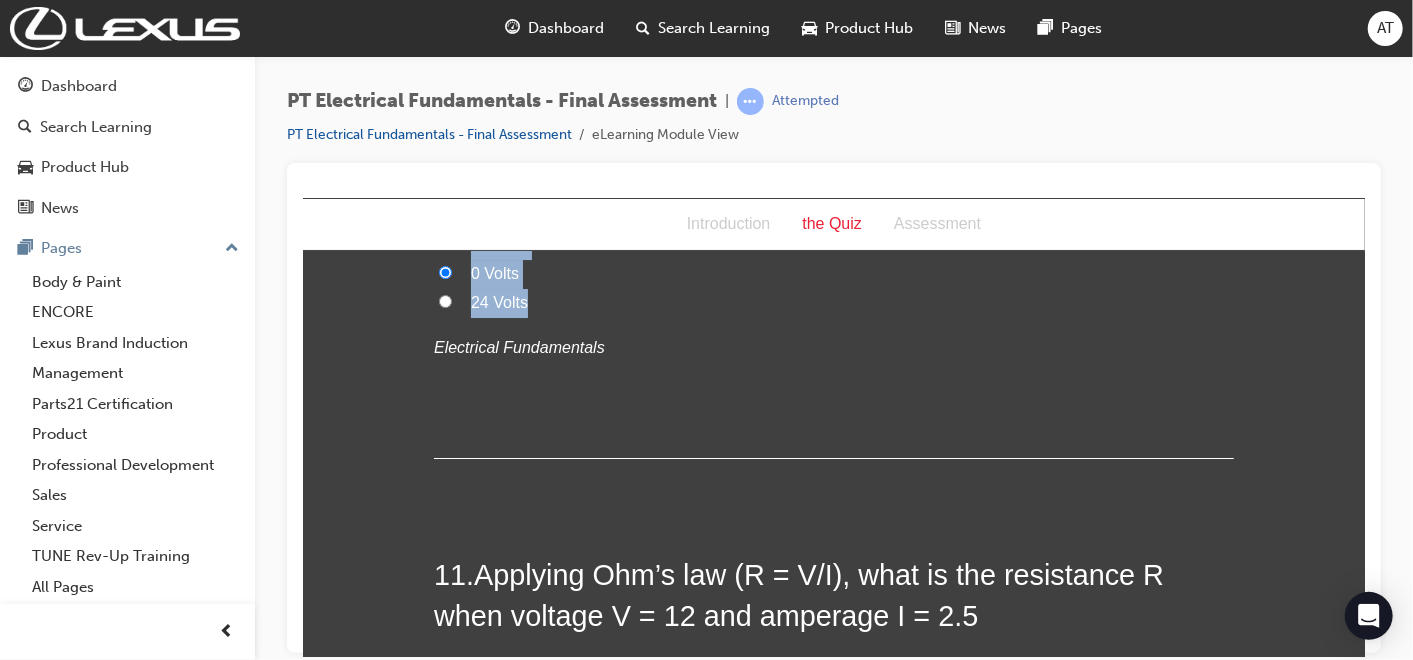 scroll, scrollTop: 4013, scrollLeft: 0, axis: vertical 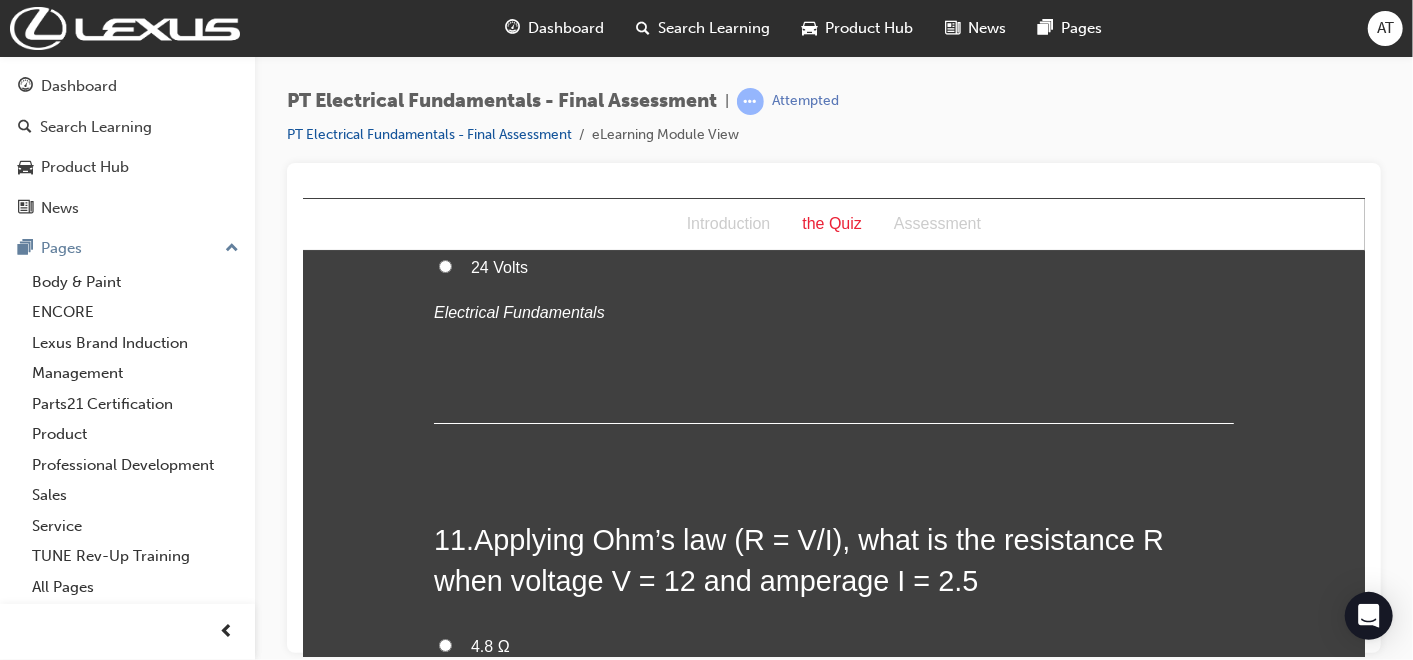 drag, startPoint x: 409, startPoint y: 457, endPoint x: 425, endPoint y: 450, distance: 17.464249 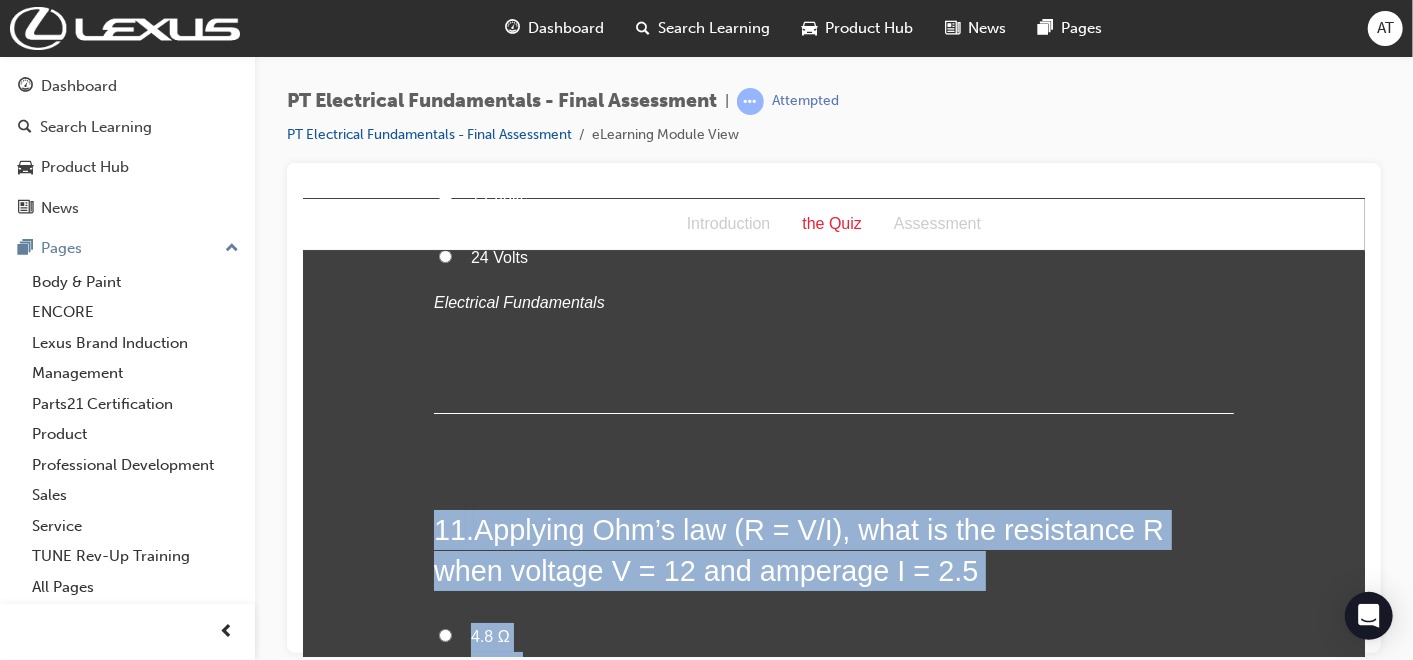 scroll, scrollTop: 4037, scrollLeft: 0, axis: vertical 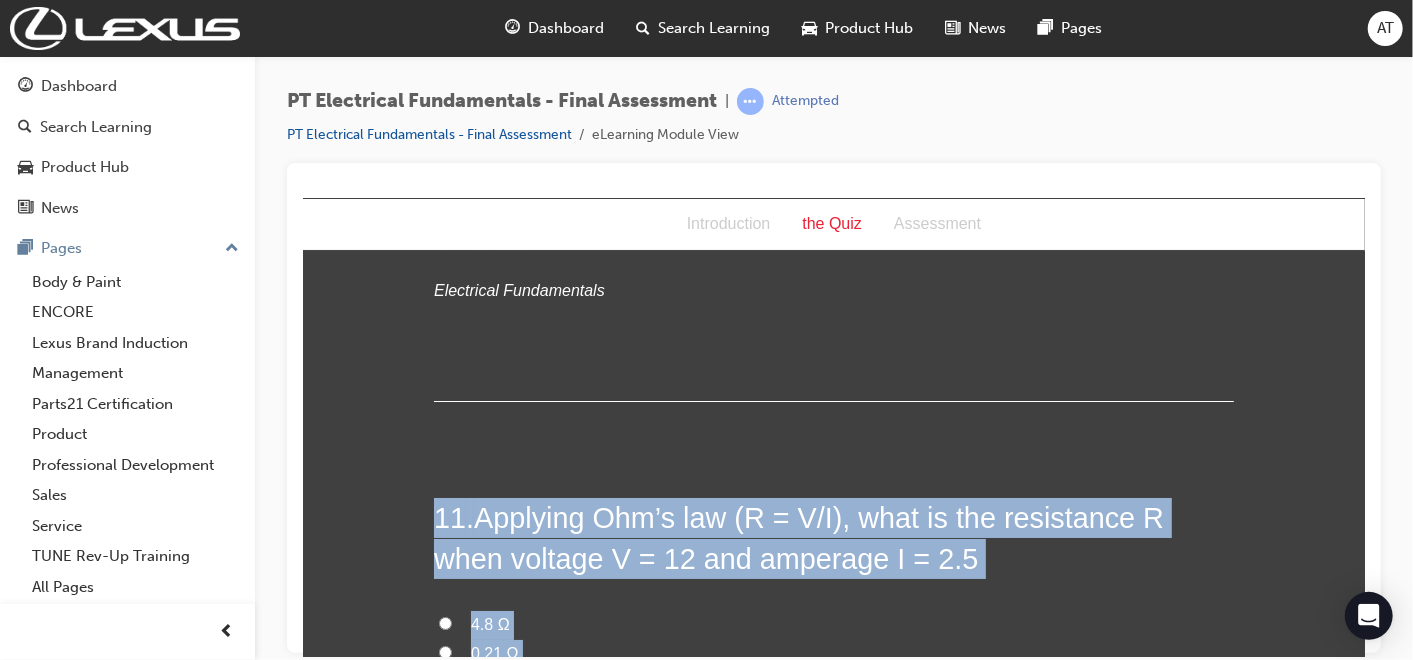 drag, startPoint x: 427, startPoint y: 450, endPoint x: 499, endPoint y: 642, distance: 205.05609 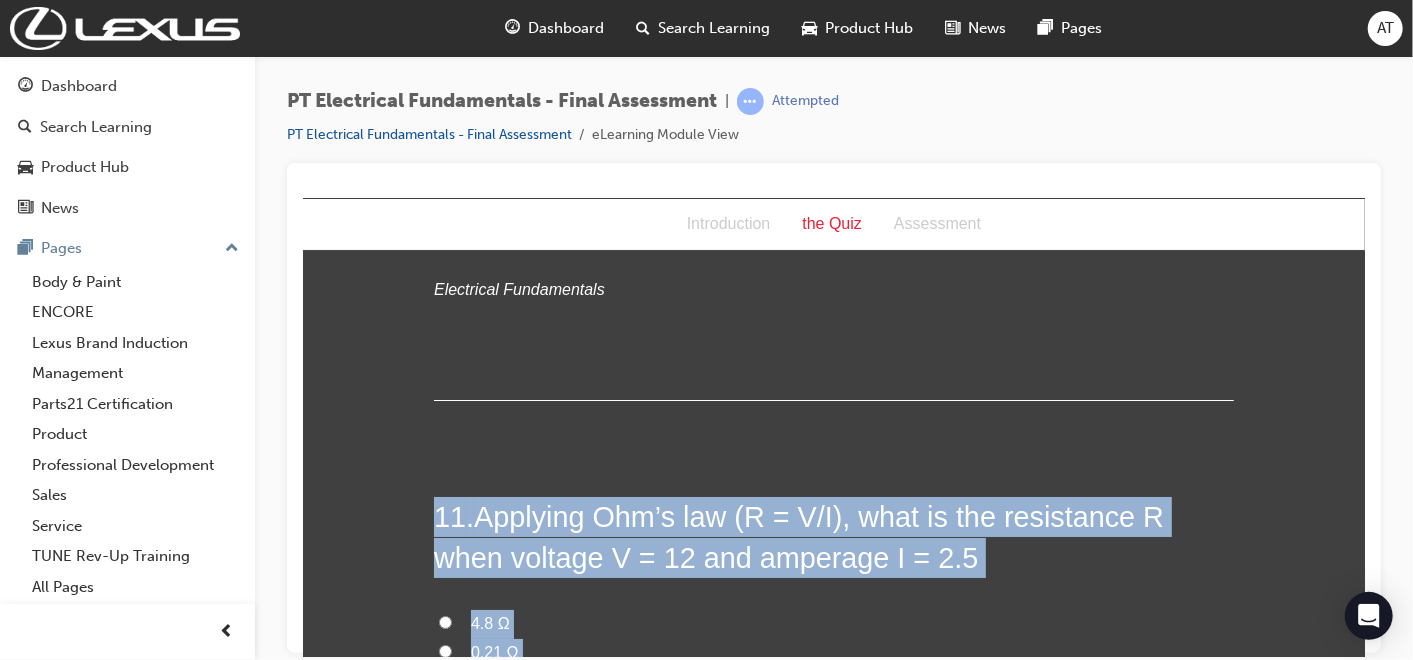 click on "11 .  Applying Ohm’s law (R = V/I), what is the resistance R when voltage V = 12 and amperage I = 2.5 4.8 Ω 0.21 Ω 48 Ω 20 Ω
Electrical Fundamentals, Basic Electrical Circuits" at bounding box center (833, 681) 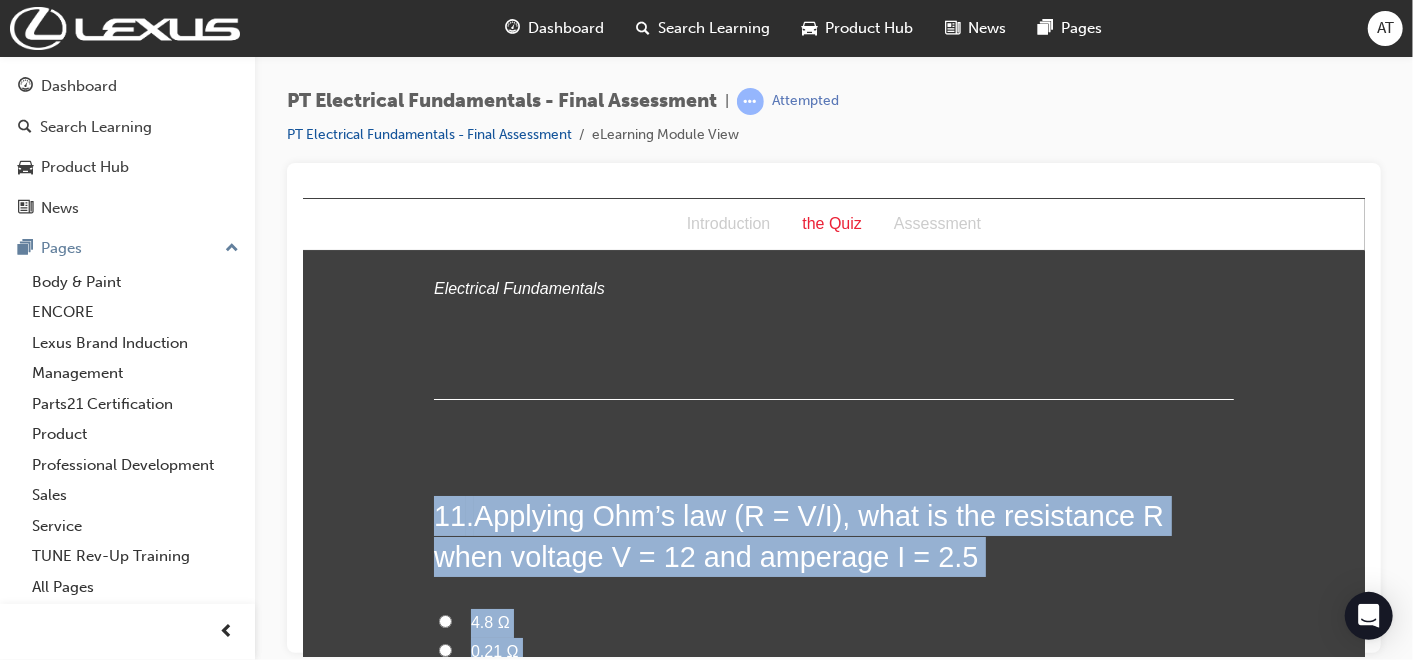 drag, startPoint x: 541, startPoint y: 528, endPoint x: 497, endPoint y: 475, distance: 68.88396 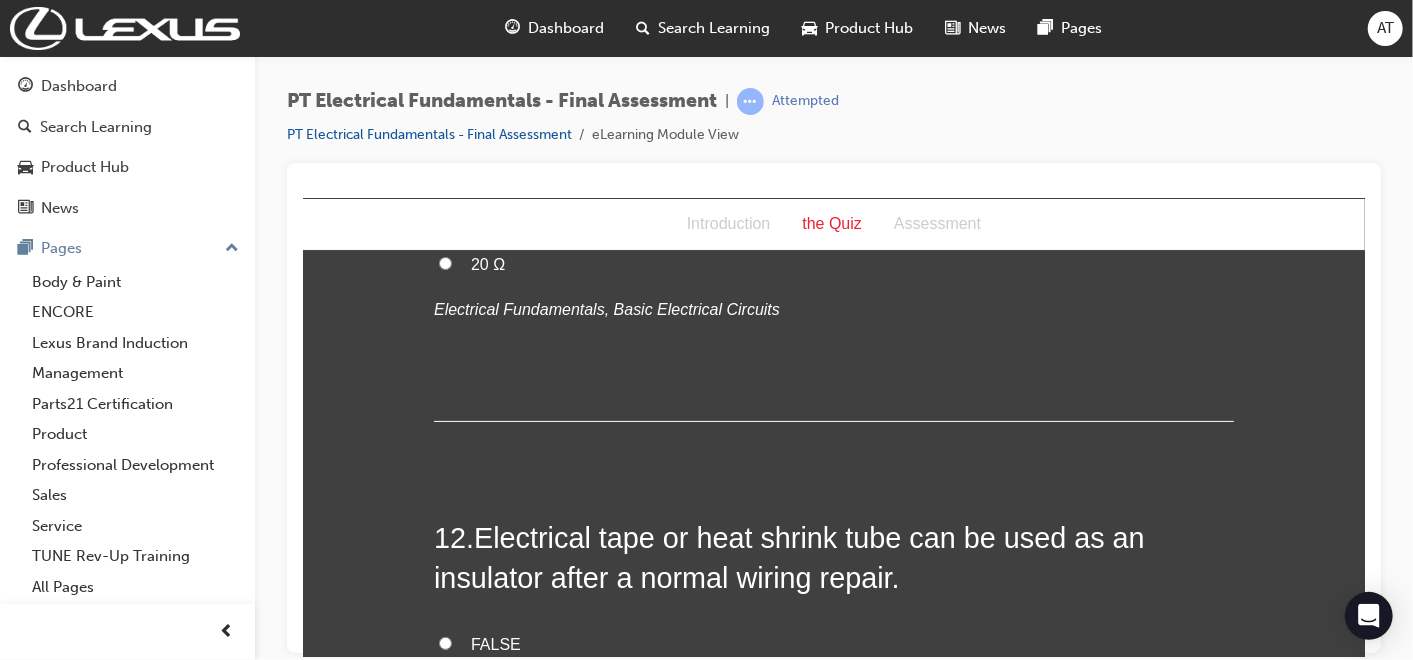 scroll, scrollTop: 4592, scrollLeft: 0, axis: vertical 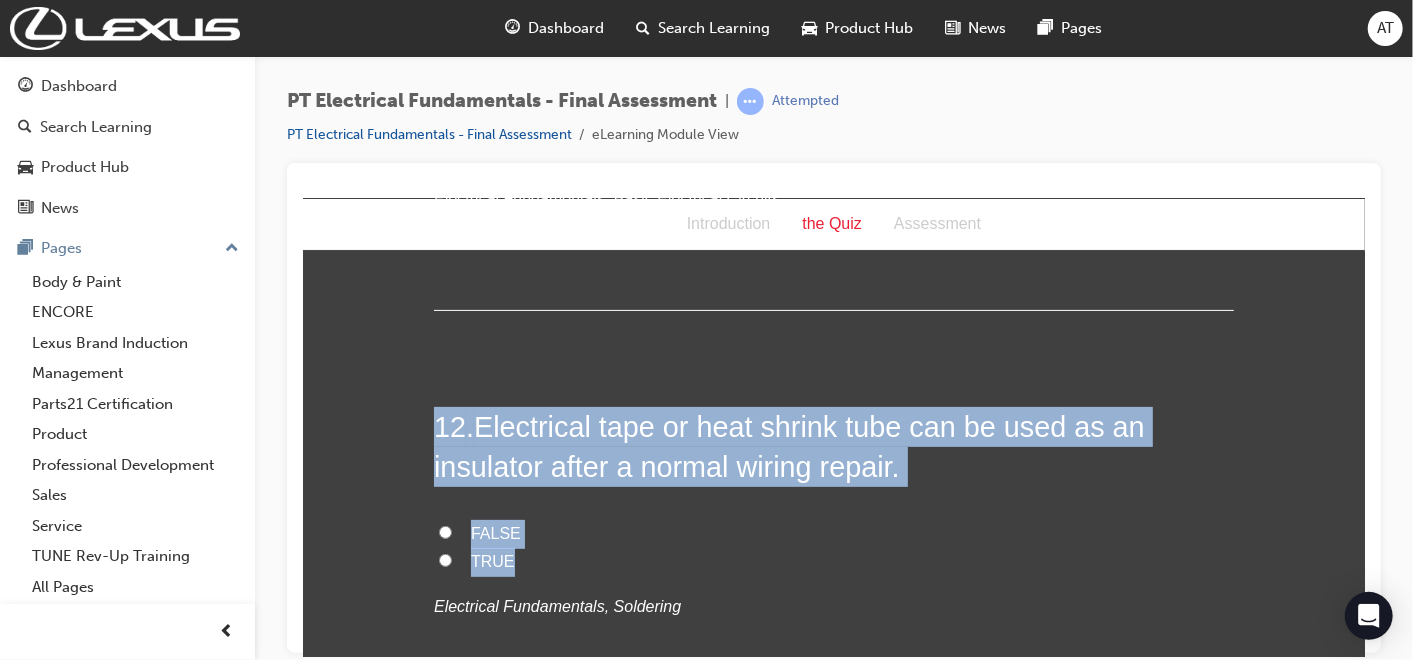 drag, startPoint x: 429, startPoint y: 325, endPoint x: 534, endPoint y: 470, distance: 179.02513 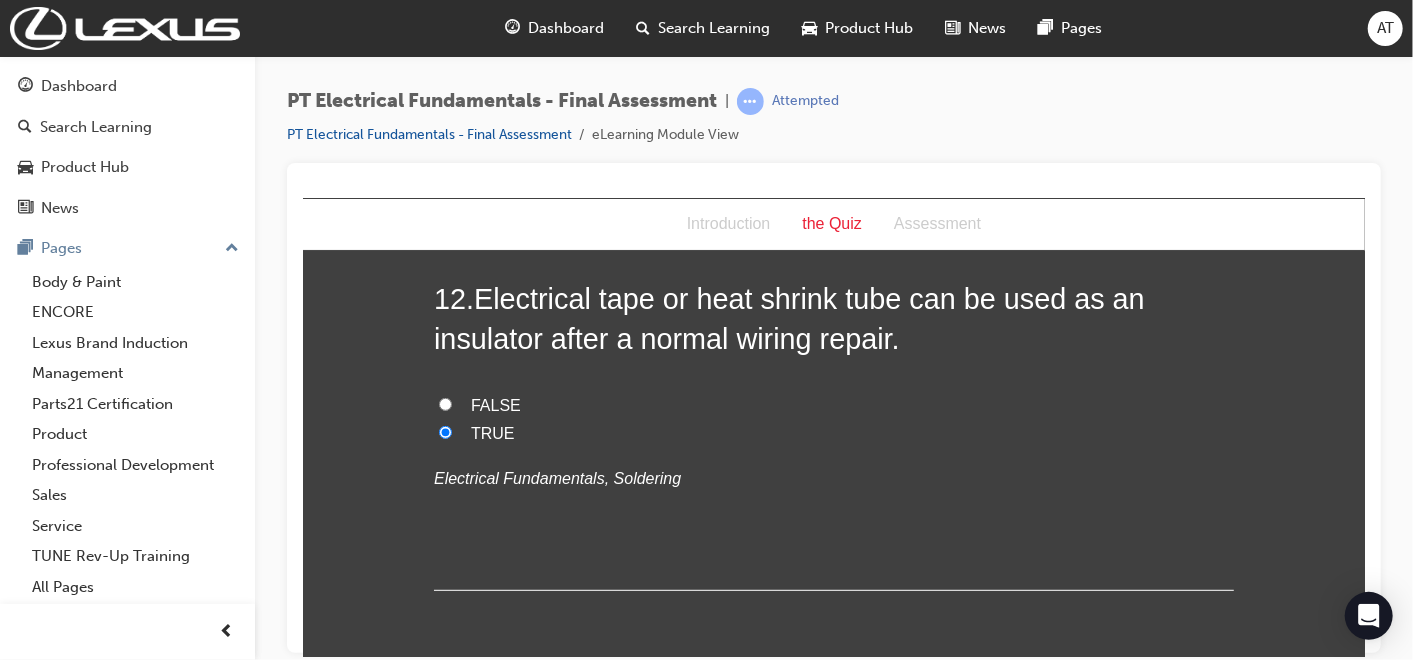 scroll, scrollTop: 4925, scrollLeft: 0, axis: vertical 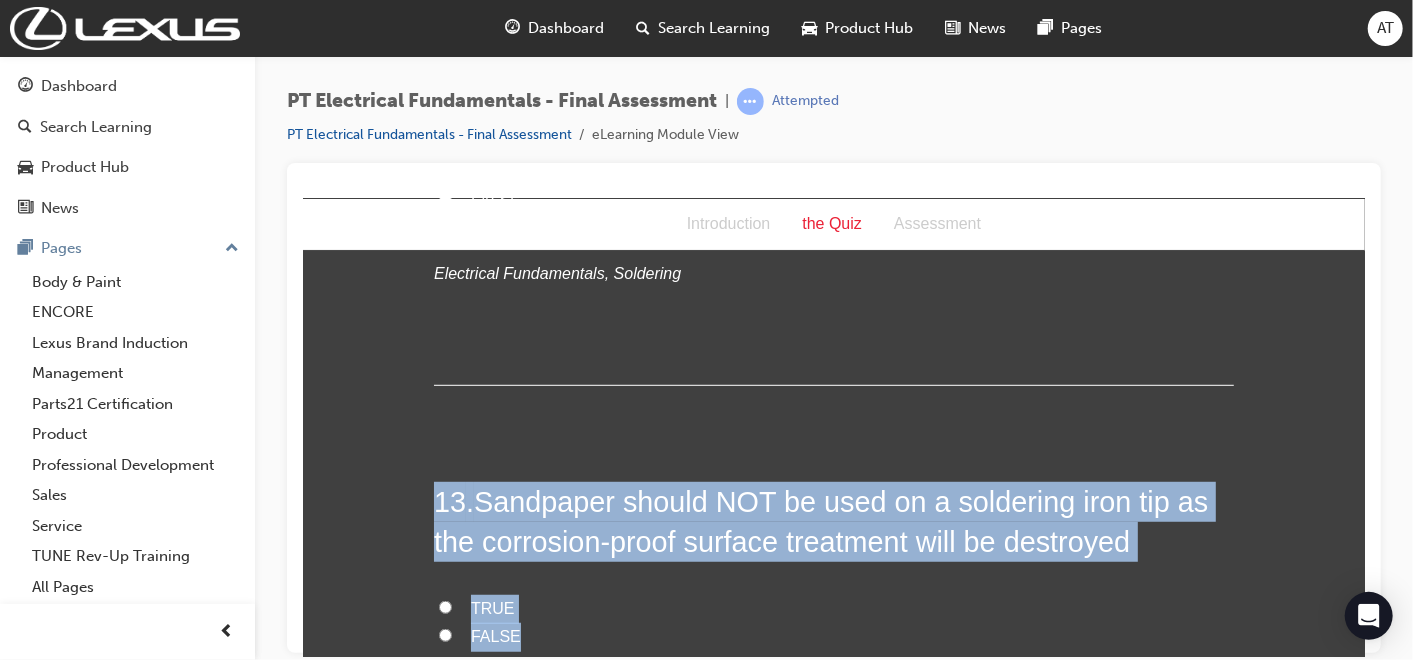 drag, startPoint x: 433, startPoint y: 409, endPoint x: 504, endPoint y: 539, distance: 148.12495 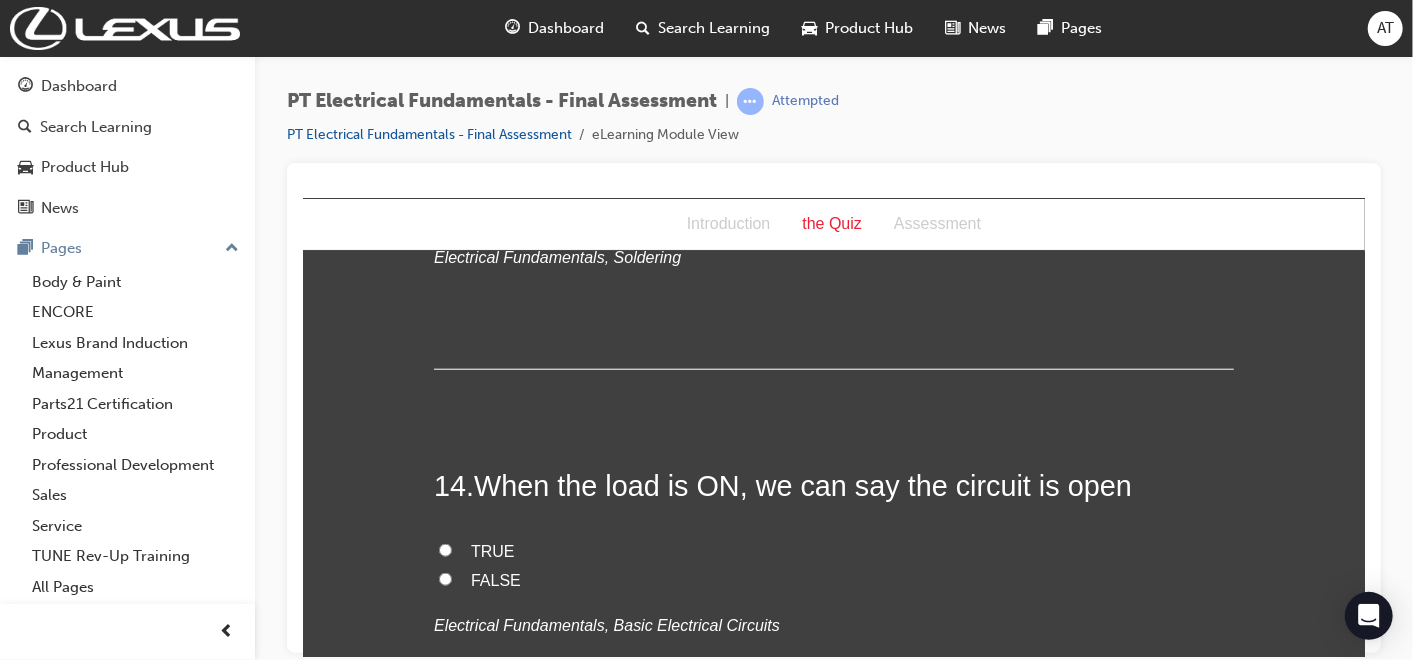 scroll, scrollTop: 5370, scrollLeft: 0, axis: vertical 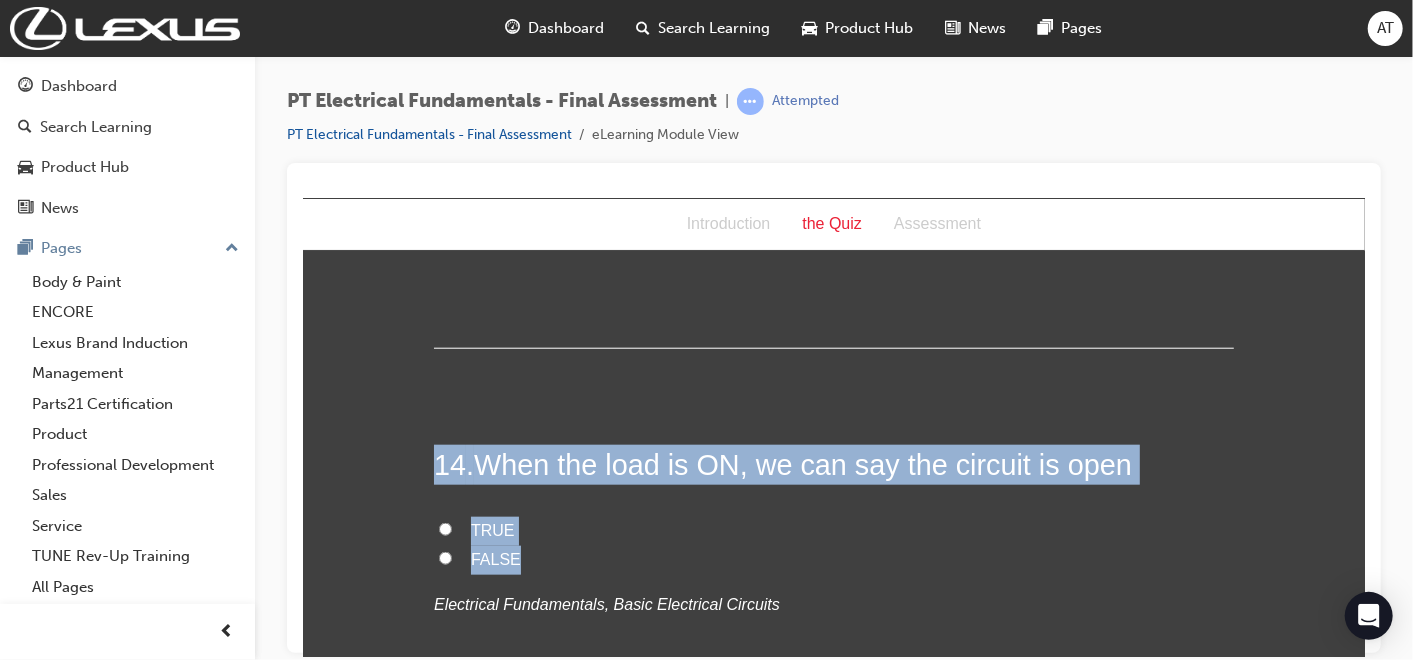 drag, startPoint x: 427, startPoint y: 382, endPoint x: 513, endPoint y: 479, distance: 129.6341 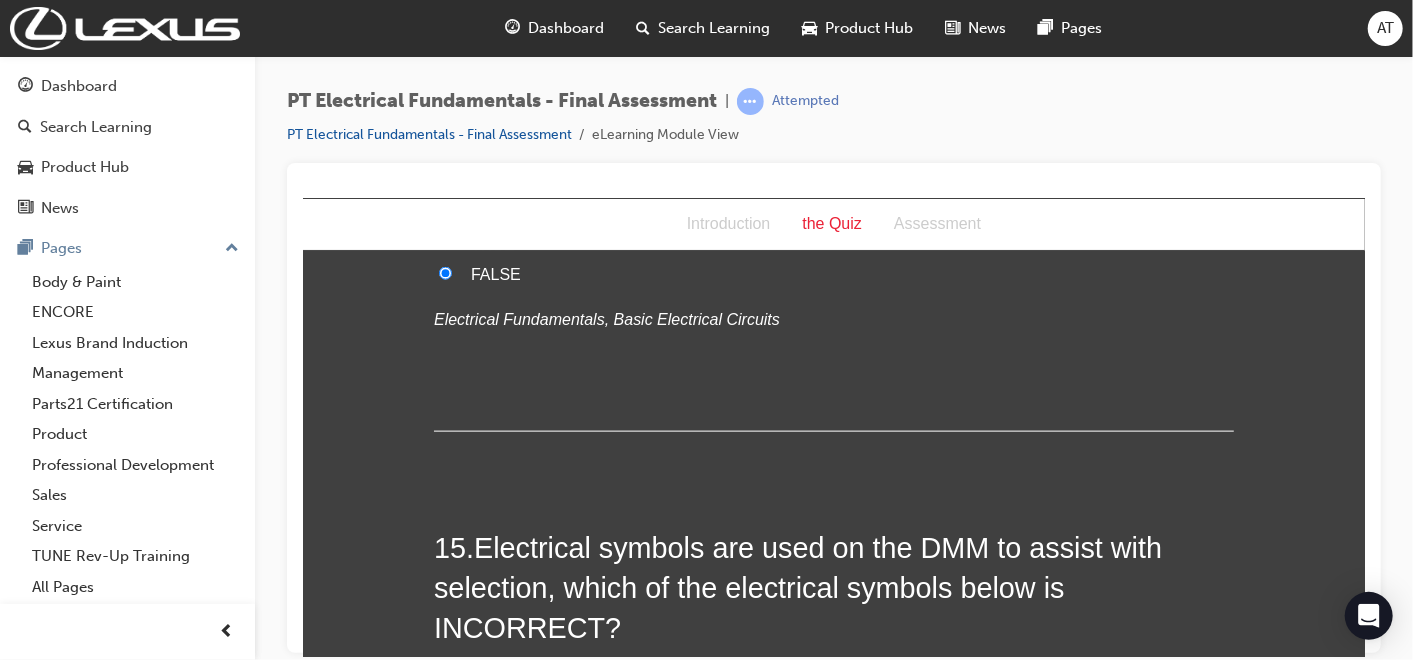 scroll, scrollTop: 5703, scrollLeft: 0, axis: vertical 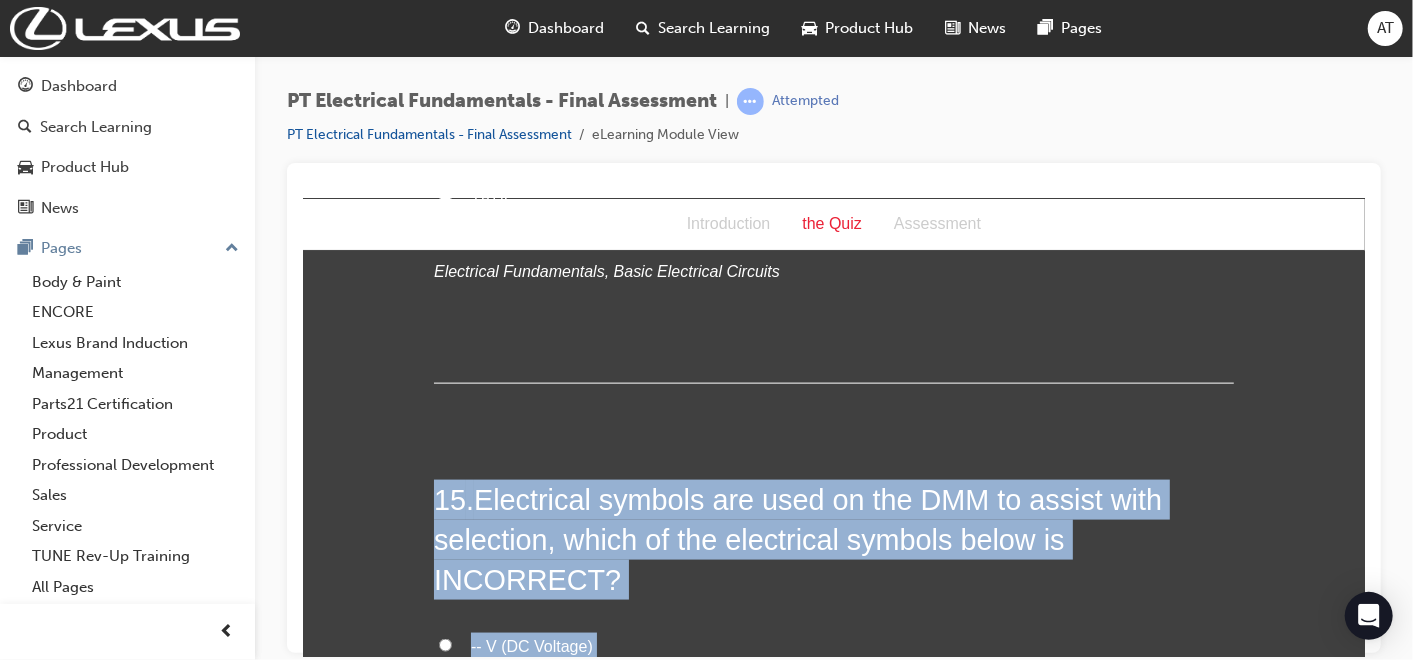drag, startPoint x: 423, startPoint y: 397, endPoint x: 562, endPoint y: 616, distance: 259.38773 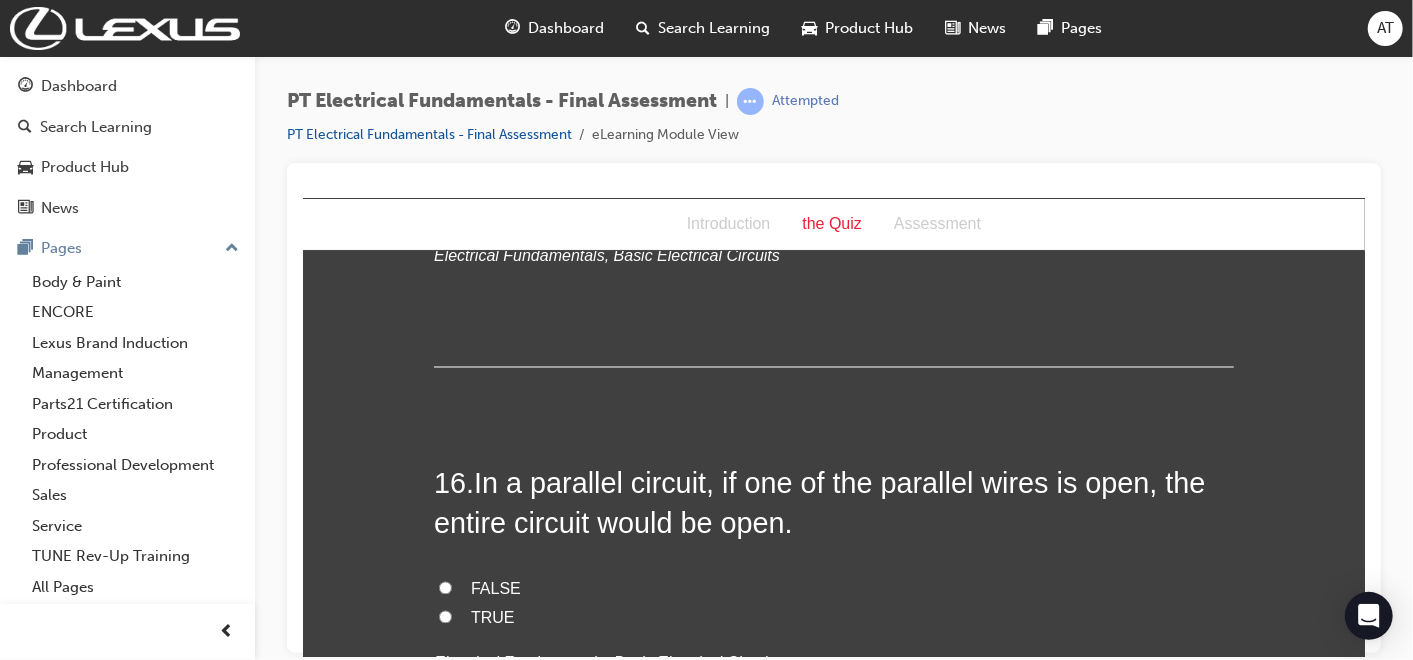 scroll, scrollTop: 6259, scrollLeft: 0, axis: vertical 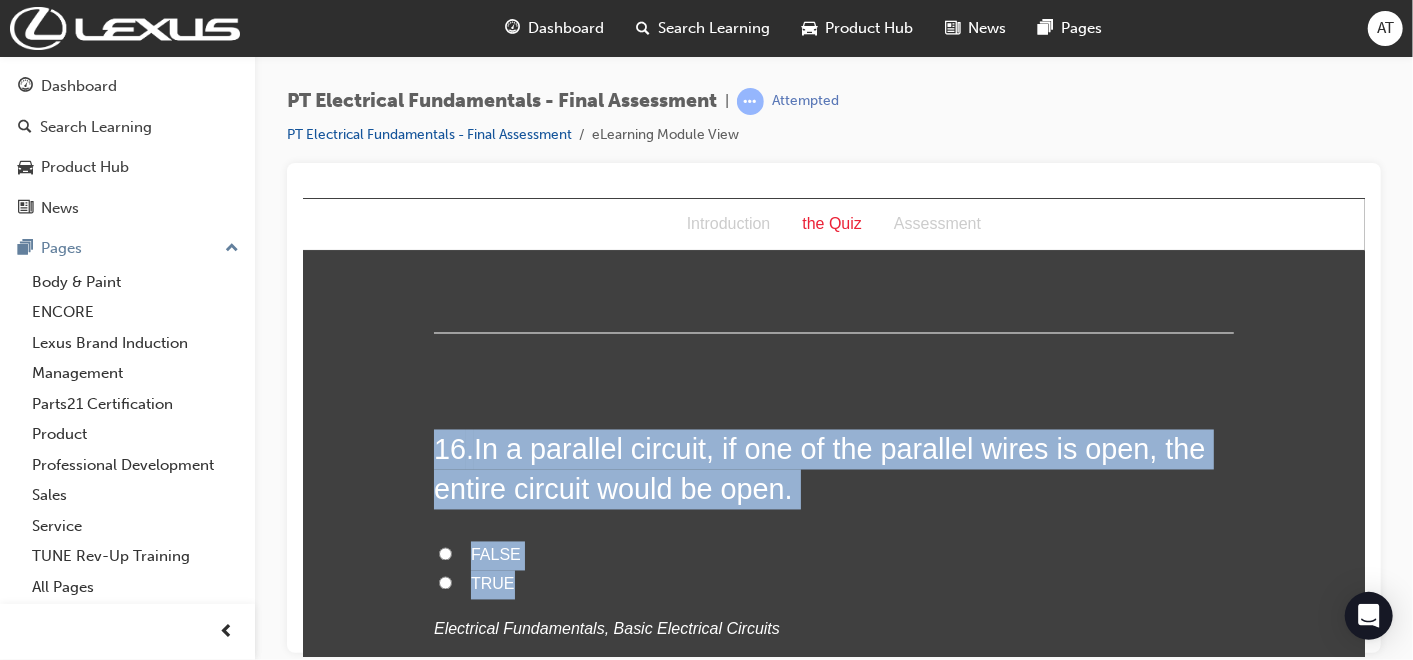 drag, startPoint x: 427, startPoint y: 316, endPoint x: 518, endPoint y: 464, distance: 173.73831 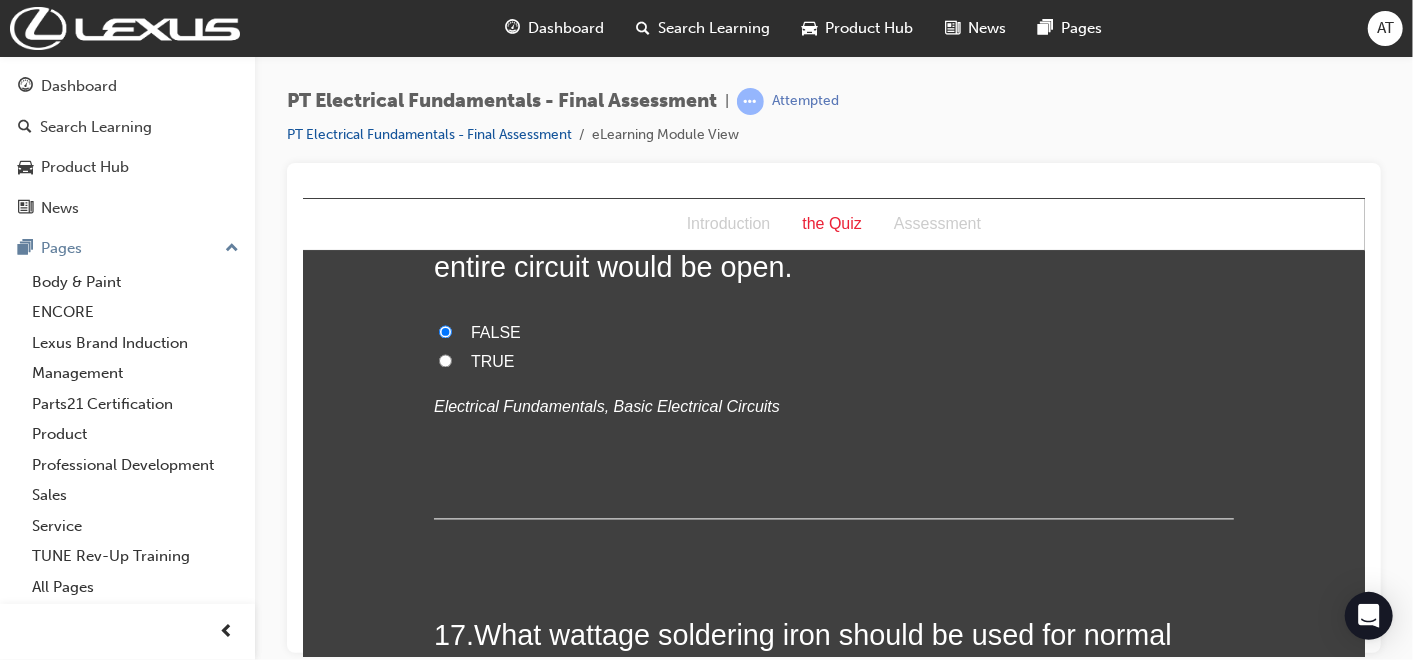 scroll, scrollTop: 6592, scrollLeft: 0, axis: vertical 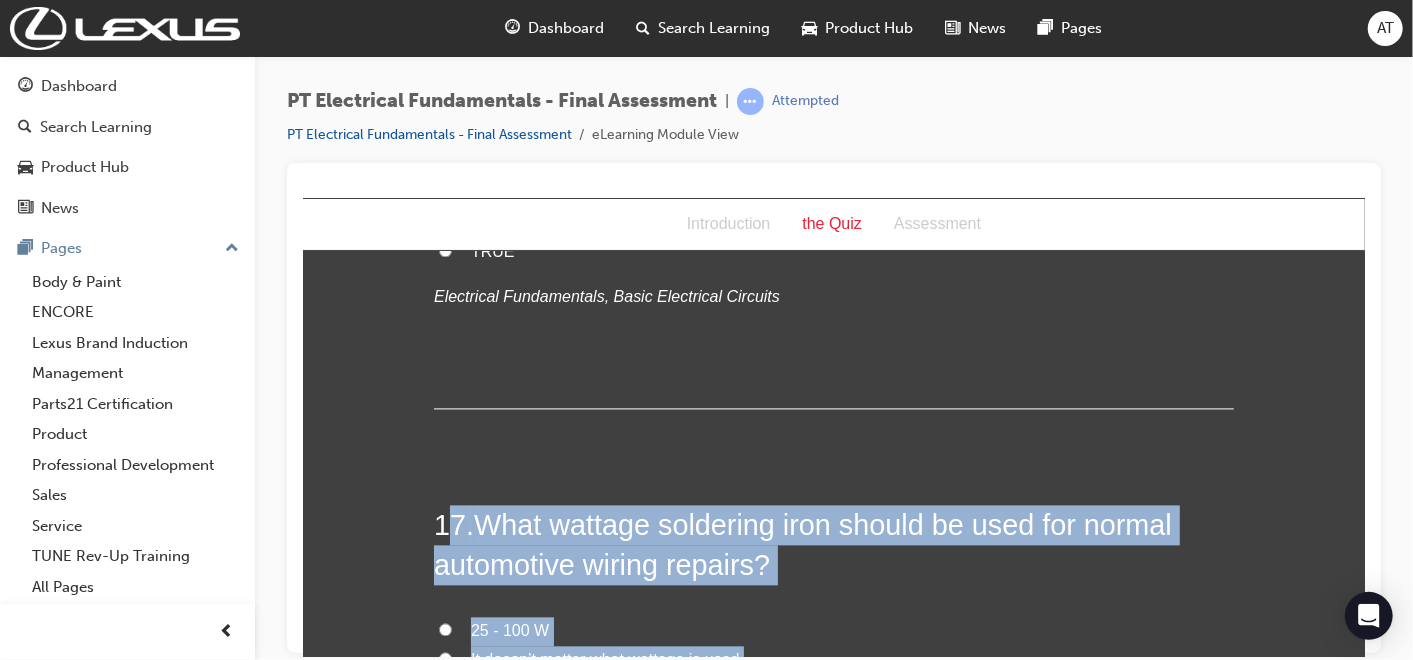 drag, startPoint x: 434, startPoint y: 393, endPoint x: 507, endPoint y: 596, distance: 215.72668 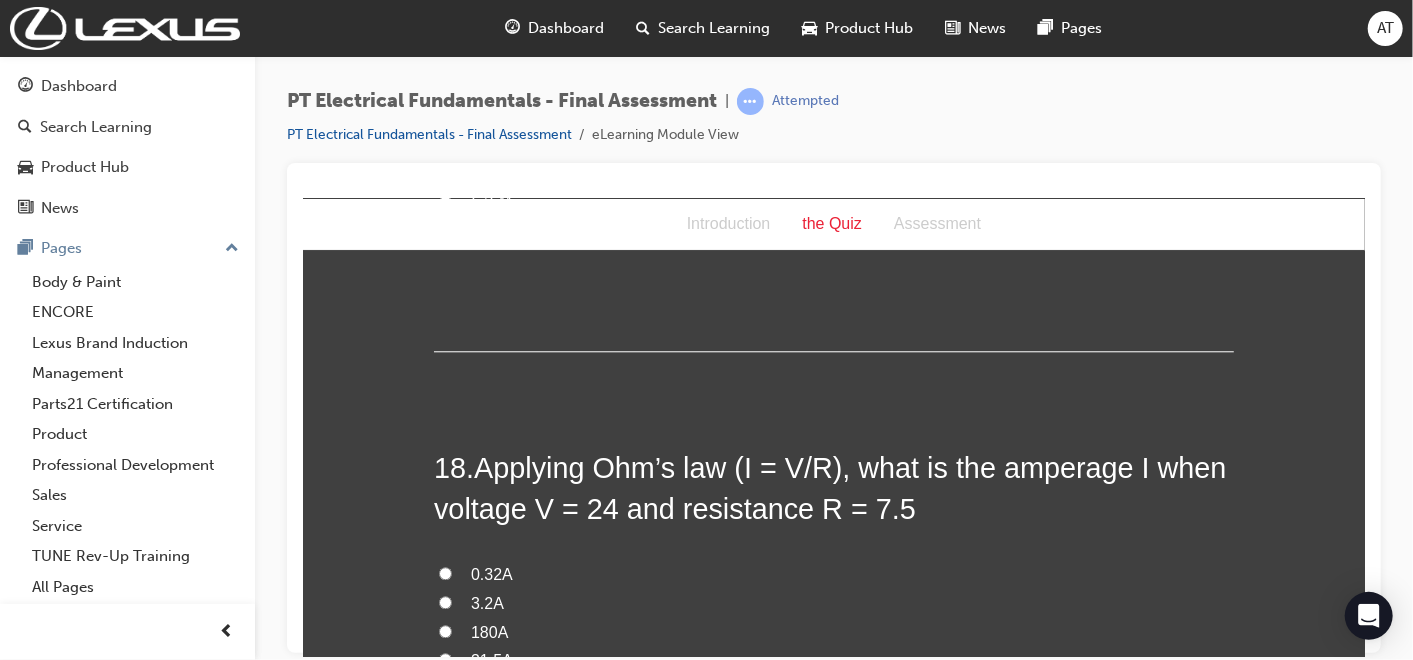 scroll, scrollTop: 7148, scrollLeft: 0, axis: vertical 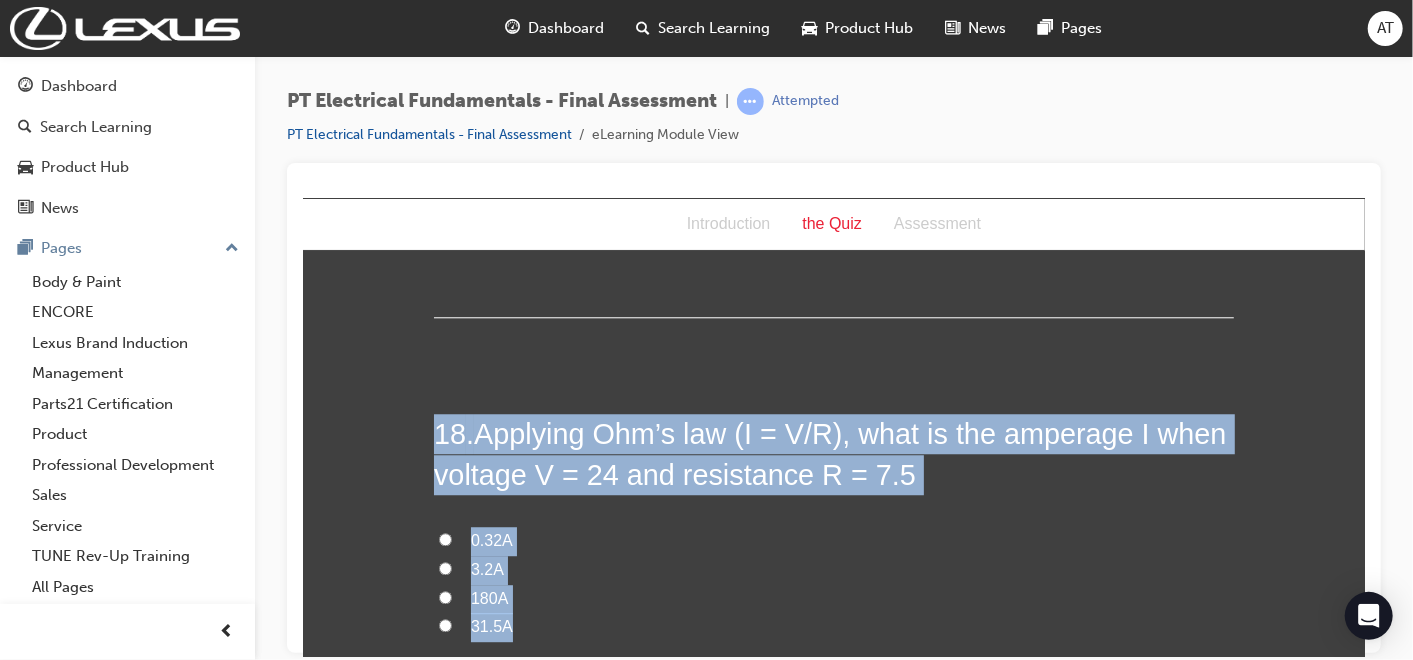 drag, startPoint x: 439, startPoint y: 324, endPoint x: 507, endPoint y: 494, distance: 183.0956 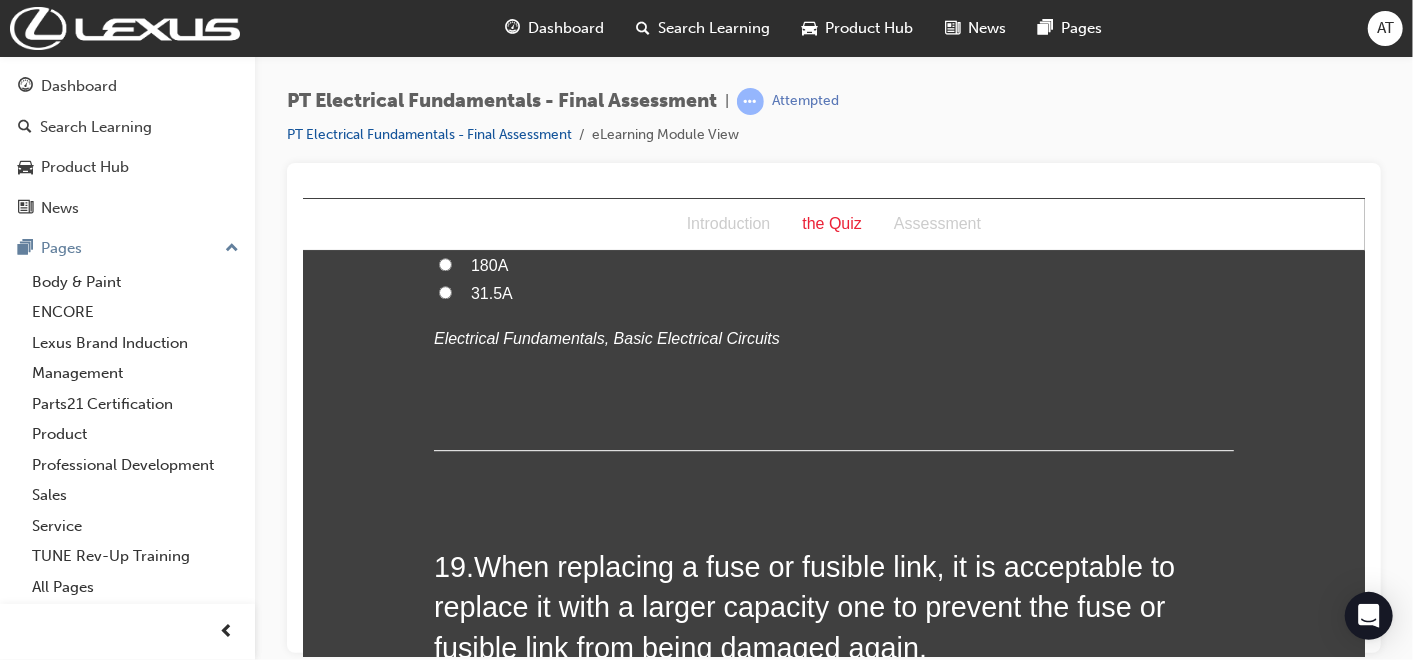 scroll, scrollTop: 7592, scrollLeft: 0, axis: vertical 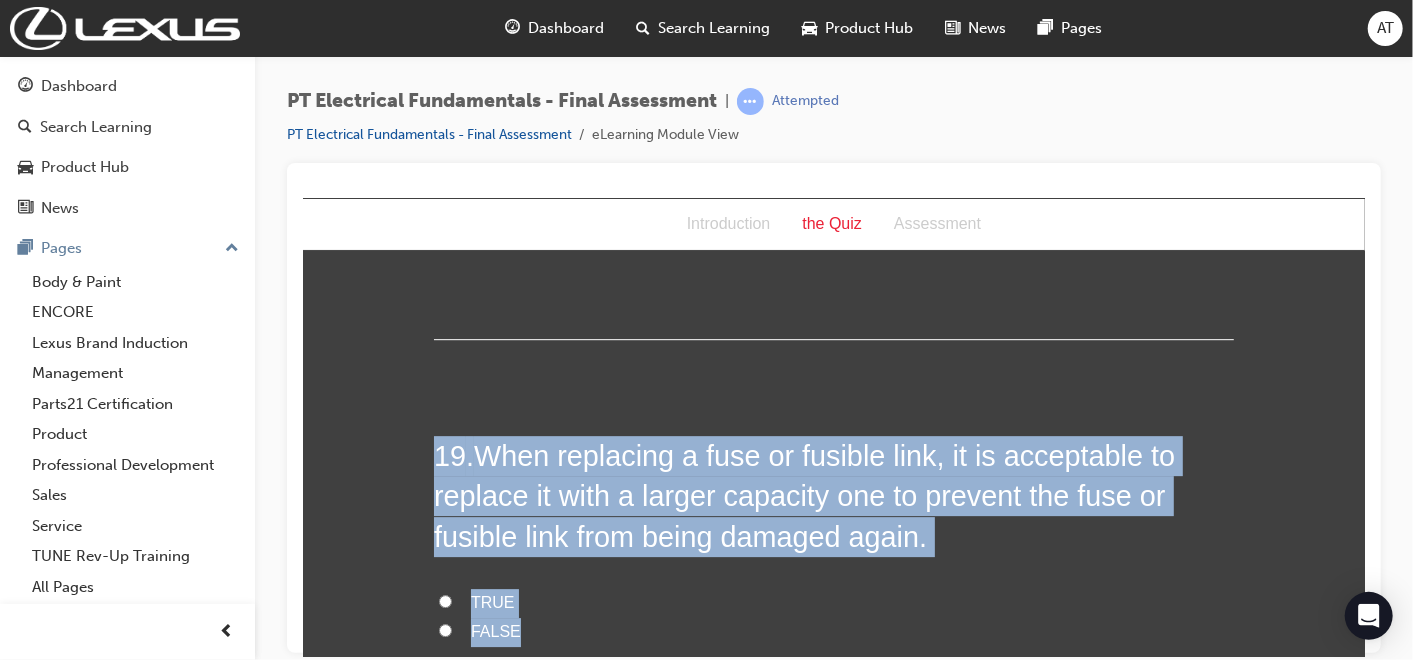 drag, startPoint x: 431, startPoint y: 326, endPoint x: 530, endPoint y: 507, distance: 206.3056 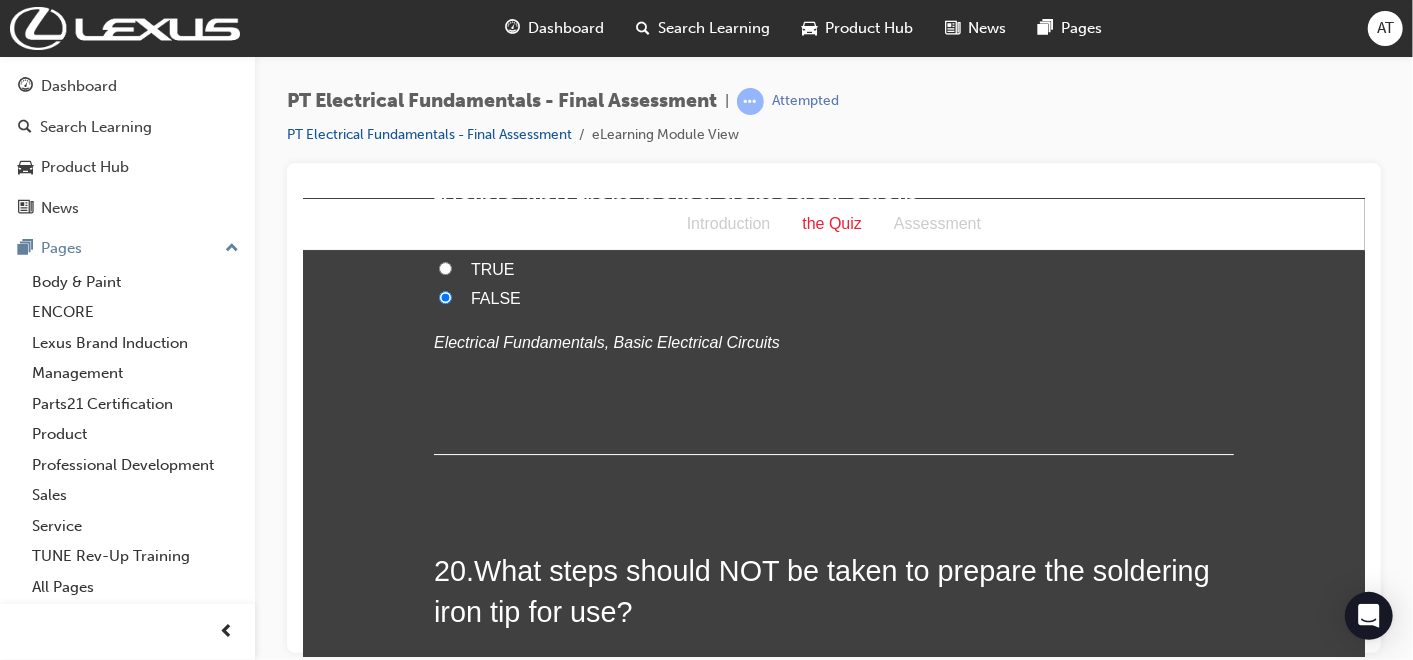 scroll, scrollTop: 8037, scrollLeft: 0, axis: vertical 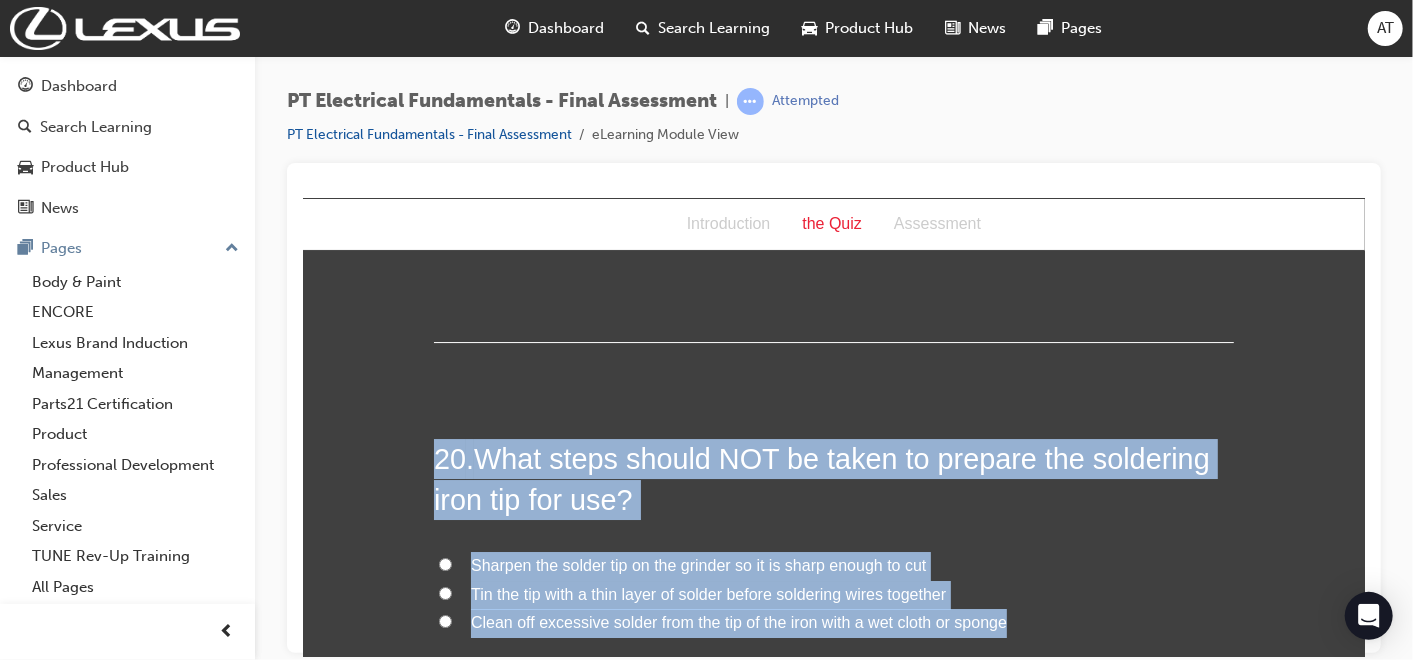 drag, startPoint x: 426, startPoint y: 320, endPoint x: 1004, endPoint y: 499, distance: 605.08264 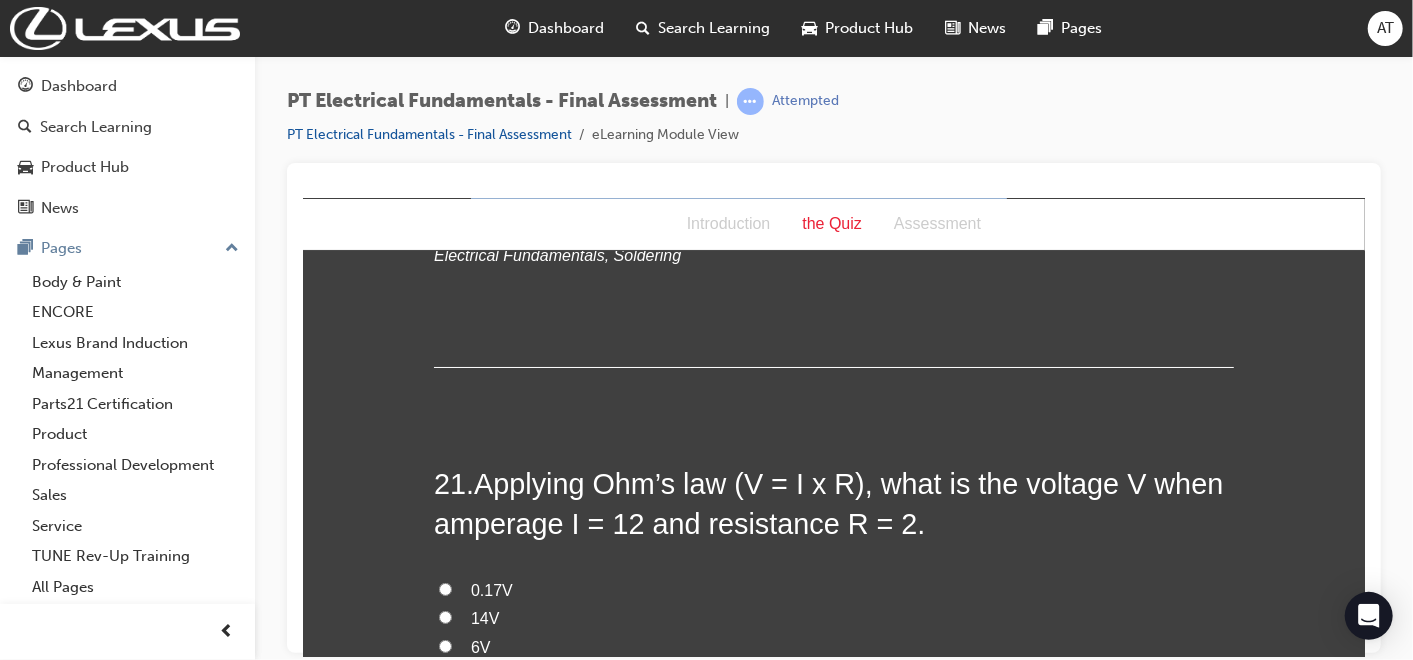 scroll, scrollTop: 8481, scrollLeft: 0, axis: vertical 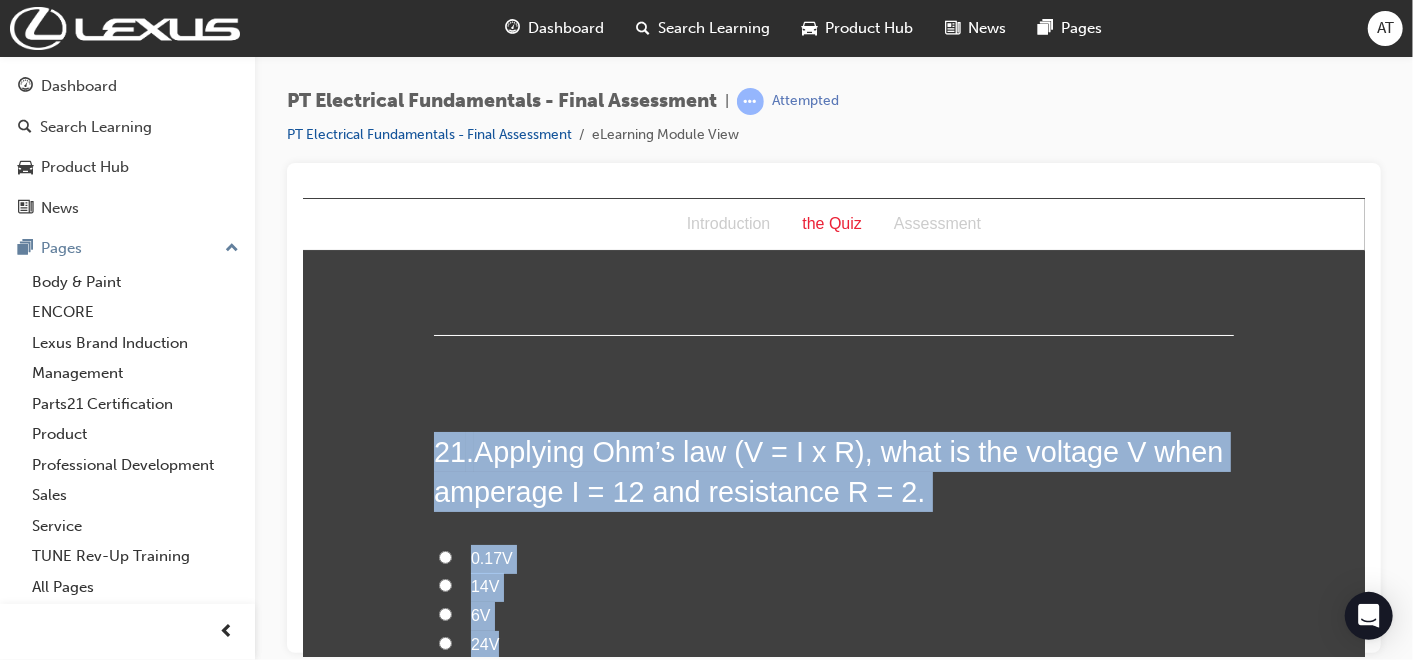 drag, startPoint x: 424, startPoint y: 320, endPoint x: 521, endPoint y: 513, distance: 216.00462 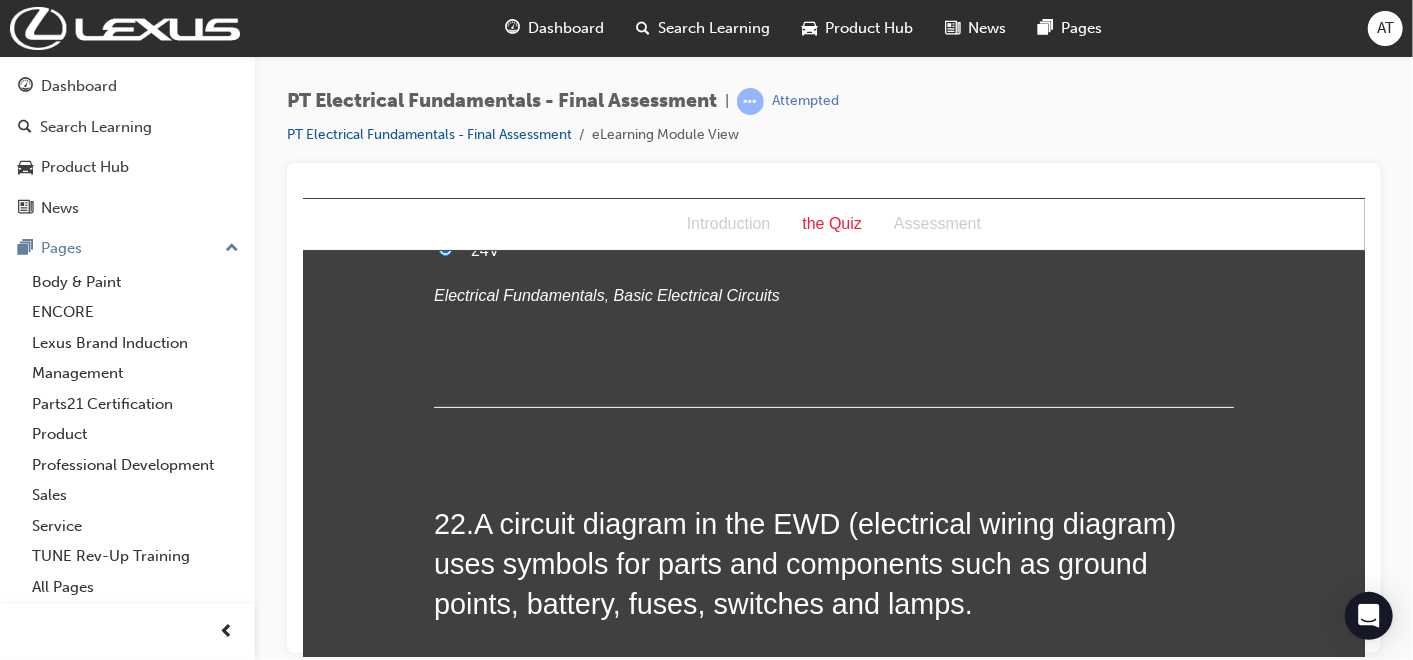 scroll, scrollTop: 8925, scrollLeft: 0, axis: vertical 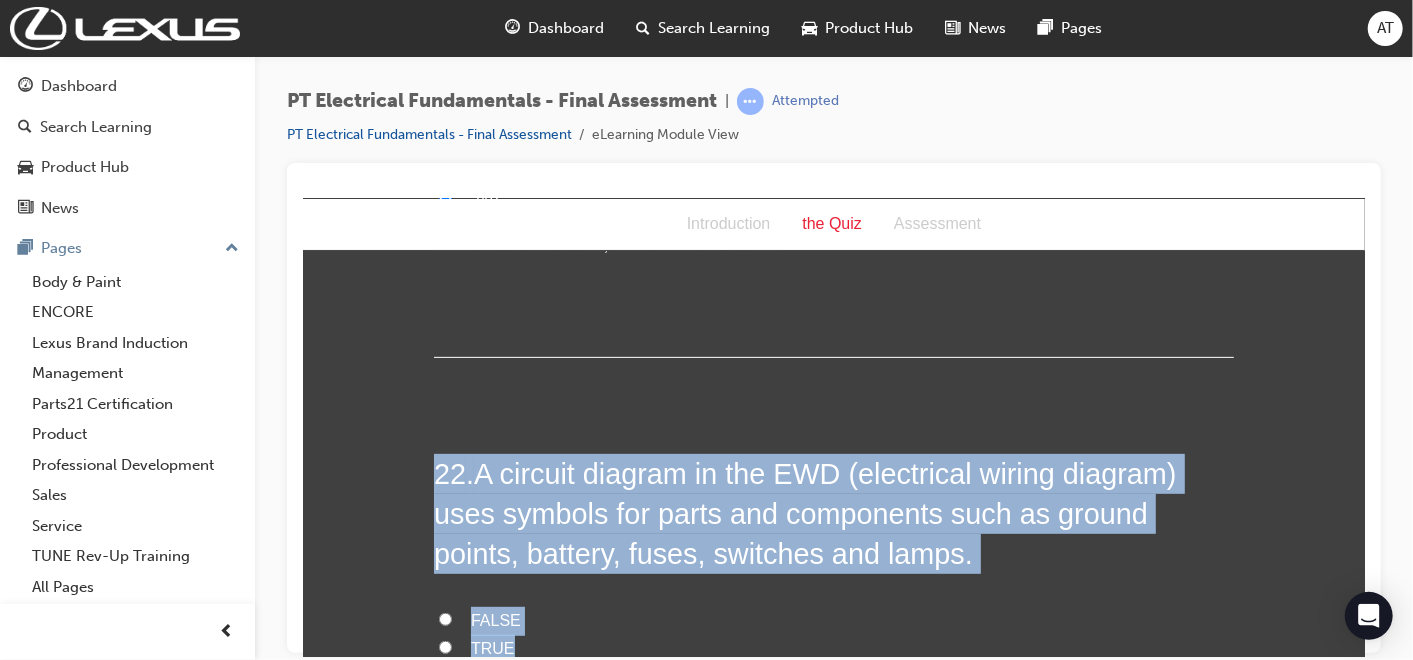 drag, startPoint x: 427, startPoint y: 347, endPoint x: 510, endPoint y: 519, distance: 190.97905 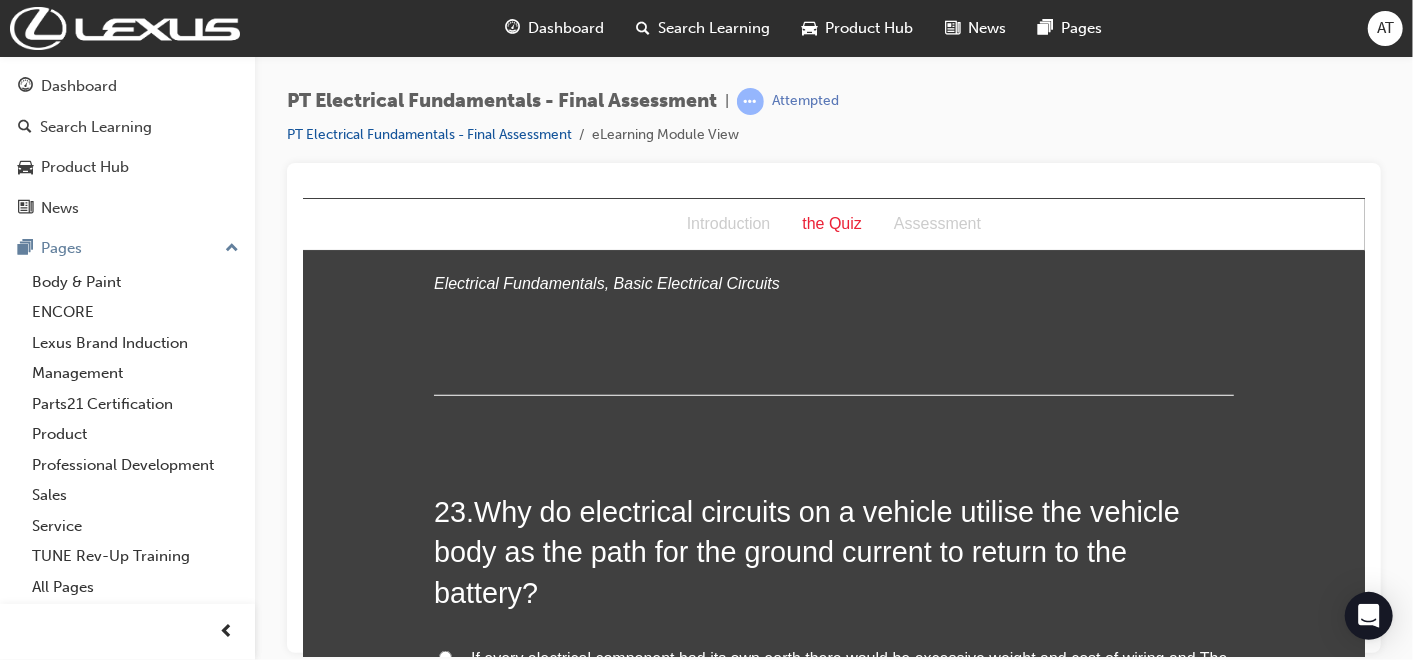 scroll, scrollTop: 9370, scrollLeft: 0, axis: vertical 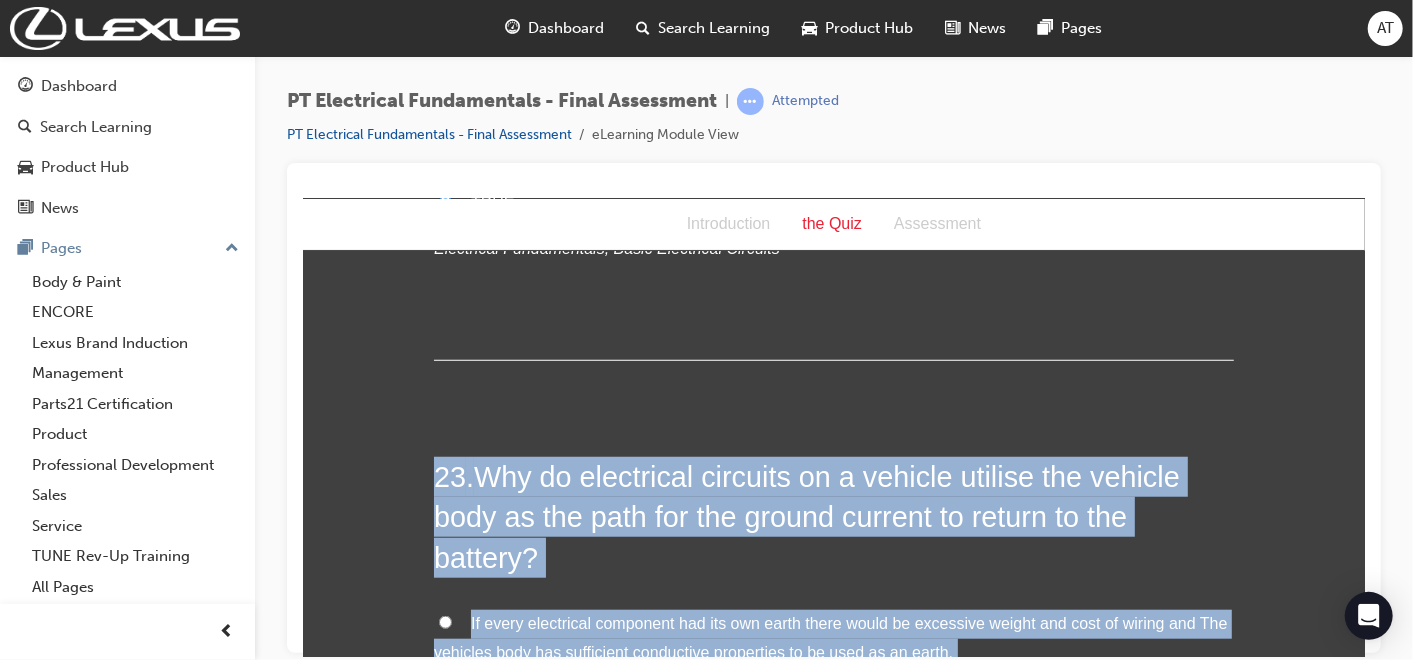 drag, startPoint x: 429, startPoint y: 347, endPoint x: 1026, endPoint y: 582, distance: 641.5871 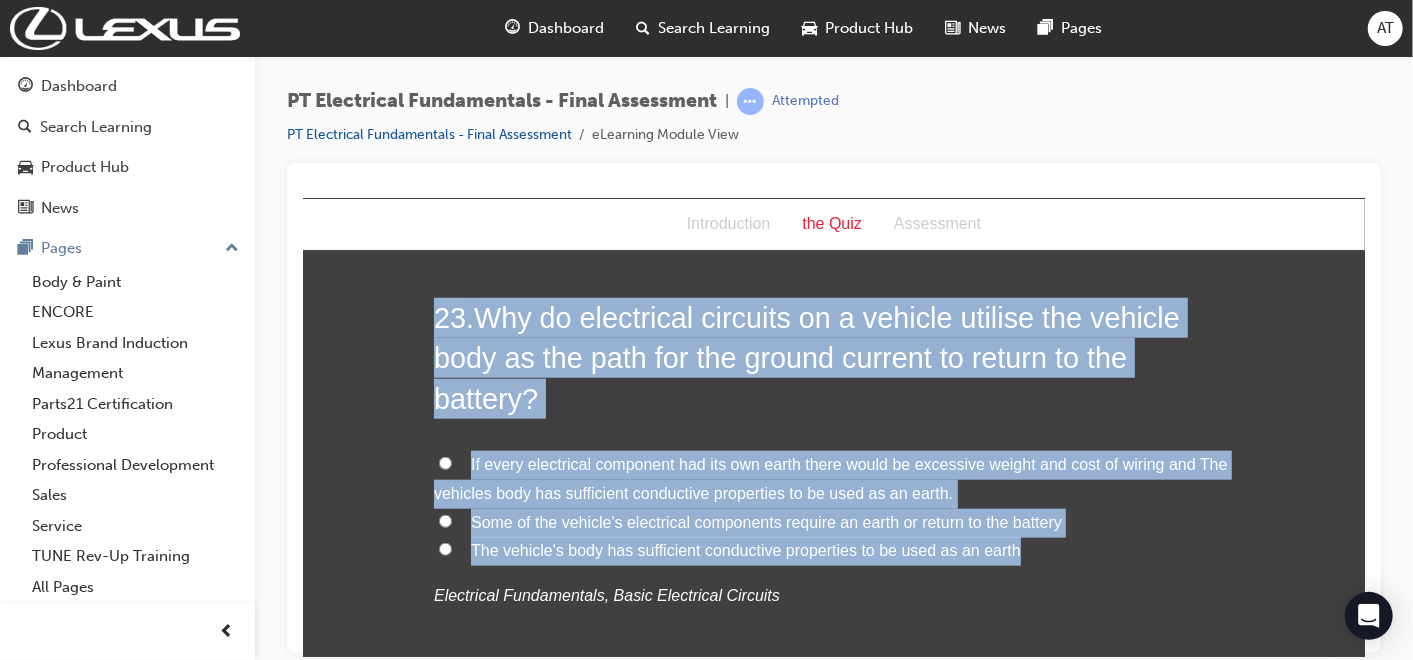 scroll, scrollTop: 9481, scrollLeft: 0, axis: vertical 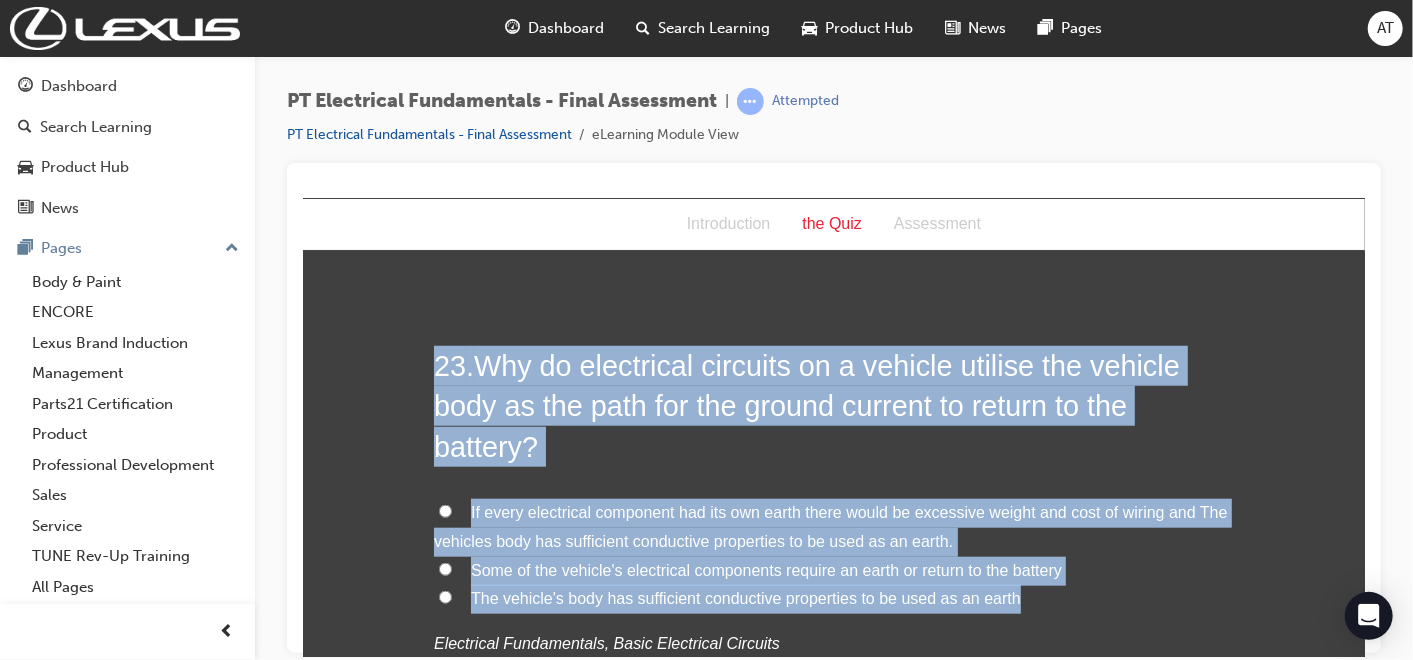 click on "Some of the vehicle's electrical components require an earth or return to the battery" at bounding box center [765, 569] 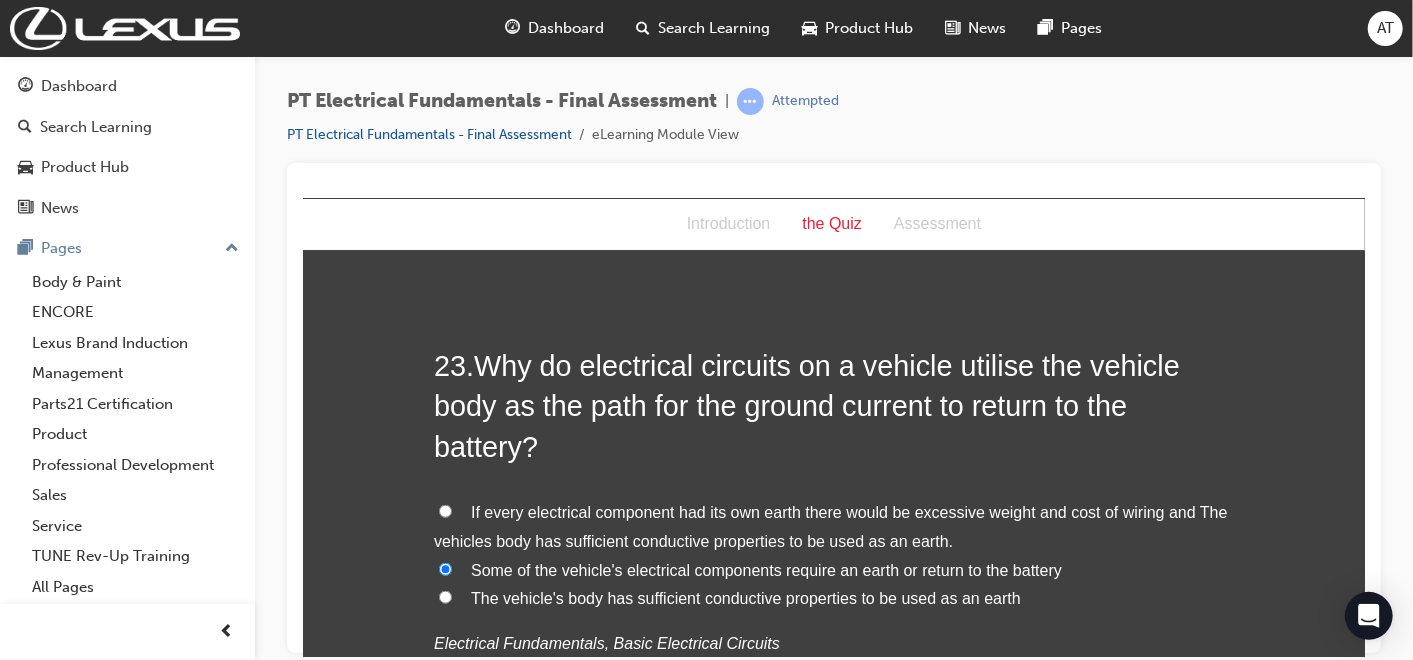 scroll, scrollTop: 9814, scrollLeft: 0, axis: vertical 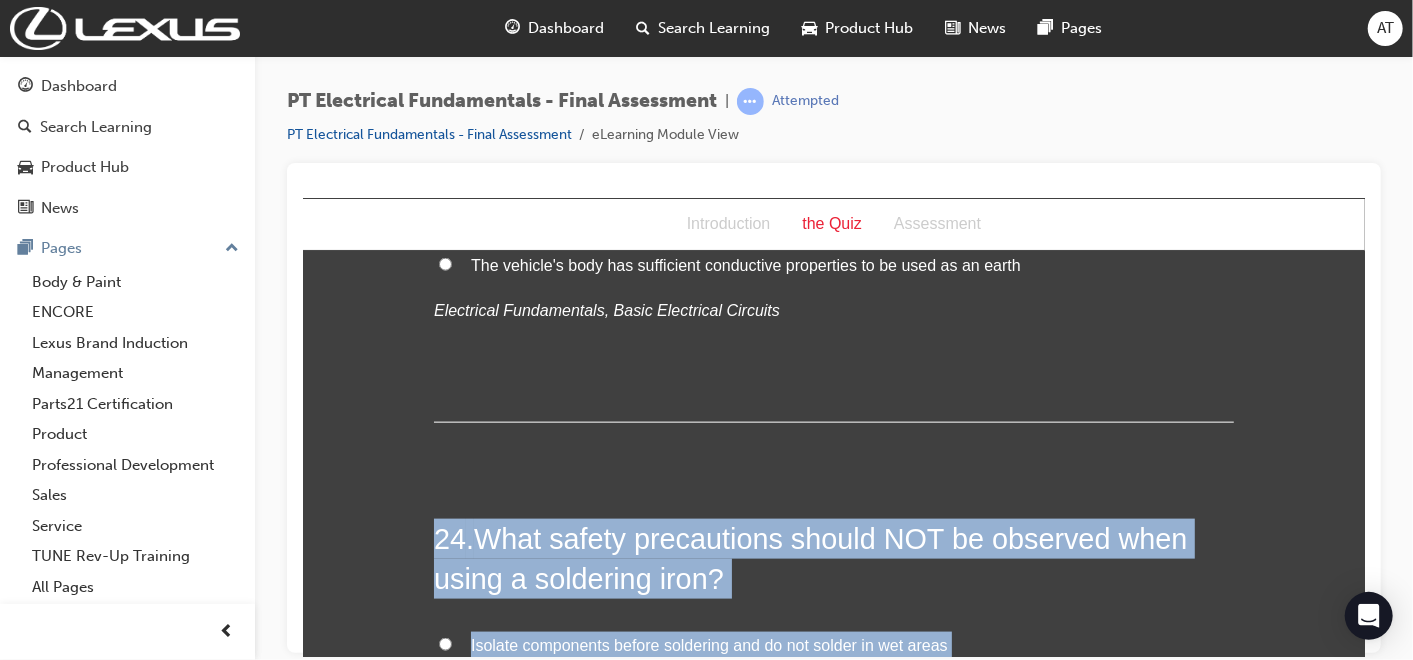 drag, startPoint x: 430, startPoint y: 404, endPoint x: 974, endPoint y: 580, distance: 571.7622 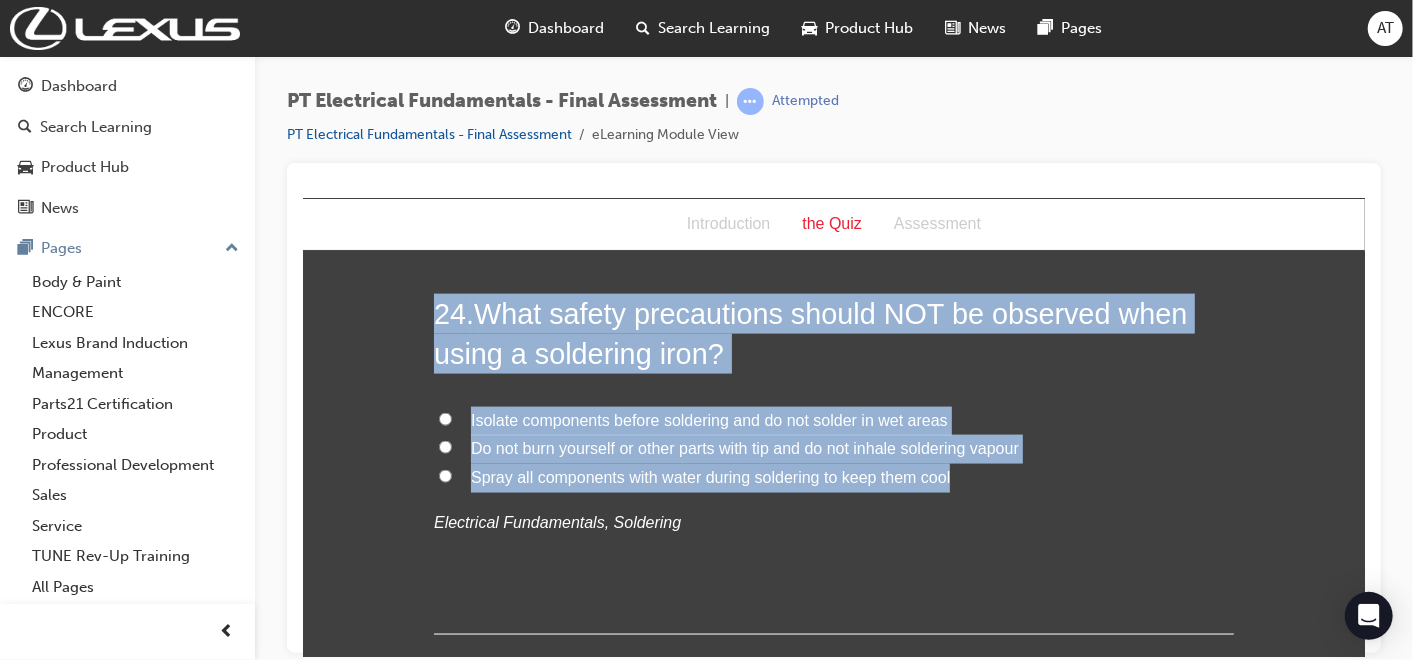 scroll, scrollTop: 10040, scrollLeft: 0, axis: vertical 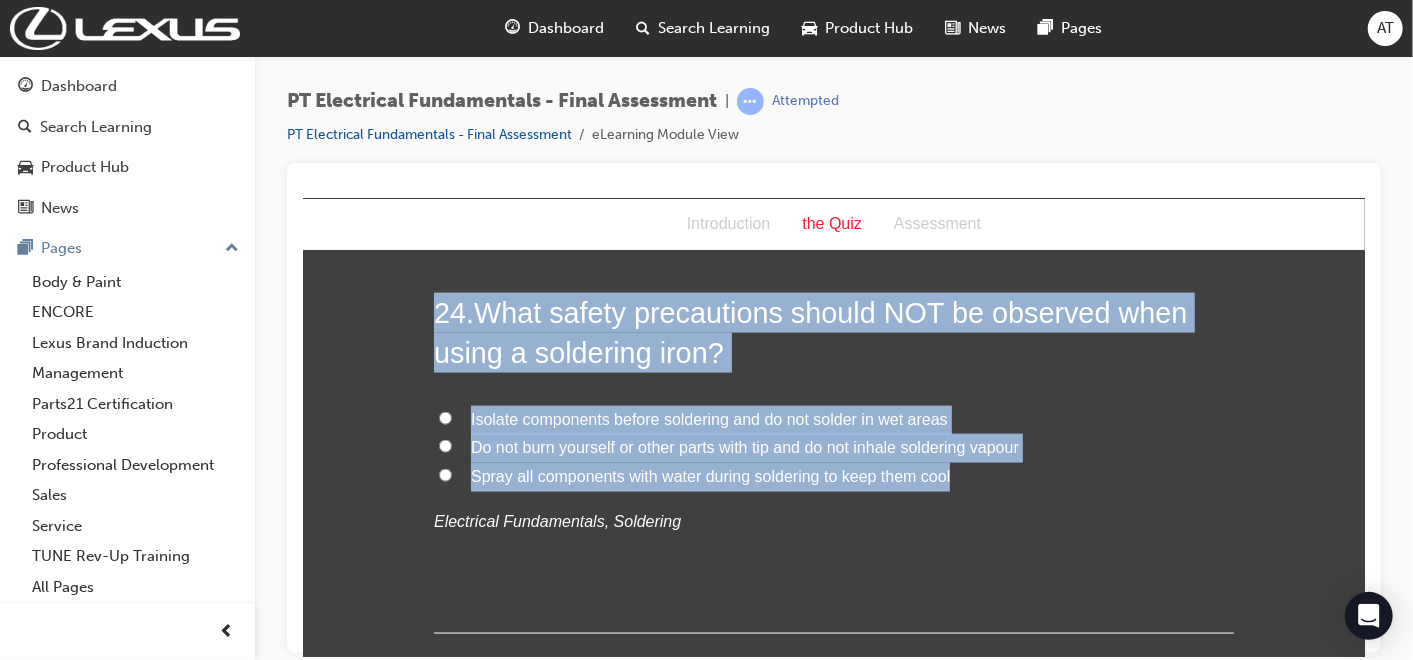 click on "Spray all components with water during soldering to keep them cool" at bounding box center (709, 475) 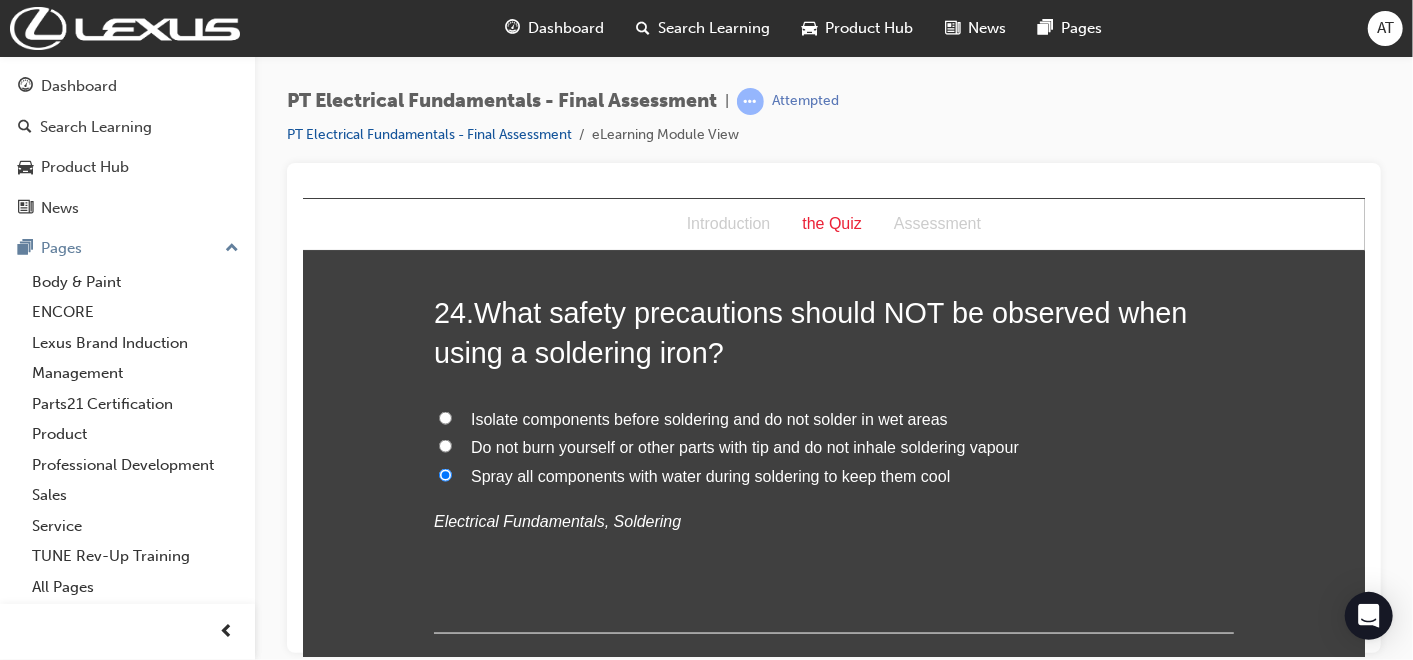 click on "Submit Answers" at bounding box center [831, 757] 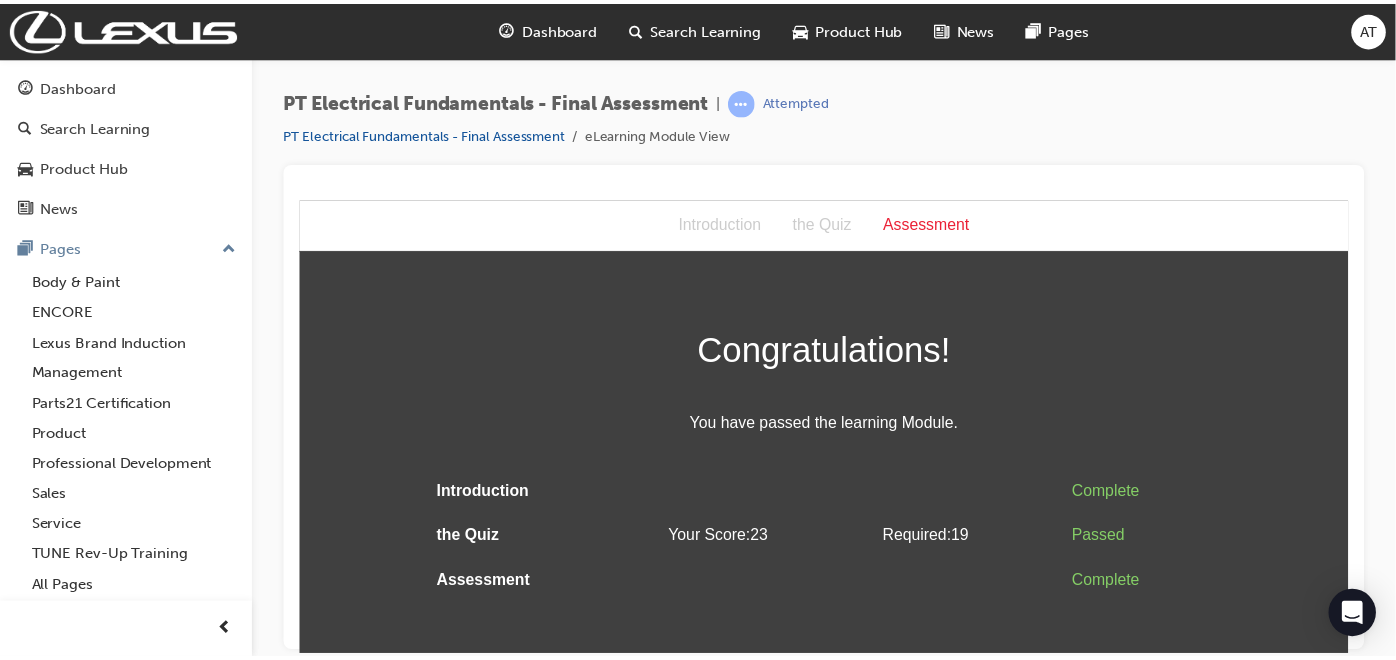 scroll, scrollTop: 0, scrollLeft: 0, axis: both 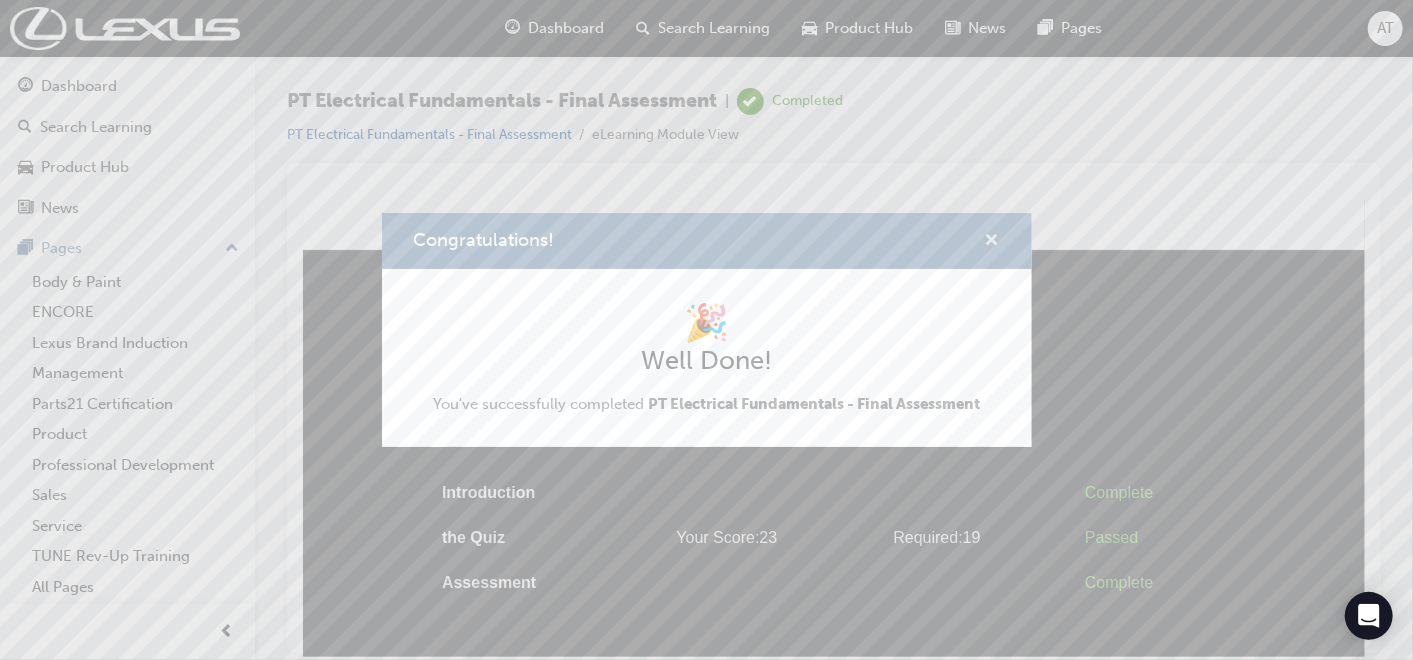 click at bounding box center (992, 242) 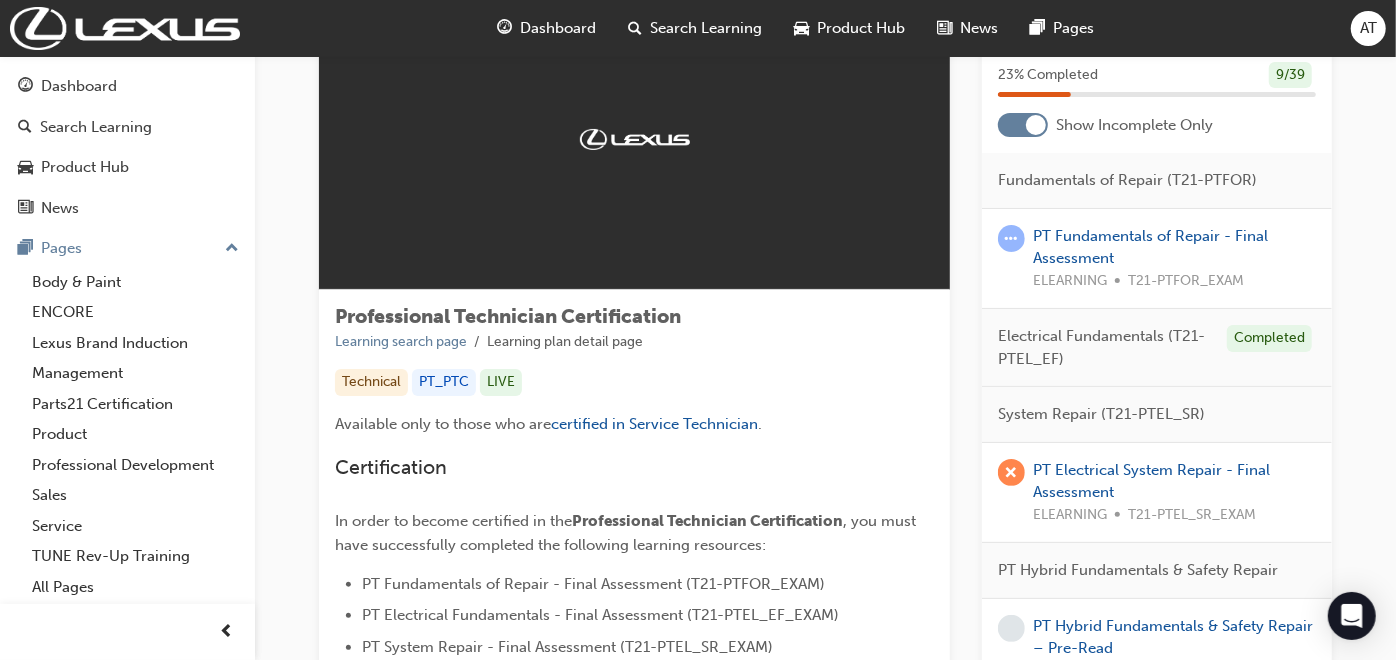 scroll, scrollTop: 111, scrollLeft: 0, axis: vertical 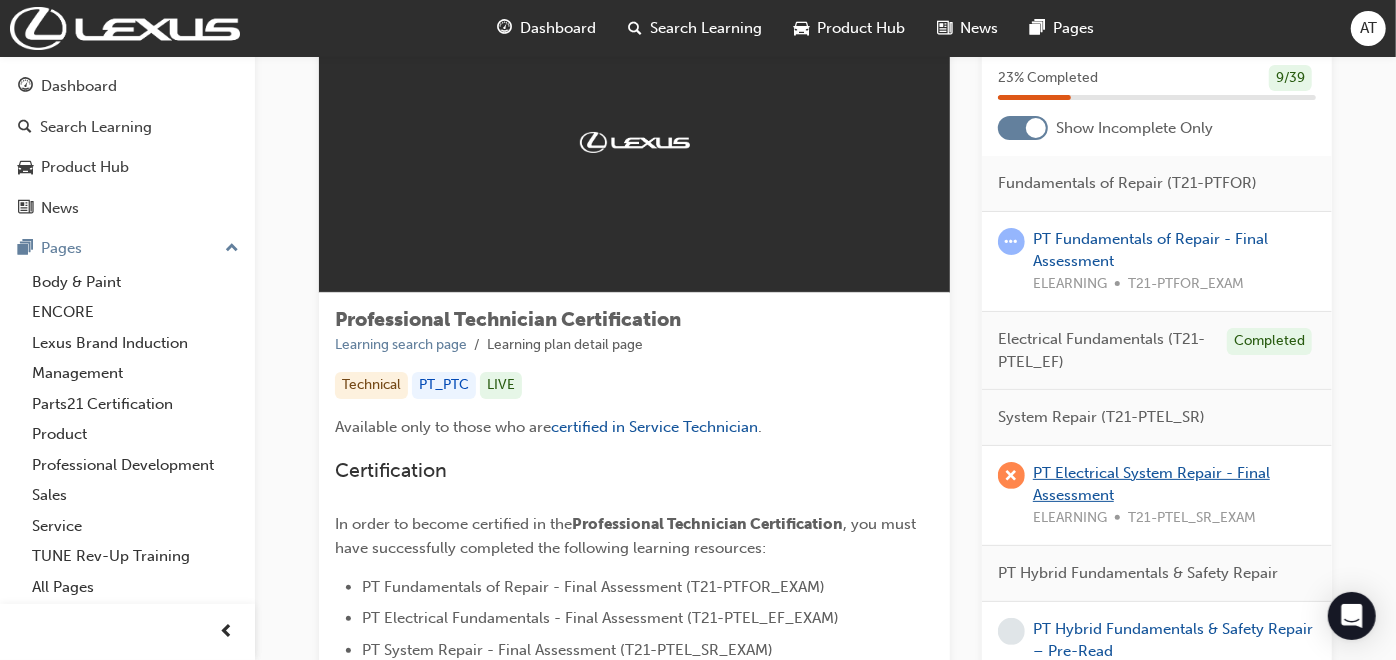 click on "PT Electrical System Repair - Final Assessment" at bounding box center [1151, 484] 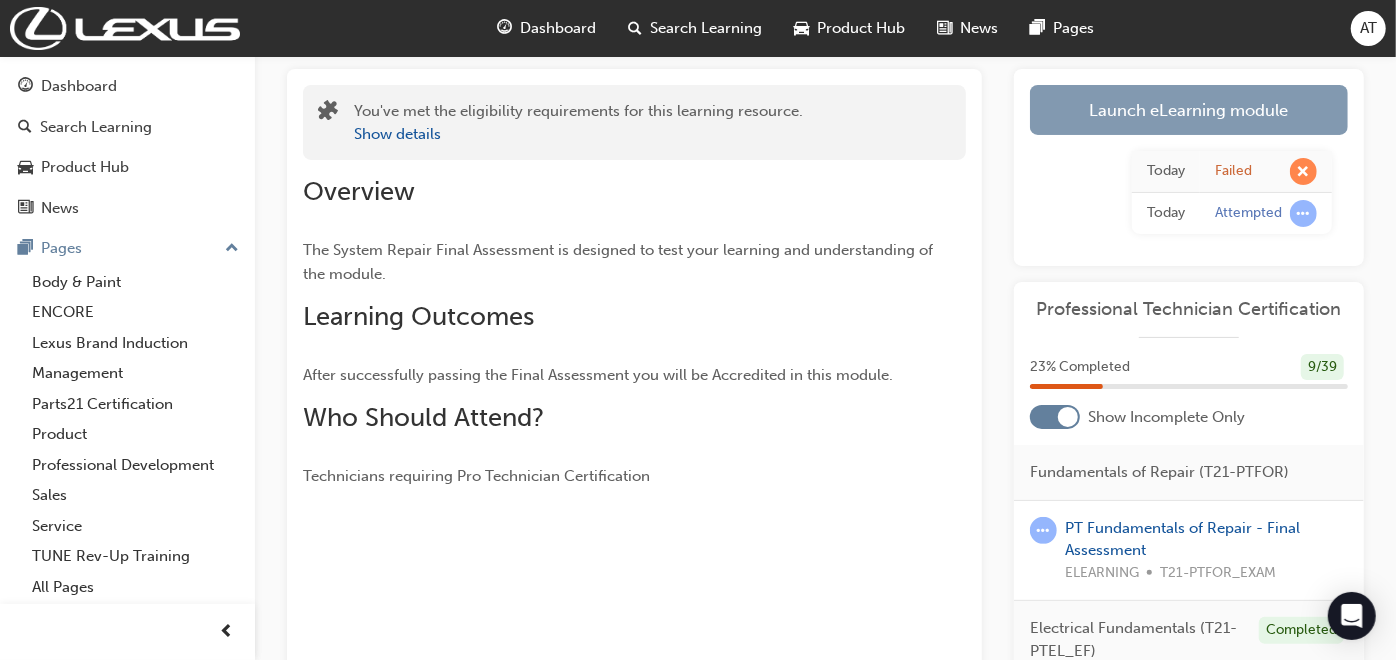 click on "Launch eLearning module" at bounding box center (1189, 110) 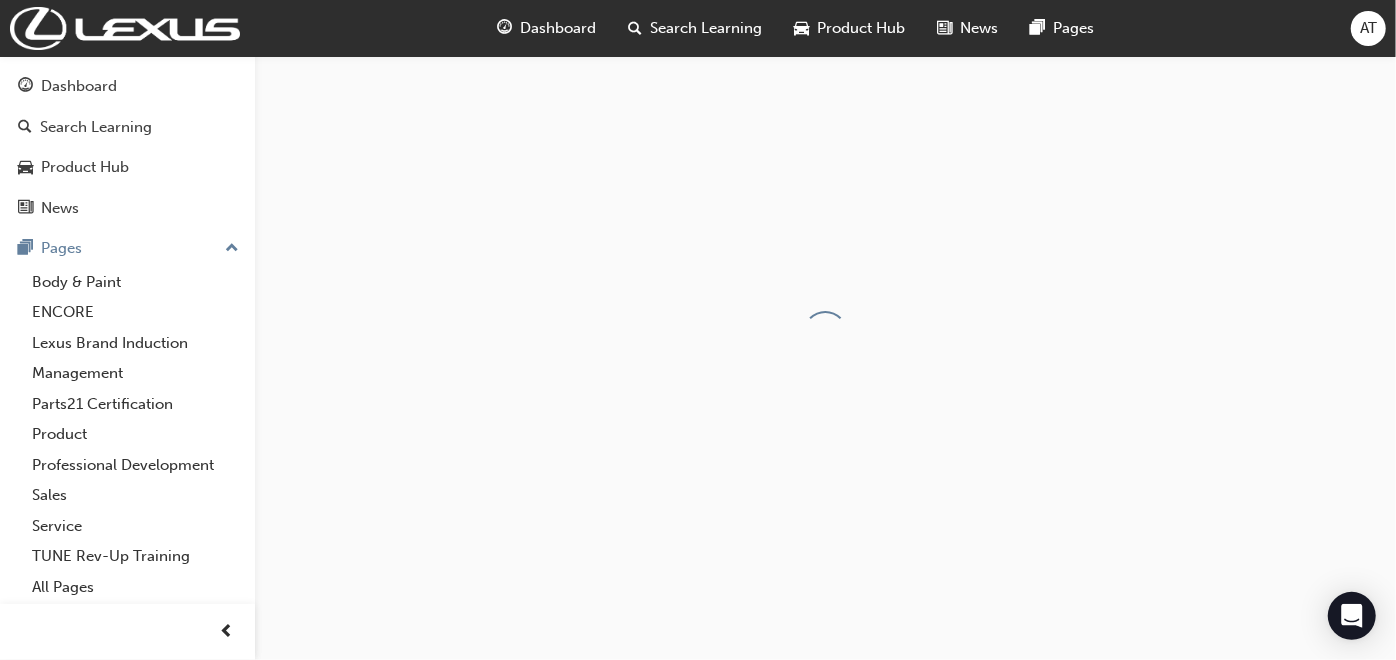 scroll, scrollTop: 0, scrollLeft: 0, axis: both 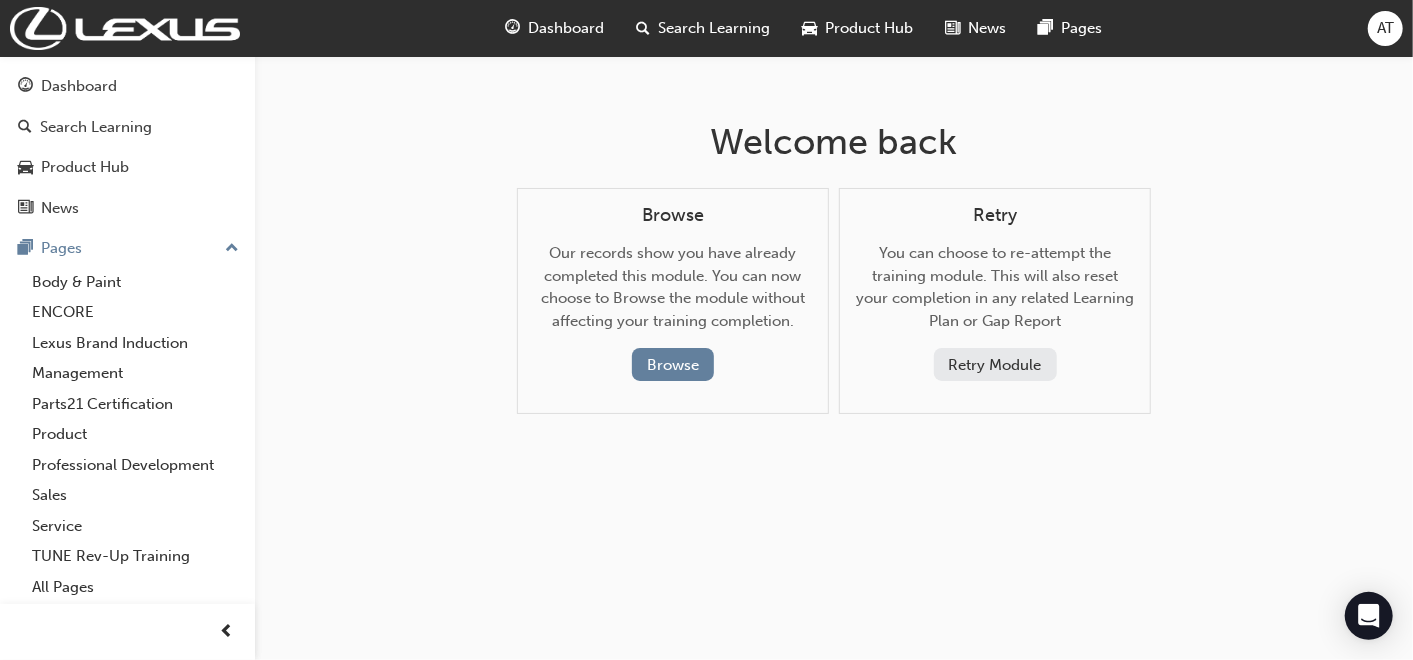 click on "Retry Module" at bounding box center [995, 364] 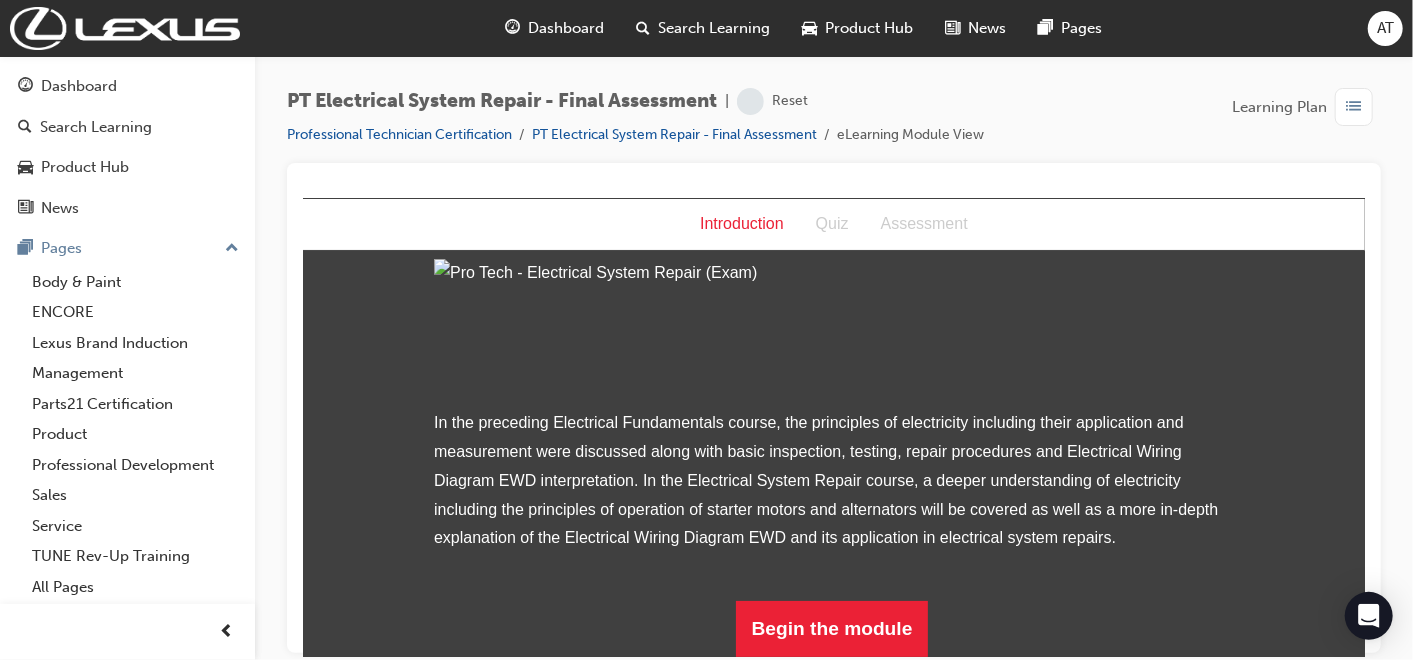 scroll, scrollTop: 266, scrollLeft: 0, axis: vertical 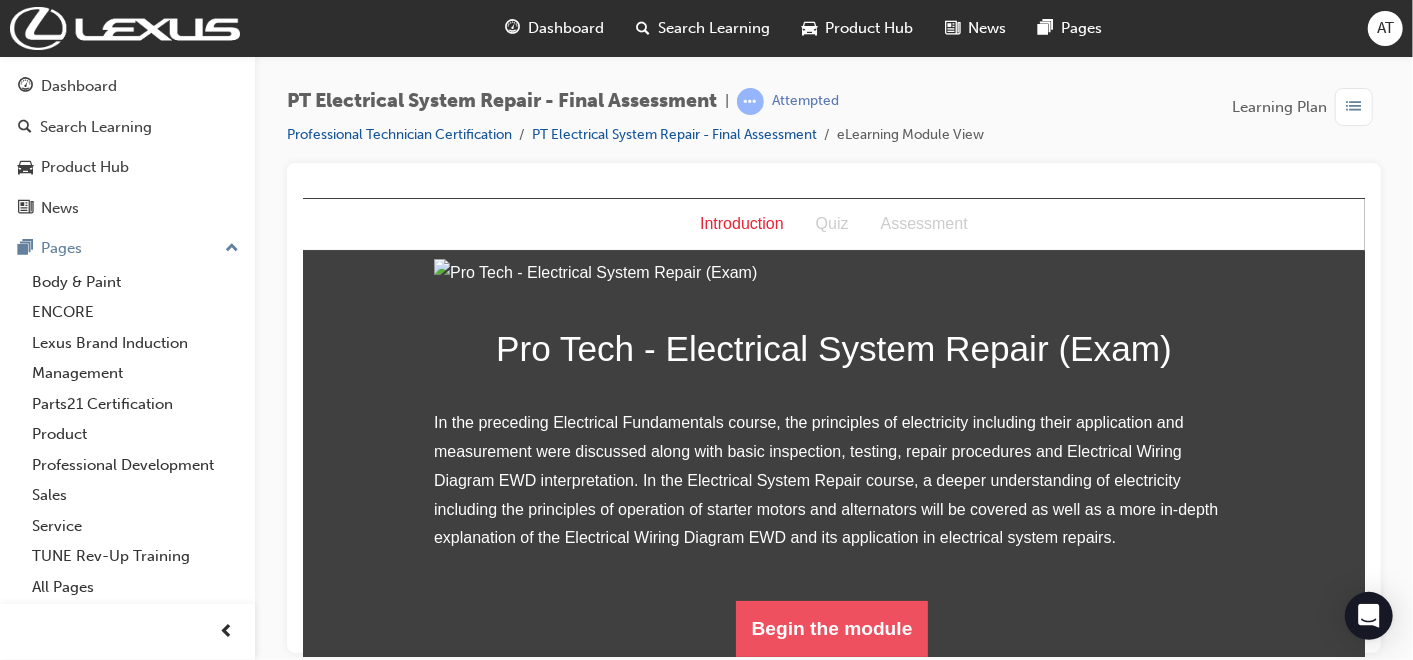 click on "Begin the module" at bounding box center [831, 628] 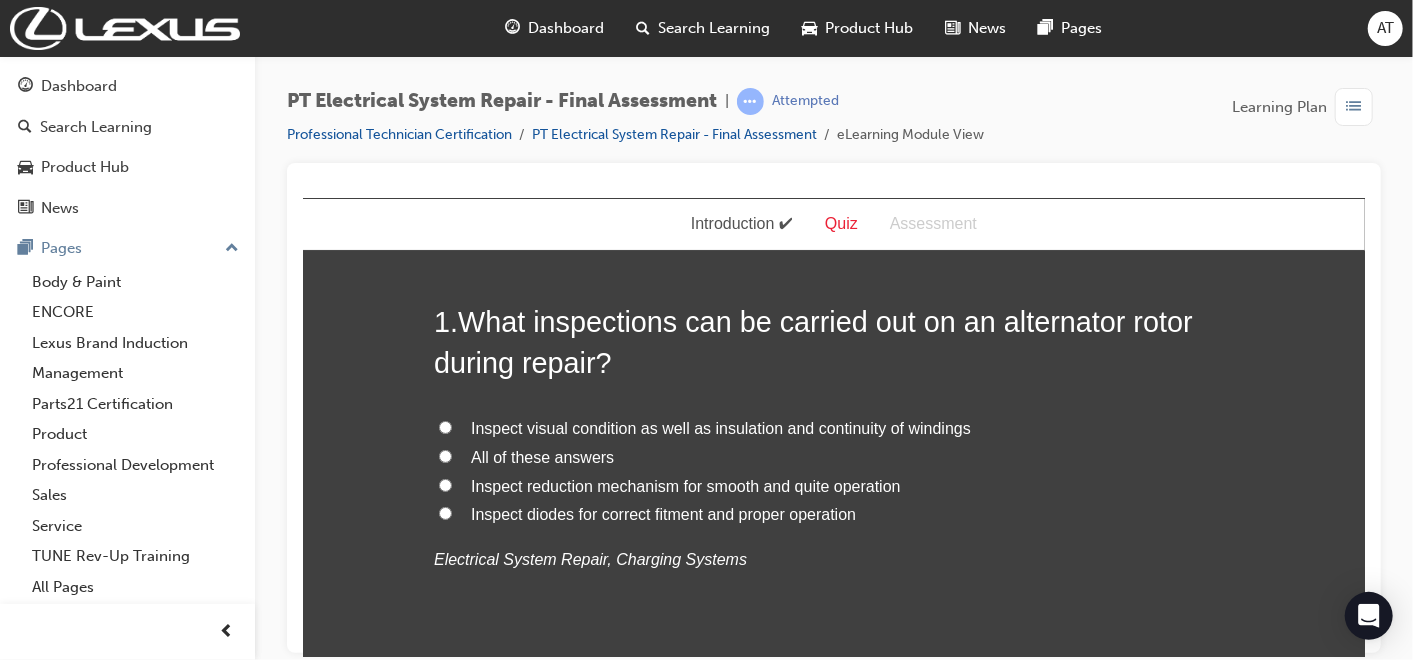 scroll, scrollTop: 111, scrollLeft: 0, axis: vertical 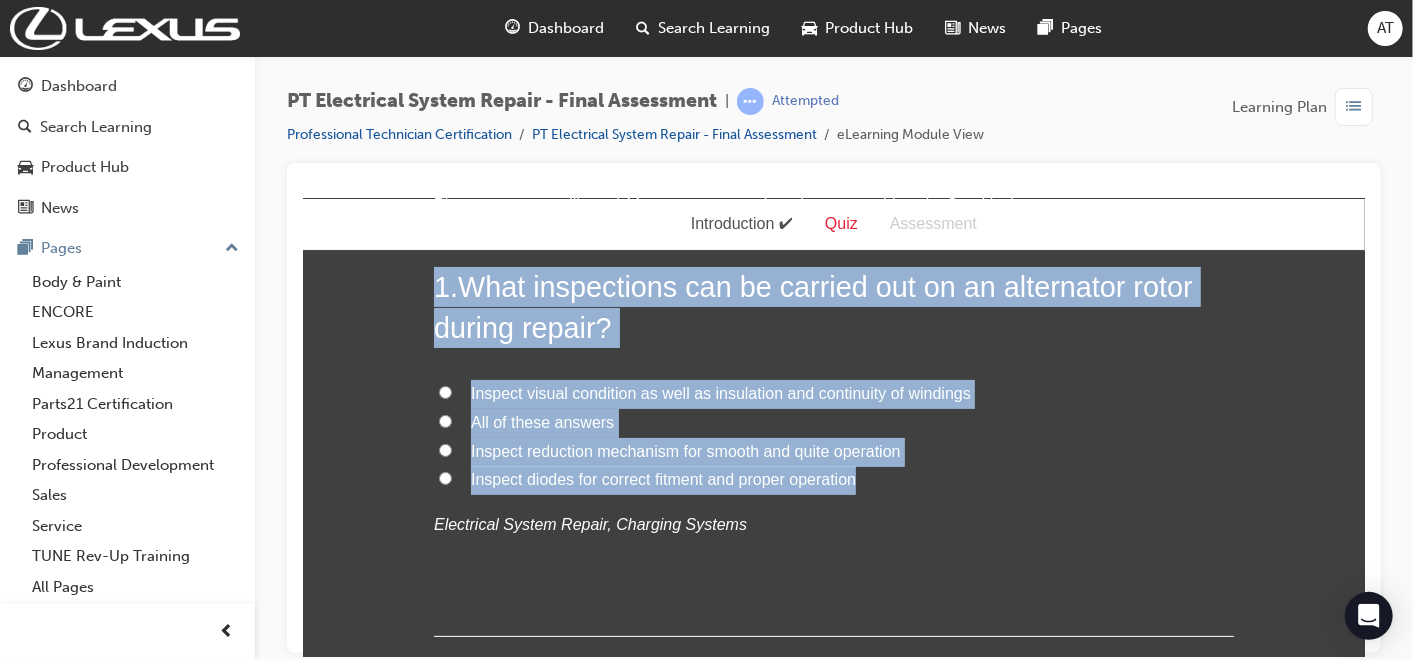 drag, startPoint x: 427, startPoint y: 287, endPoint x: 866, endPoint y: 480, distance: 479.55188 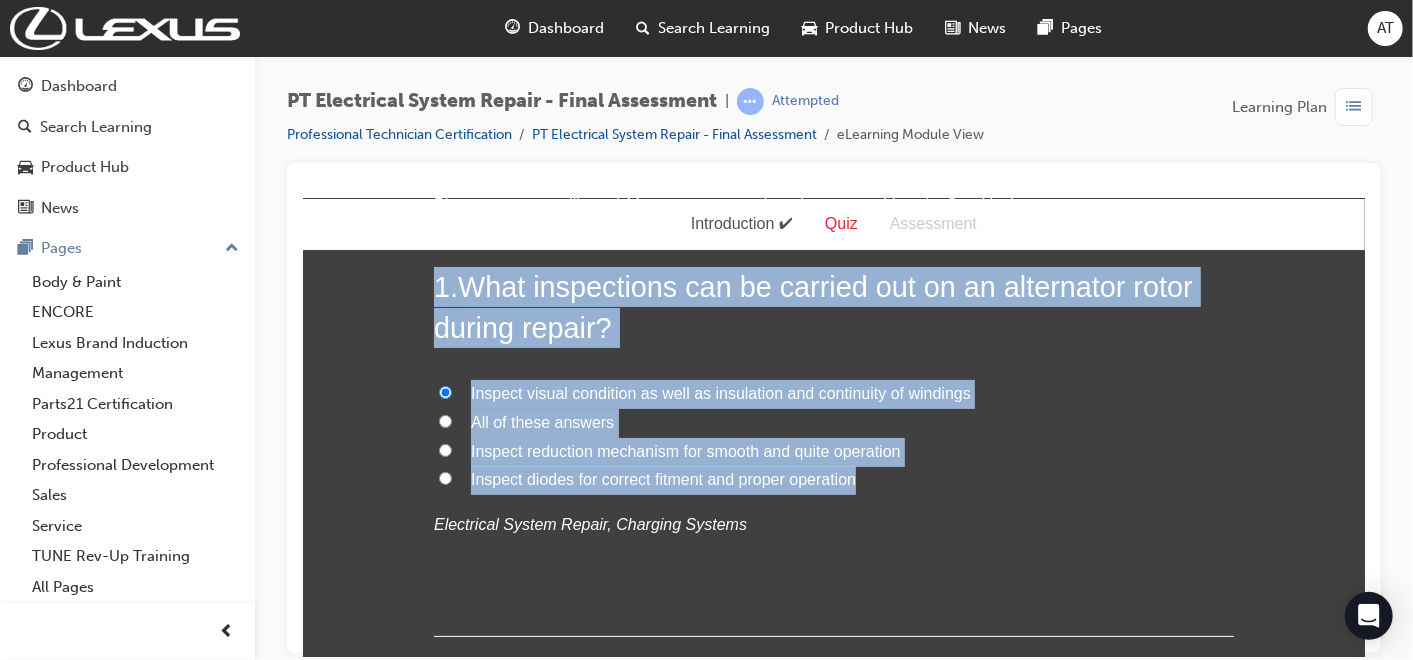 click on "You must select an answer for each question before you can submit. Please note, you will need 11 correct answers in order to pass this quiz. Good luck. 1 .  What inspections can be carried out on an alternator rotor during repair? Inspect visual condition as well as insulation and continuity of windings All of these answers Inspect reduction mechanism for smooth and quite operation Inspect diodes for correct fitment and proper operation
Electrical System Repair, Charging Systems 2 .  What will happen if an open circuit occurs in the starter motor magnetic switch hold in coil? The pinion gear will not release after starting All of these answers There will be no movement of the pinion gear at all The pinion gear will rapidly engage & disengage
Electrical System Repair, Starting Systems 3 .  What steps should be taken after reconnecting the battery on completion of repairs to ensure the vehicle is ready to return to the guest? Initialise any relevant systems (Power window, moon roof, A/C etc.)
4 .
5" at bounding box center [833, 3481] 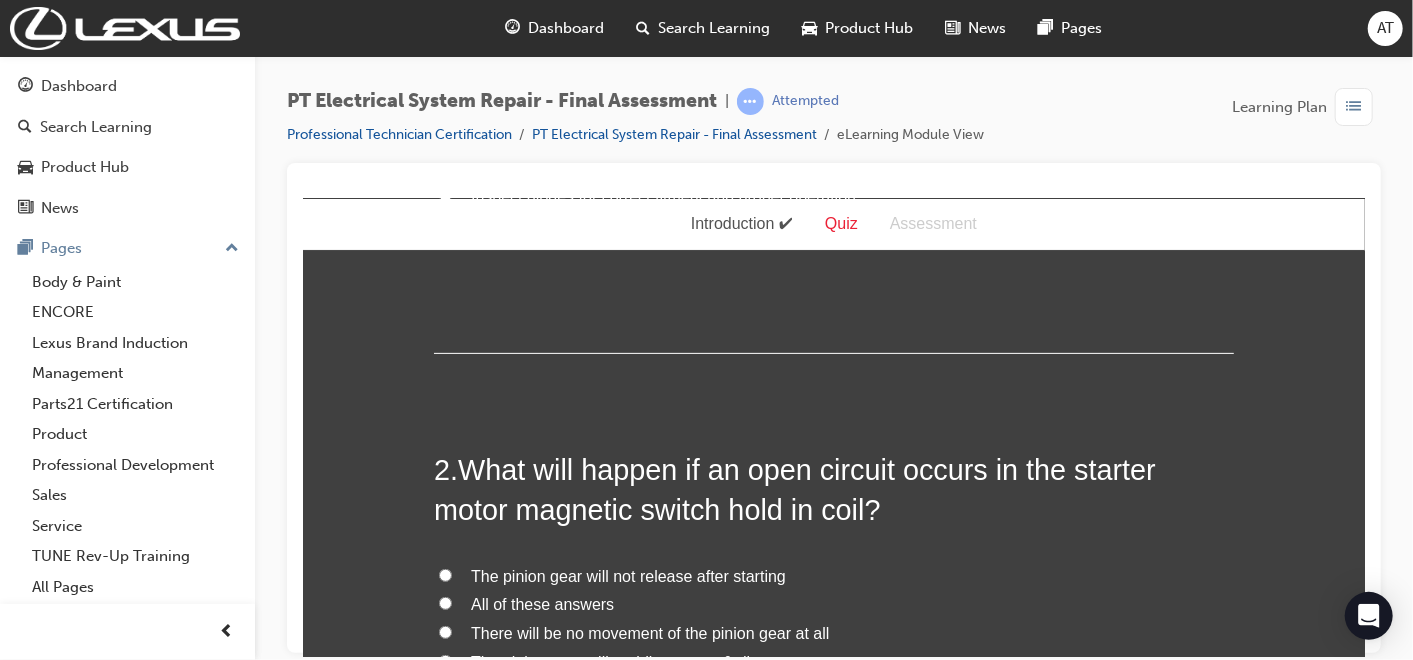 scroll, scrollTop: 444, scrollLeft: 0, axis: vertical 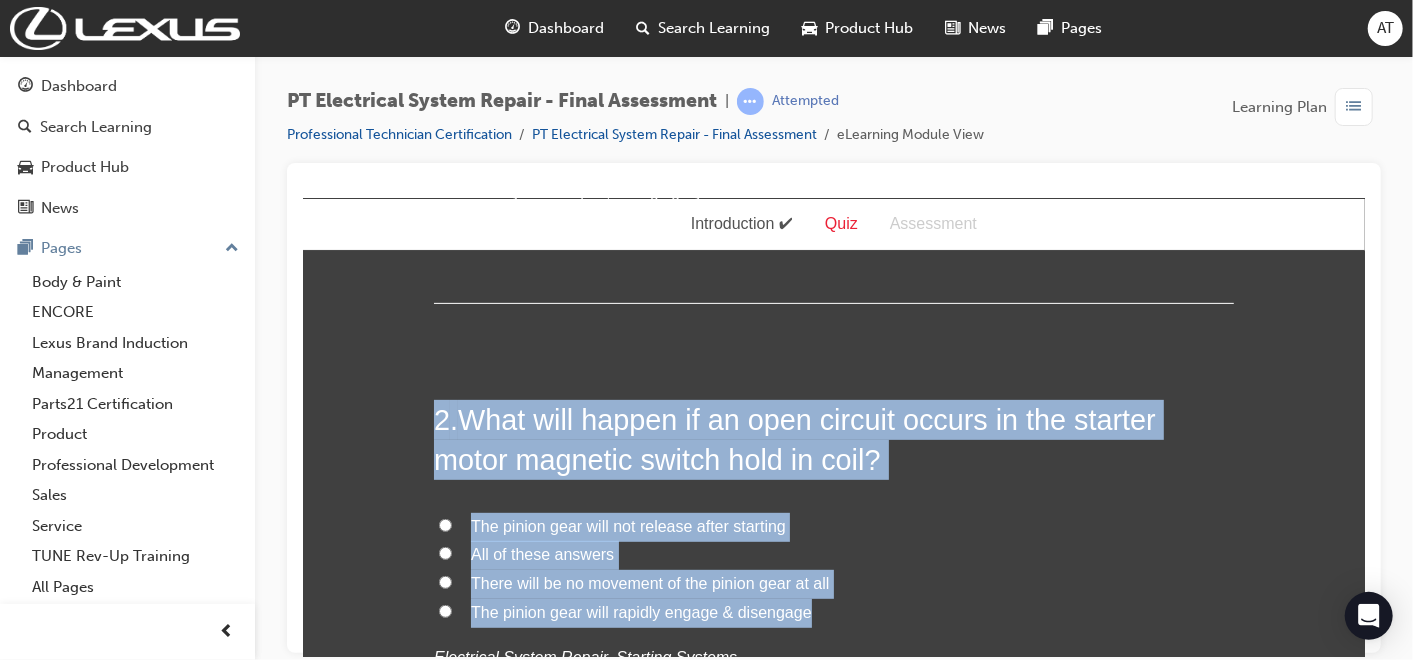 drag, startPoint x: 427, startPoint y: 417, endPoint x: 823, endPoint y: 609, distance: 440.0909 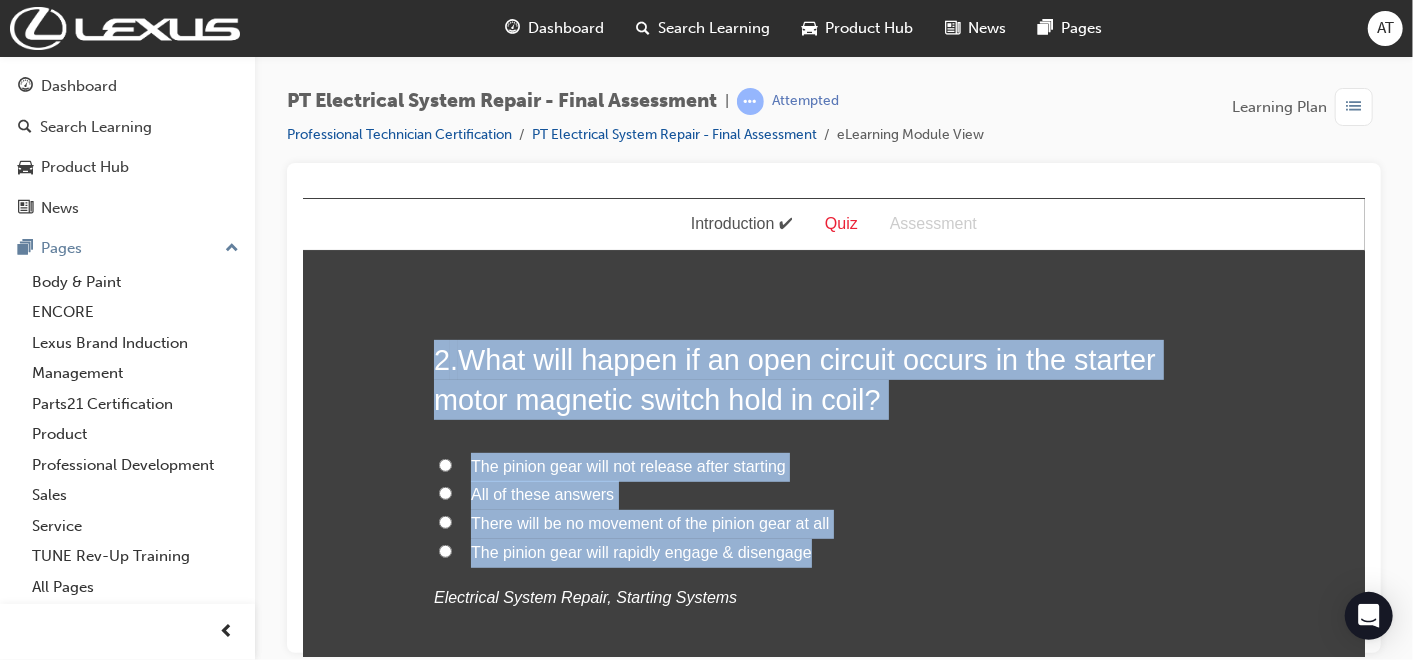 scroll, scrollTop: 555, scrollLeft: 0, axis: vertical 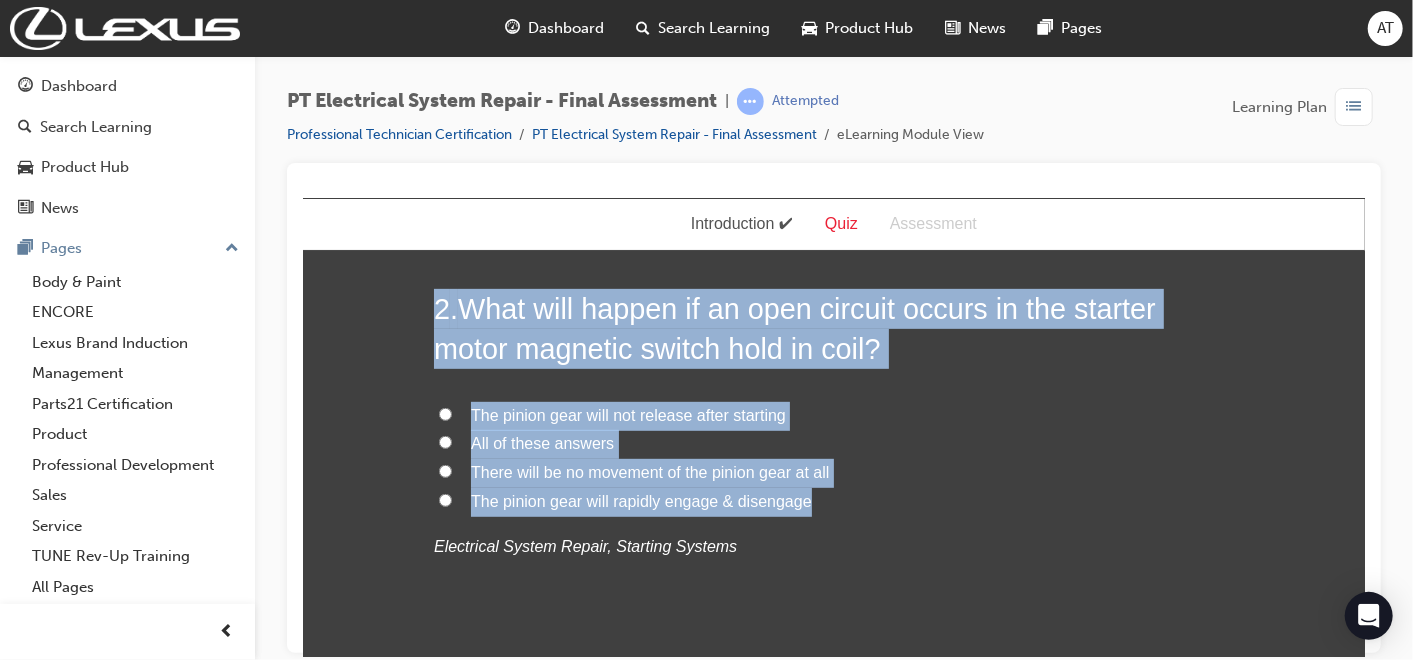 click on "There will be no movement of the pinion gear at all" at bounding box center [649, 471] 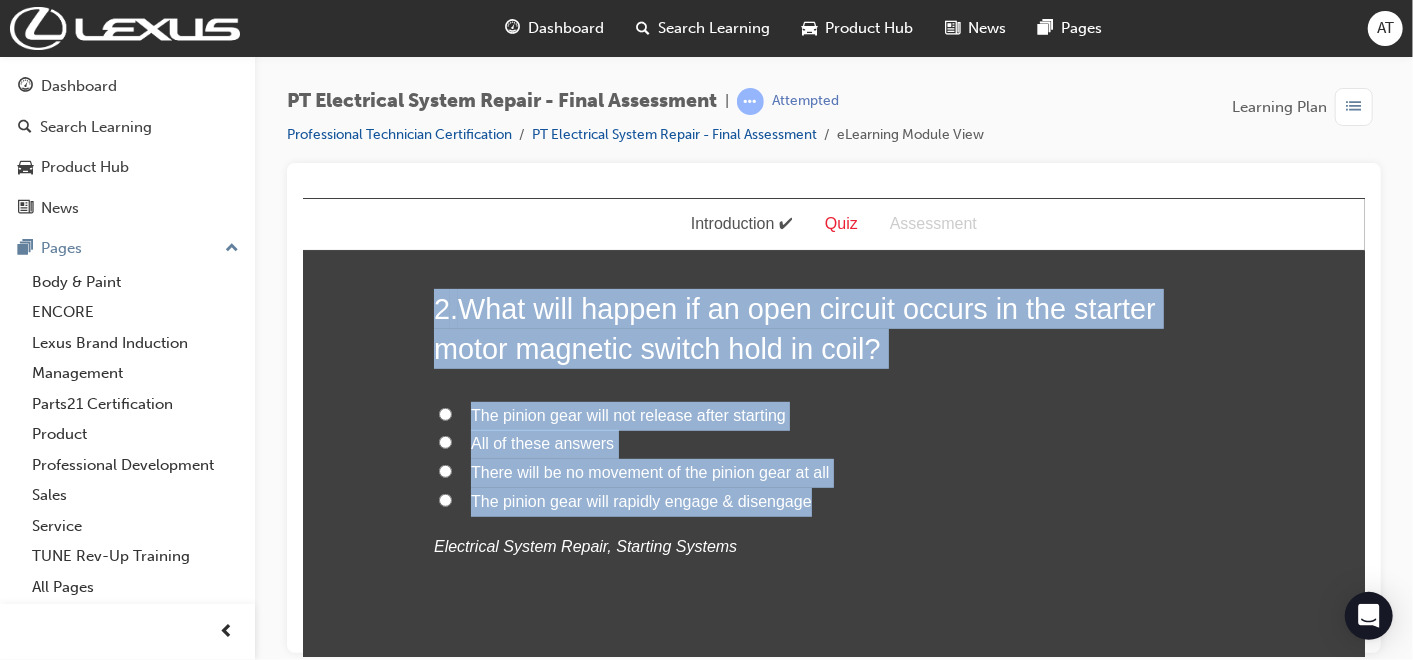 radio on "true" 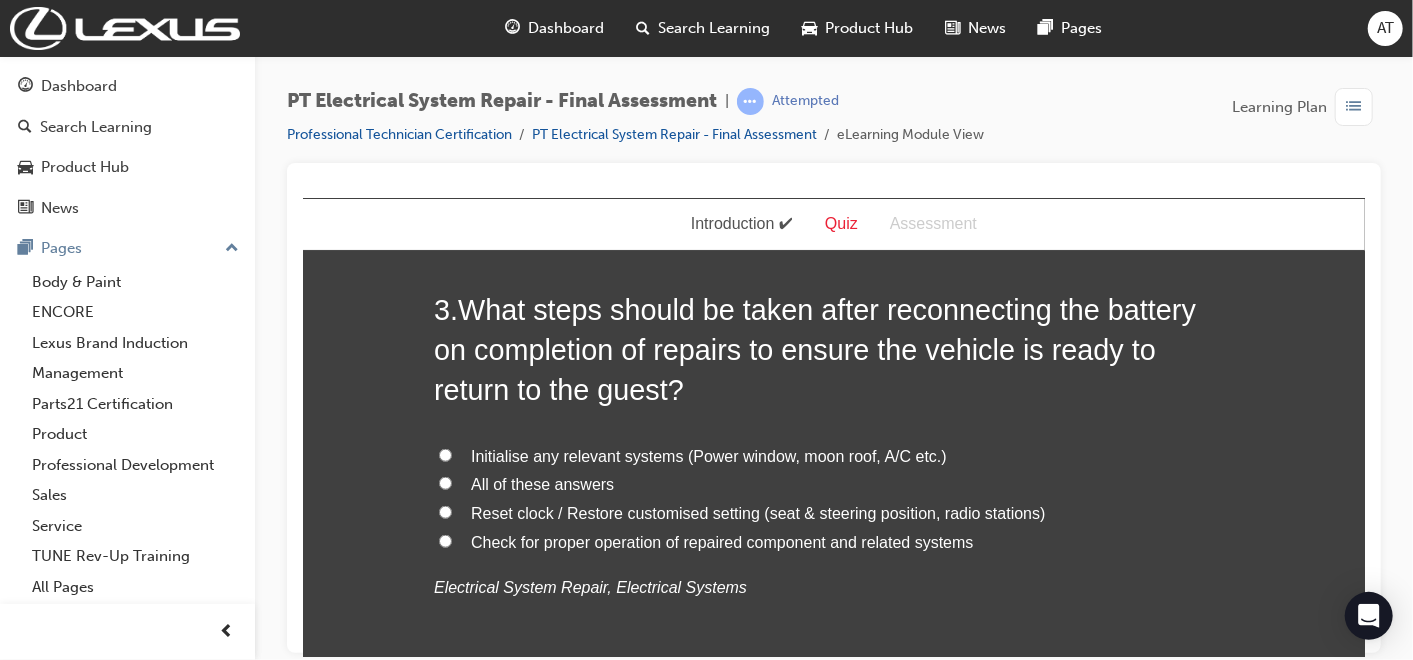 scroll, scrollTop: 1000, scrollLeft: 0, axis: vertical 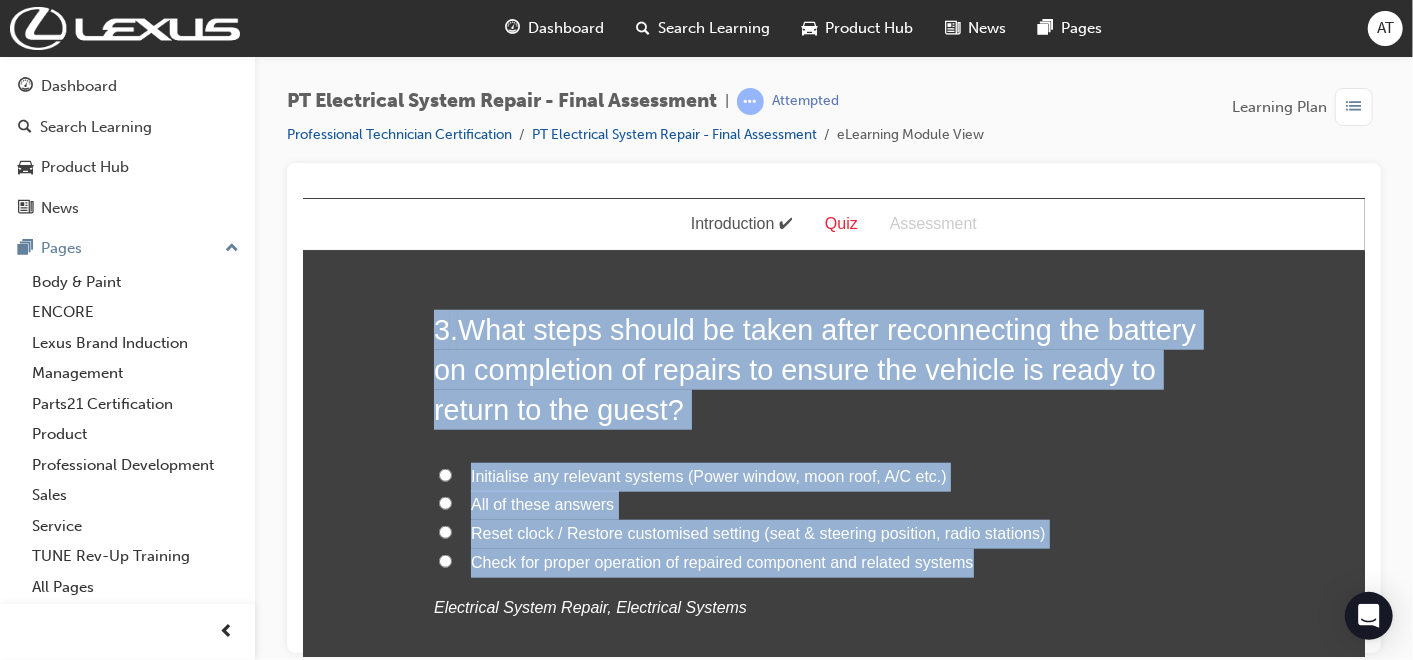 drag, startPoint x: 432, startPoint y: 319, endPoint x: 962, endPoint y: 554, distance: 579.7629 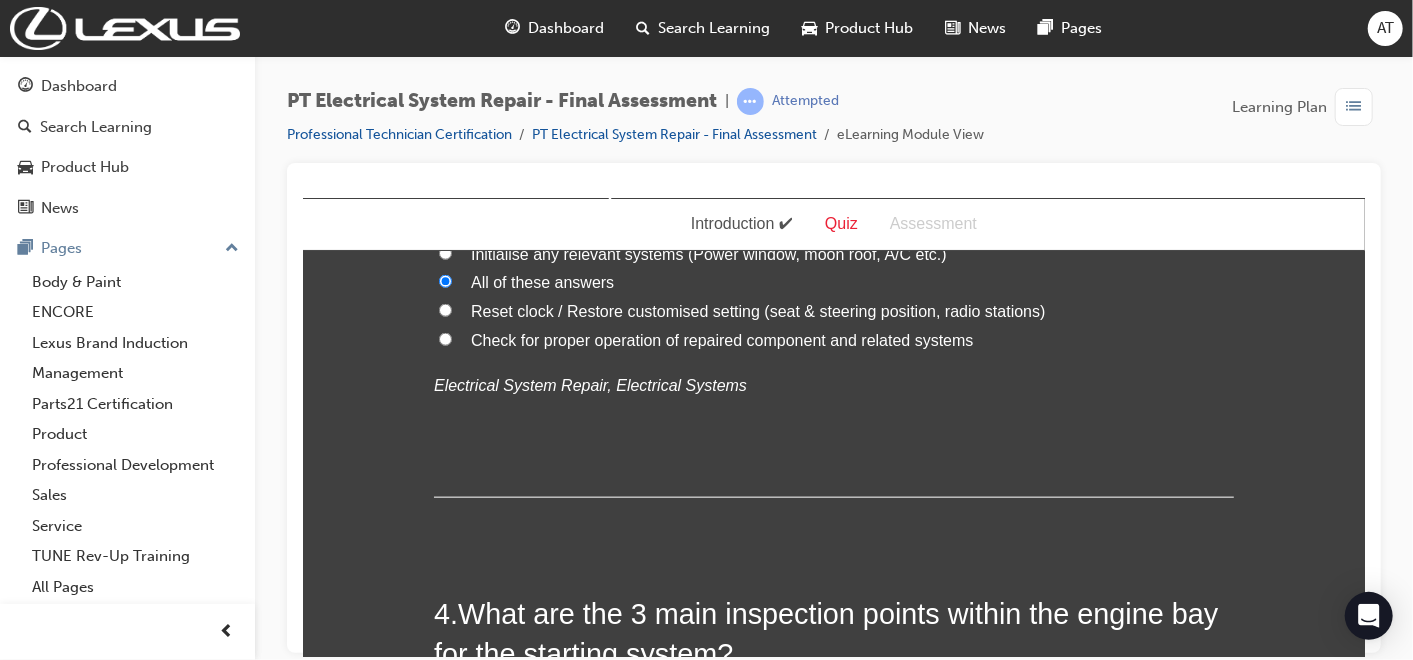 click on "3 .  What steps should be taken after reconnecting the battery on completion of repairs to ensure the vehicle is ready to return to the guest? Initialise any relevant systems (Power window, moon roof, A/C etc.) All of these answers Reset clock / Restore customised setting (seat & steering position, radio stations) Check for proper operation of repaired component and related systems
Electrical System Repair, Electrical Systems" at bounding box center (833, 292) 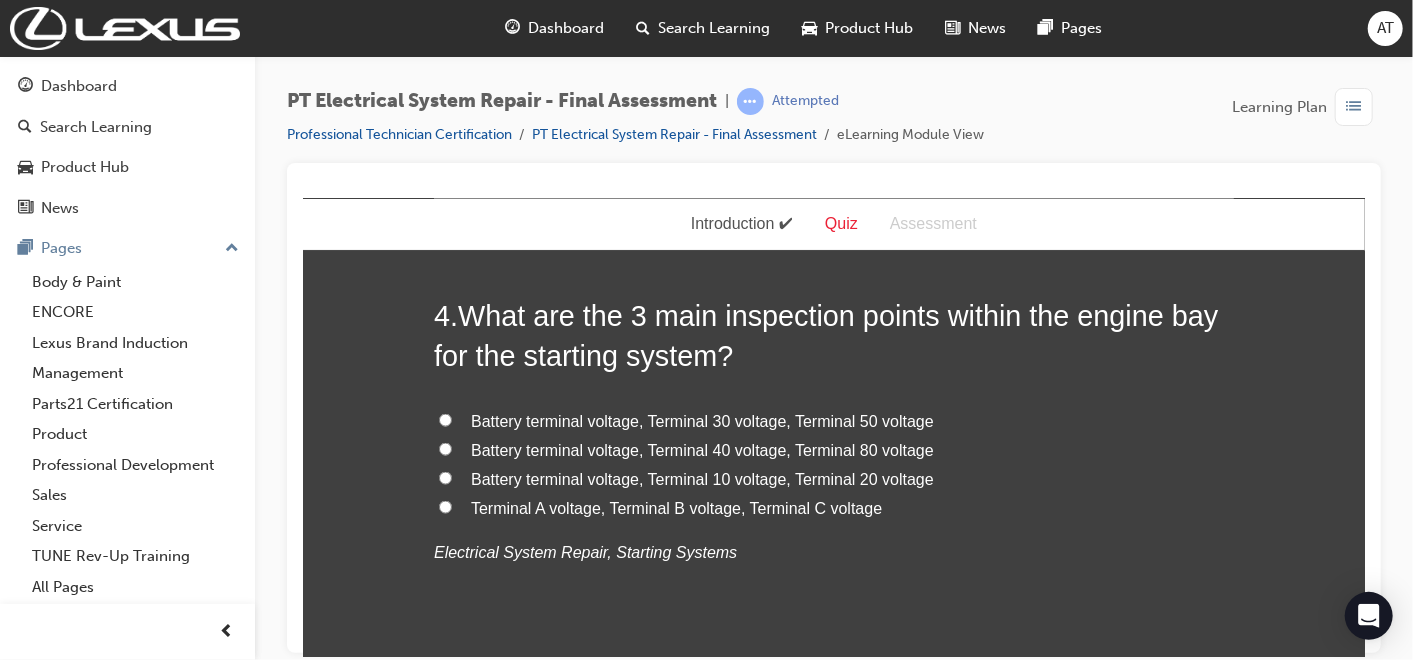 scroll, scrollTop: 1555, scrollLeft: 0, axis: vertical 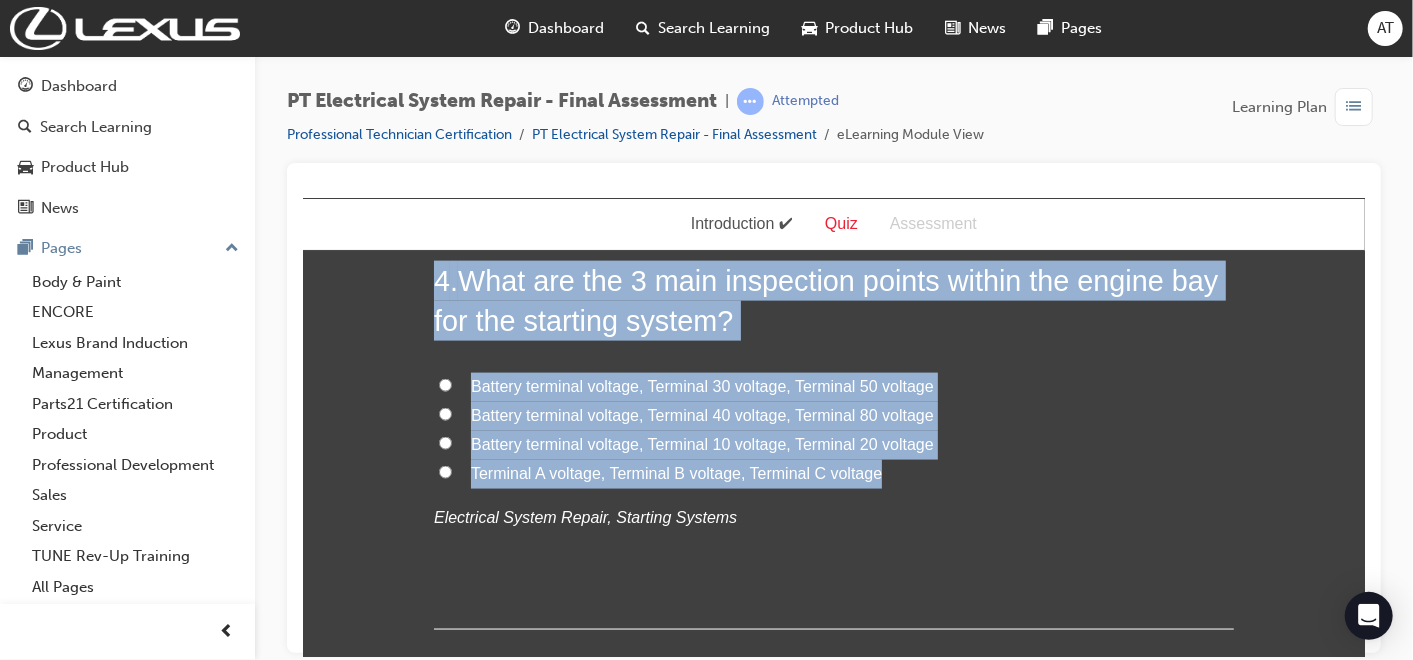 drag, startPoint x: 429, startPoint y: 278, endPoint x: 878, endPoint y: 473, distance: 489.51608 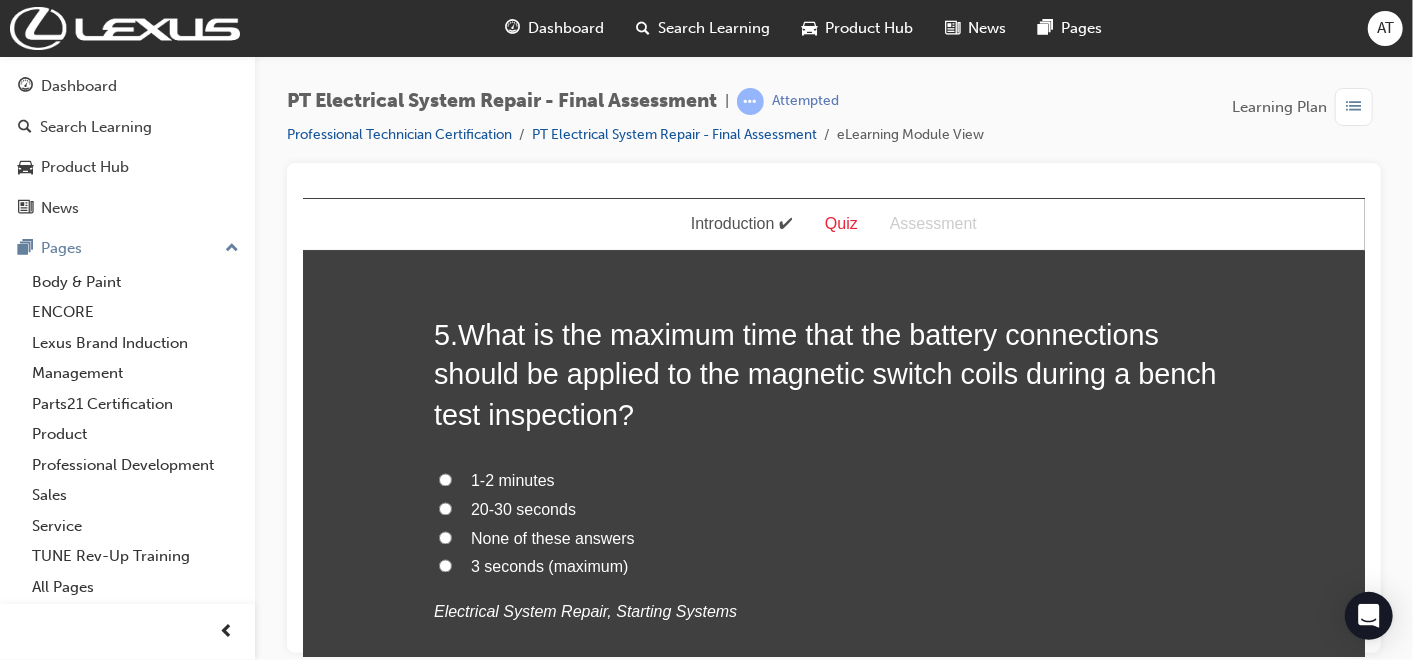scroll, scrollTop: 2000, scrollLeft: 0, axis: vertical 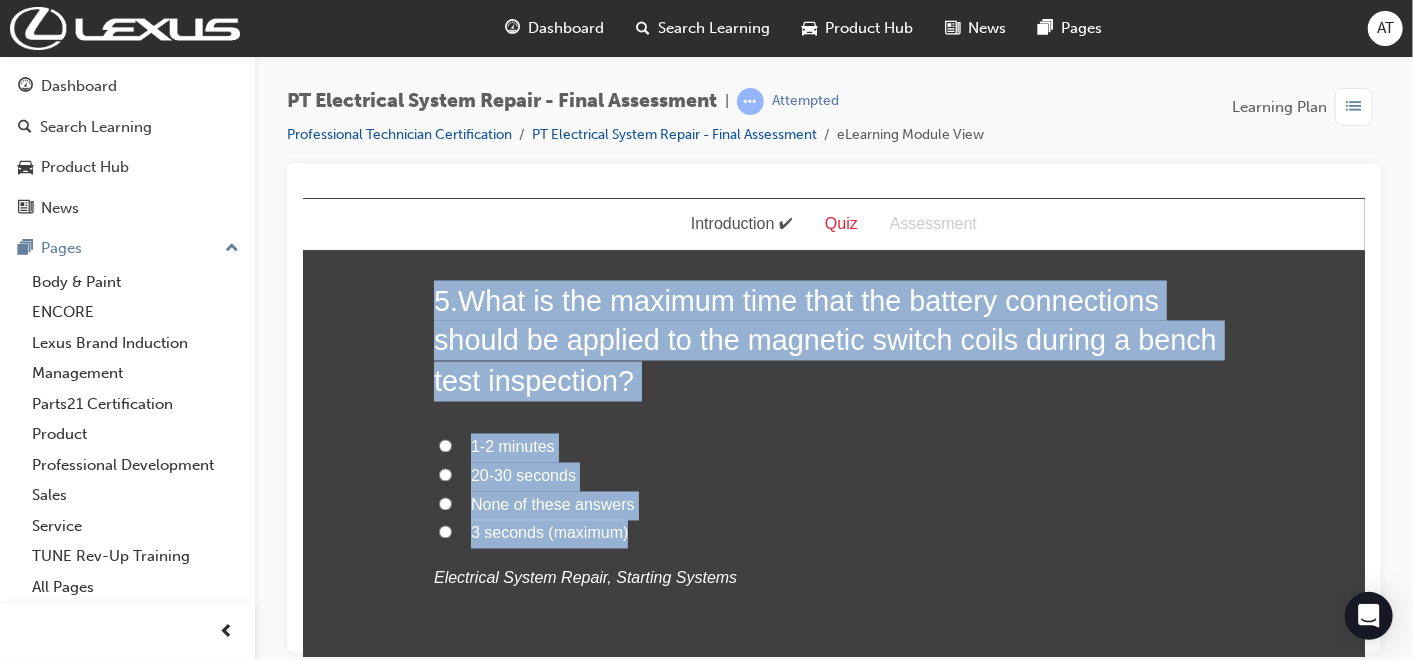 drag, startPoint x: 430, startPoint y: 294, endPoint x: 644, endPoint y: 527, distance: 316.36212 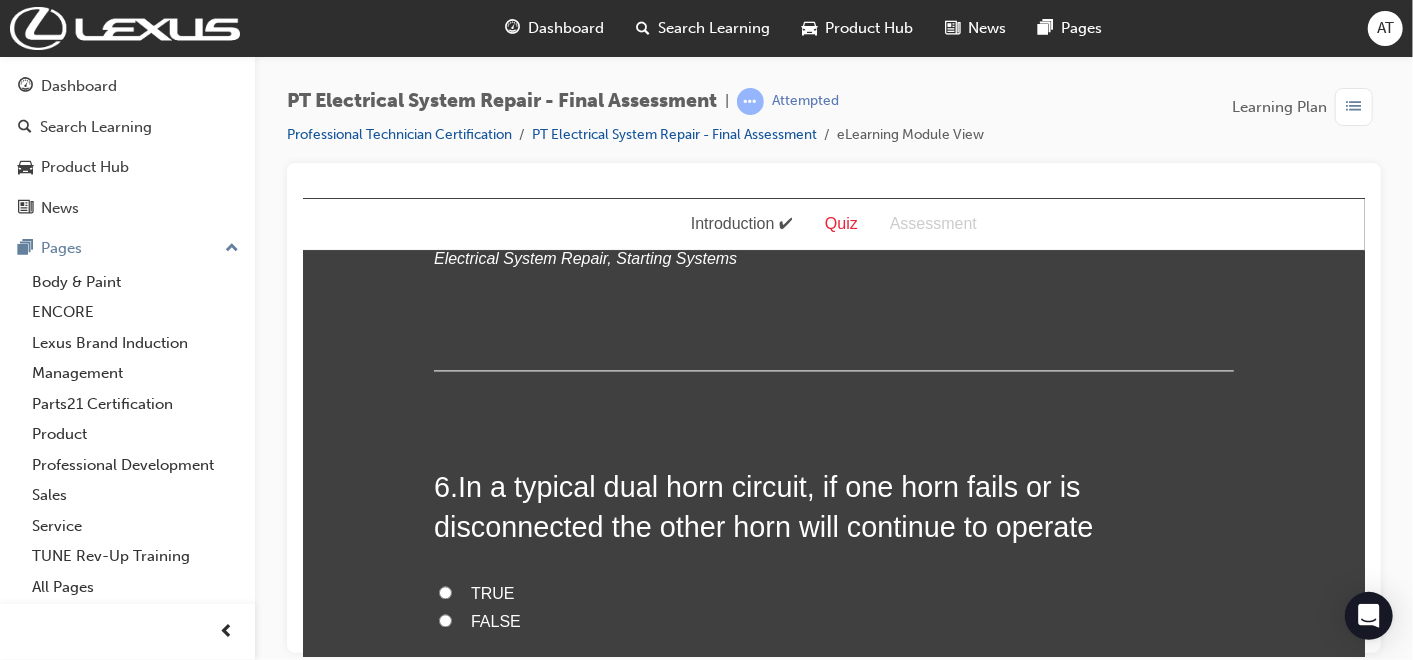 scroll, scrollTop: 2444, scrollLeft: 0, axis: vertical 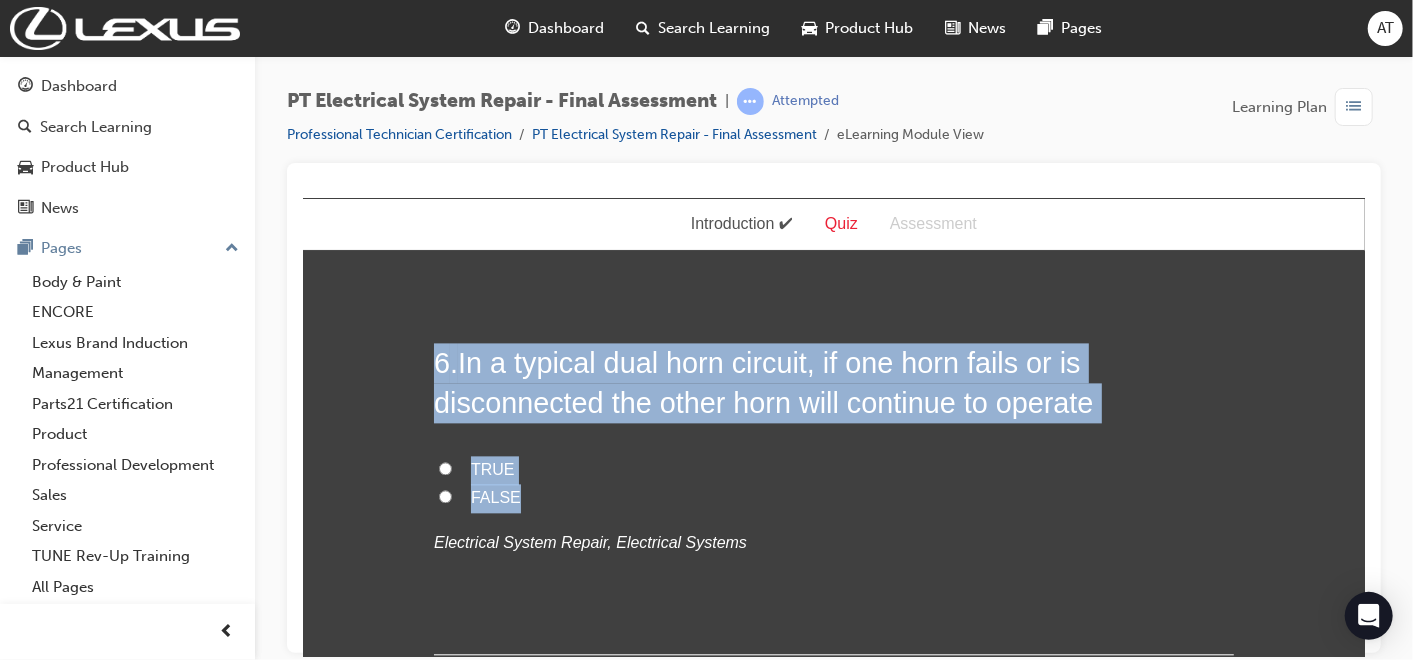 drag, startPoint x: 426, startPoint y: 360, endPoint x: 510, endPoint y: 484, distance: 149.77316 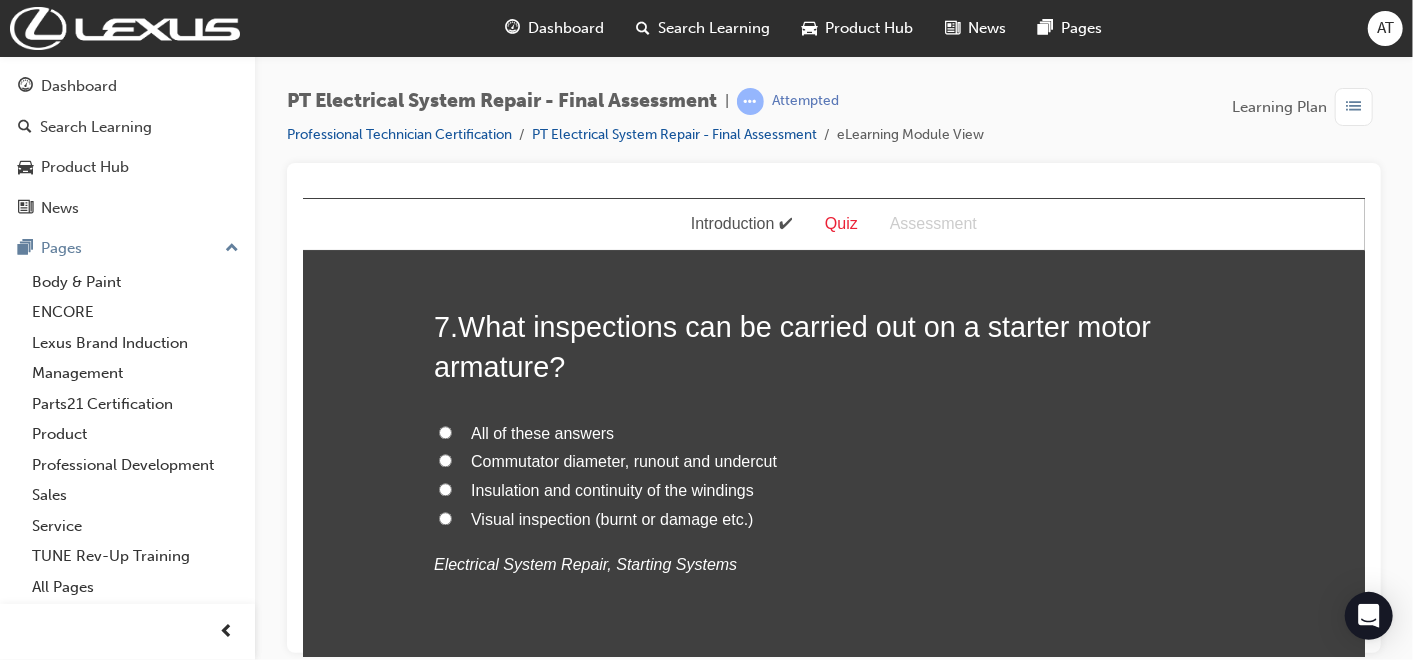 scroll, scrollTop: 2888, scrollLeft: 0, axis: vertical 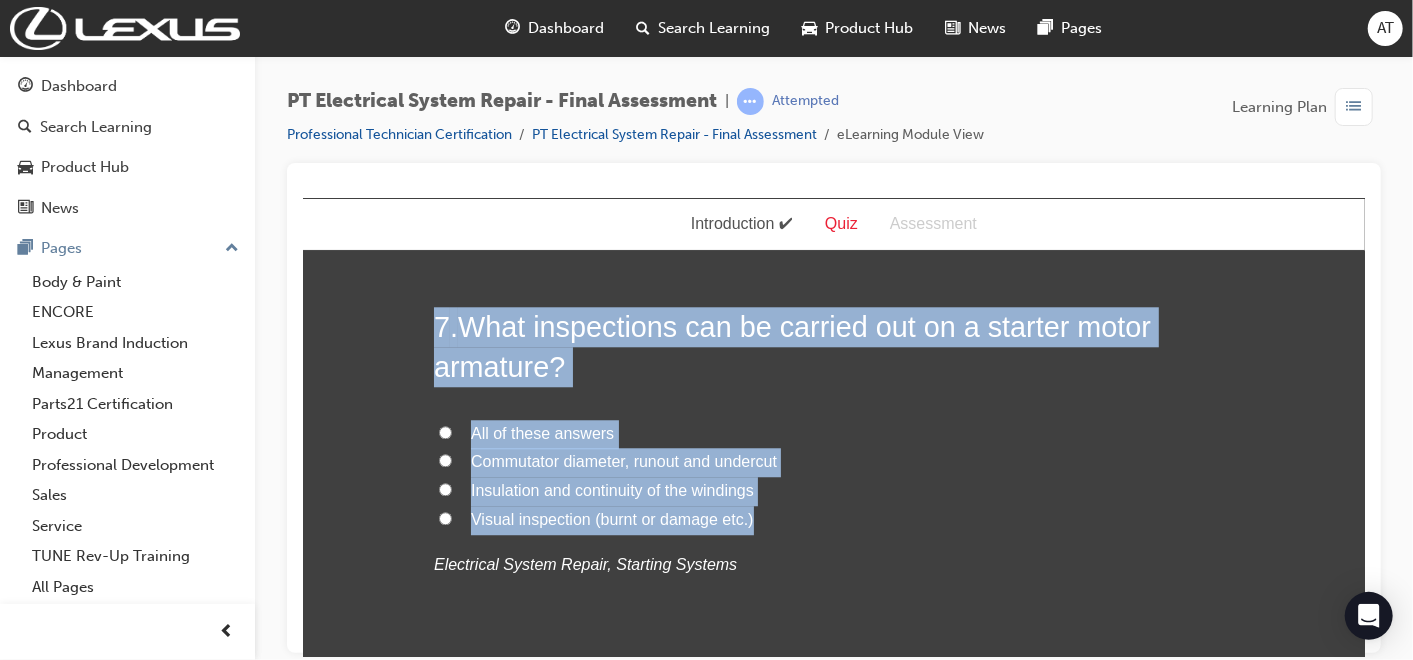 drag, startPoint x: 425, startPoint y: 313, endPoint x: 770, endPoint y: 505, distance: 394.82782 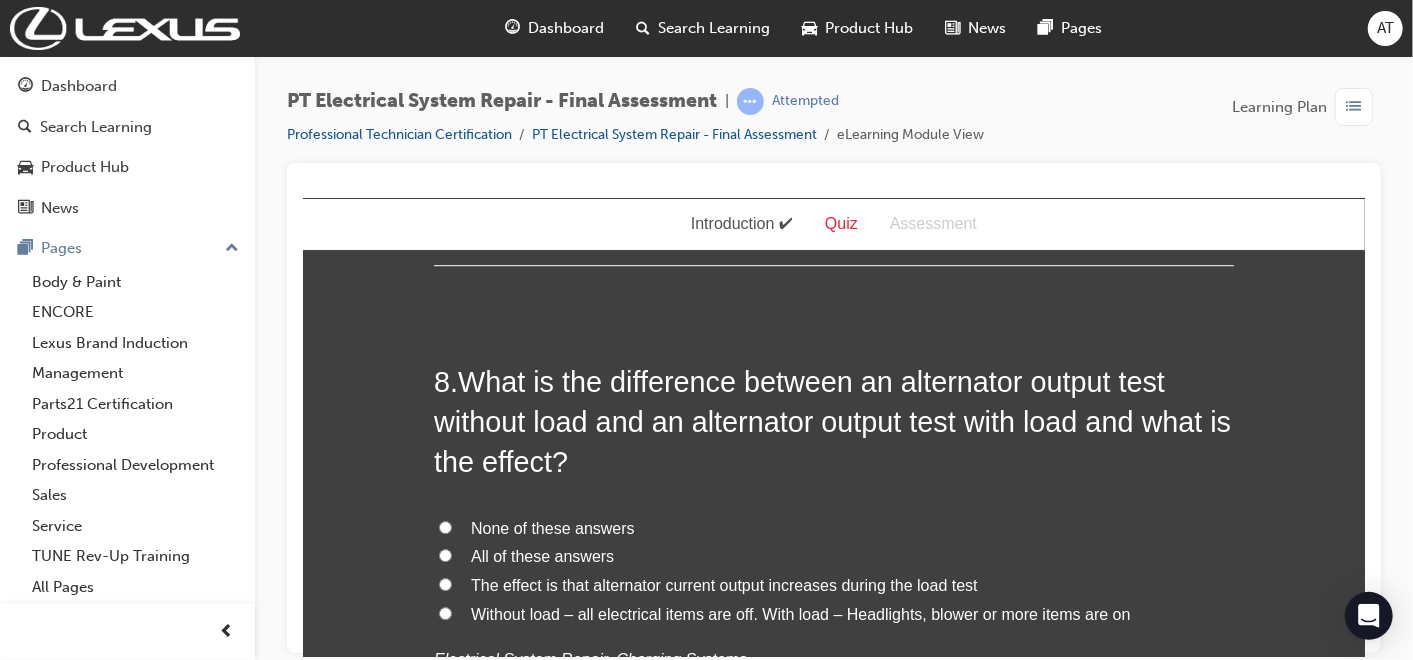 scroll, scrollTop: 3333, scrollLeft: 0, axis: vertical 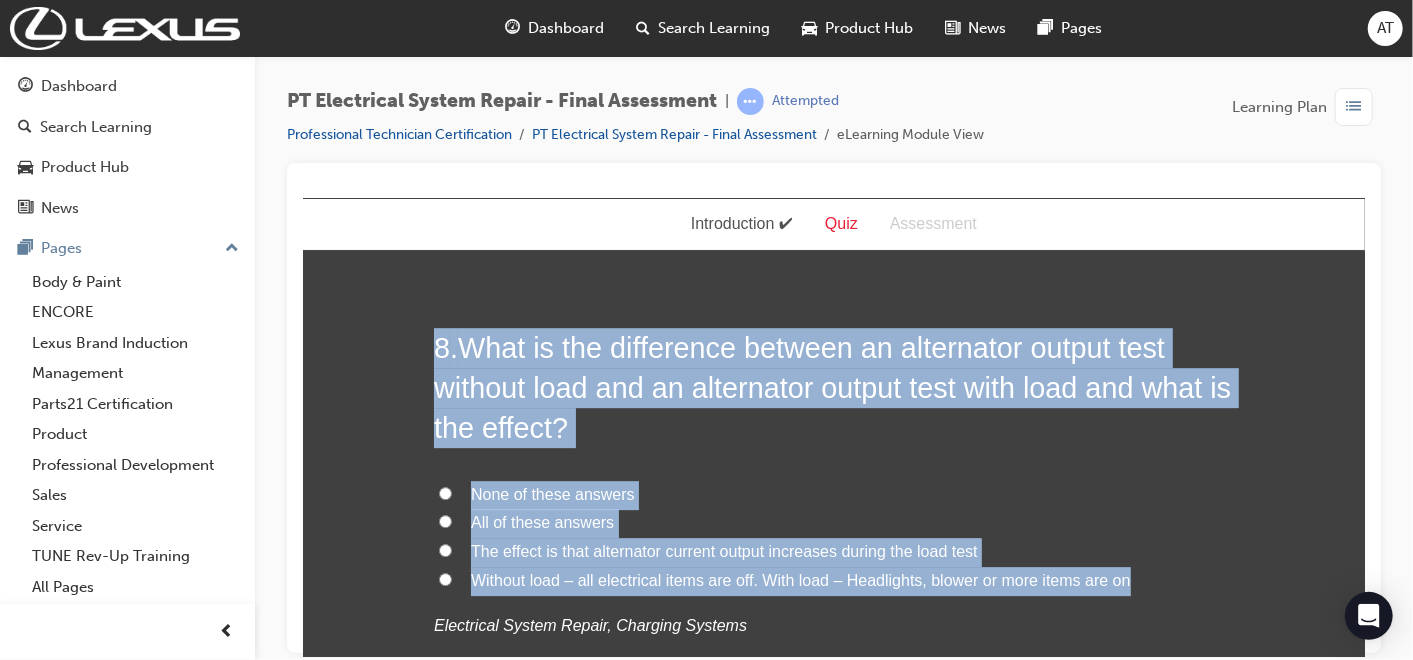 drag, startPoint x: 431, startPoint y: 347, endPoint x: 1126, endPoint y: 573, distance: 730.82214 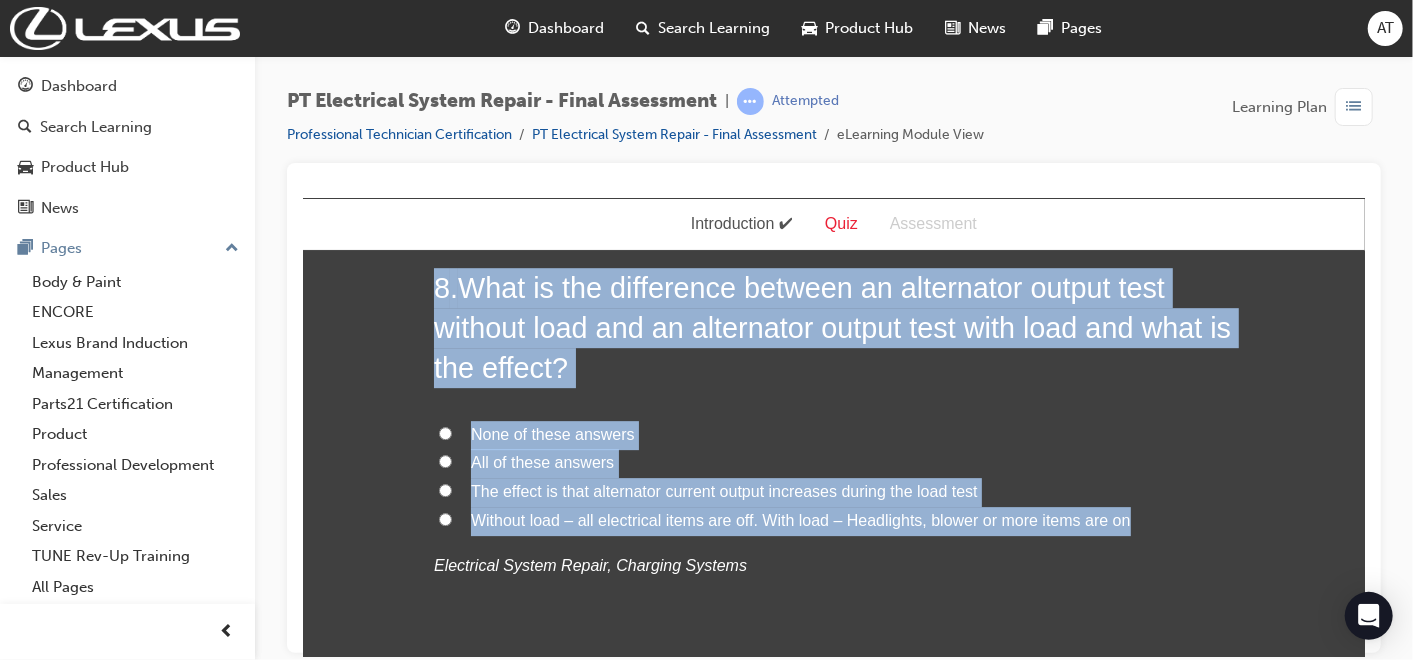 scroll, scrollTop: 3444, scrollLeft: 0, axis: vertical 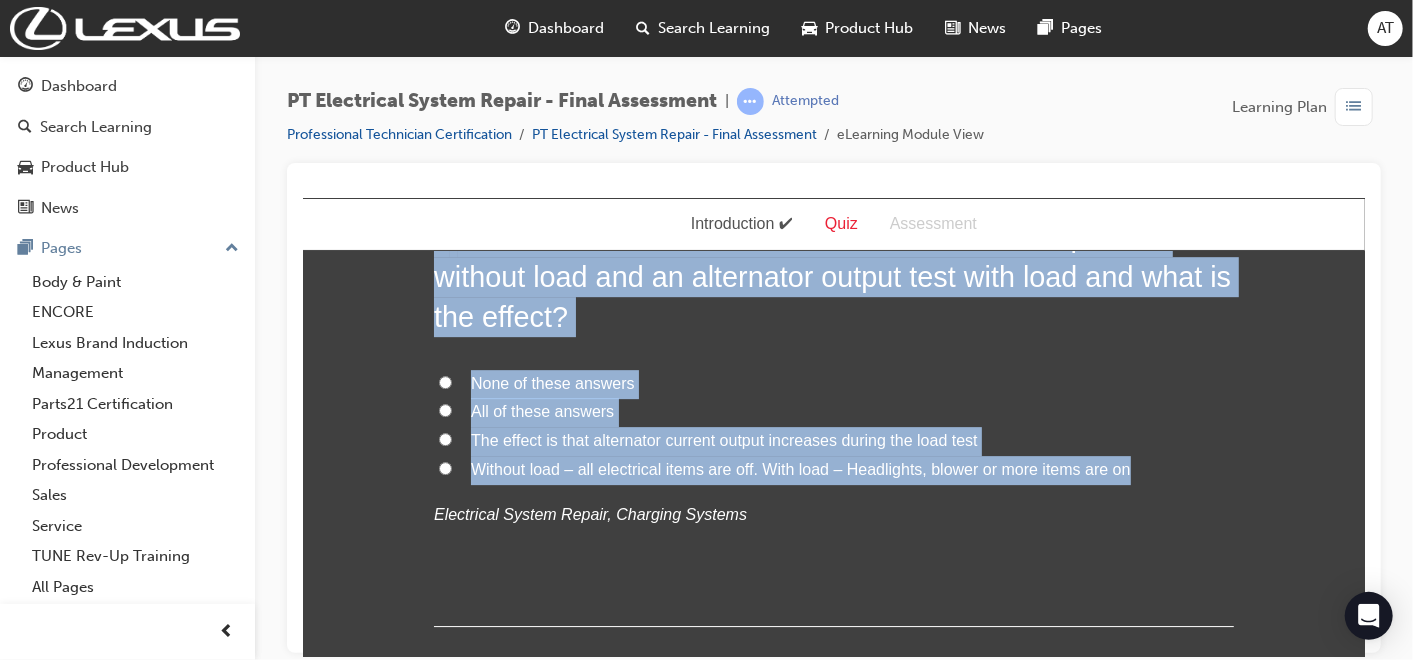 click on "All of these answers" at bounding box center (541, 410) 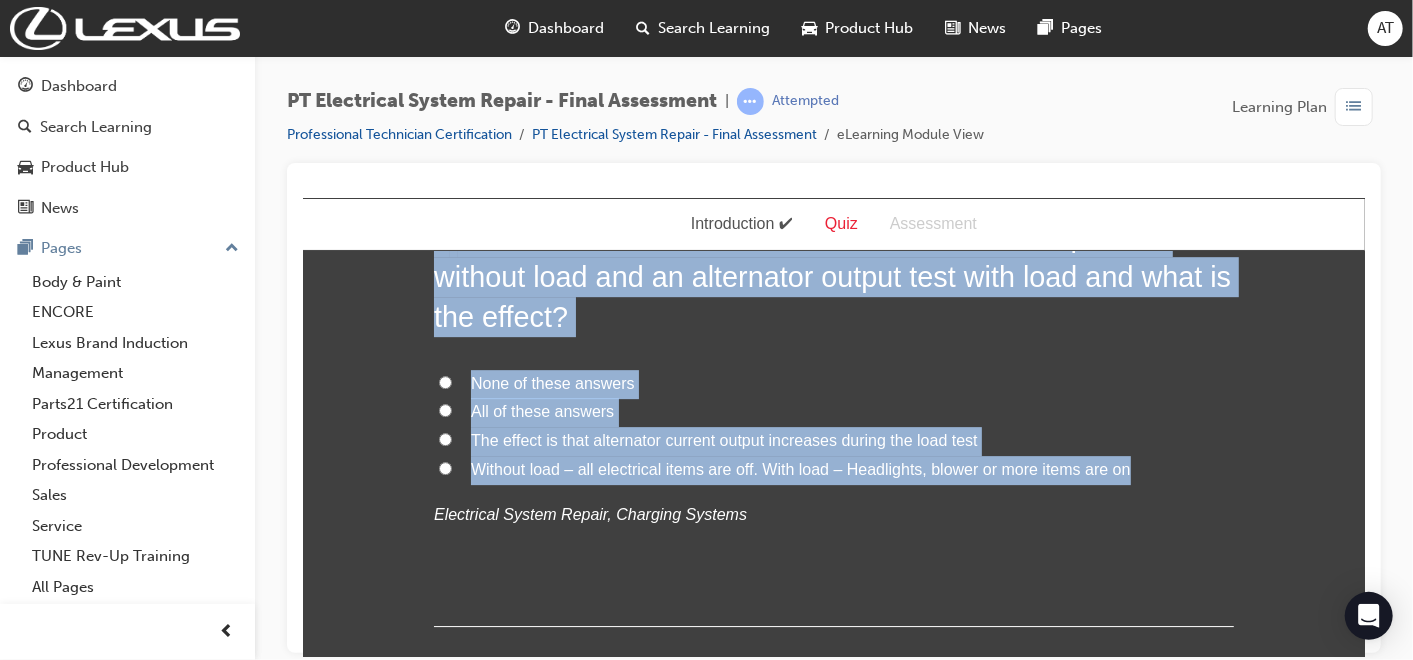 radio on "true" 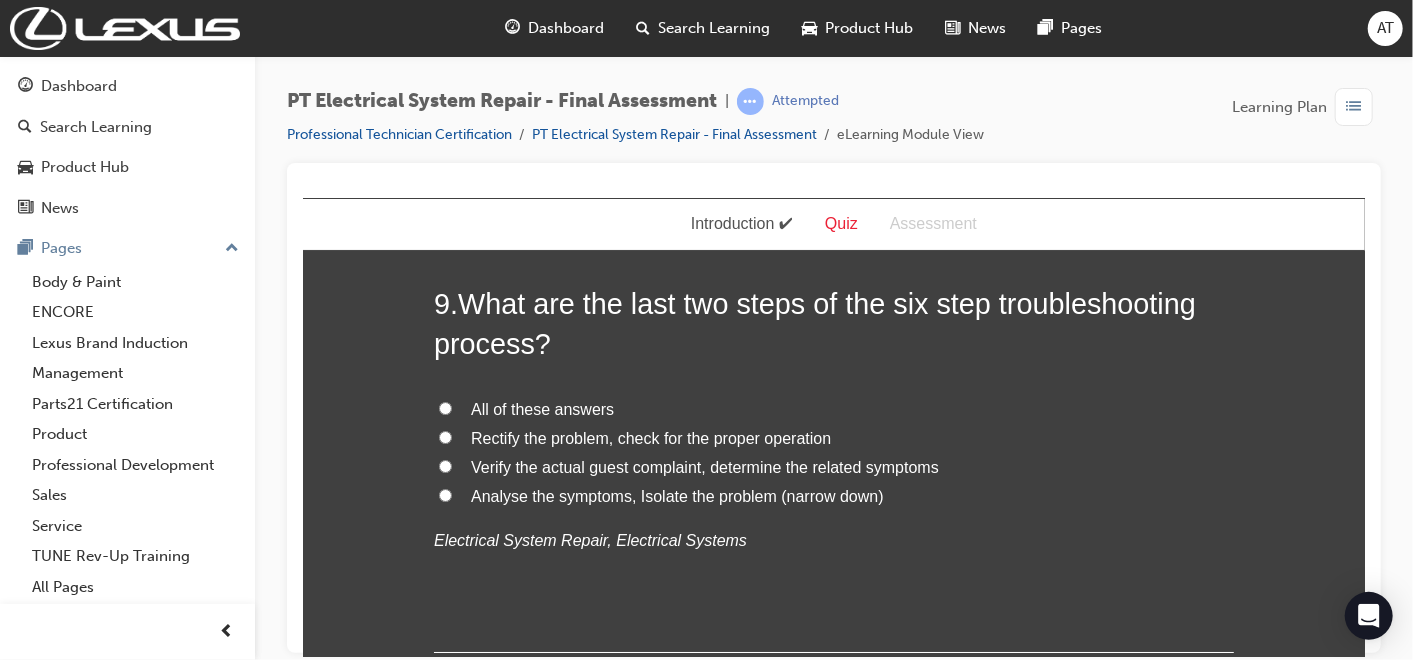 scroll, scrollTop: 3888, scrollLeft: 0, axis: vertical 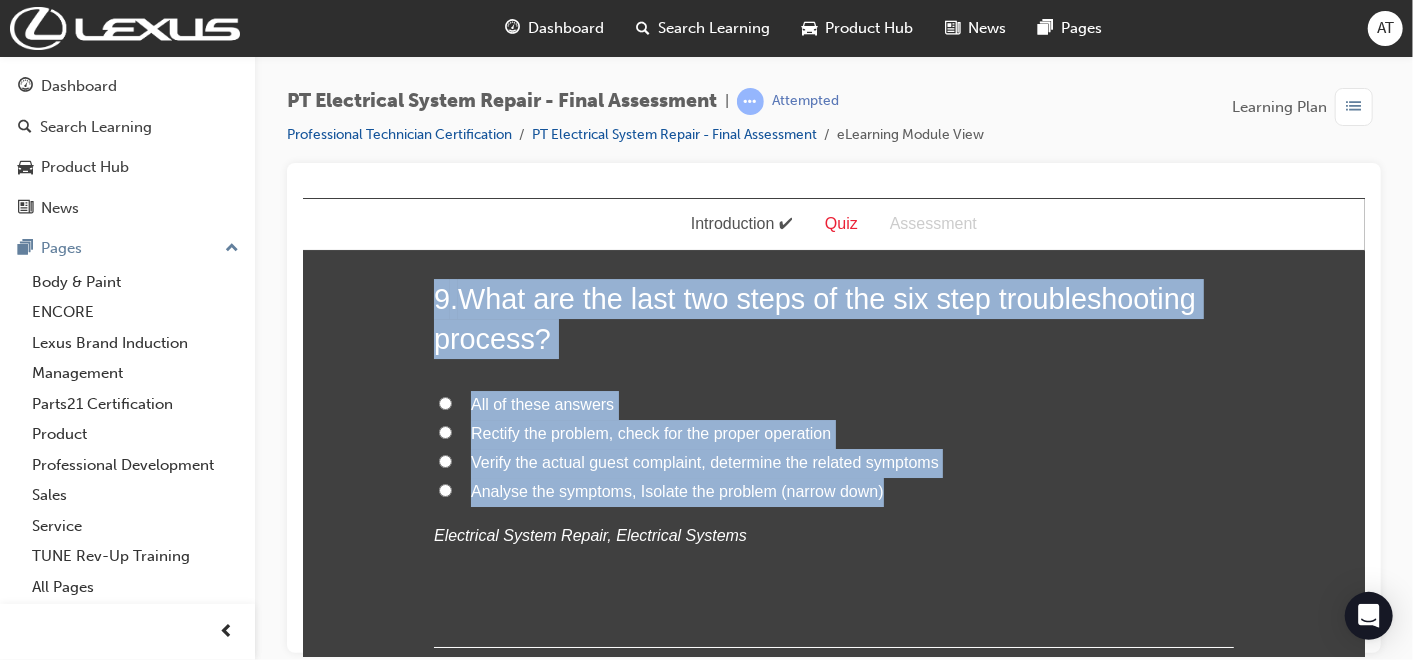 drag, startPoint x: 426, startPoint y: 289, endPoint x: 899, endPoint y: 495, distance: 515.9118 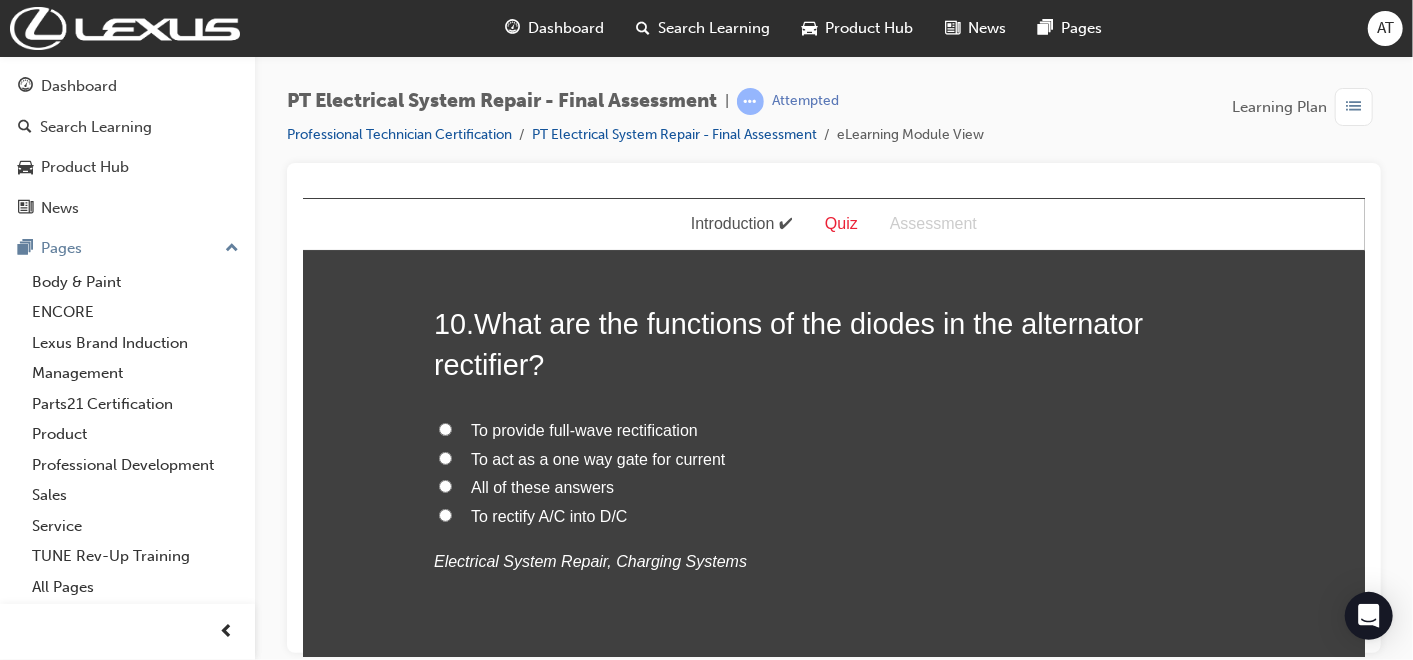 scroll, scrollTop: 4333, scrollLeft: 0, axis: vertical 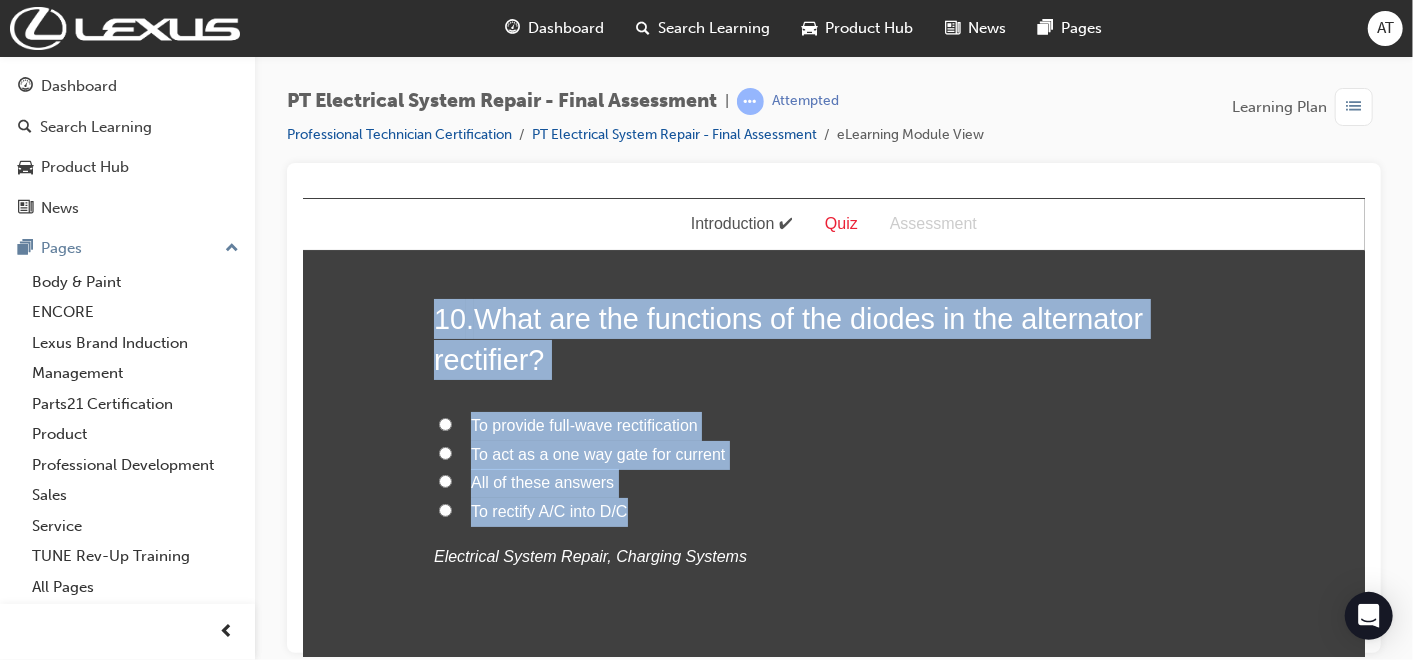 drag, startPoint x: 427, startPoint y: 317, endPoint x: 636, endPoint y: 513, distance: 286.52573 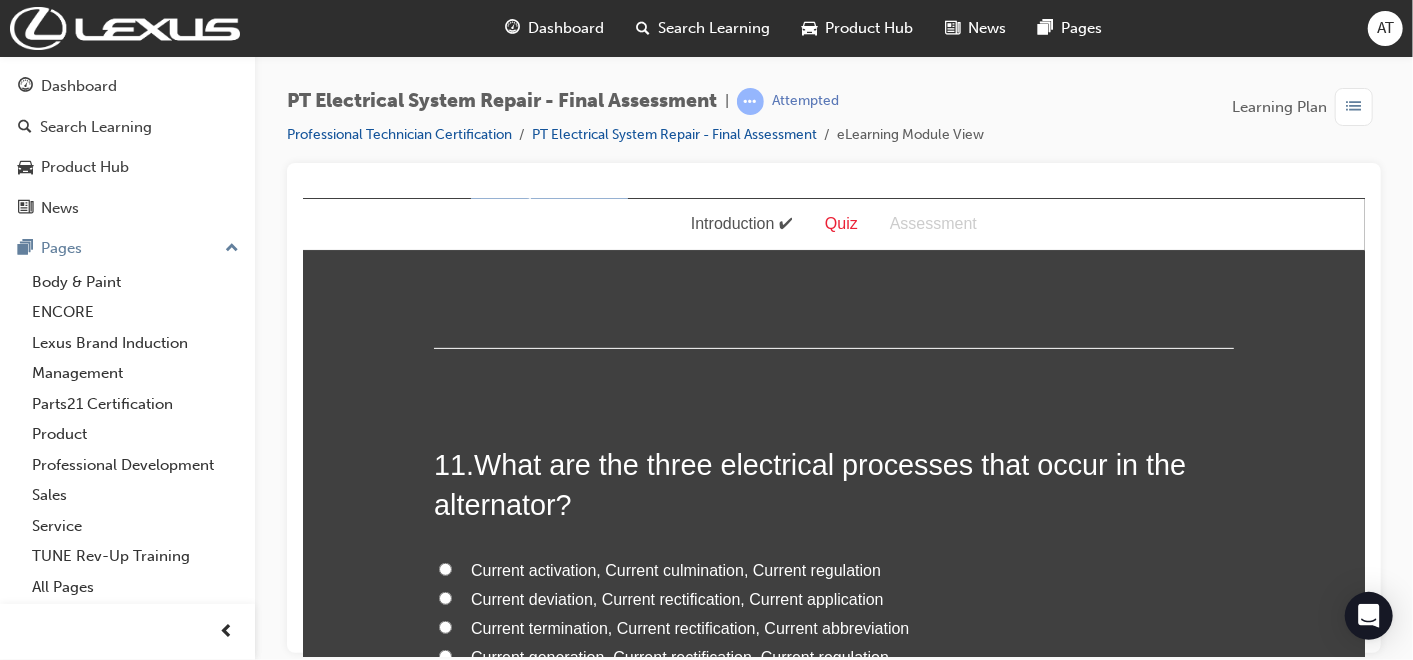 scroll, scrollTop: 4666, scrollLeft: 0, axis: vertical 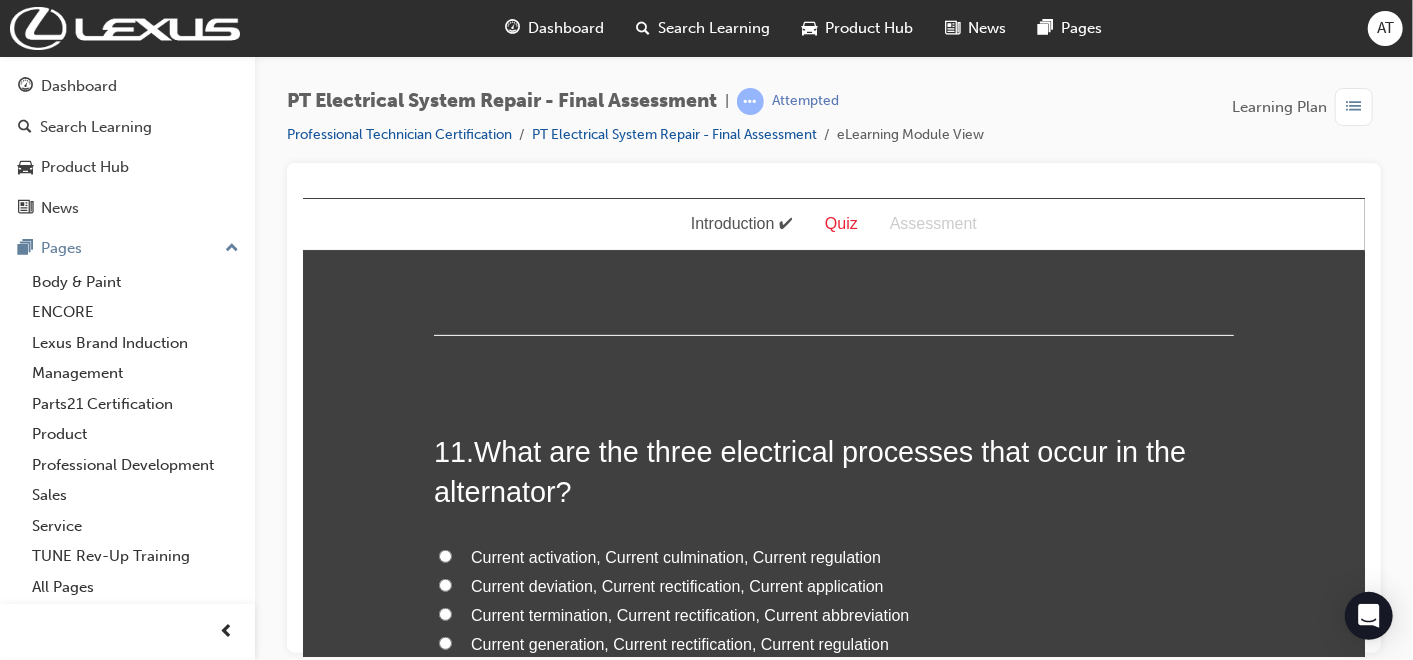 click on "You must select an answer for each question before you can submit. Please note, you will need 11 correct answers in order to pass this quiz. Good luck. 1 .  What inspections can be carried out on an alternator rotor during repair? Inspect visual condition as well as insulation and continuity of windings All of these answers Inspect reduction mechanism for smooth and quite operation Inspect diodes for correct fitment and proper operation
Electrical System Repair, Charging Systems 2 .  What will happen if an open circuit occurs in the starter motor magnetic switch hold in coil? The pinion gear will not release after starting All of these answers There will be no movement of the pinion gear at all The pinion gear will rapidly engage & disengage
Electrical System Repair, Starting Systems 3 .  What steps should be taken after reconnecting the battery on completion of repairs to ensure the vehicle is ready to return to the guest? Initialise any relevant systems (Power window, moon roof, A/C etc.)
4 .
5" at bounding box center [833, -1074] 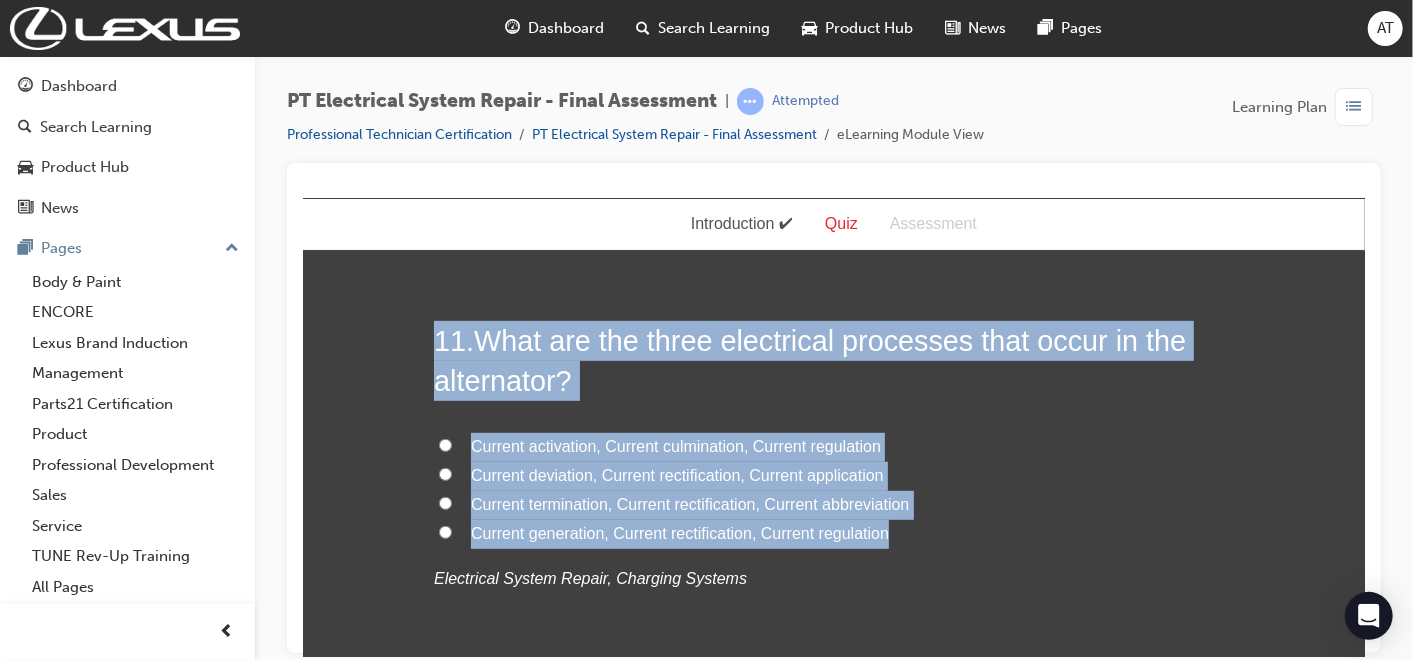 drag, startPoint x: 430, startPoint y: 327, endPoint x: 903, endPoint y: 524, distance: 512.38464 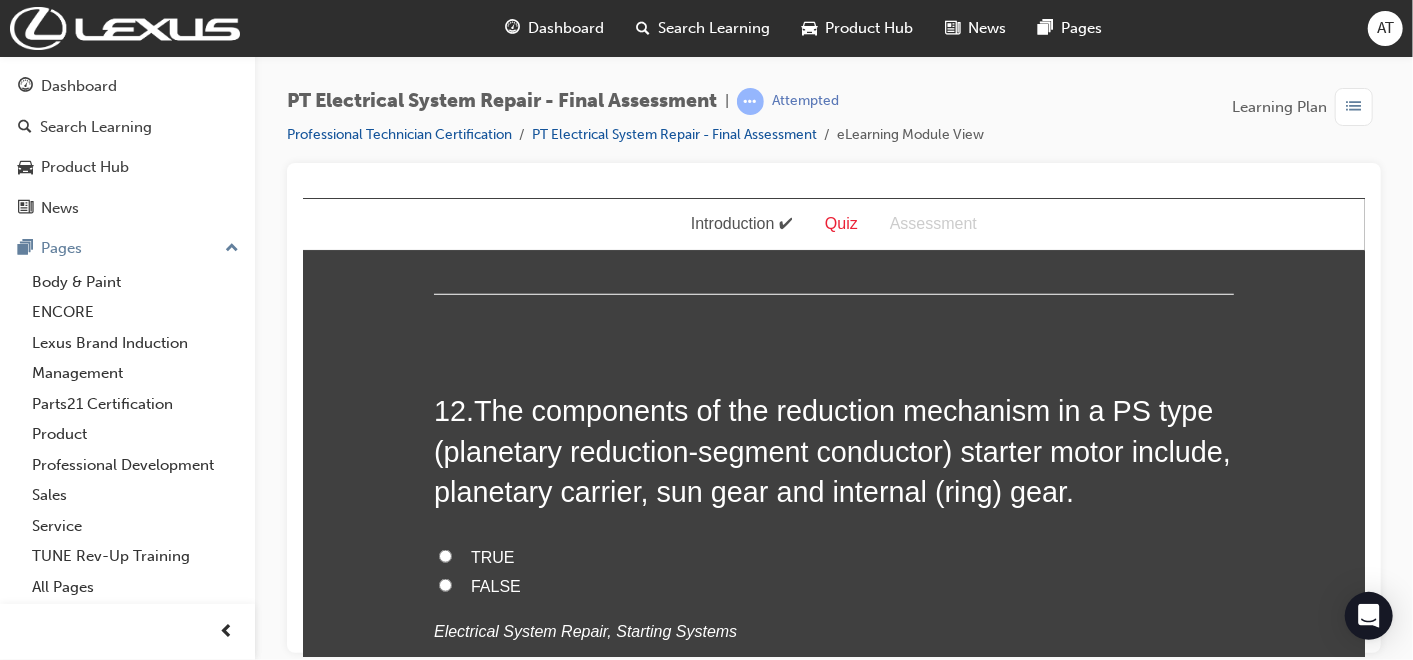 scroll, scrollTop: 5222, scrollLeft: 0, axis: vertical 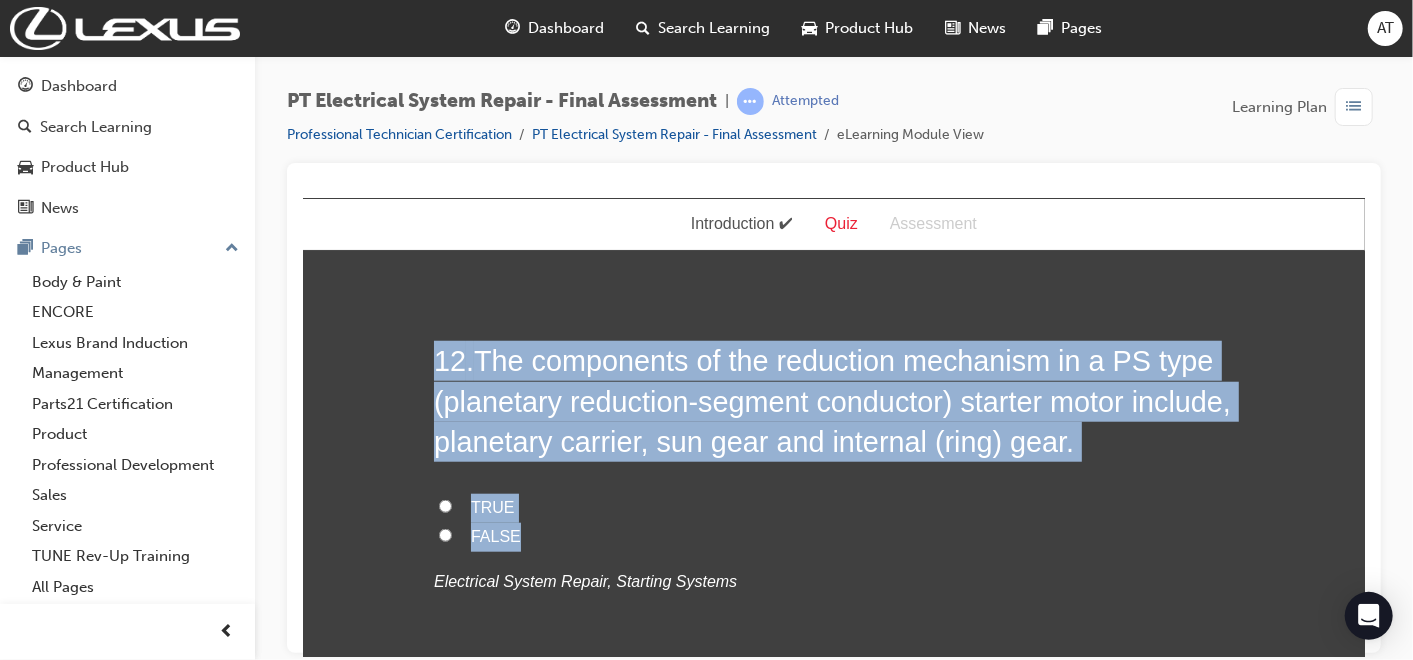 drag, startPoint x: 432, startPoint y: 349, endPoint x: 545, endPoint y: 531, distance: 214.22652 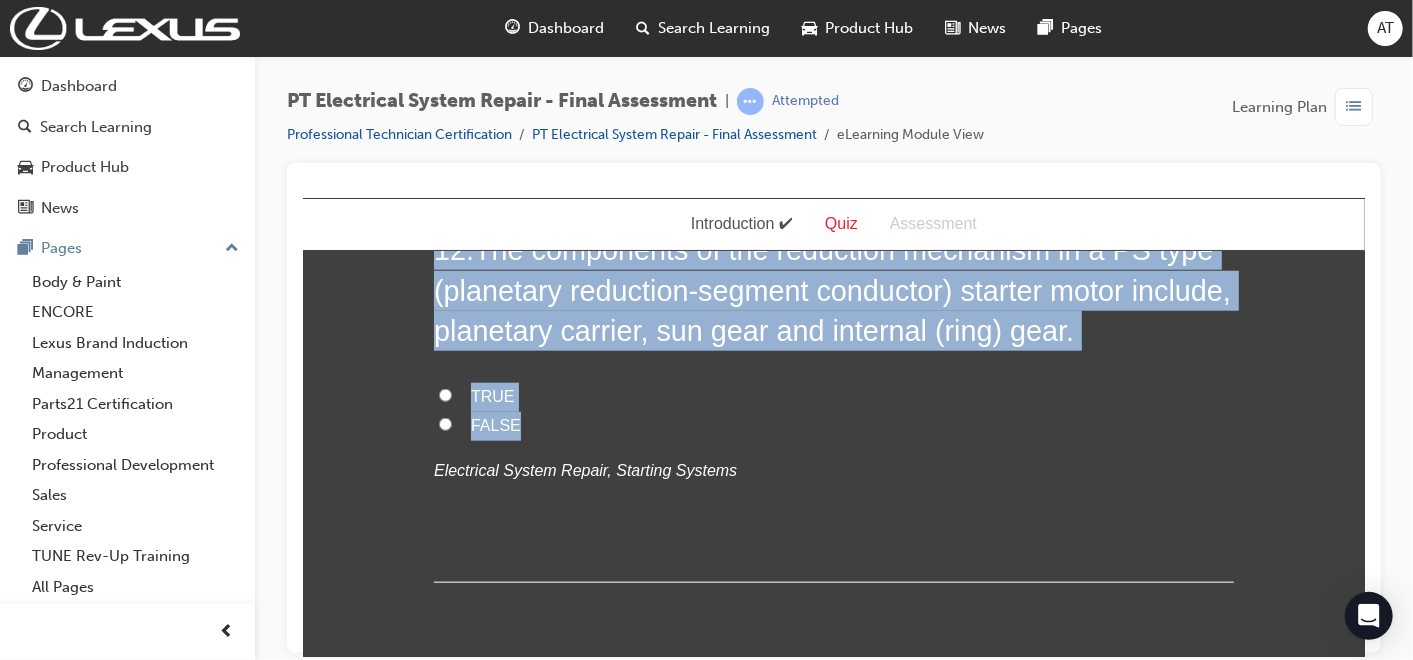 click on "TRUE" at bounding box center (833, 396) 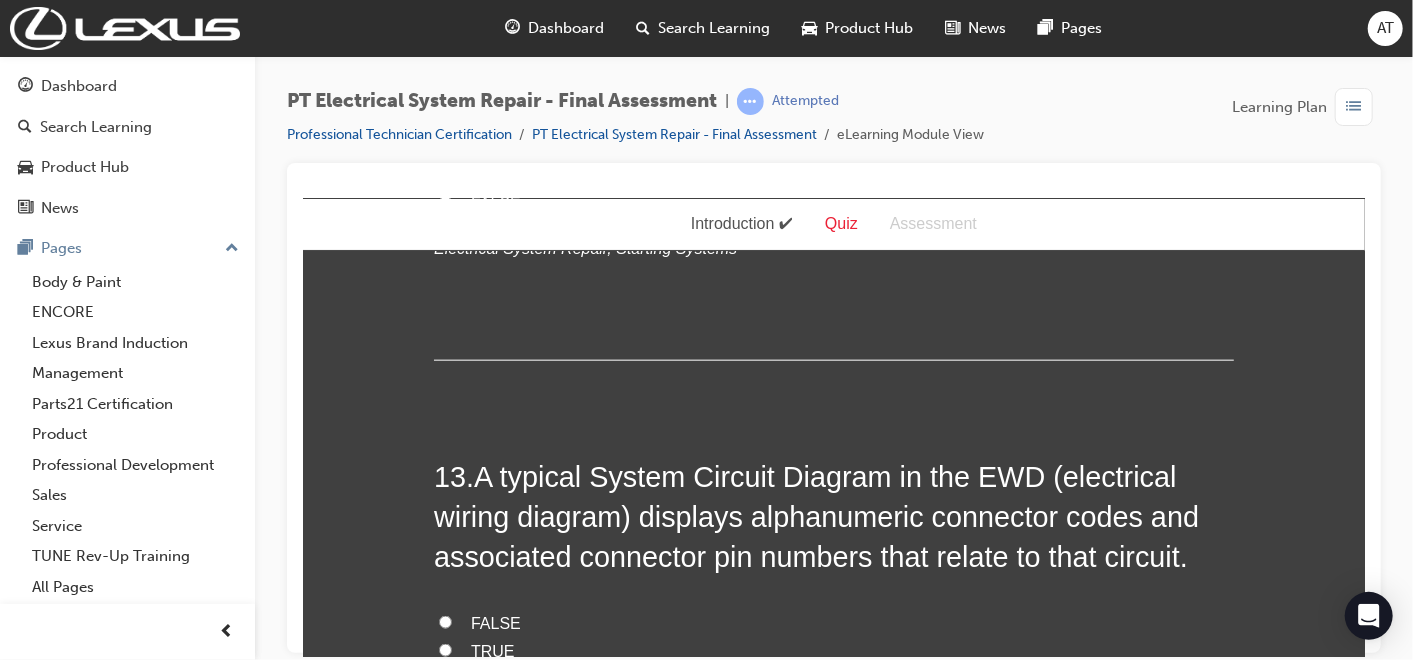 scroll, scrollTop: 5666, scrollLeft: 0, axis: vertical 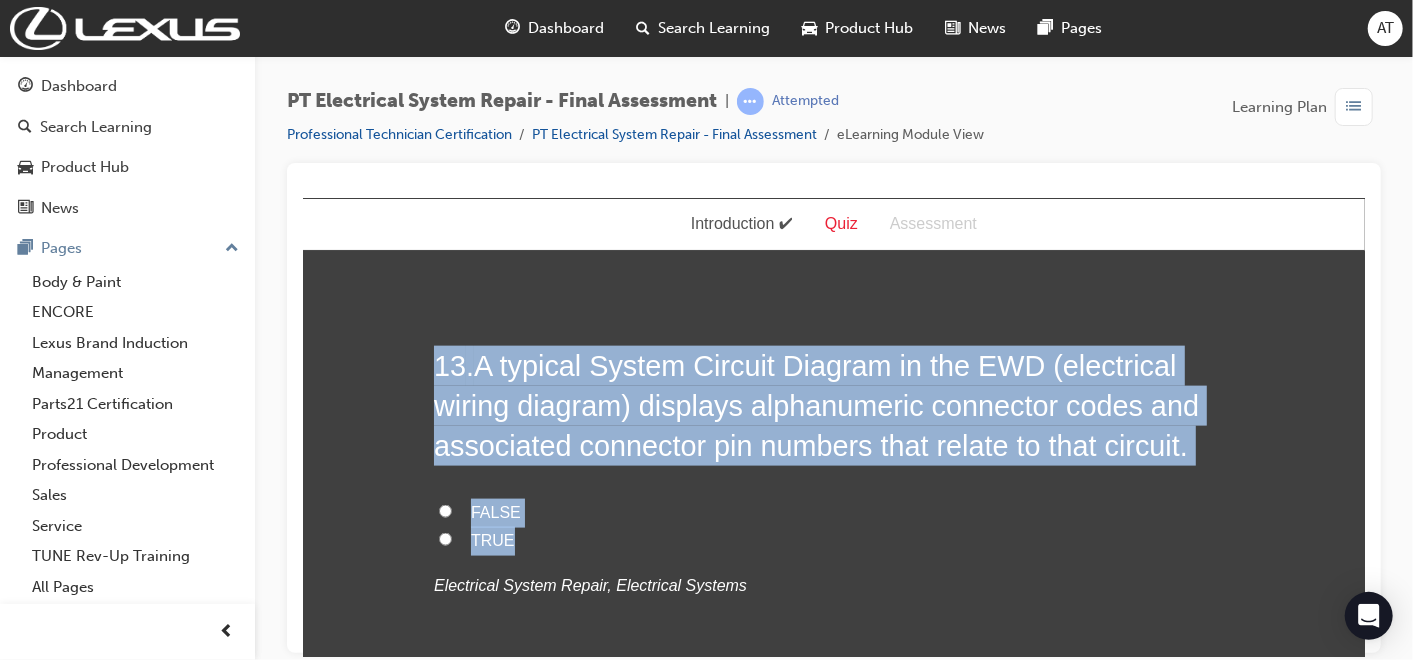 drag, startPoint x: 430, startPoint y: 352, endPoint x: 533, endPoint y: 544, distance: 217.883 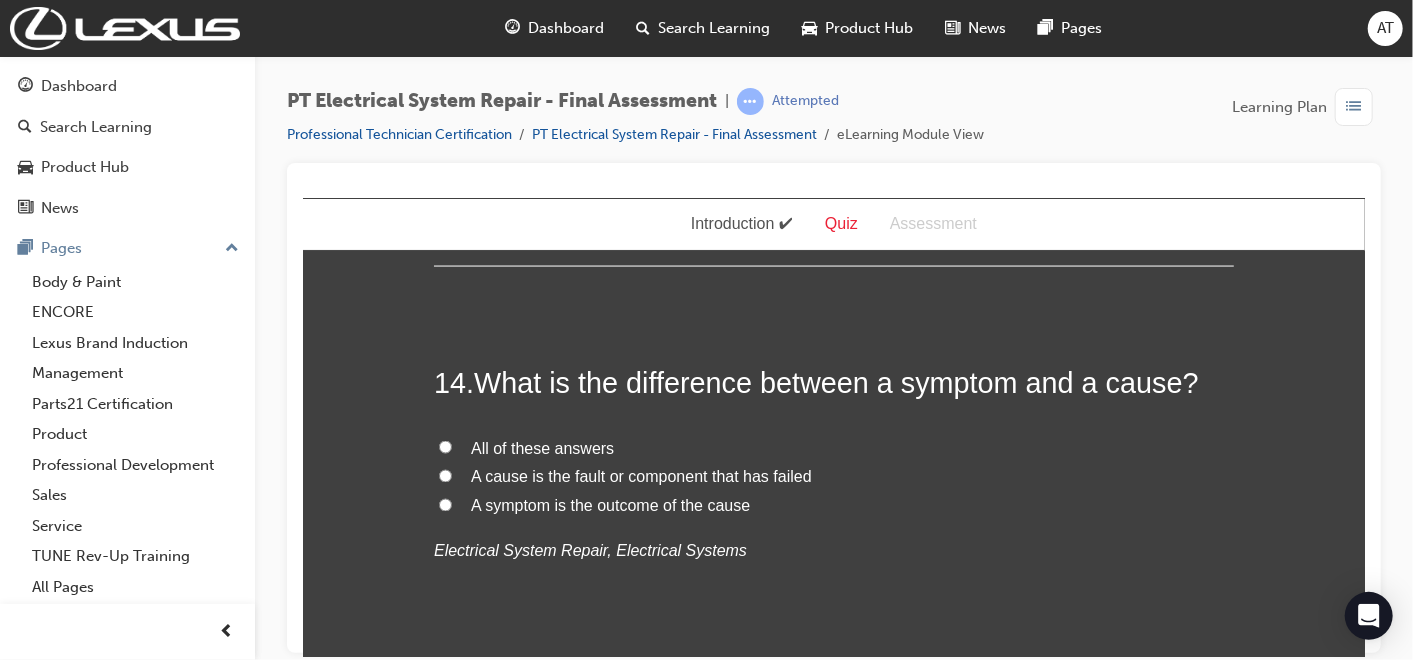 scroll, scrollTop: 6111, scrollLeft: 0, axis: vertical 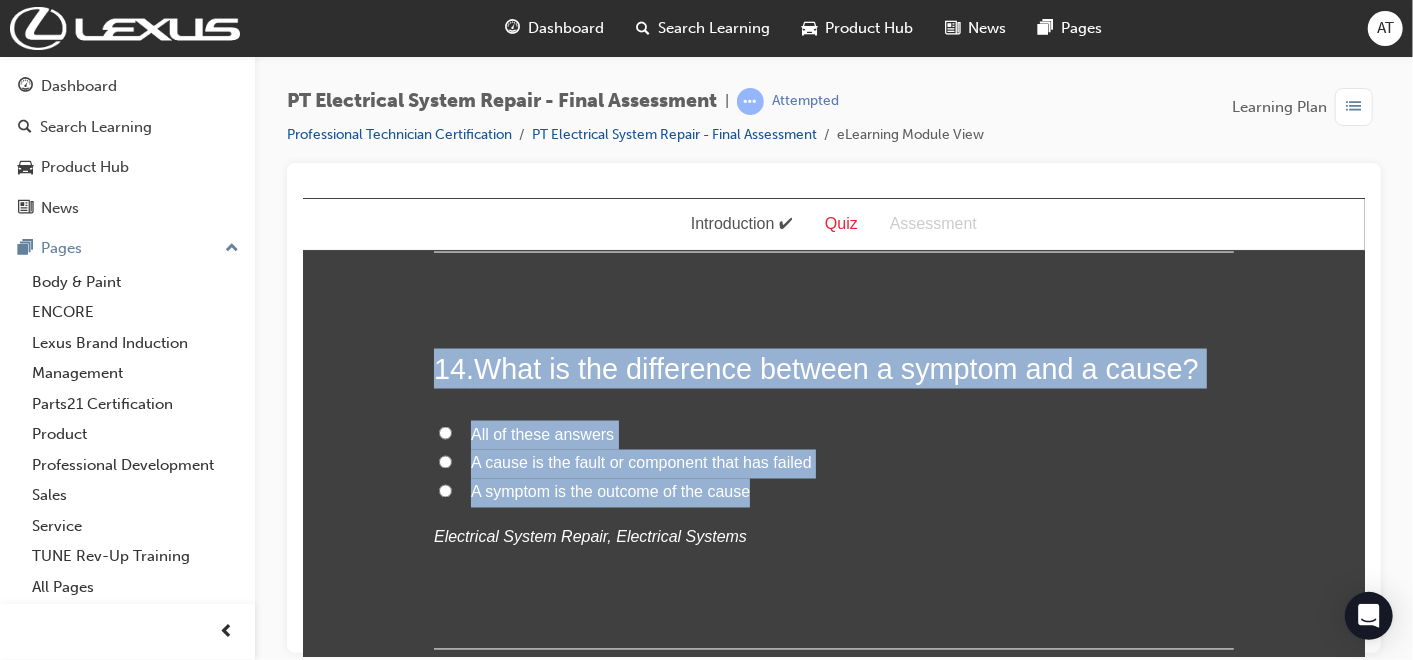drag, startPoint x: 430, startPoint y: 359, endPoint x: 744, endPoint y: 486, distance: 338.7108 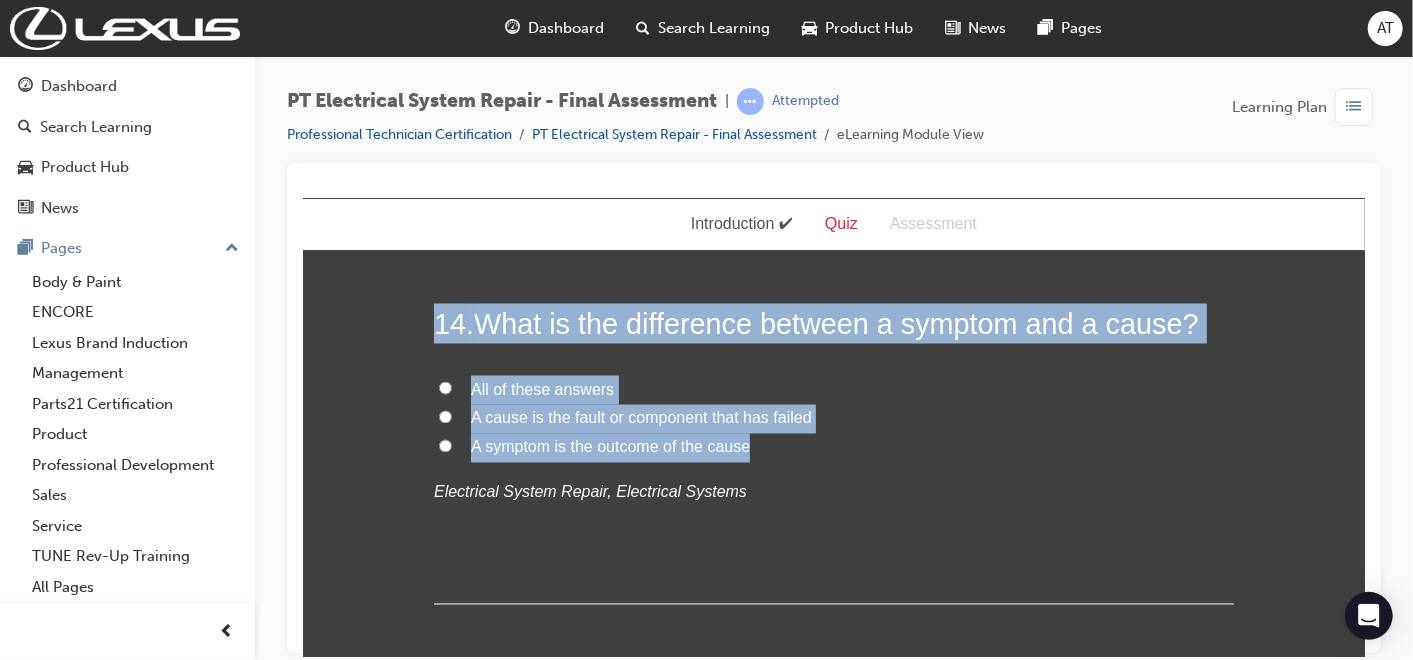 scroll, scrollTop: 6222, scrollLeft: 0, axis: vertical 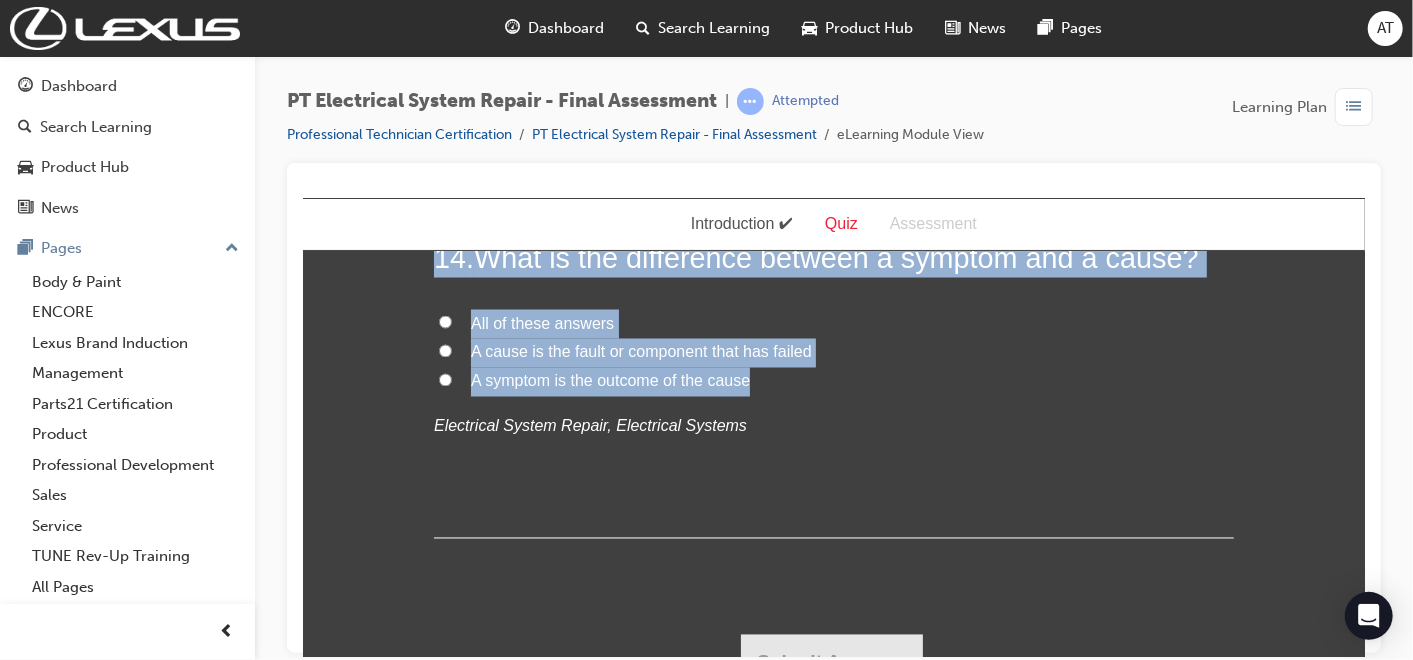 click on "All of these answers" at bounding box center [541, 322] 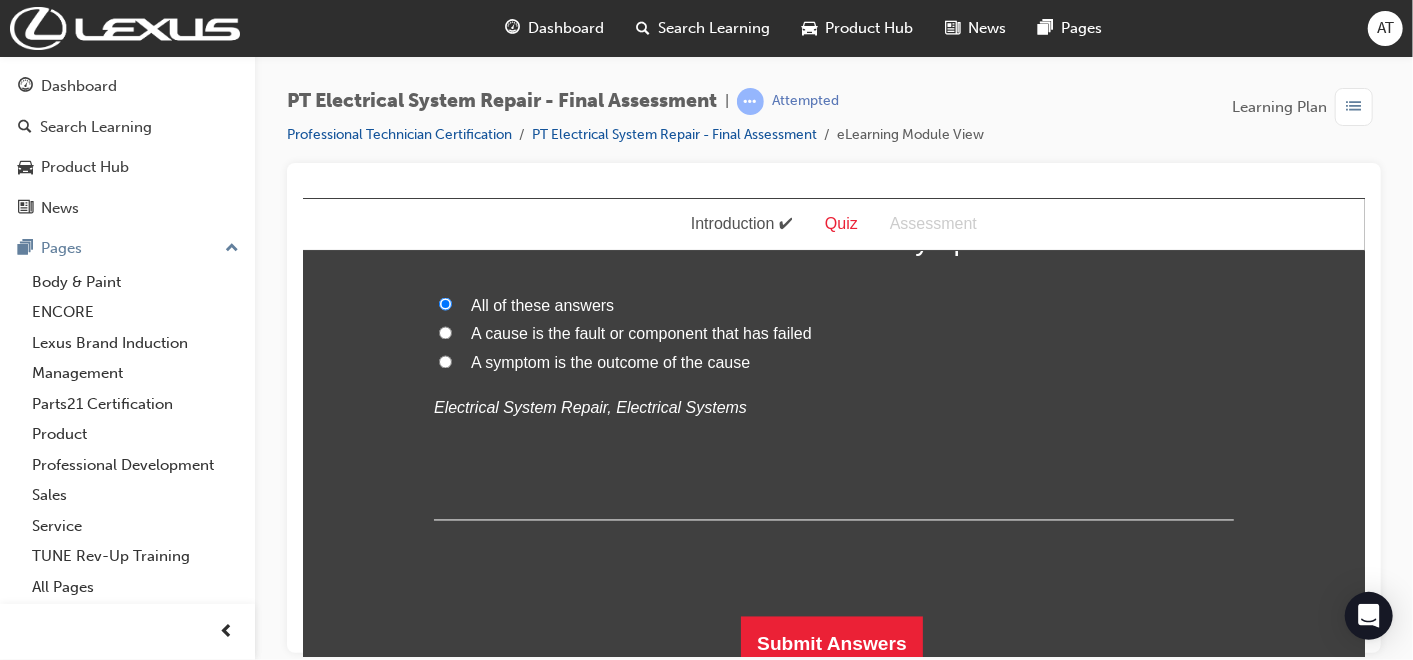 scroll, scrollTop: 6251, scrollLeft: 0, axis: vertical 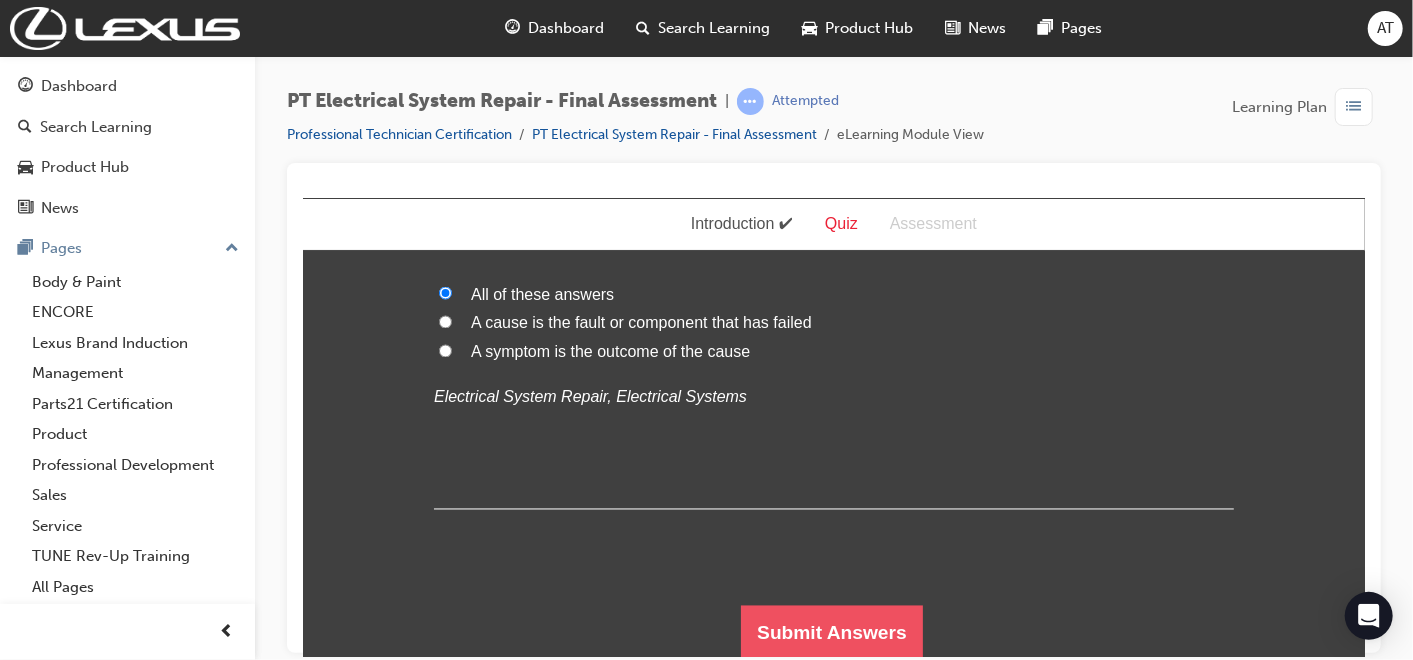 click on "Submit Answers" at bounding box center (831, 633) 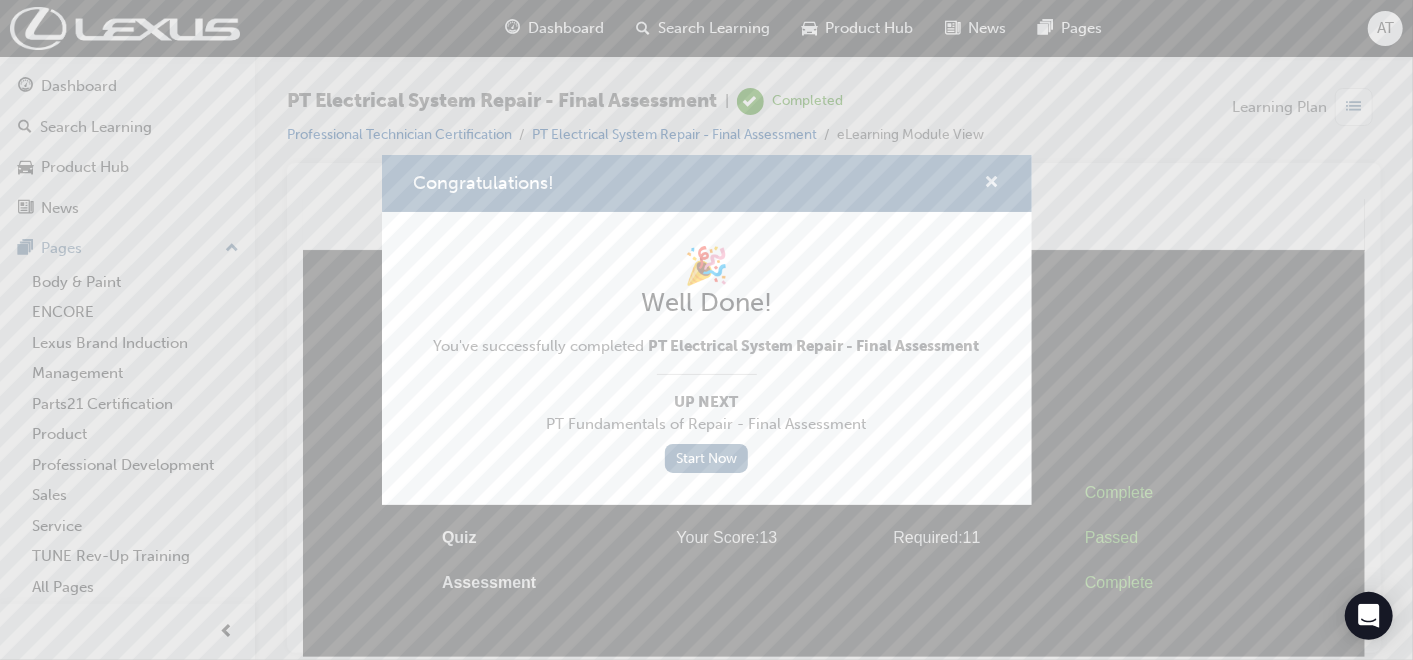click at bounding box center [992, 184] 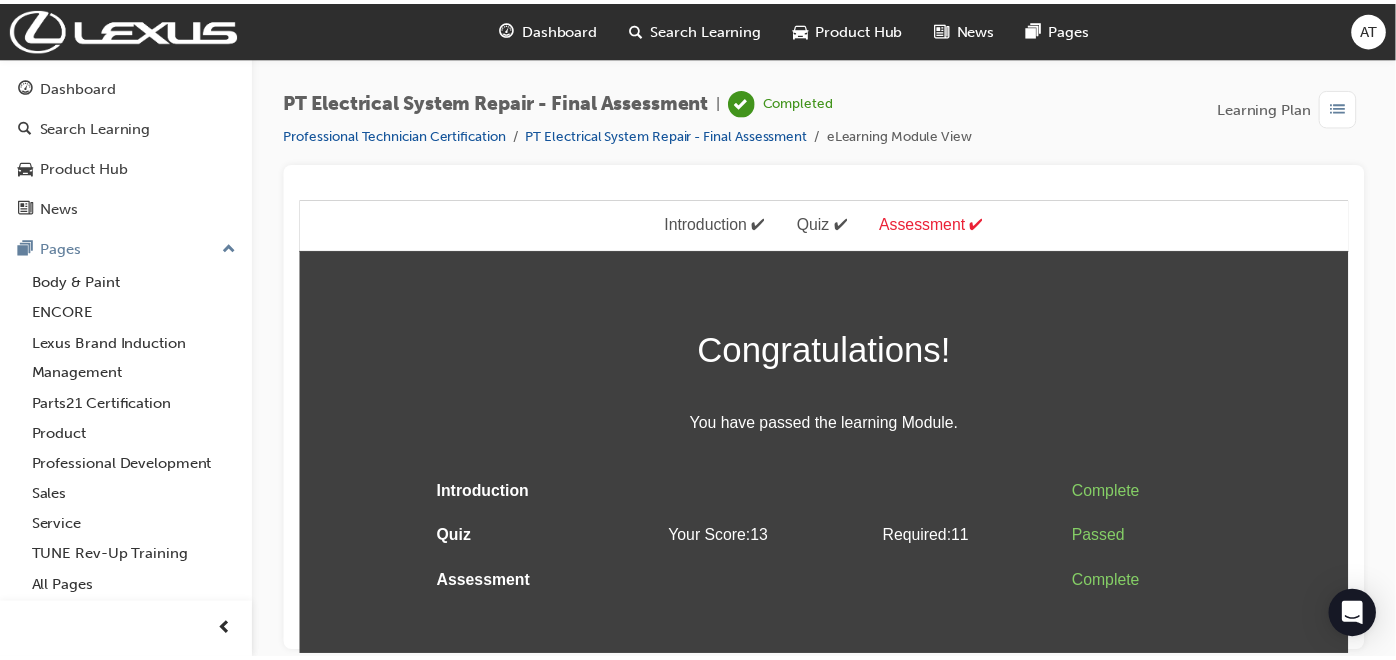 scroll, scrollTop: 111, scrollLeft: 0, axis: vertical 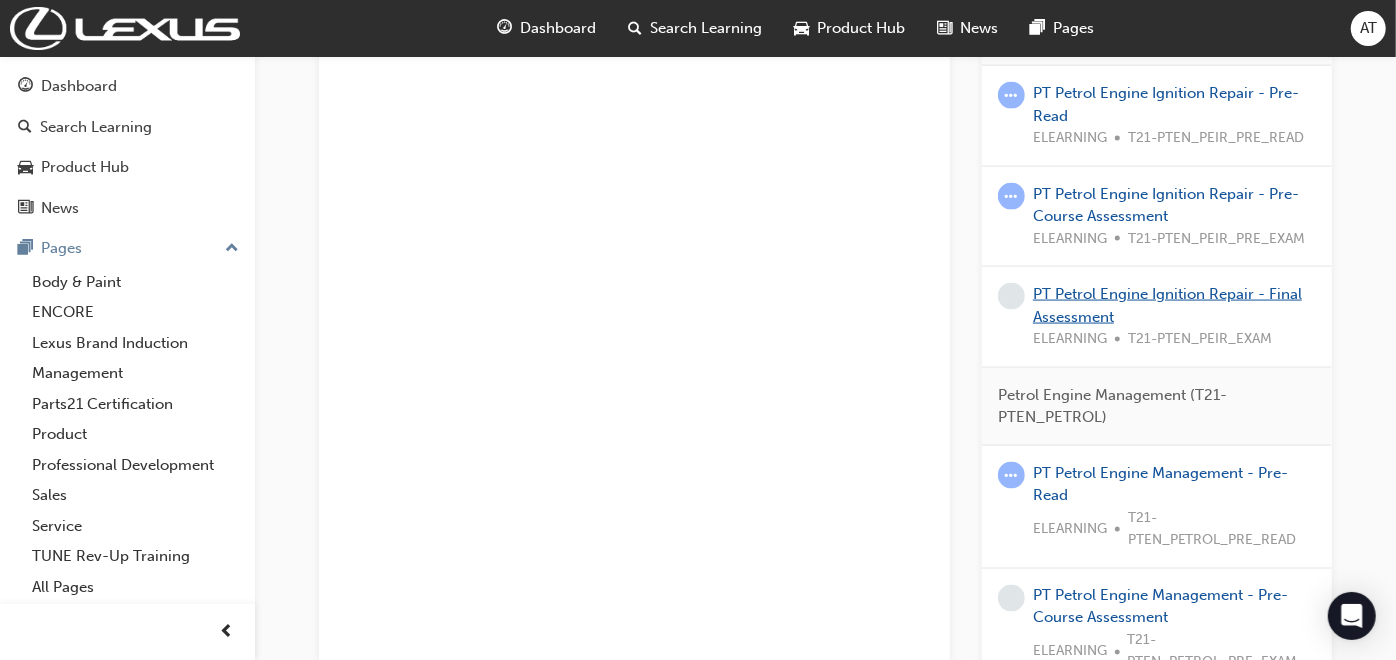 click on "PT Petrol Engine Ignition Repair - Final Assessment" at bounding box center [1167, 305] 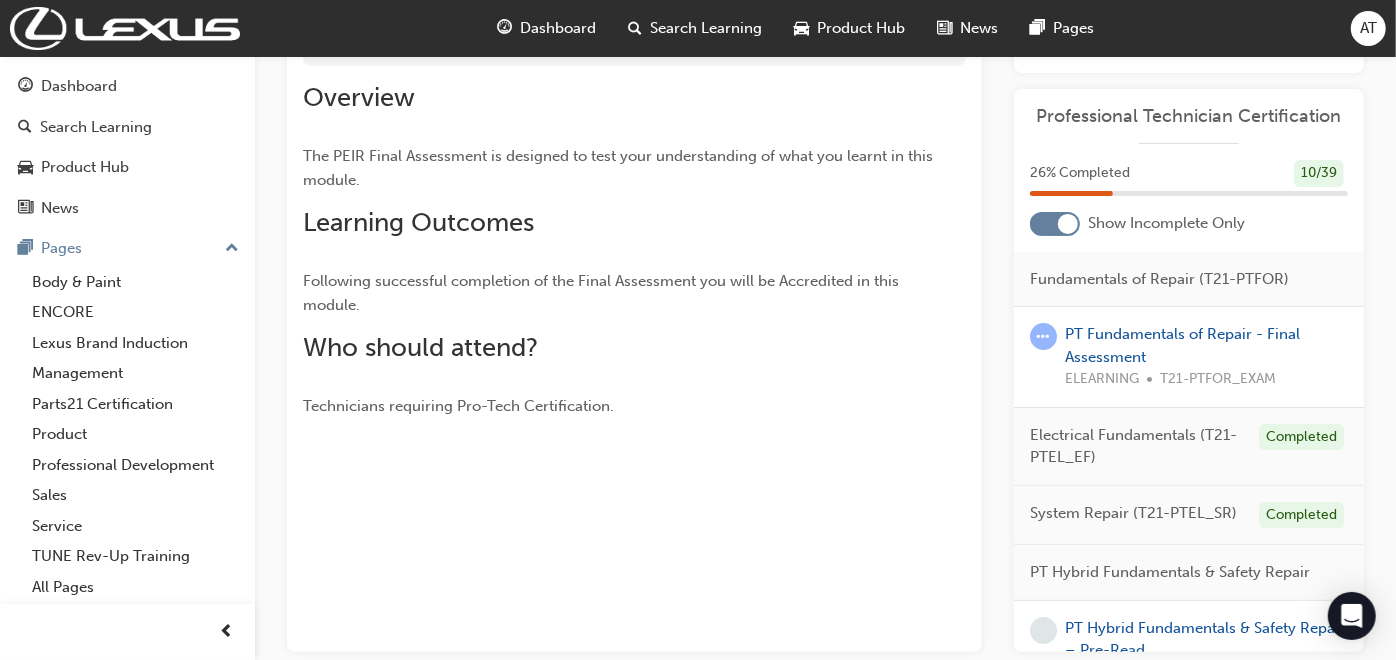scroll, scrollTop: 157, scrollLeft: 0, axis: vertical 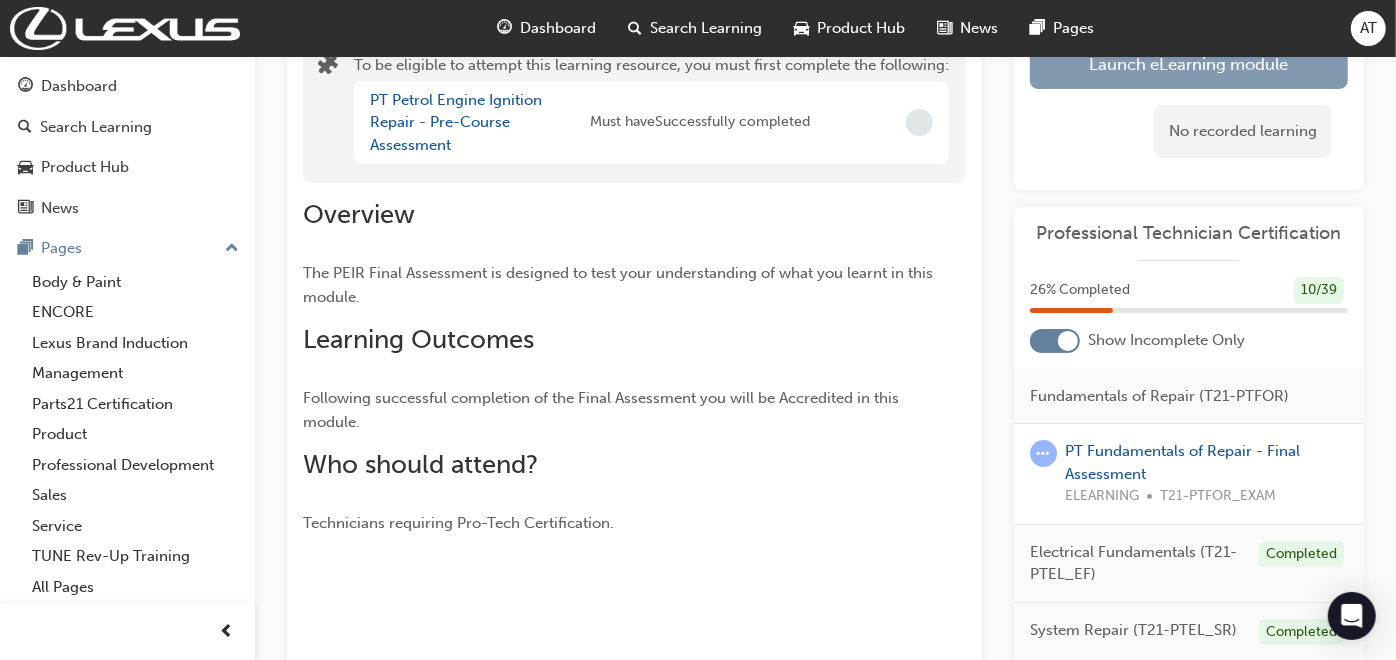 click on "Launch eLearning module" at bounding box center (1189, 64) 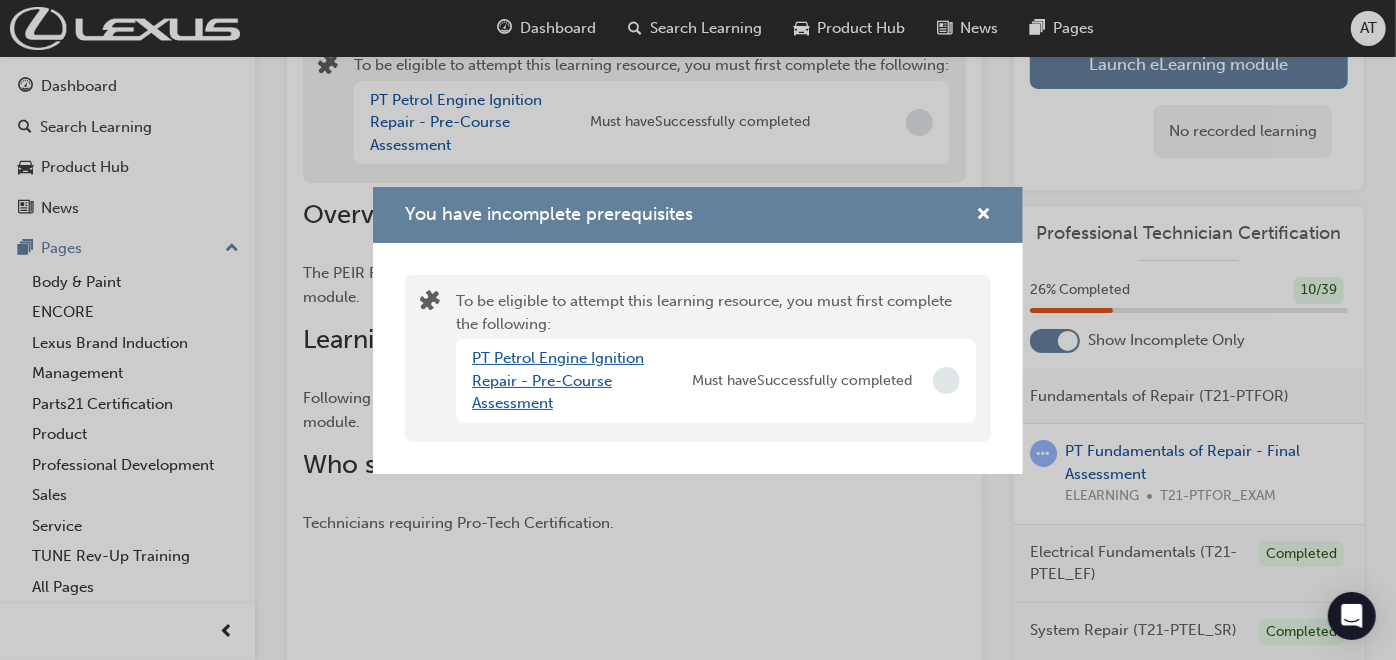click on "PT Petrol Engine Ignition Repair - Pre-Course Assessment" at bounding box center [558, 380] 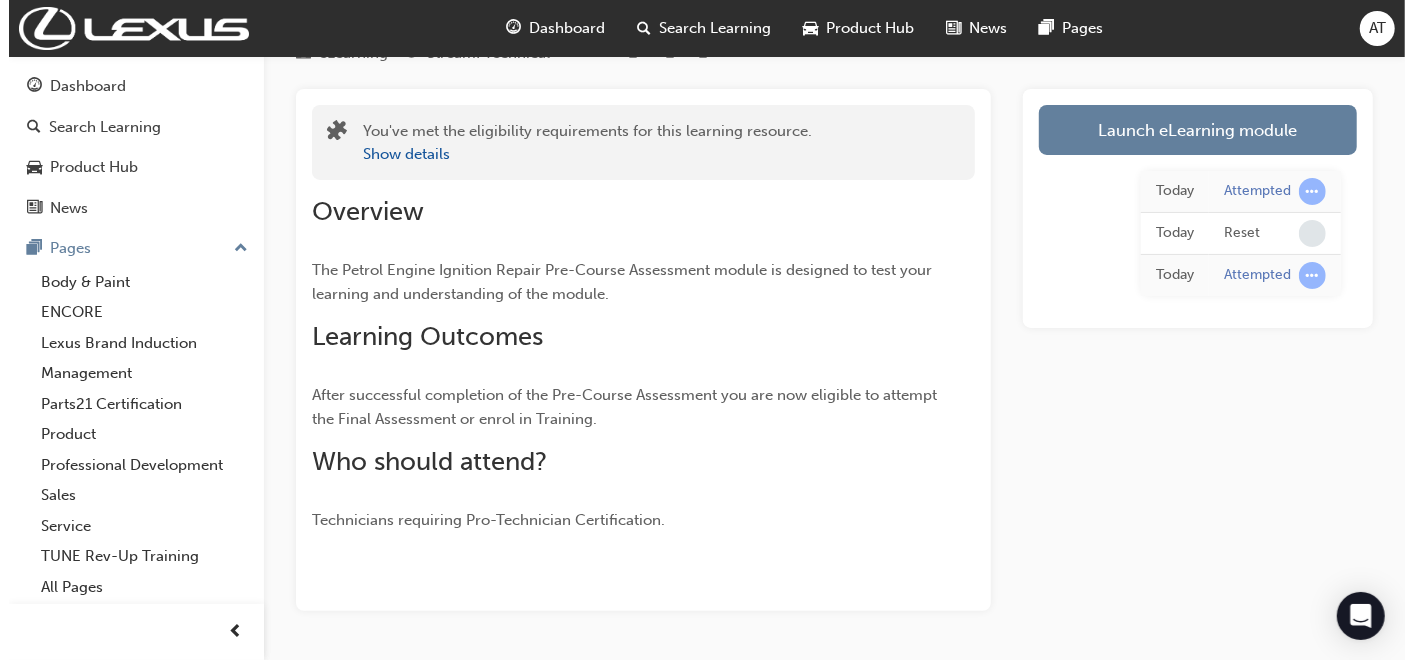 scroll, scrollTop: 0, scrollLeft: 0, axis: both 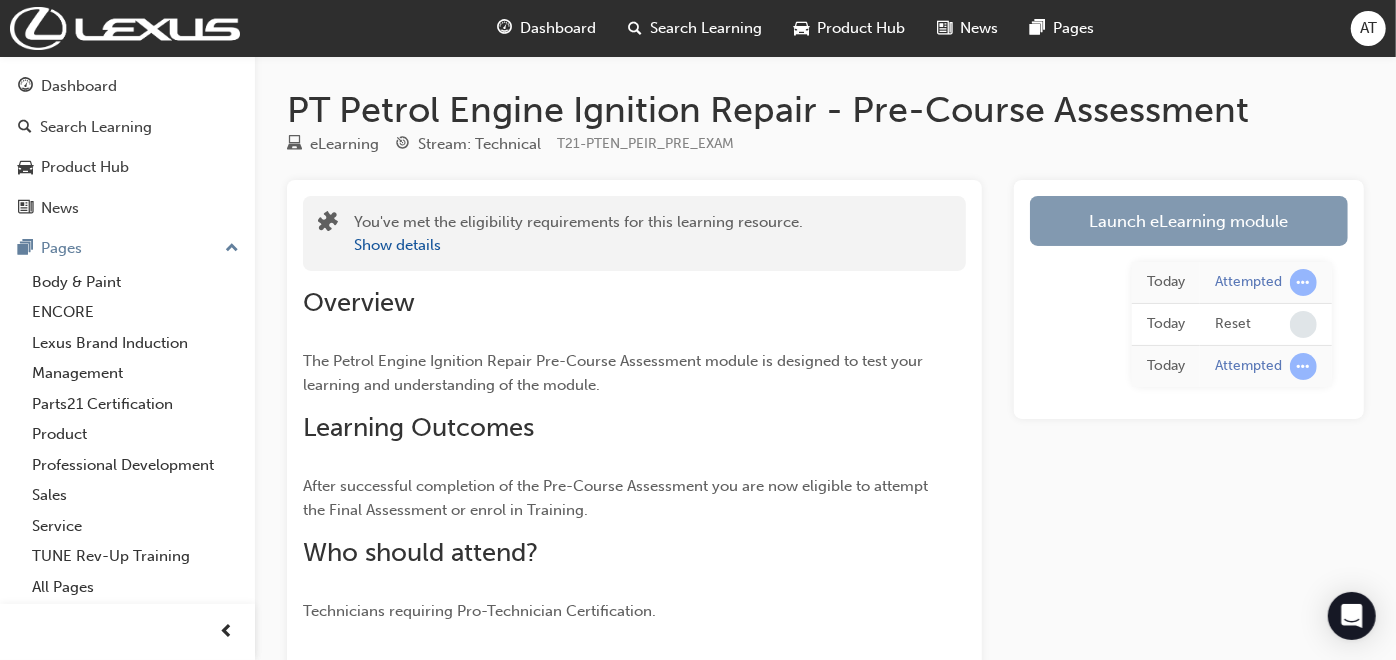 click on "Launch eLearning module" at bounding box center [1189, 221] 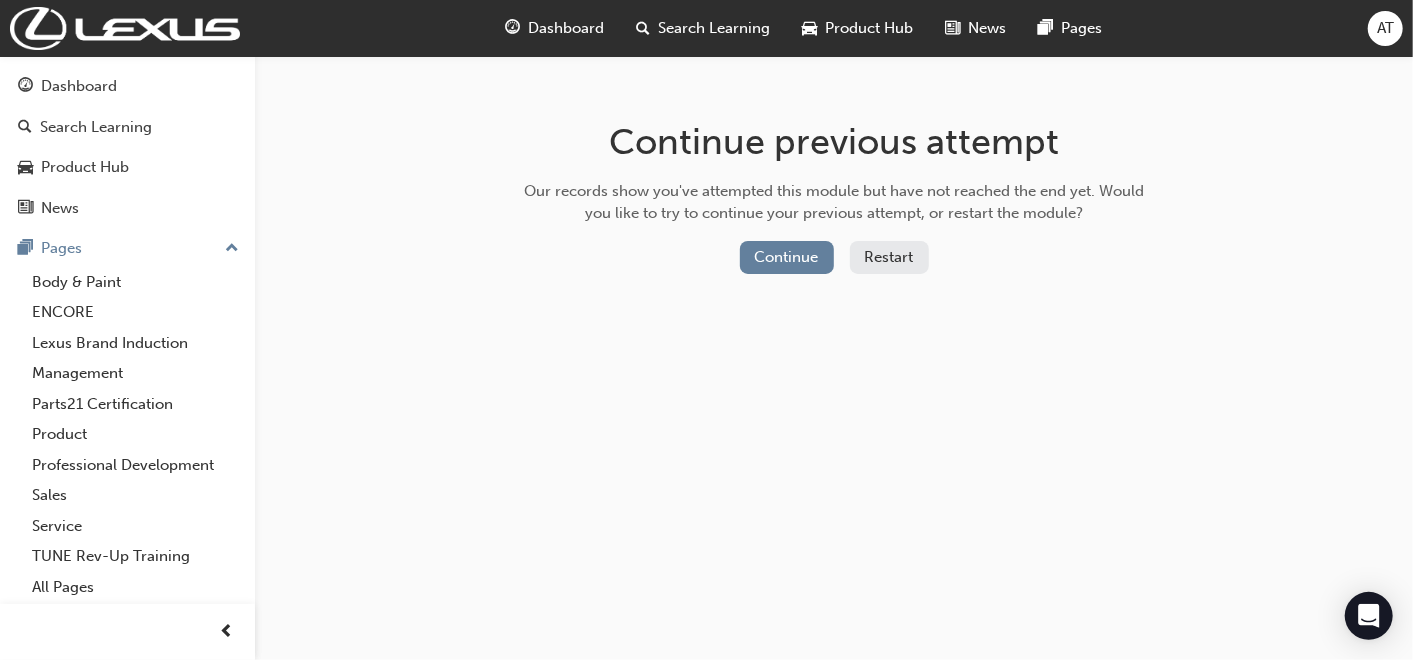 click on "Restart" at bounding box center [889, 257] 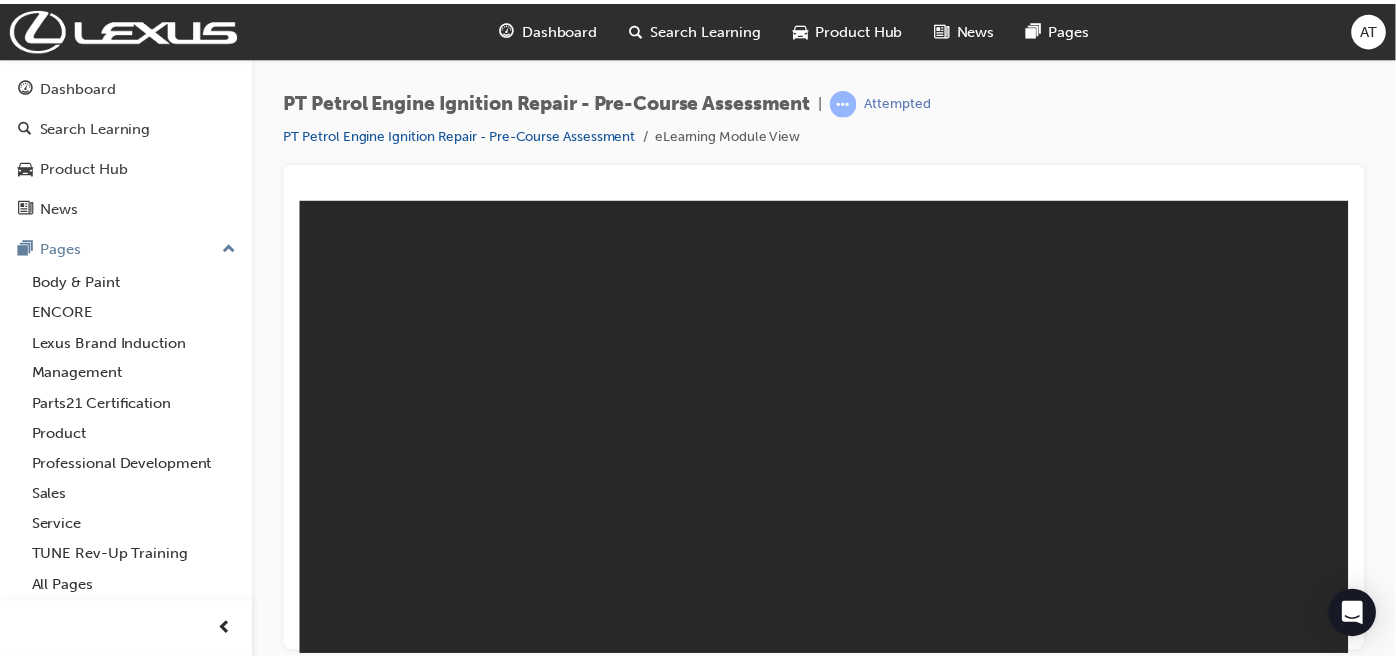 scroll, scrollTop: 0, scrollLeft: 0, axis: both 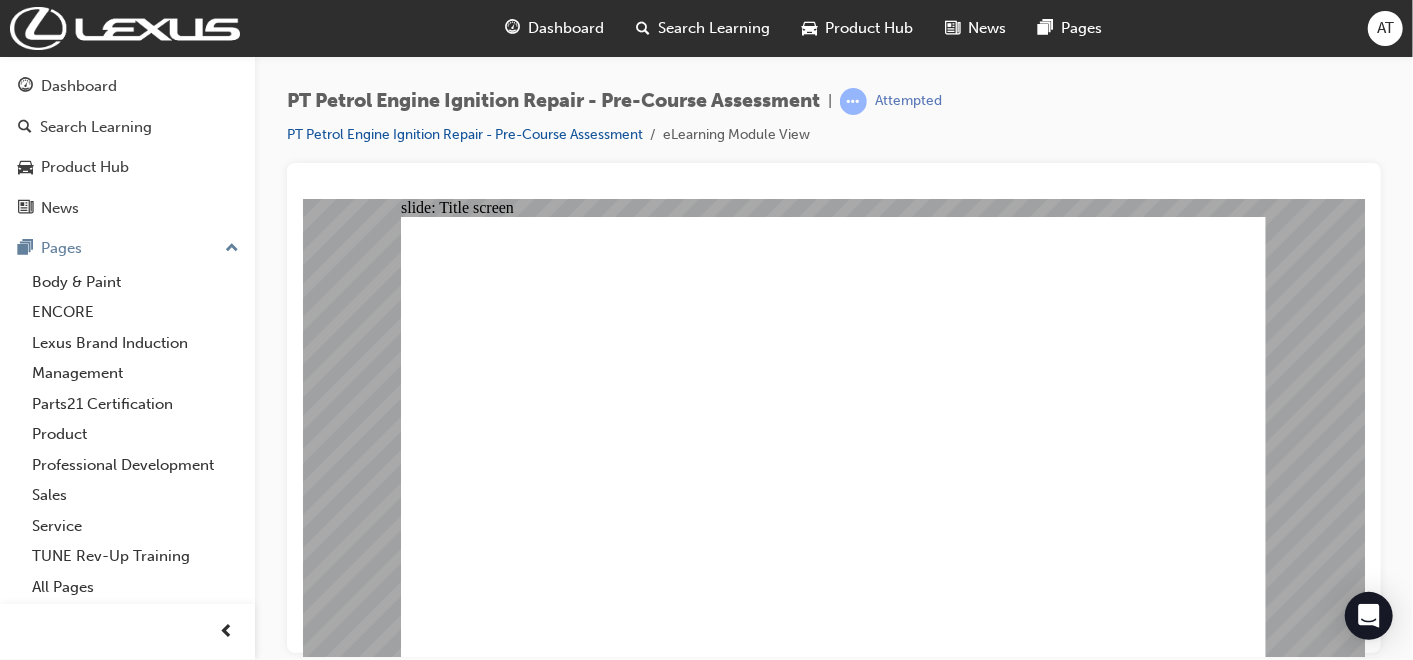 click 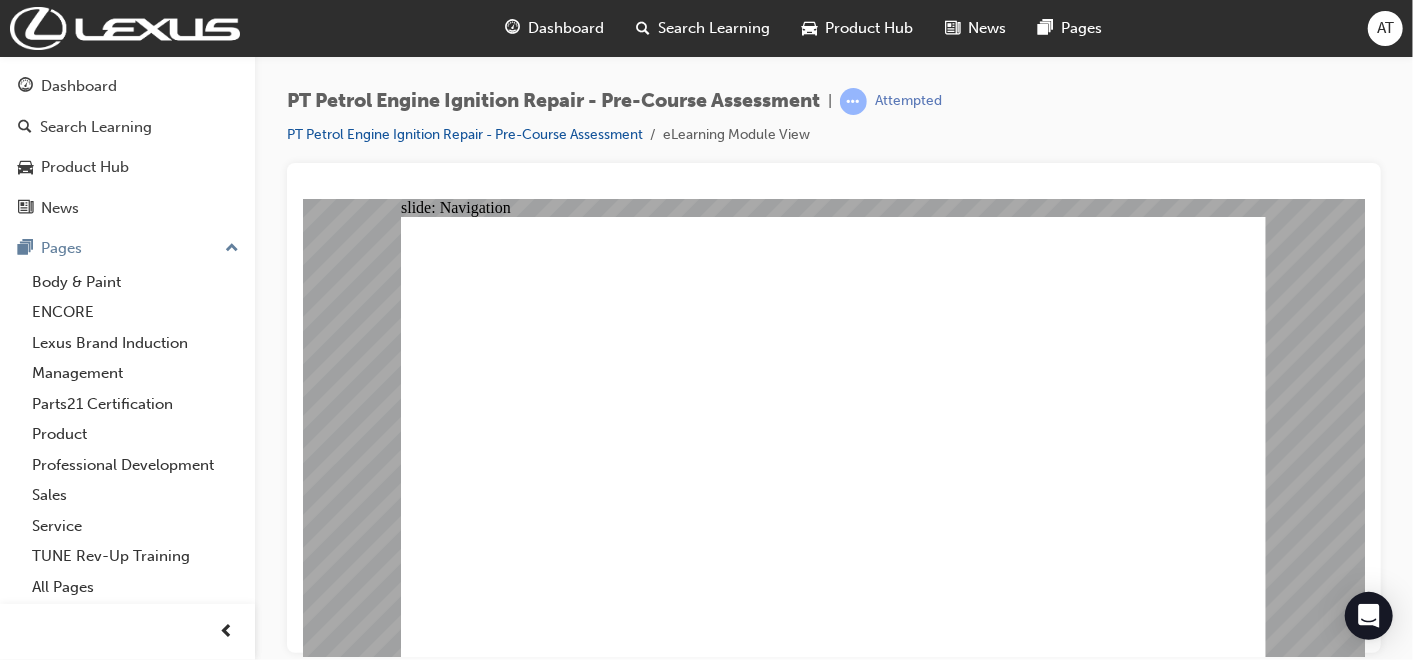 click 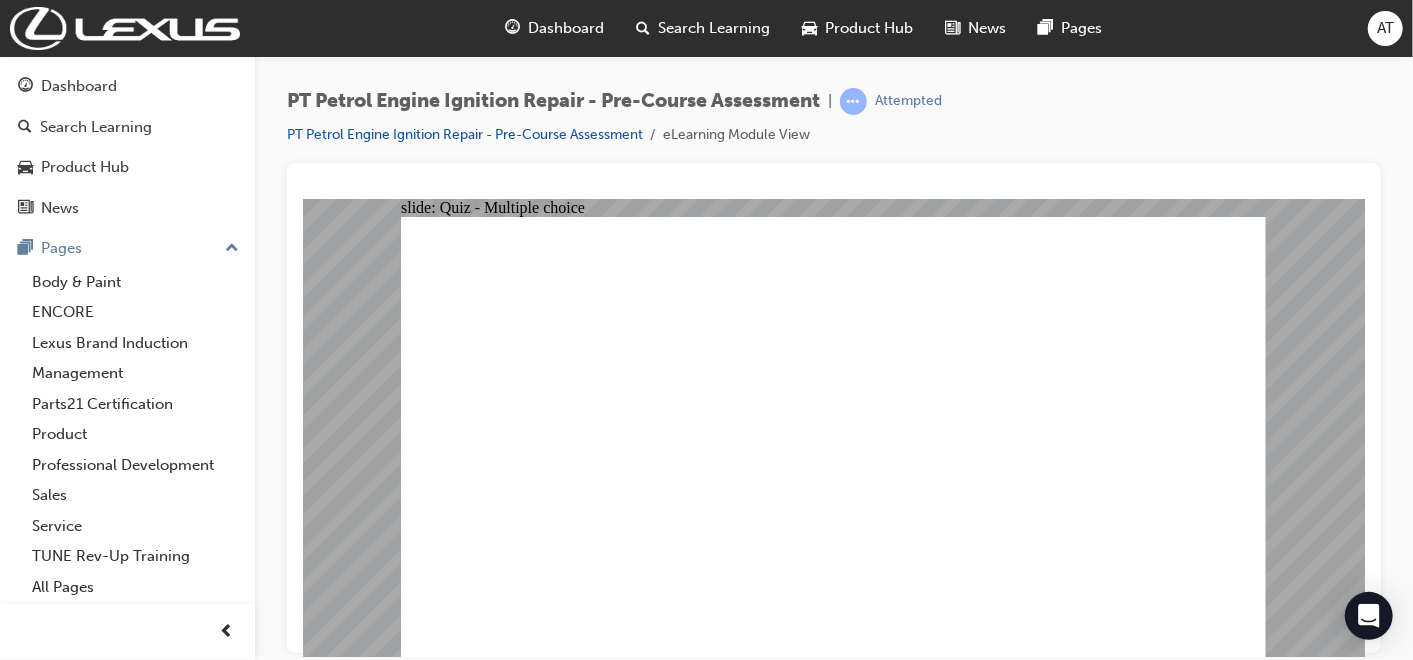 drag, startPoint x: 581, startPoint y: 279, endPoint x: 764, endPoint y: 536, distance: 315.49643 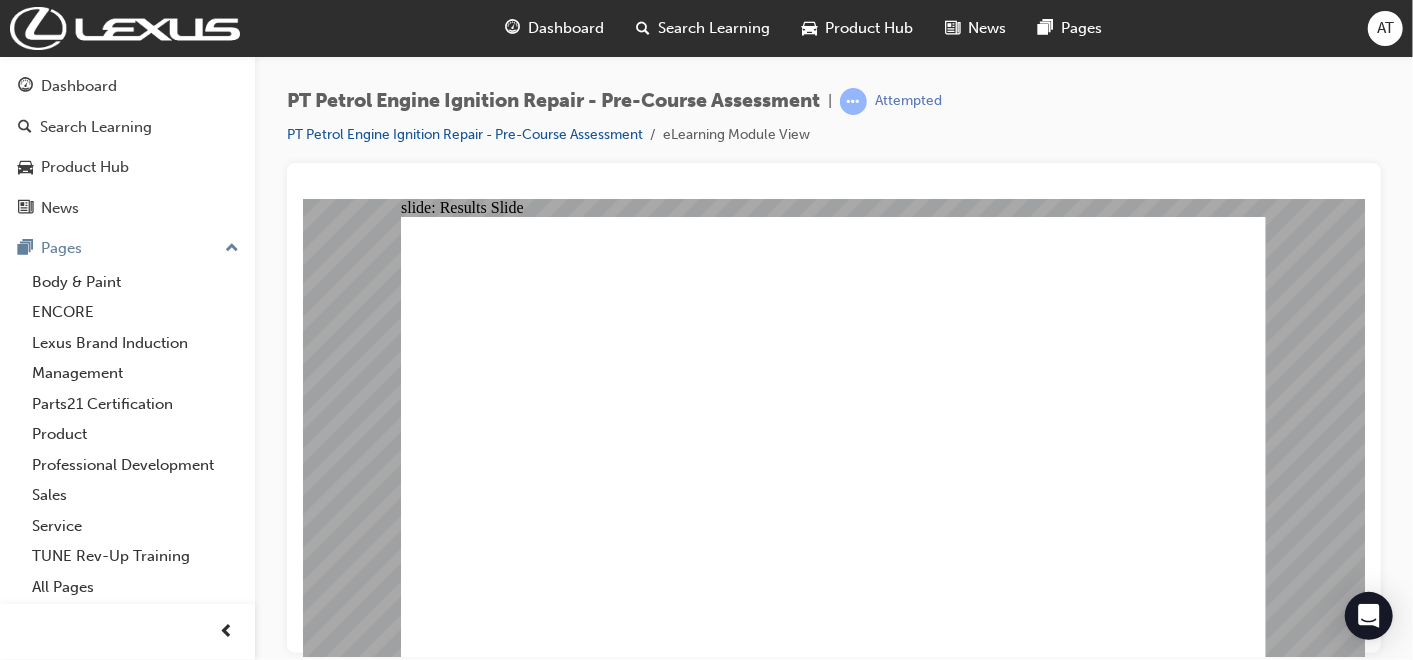 click 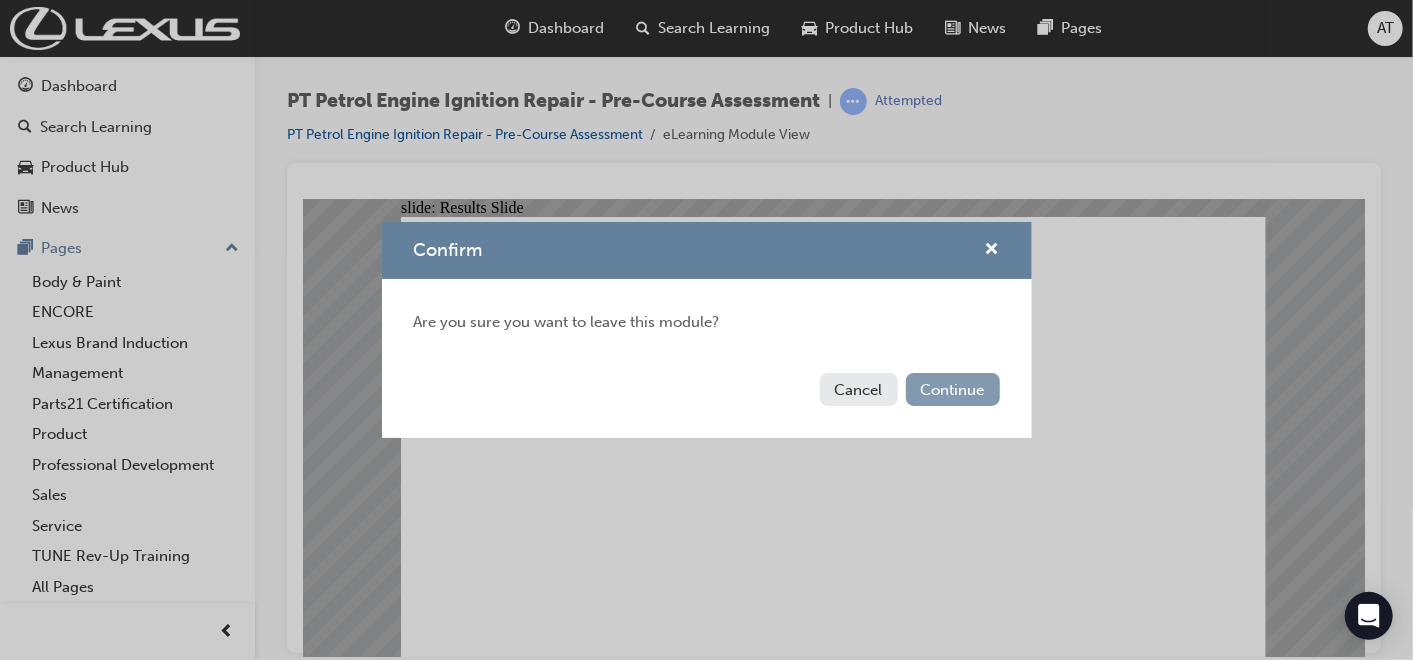 click on "Continue" at bounding box center (953, 389) 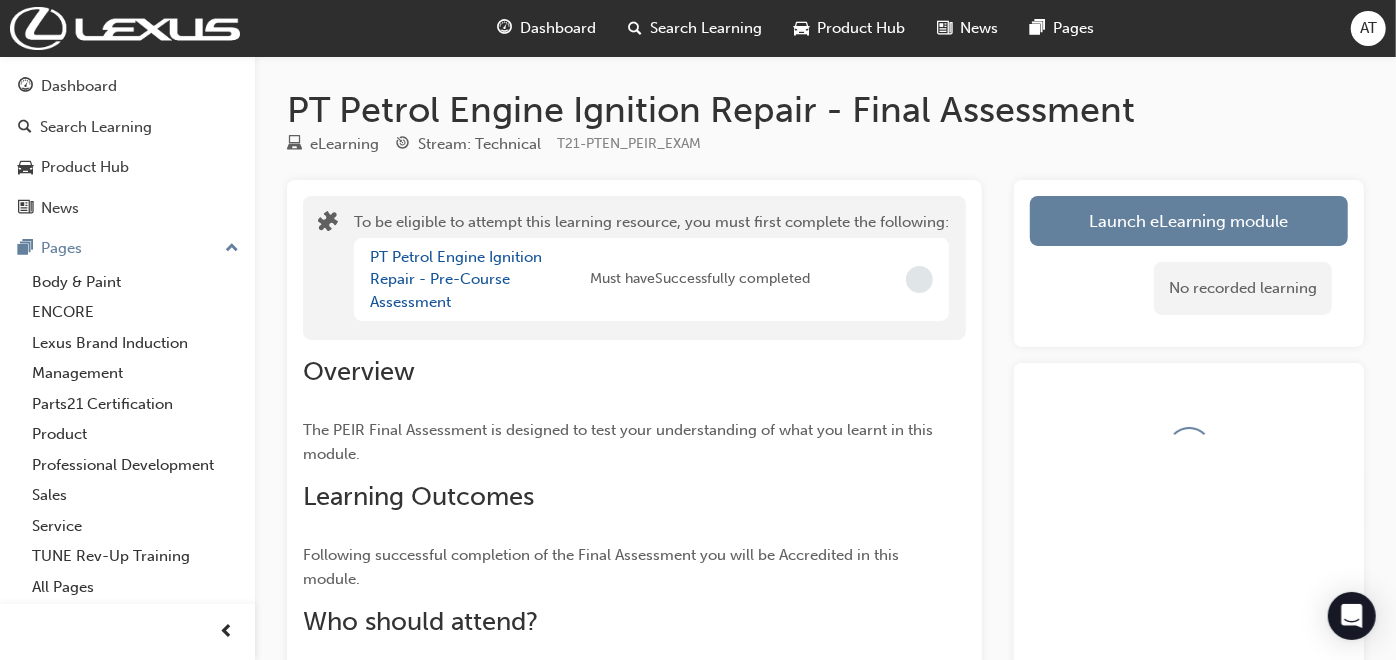 scroll, scrollTop: 157, scrollLeft: 0, axis: vertical 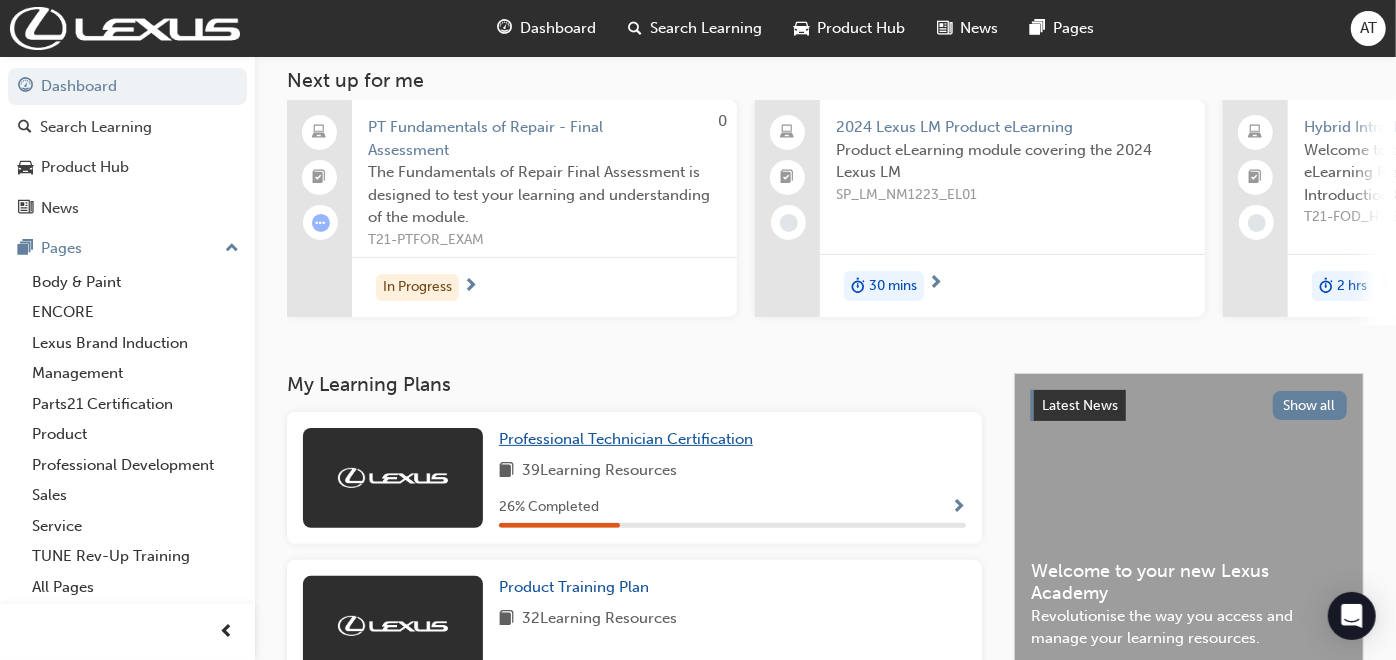 click on "Professional Technician Certification" at bounding box center [630, 439] 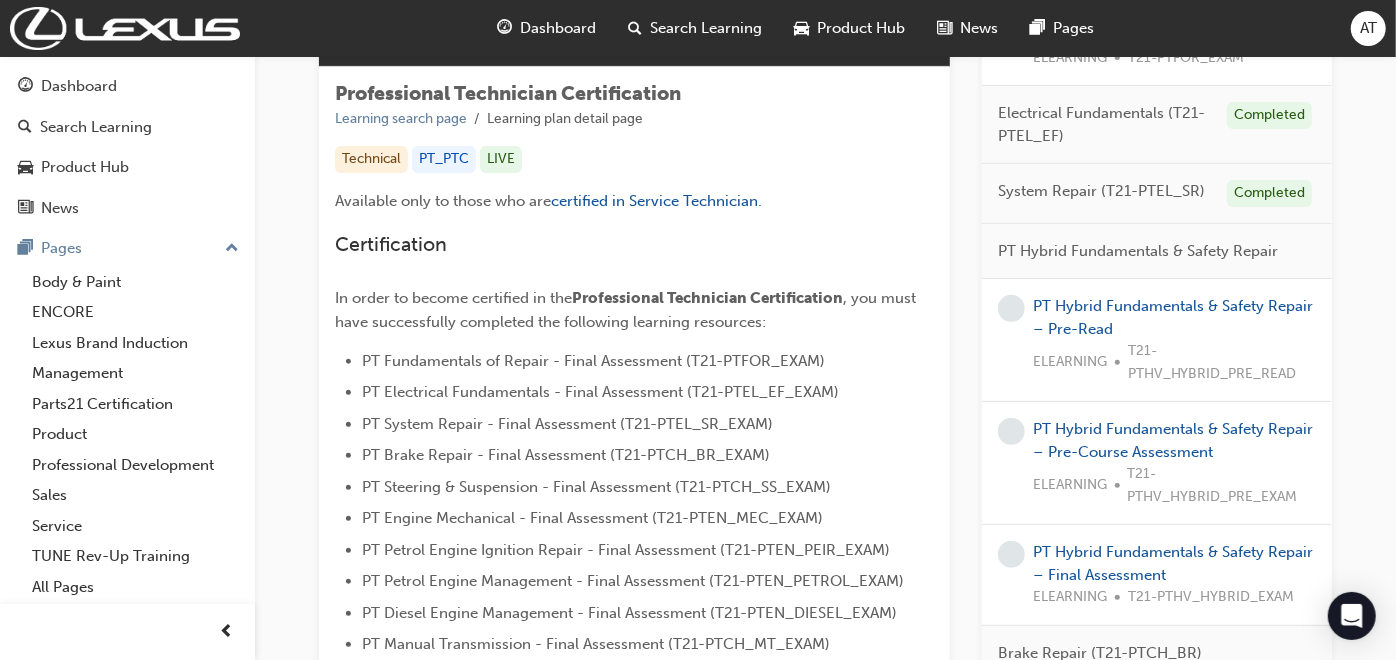 scroll, scrollTop: 444, scrollLeft: 0, axis: vertical 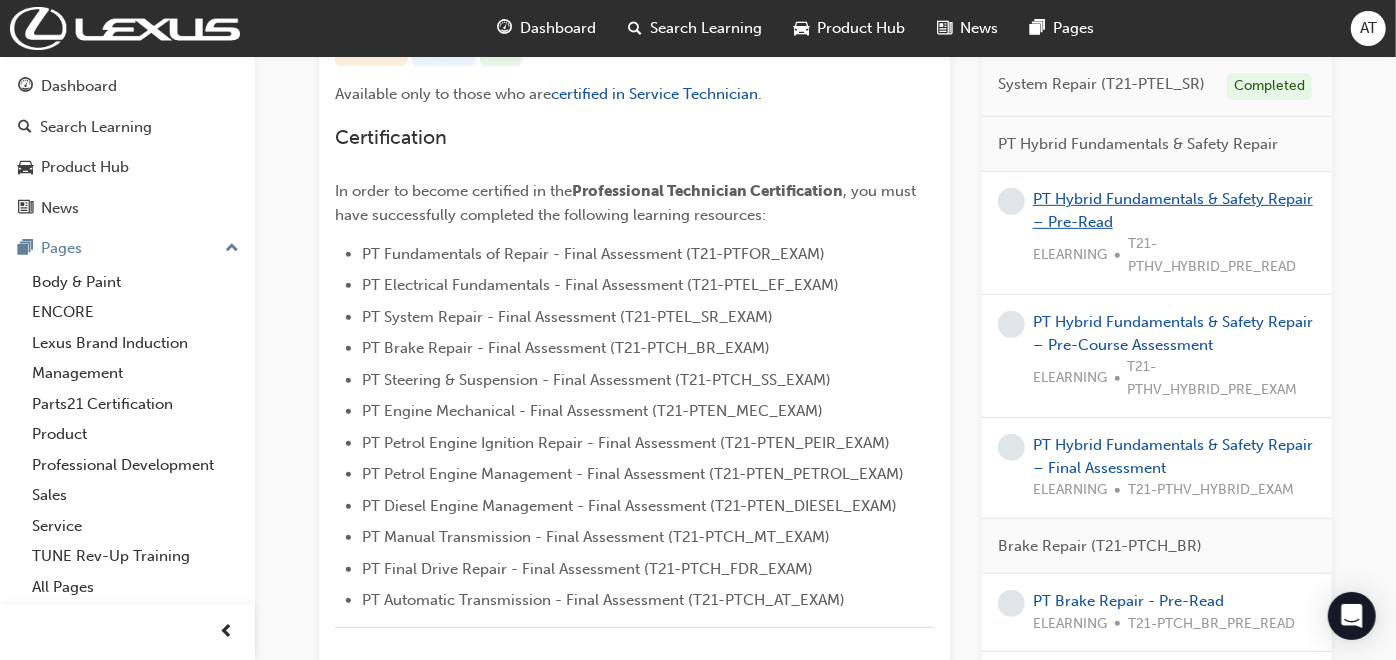 click on "PT Hybrid Fundamentals & Safety Repair – Pre-Read" at bounding box center (1173, 210) 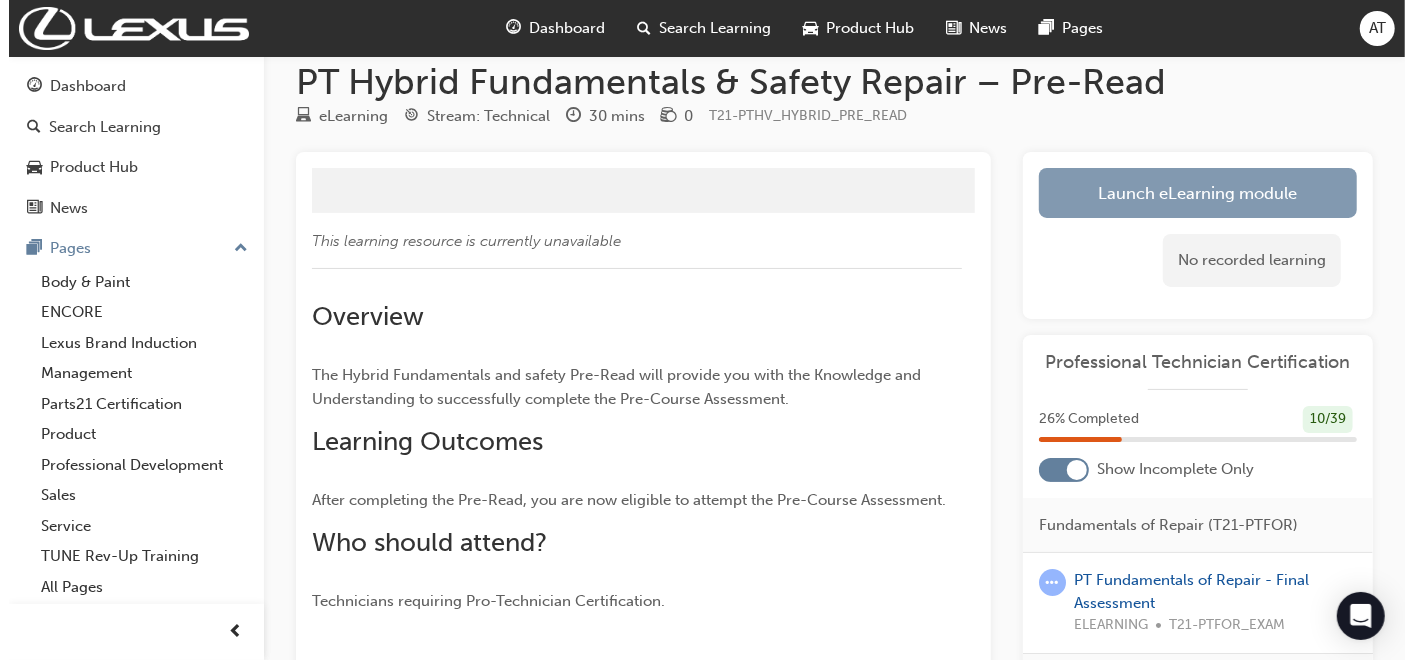 scroll, scrollTop: 0, scrollLeft: 0, axis: both 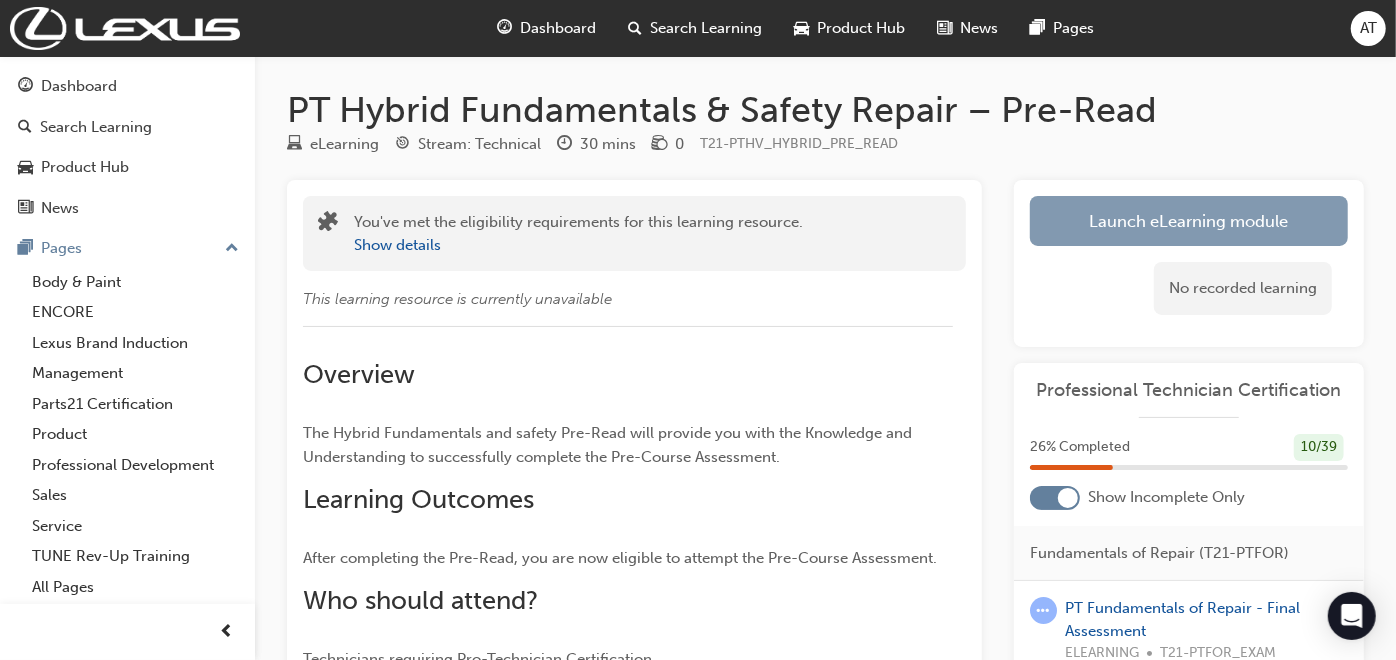 click on "Launch eLearning module" at bounding box center [1189, 221] 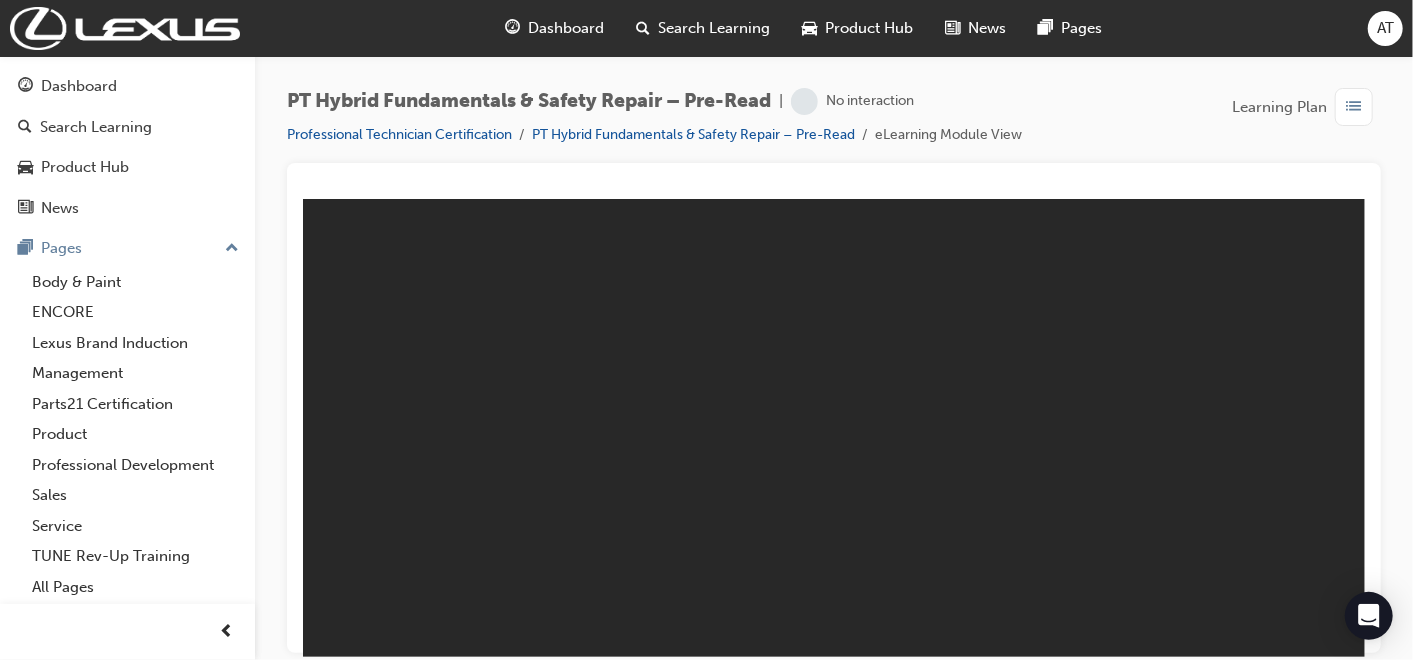 scroll, scrollTop: 0, scrollLeft: 0, axis: both 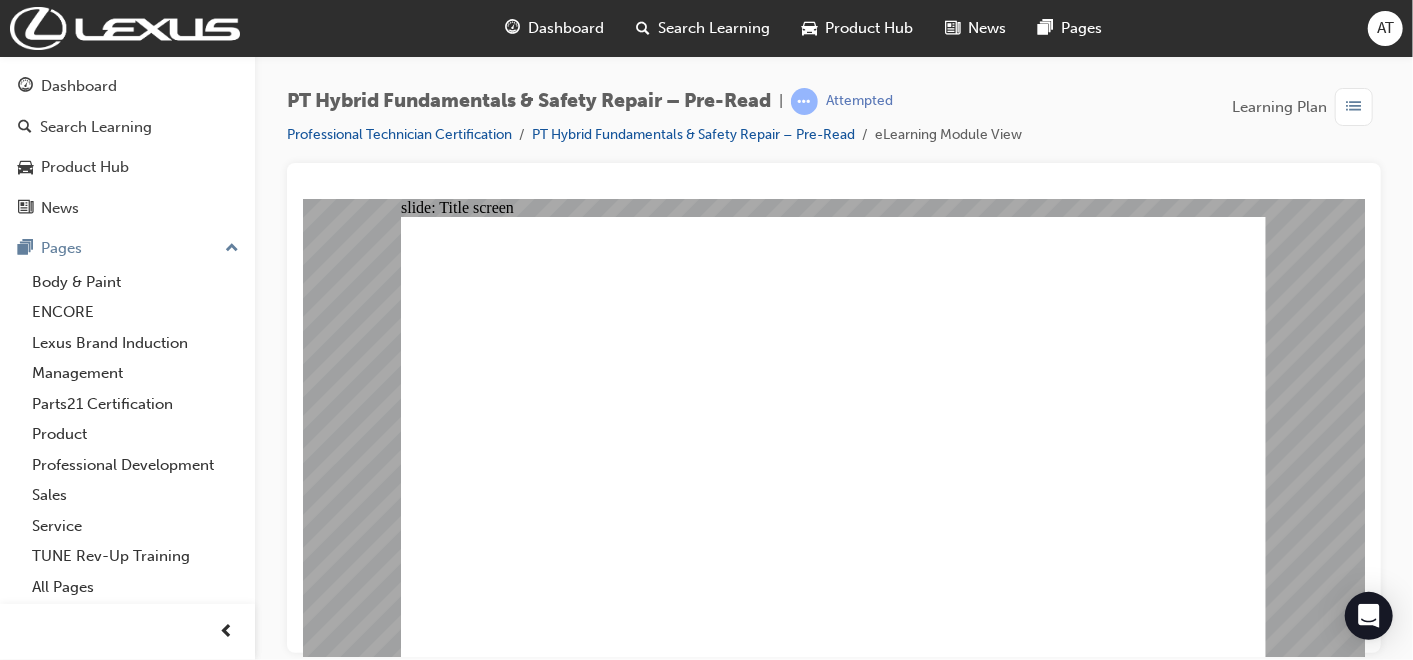 click 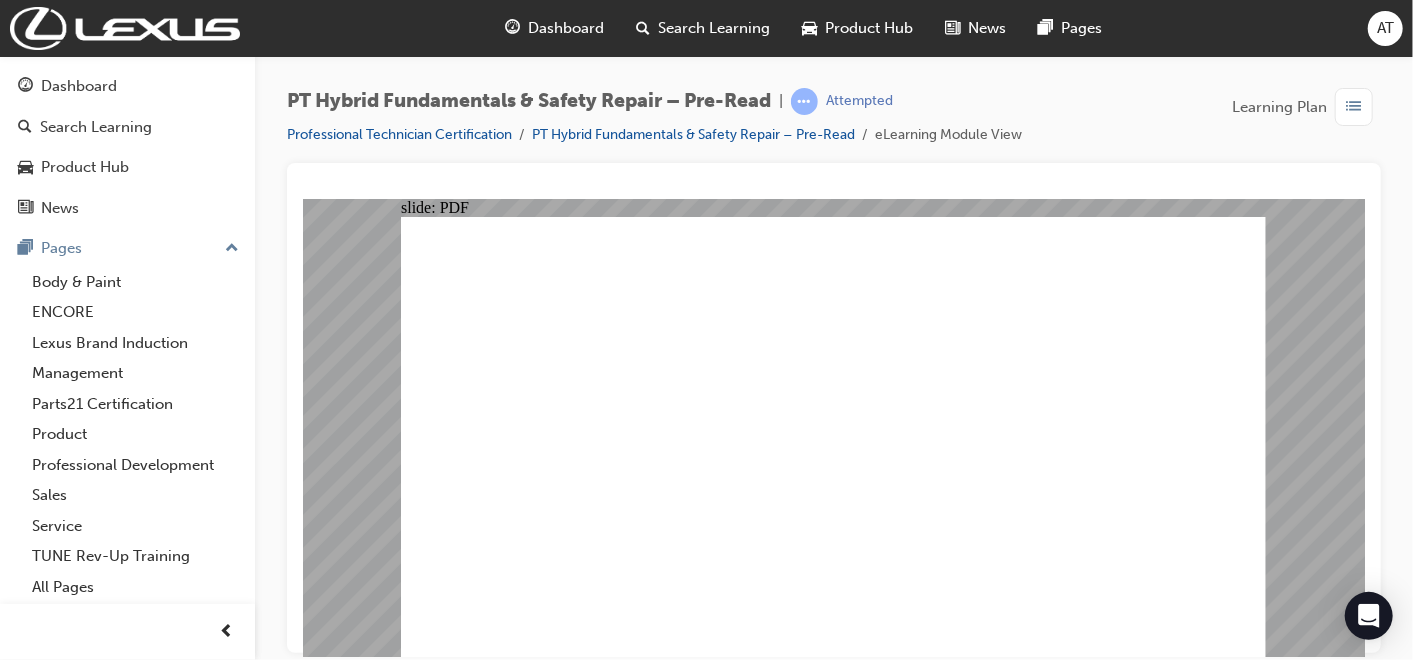 click 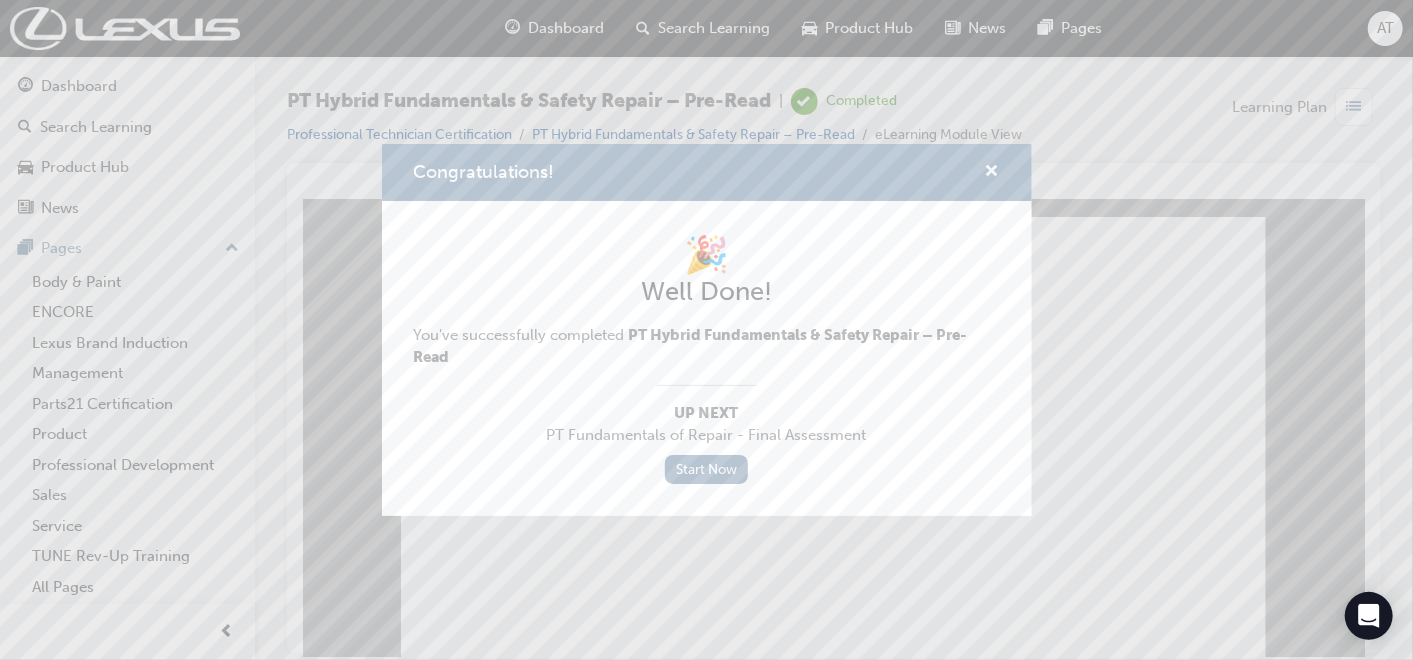 click on "Congratulations! 🎉 Well Done! You've successfully completed   PT Hybrid Fundamentals & Safety Repair – Pre-Read Up Next PT Fundamentals of Repair - Final Assessment Start Now" at bounding box center (706, 330) 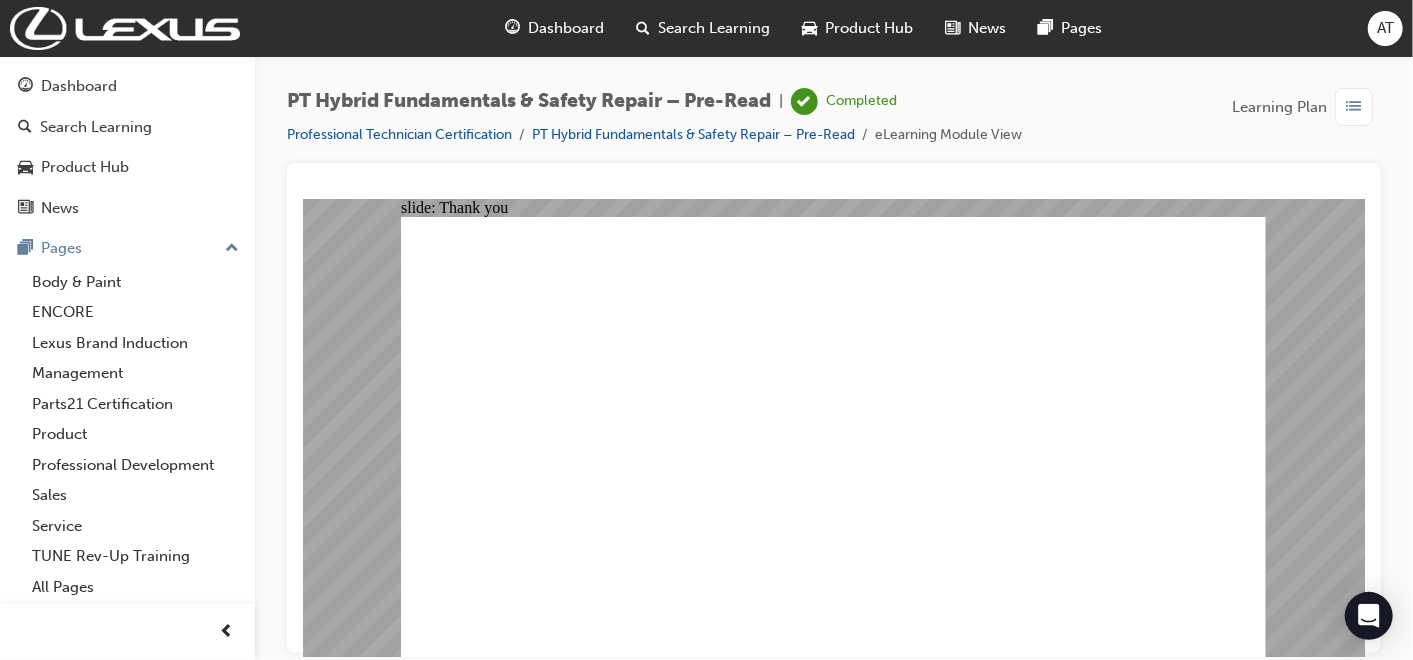 click 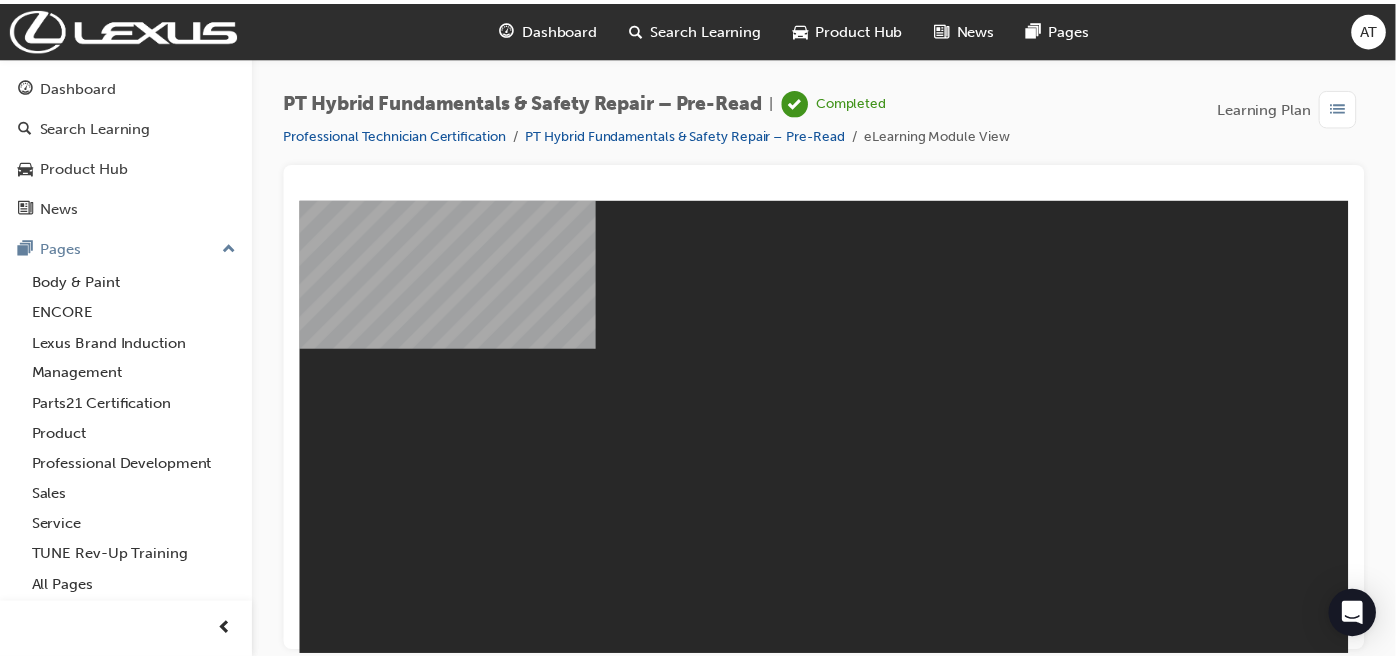 scroll, scrollTop: 0, scrollLeft: 0, axis: both 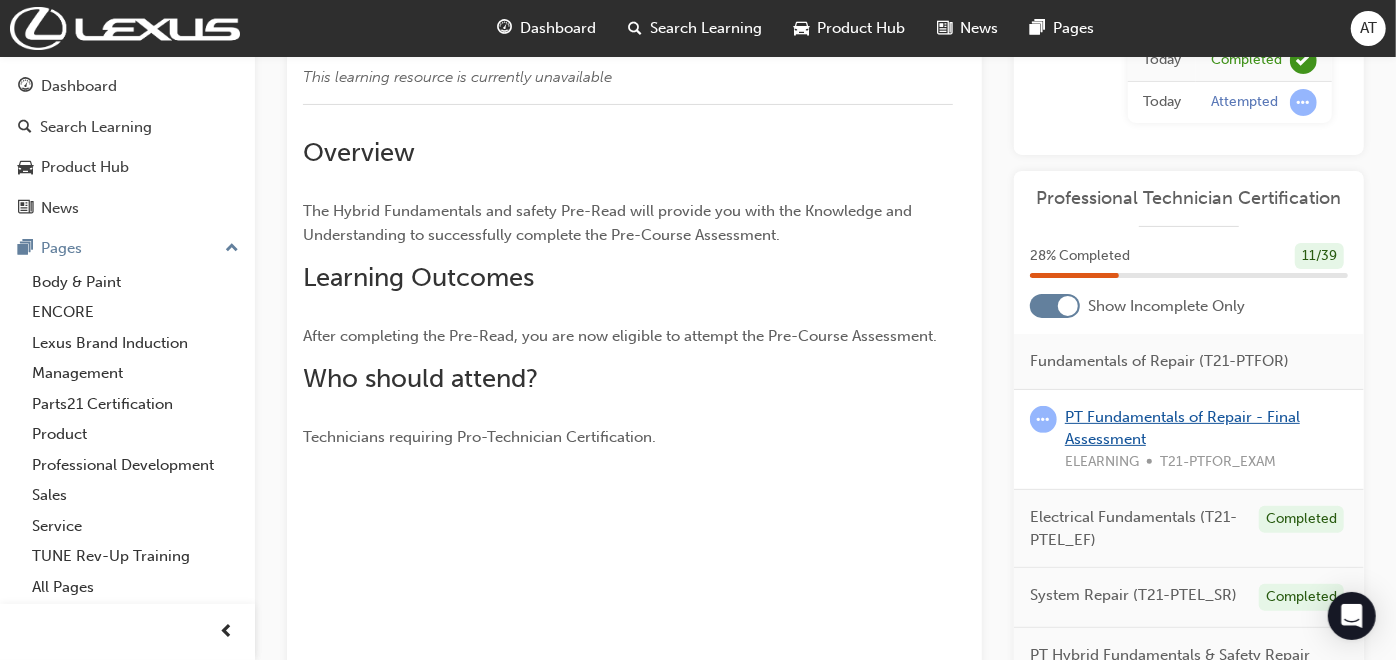 click on "PT Fundamentals of Repair - Final Assessment" at bounding box center [1182, 428] 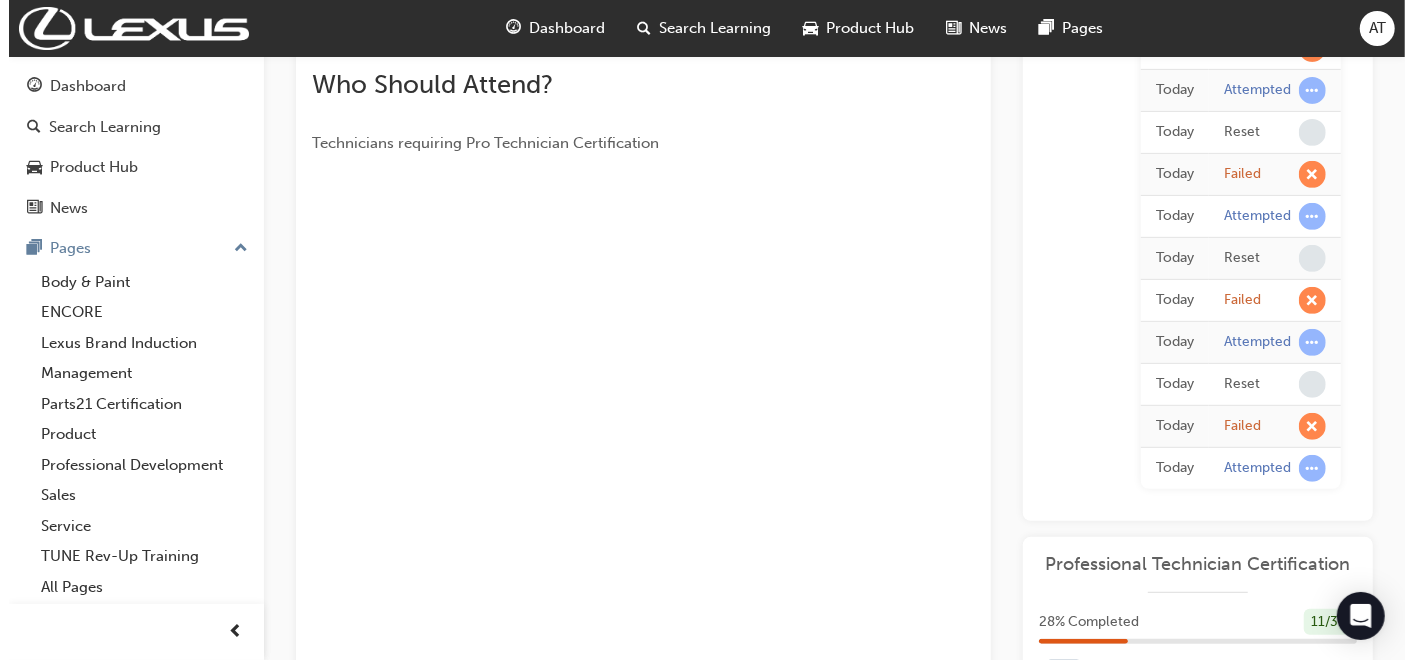 scroll, scrollTop: 0, scrollLeft: 0, axis: both 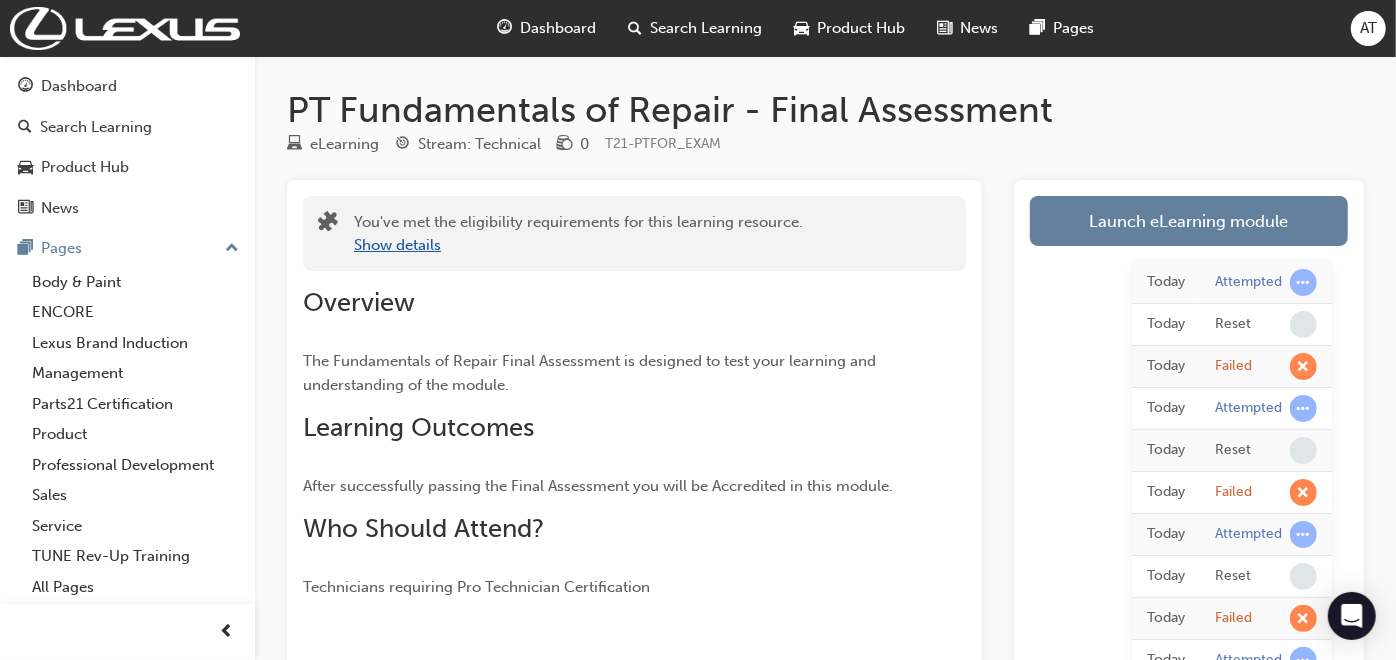 click on "Show details" at bounding box center [397, 245] 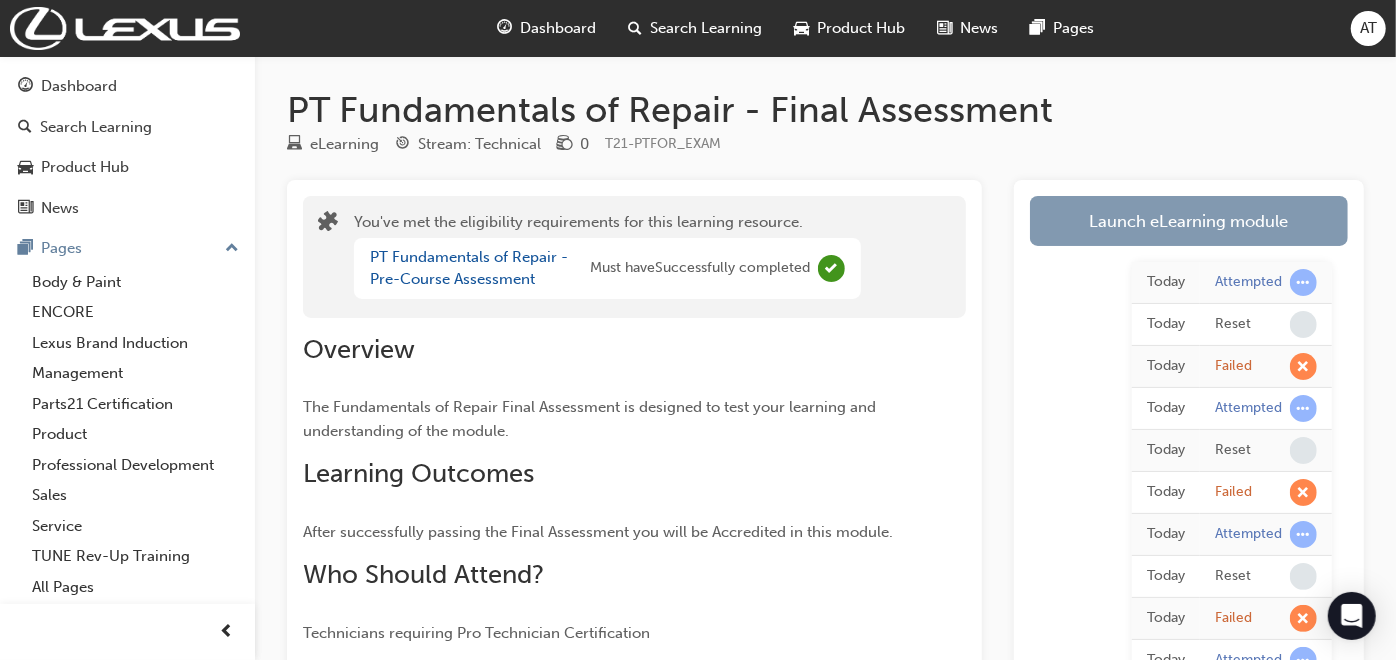 click on "Launch eLearning module" at bounding box center [1189, 221] 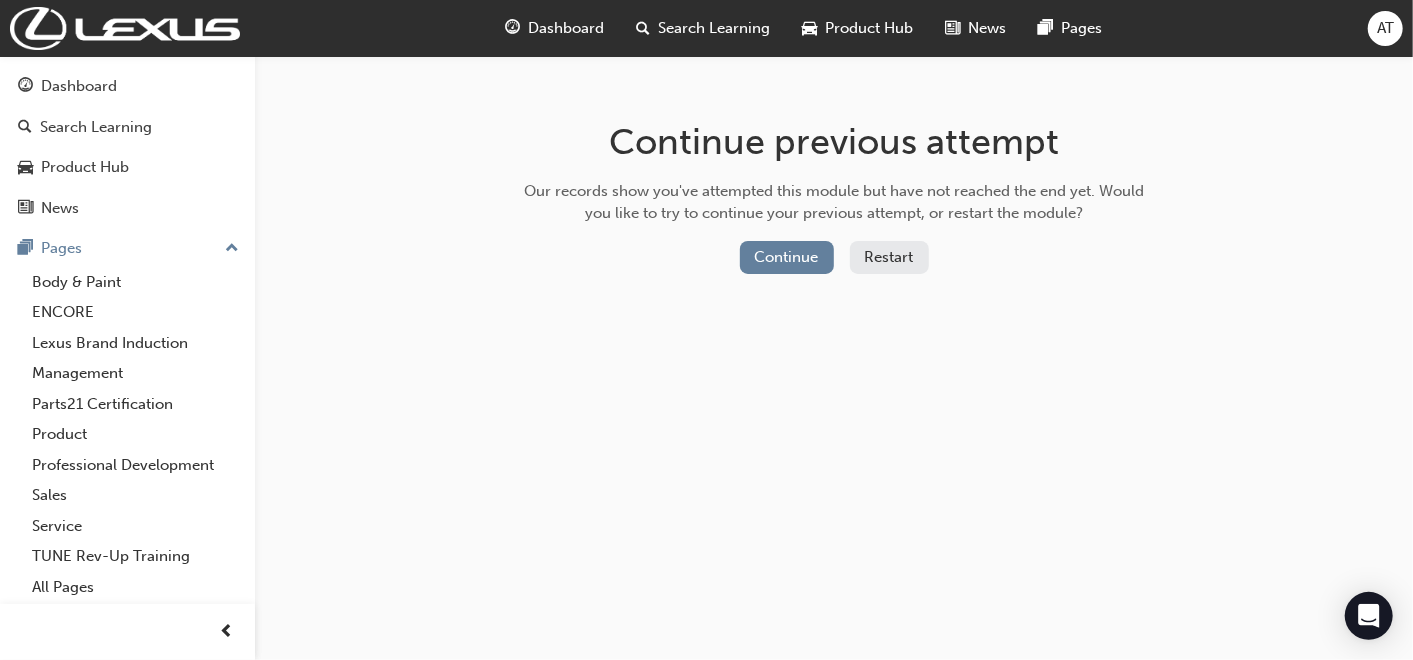click on "Restart" at bounding box center [889, 257] 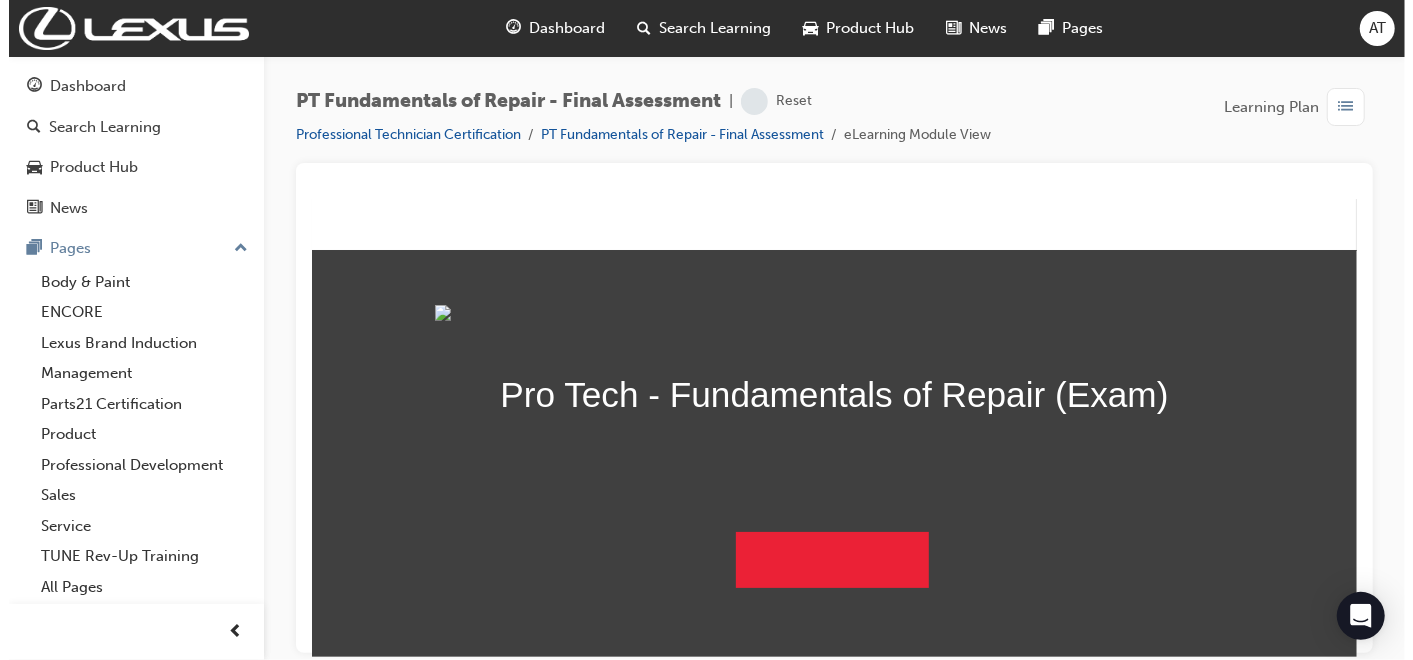 scroll, scrollTop: 151, scrollLeft: 0, axis: vertical 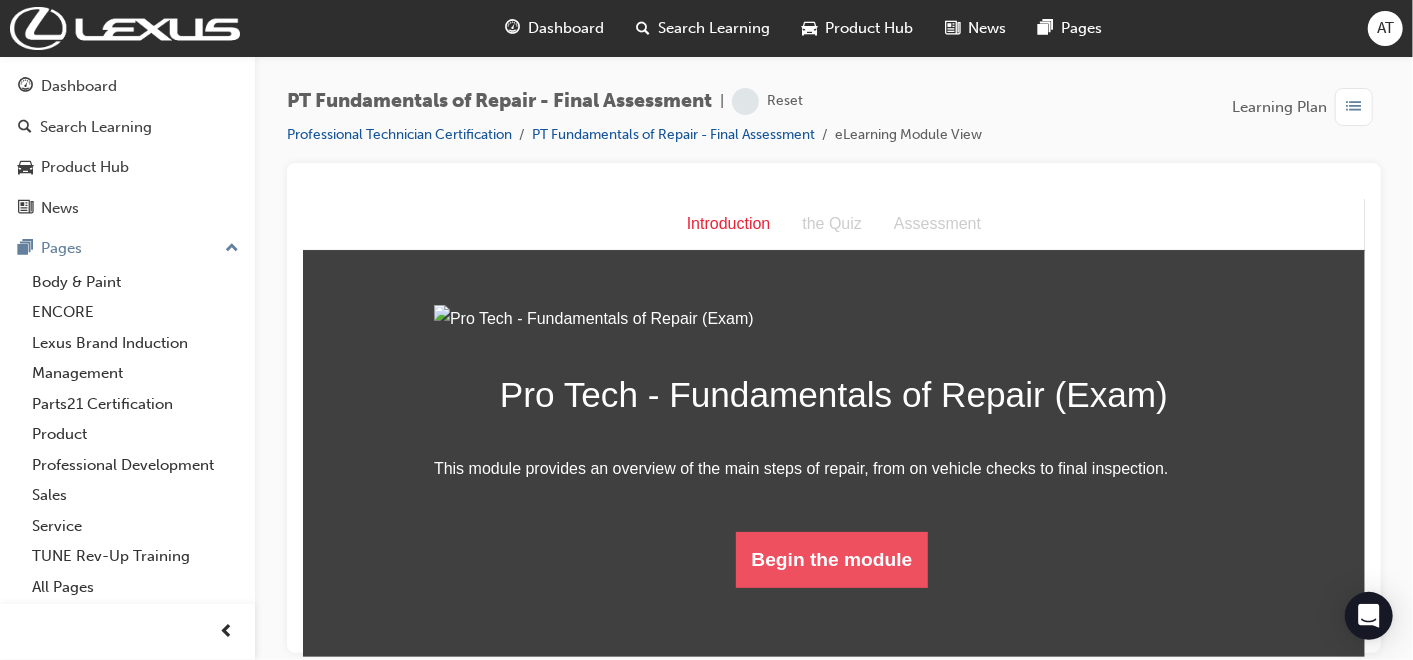 click on "Begin the module" at bounding box center (831, 559) 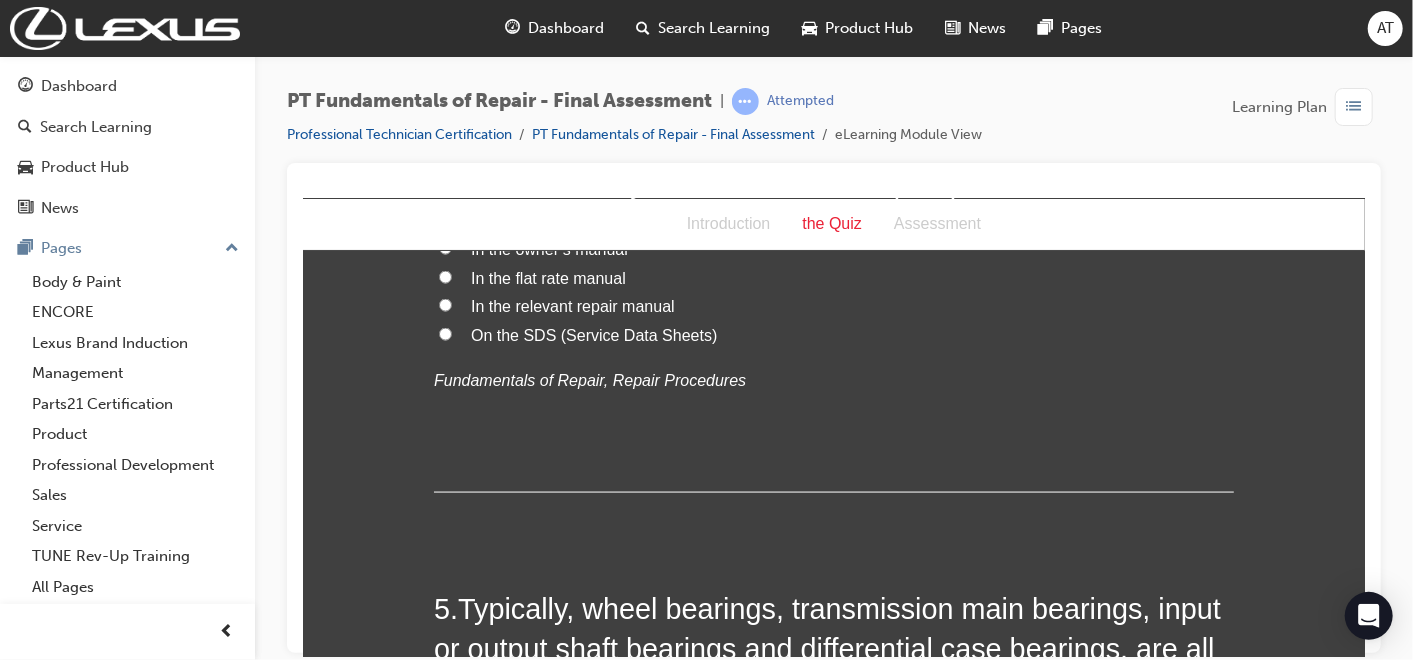 scroll, scrollTop: 1888, scrollLeft: 0, axis: vertical 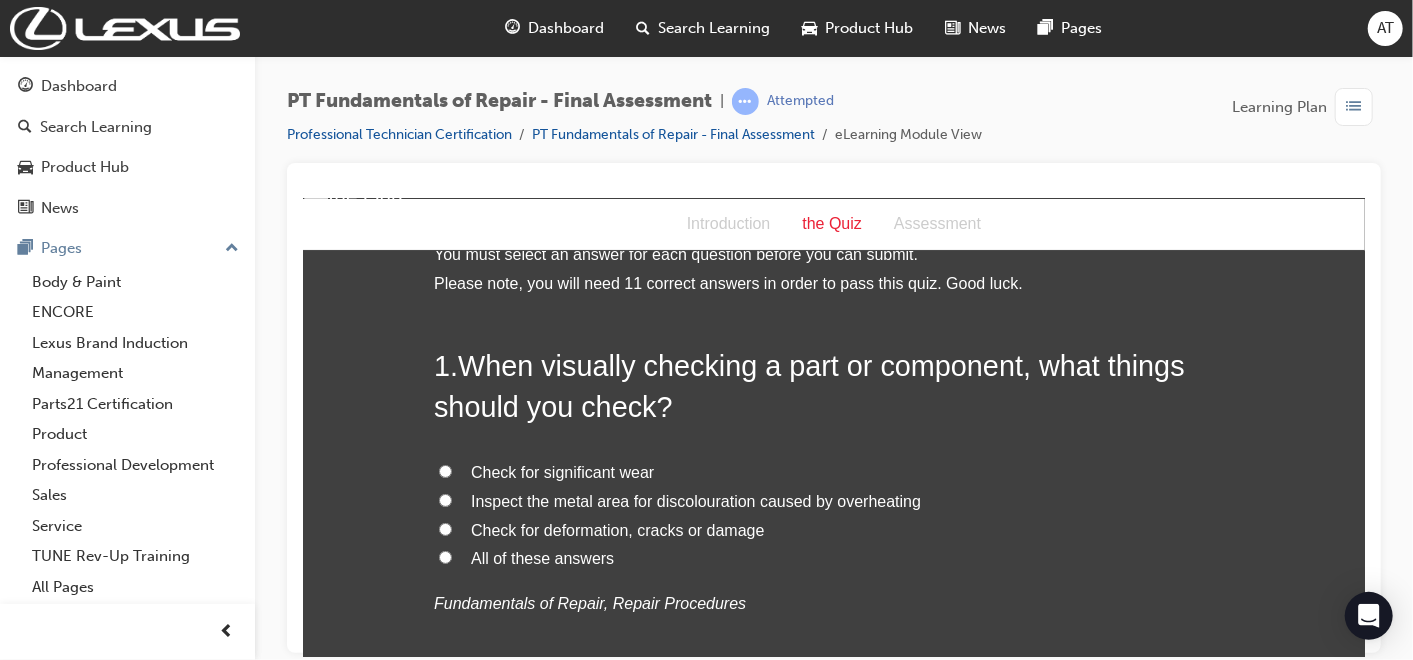 drag, startPoint x: 1356, startPoint y: 359, endPoint x: 1691, endPoint y: 446, distance: 346.1127 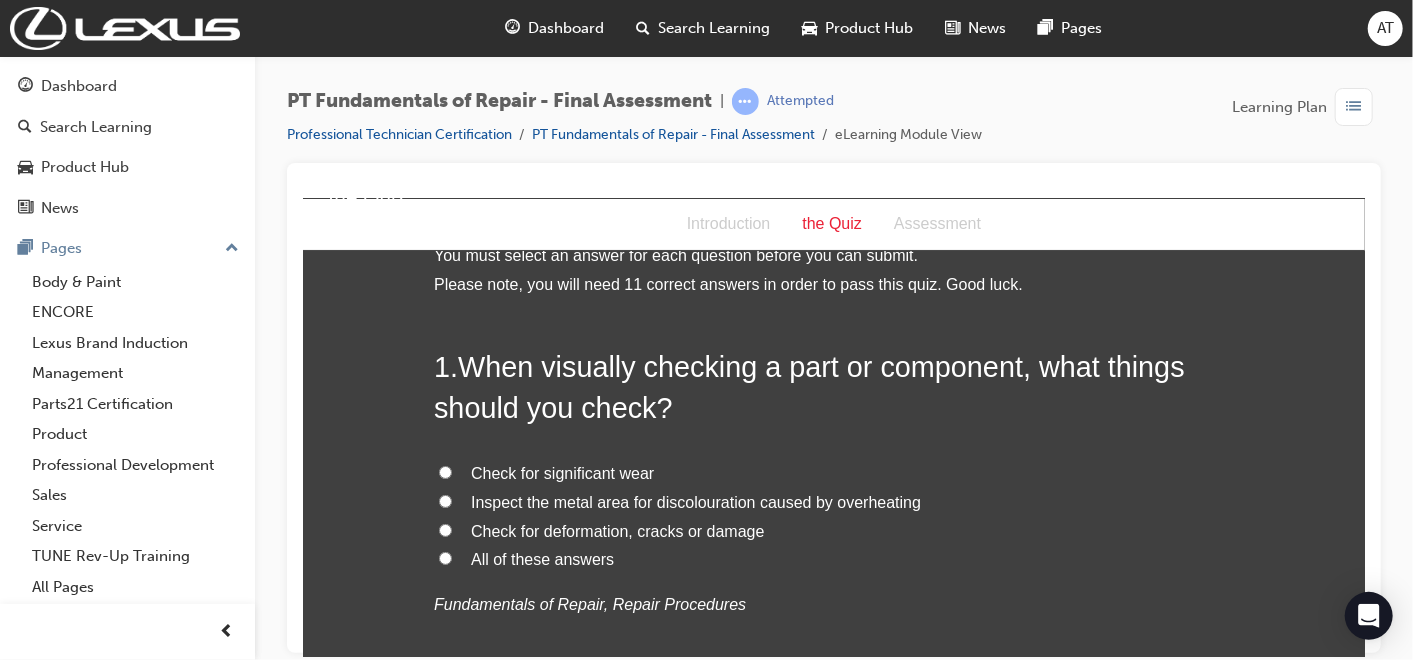 scroll, scrollTop: 111, scrollLeft: 0, axis: vertical 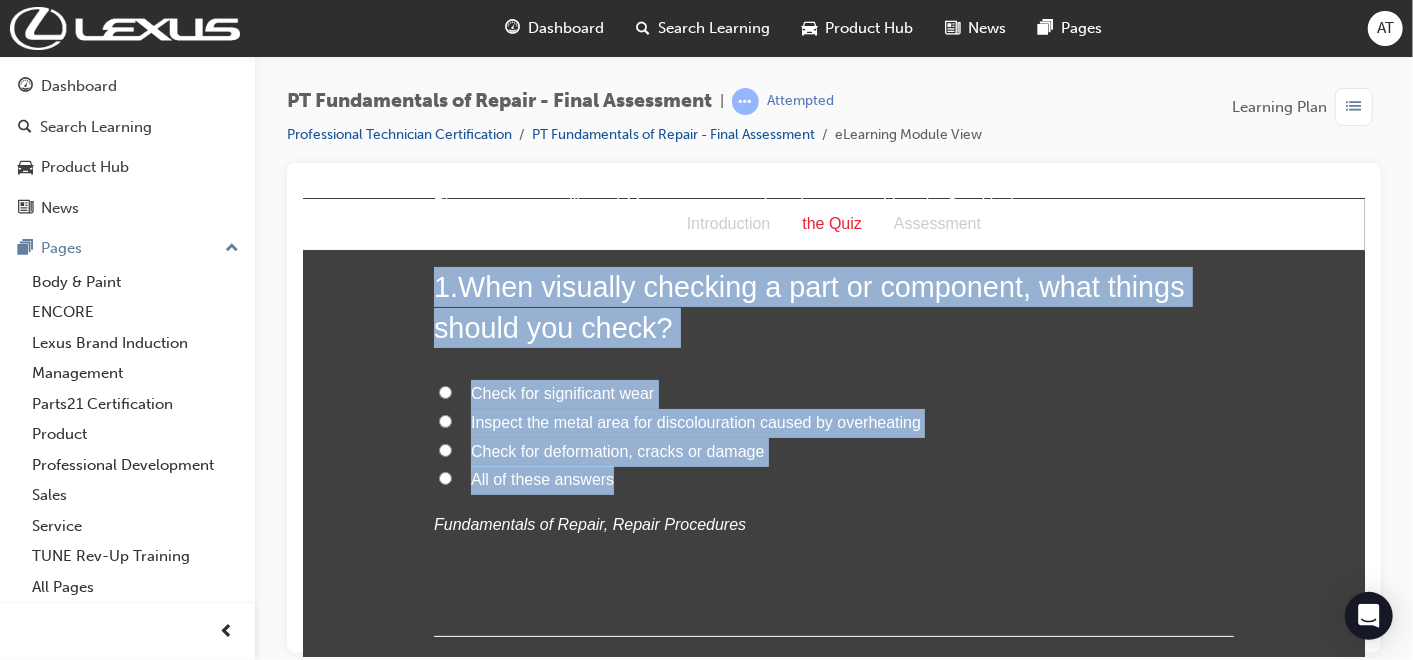 drag, startPoint x: 427, startPoint y: 279, endPoint x: 614, endPoint y: 484, distance: 277.47794 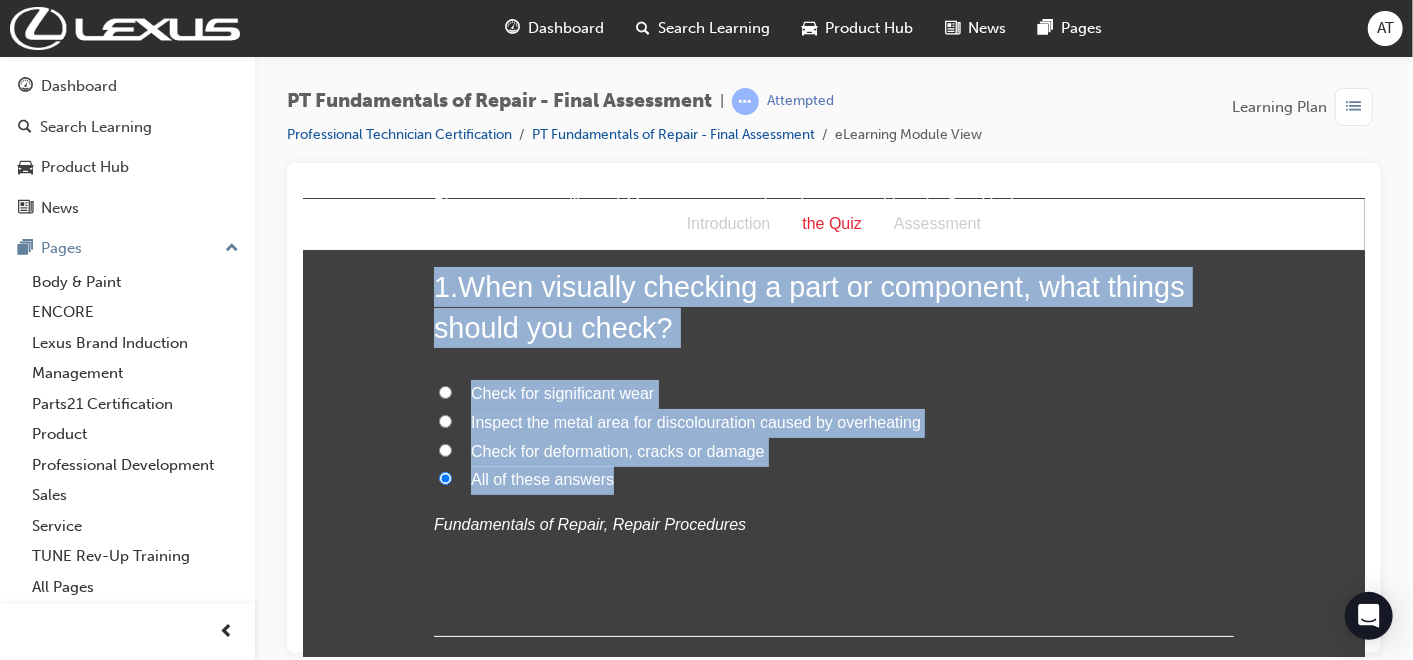 radio on "true" 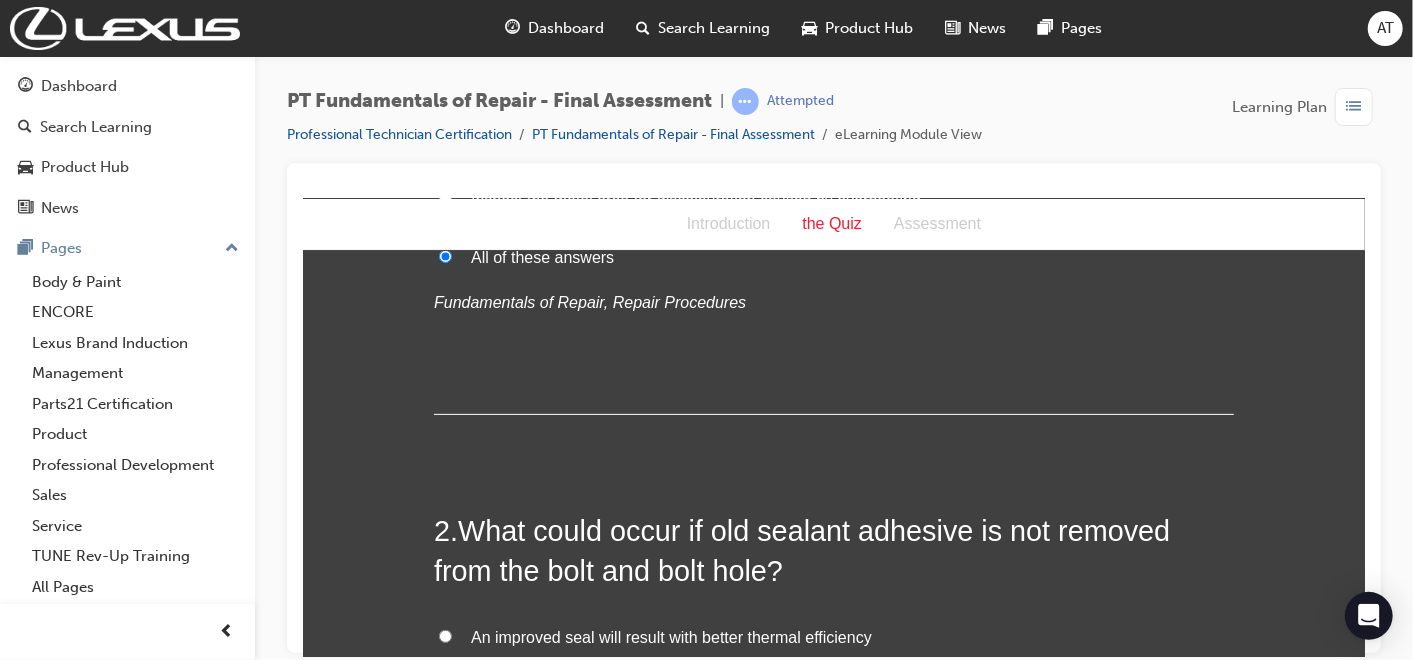 click on "You must select an answer for each question before you can submit. Please note, you will need 11 correct answers in order to pass this quiz. Good luck. 1 .  When visually checking a part or component, what things should you check? Check for significant wear Inspect the metal area for discolouration caused by overheating Check for deformation, cracks or damage All of these answers
Fundamentals of Repair, Repair Procedures 2 .  What could occur if old sealant adhesive is not removed from the bolt and bolt hole? An improved seal will result with better thermal efficiency None of these Bolts and or parts may be damaged when tightening the bolt The old sealant adhesive will eventually eat through the metal
Fundamentals of Repair, Bearings, seals, gaskets, sealants and adhesives 3 .  What is the purpose of applying preload to a tapered roller bearing? To compress the springs to the correct load for the specific vehicle To ensure the weight is correctly distributed at the tapered end of the bearing
4 ." at bounding box center (833, 3207) 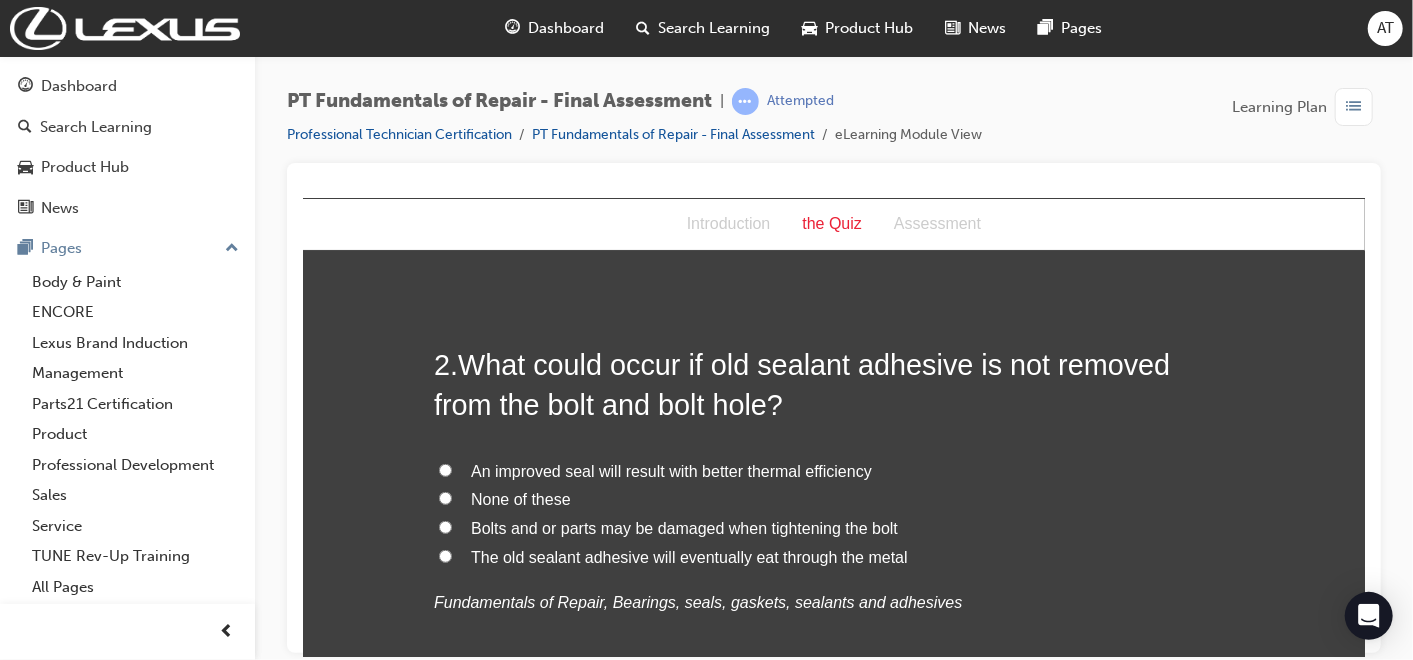 scroll, scrollTop: 555, scrollLeft: 0, axis: vertical 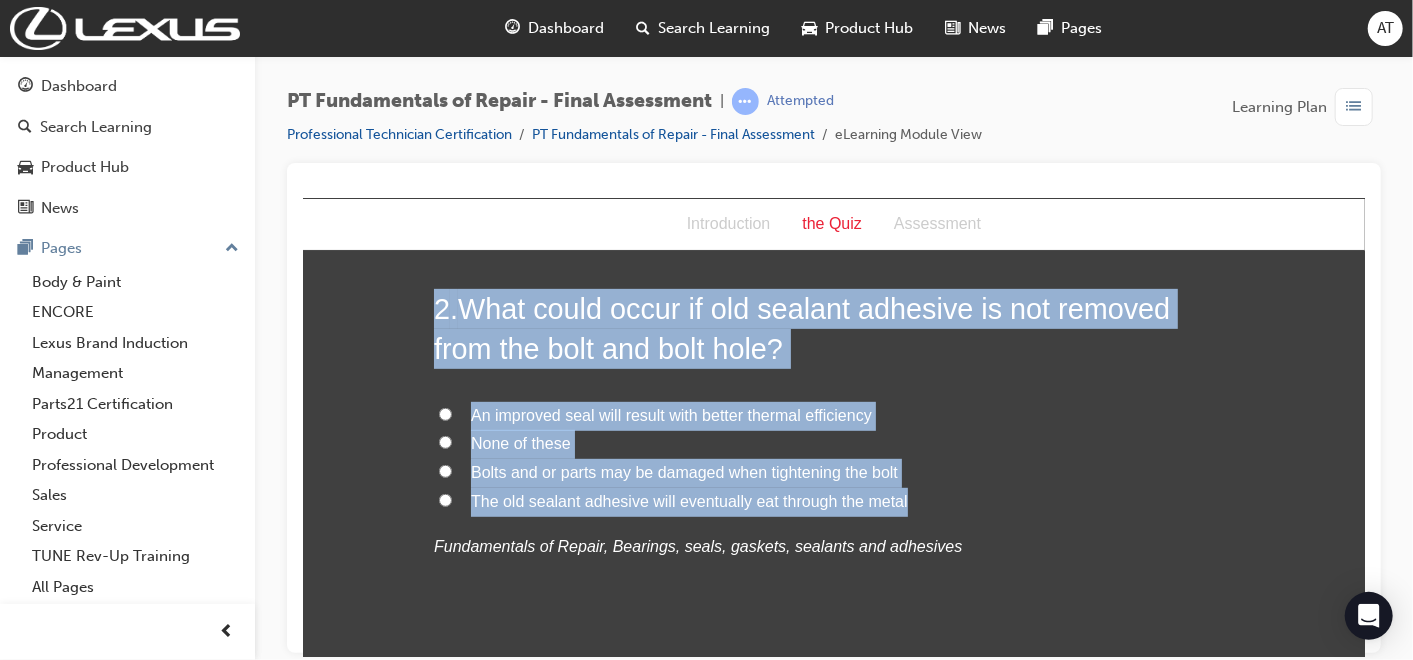 drag, startPoint x: 429, startPoint y: 296, endPoint x: 898, endPoint y: 496, distance: 509.8637 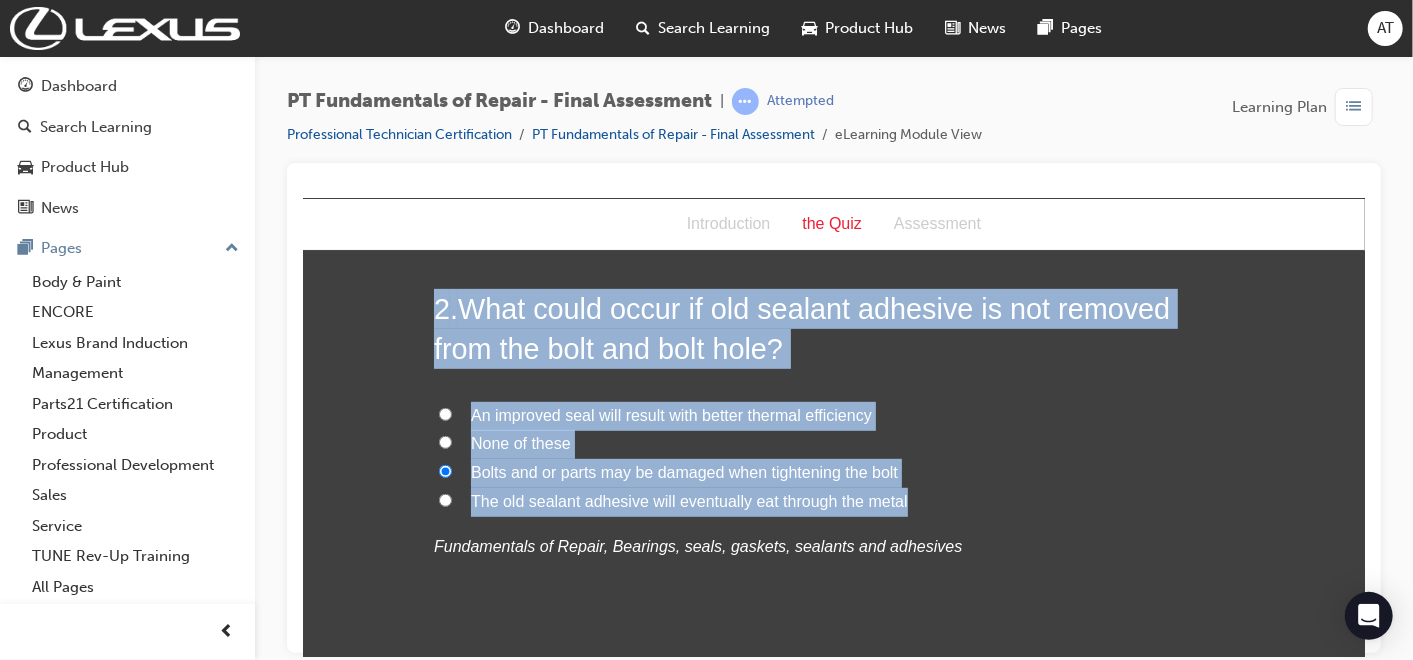 radio on "true" 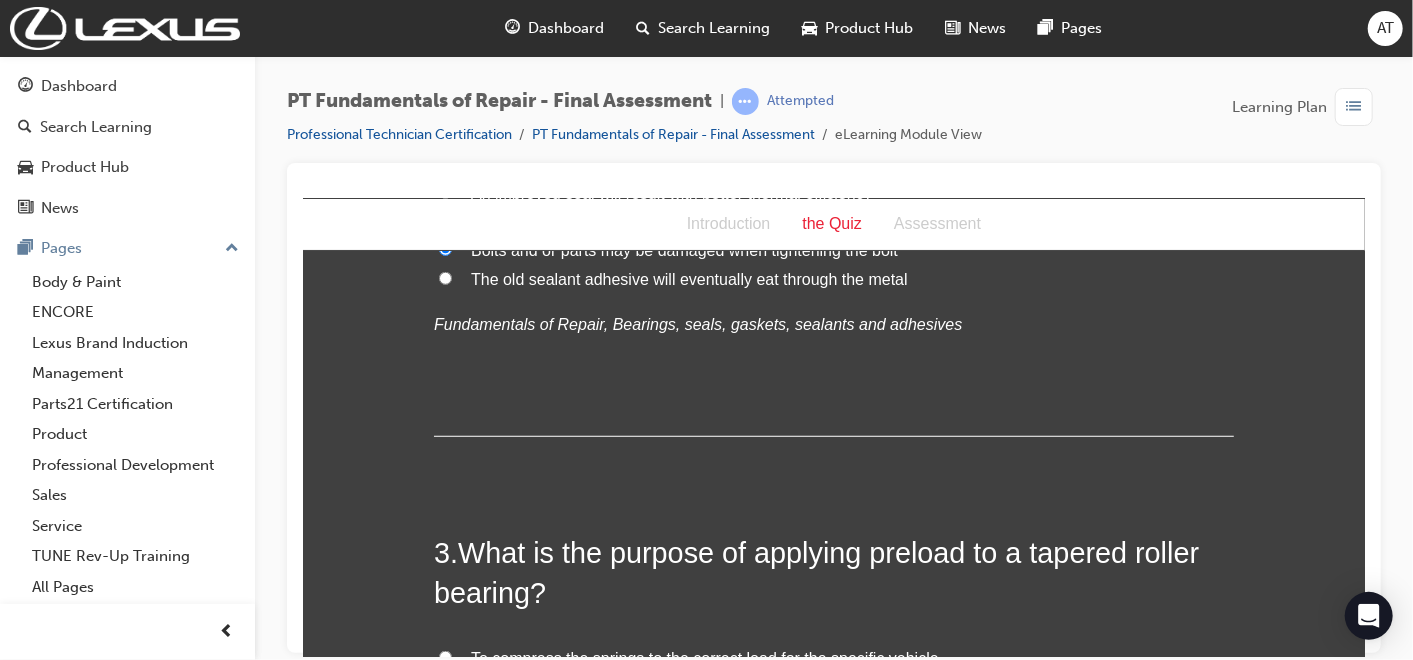 click on "2 .  What could occur if old sealant adhesive is not removed from the bolt and bolt hole? An improved seal will result with better thermal efficiency None of these Bolts and or parts may be damaged when tightening the bolt The old sealant adhesive will eventually eat through the metal
Fundamentals of Repair, Bearings, seals, gaskets, sealants and adhesives" at bounding box center [833, 251] 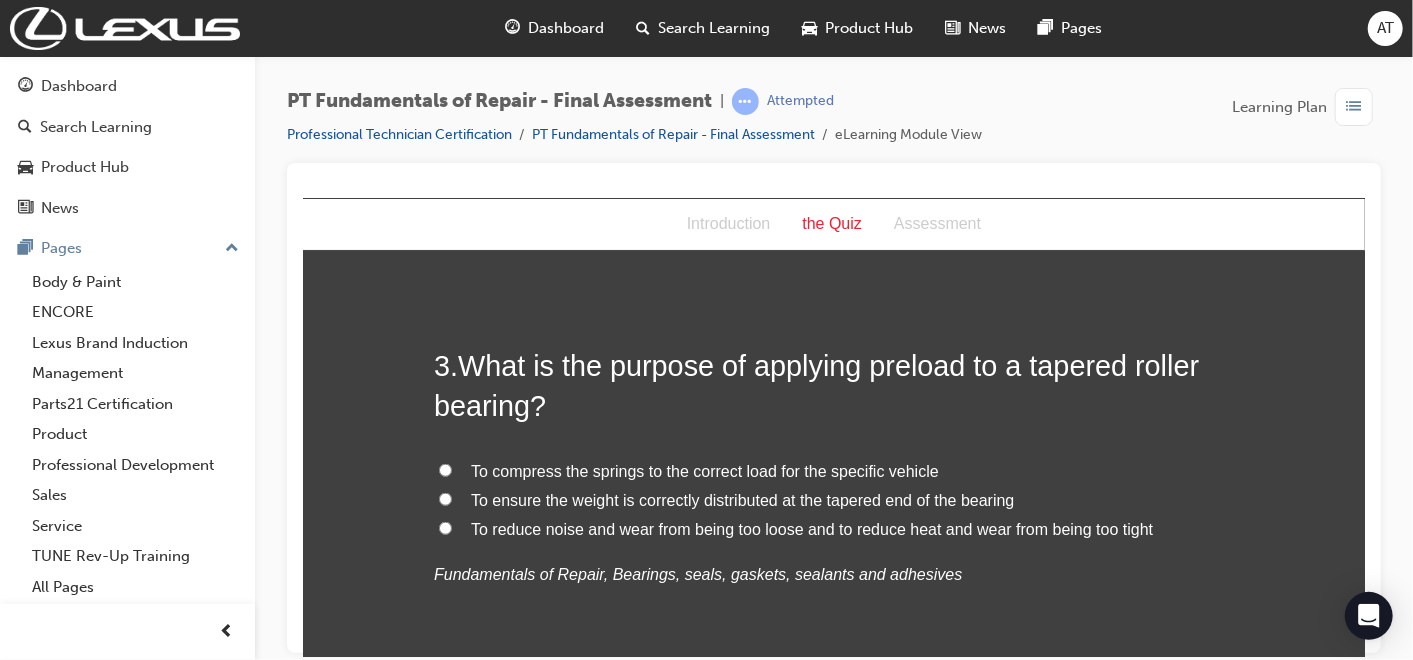 scroll, scrollTop: 1000, scrollLeft: 0, axis: vertical 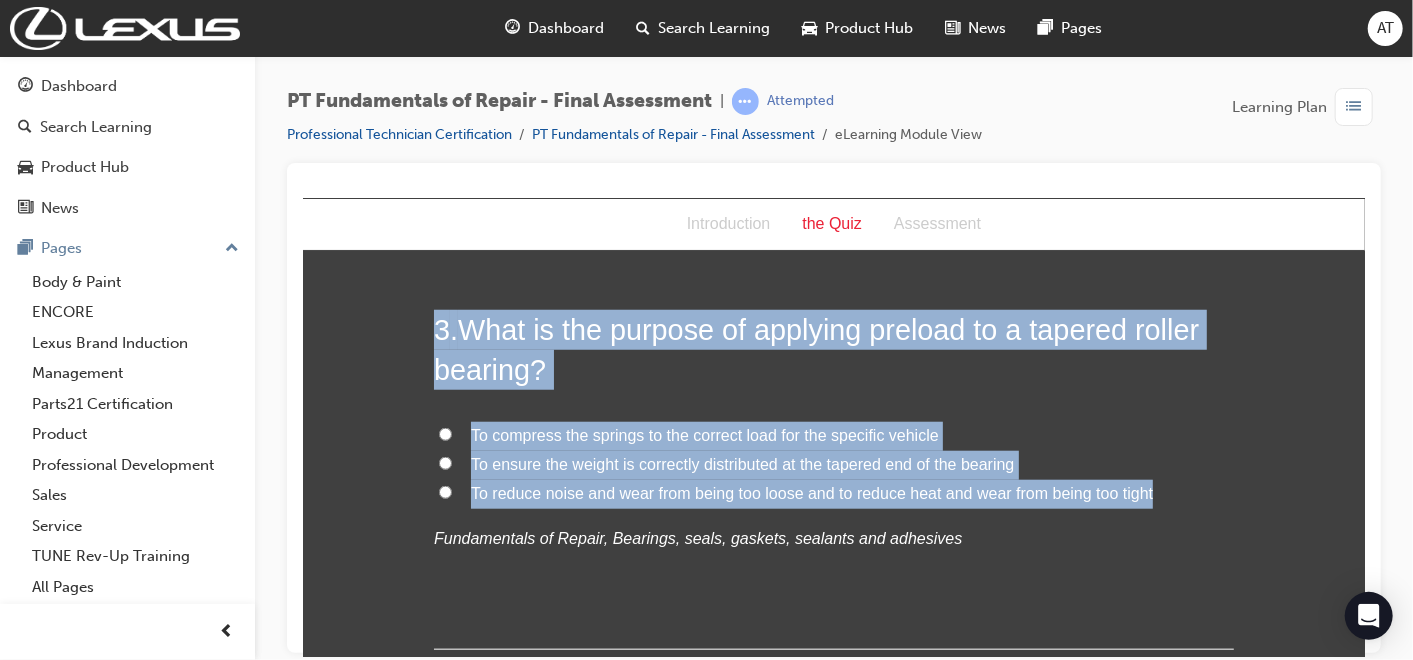 drag, startPoint x: 484, startPoint y: 373, endPoint x: 1144, endPoint y: 492, distance: 670.6422 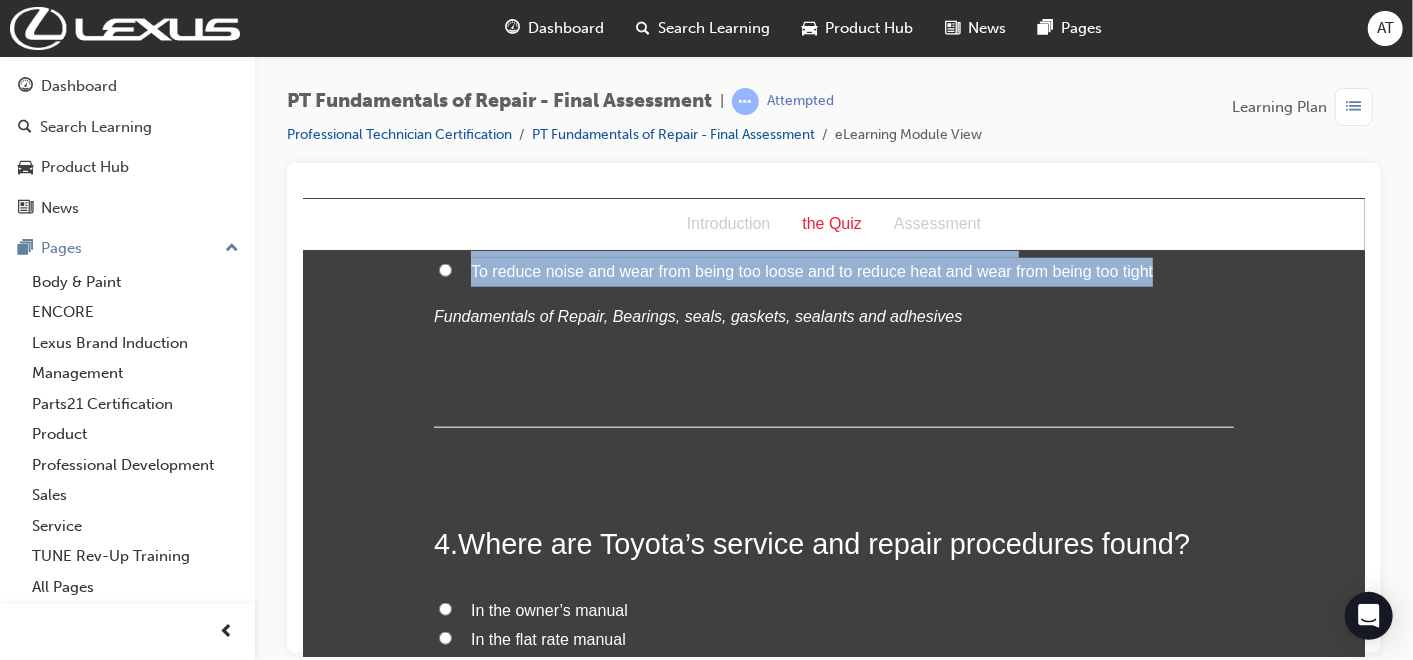 scroll, scrollTop: 1111, scrollLeft: 0, axis: vertical 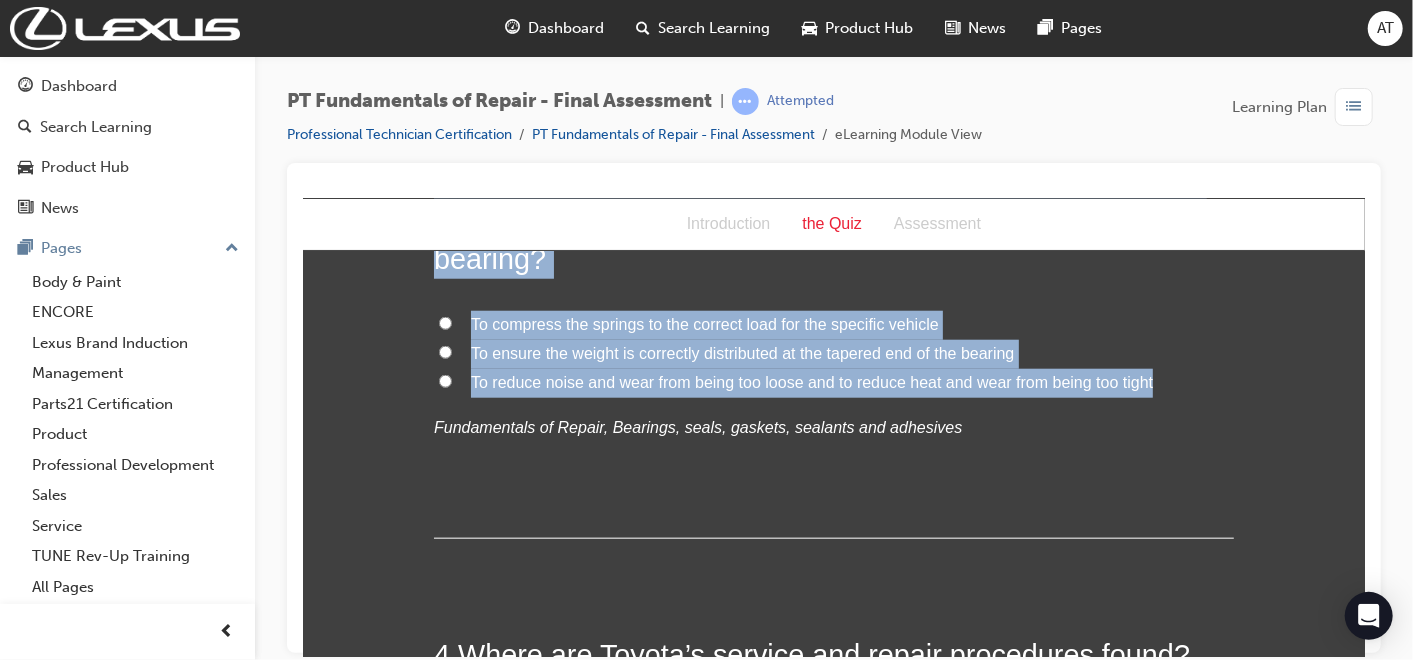 click on "To reduce noise and wear from being too loose and to reduce heat and wear from being too tight" at bounding box center (811, 381) 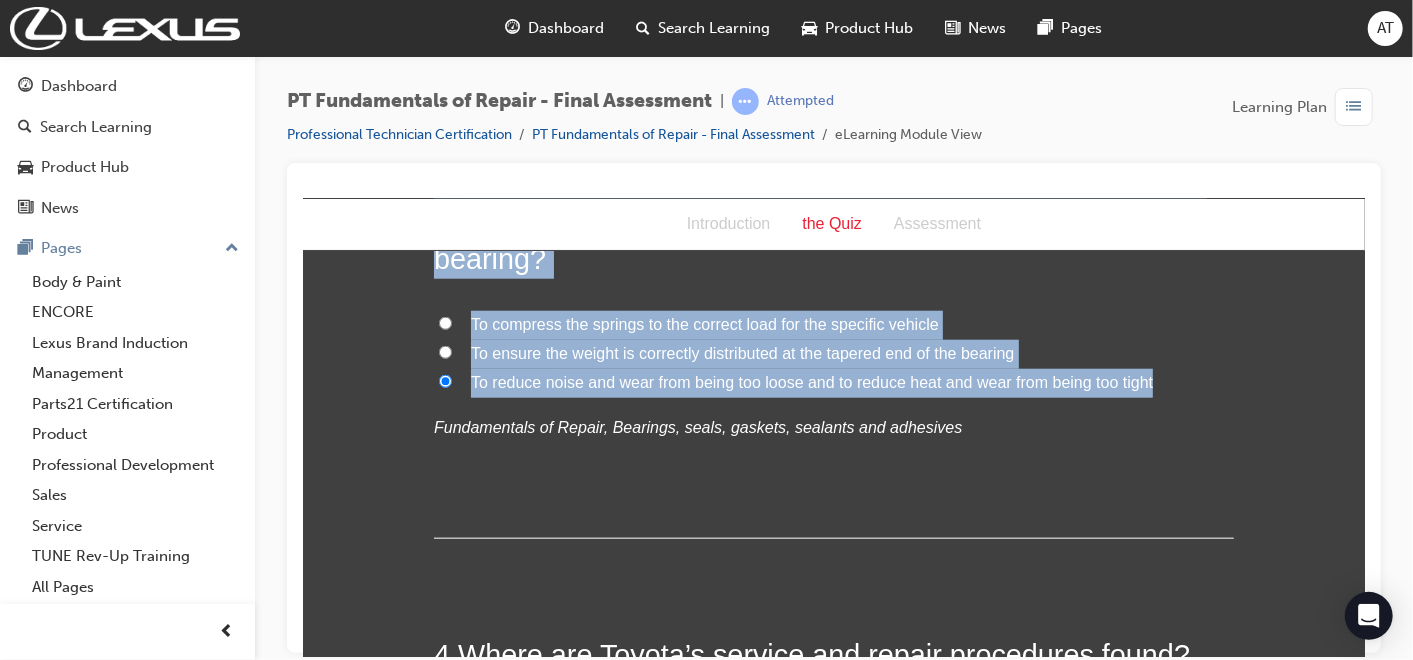 radio on "true" 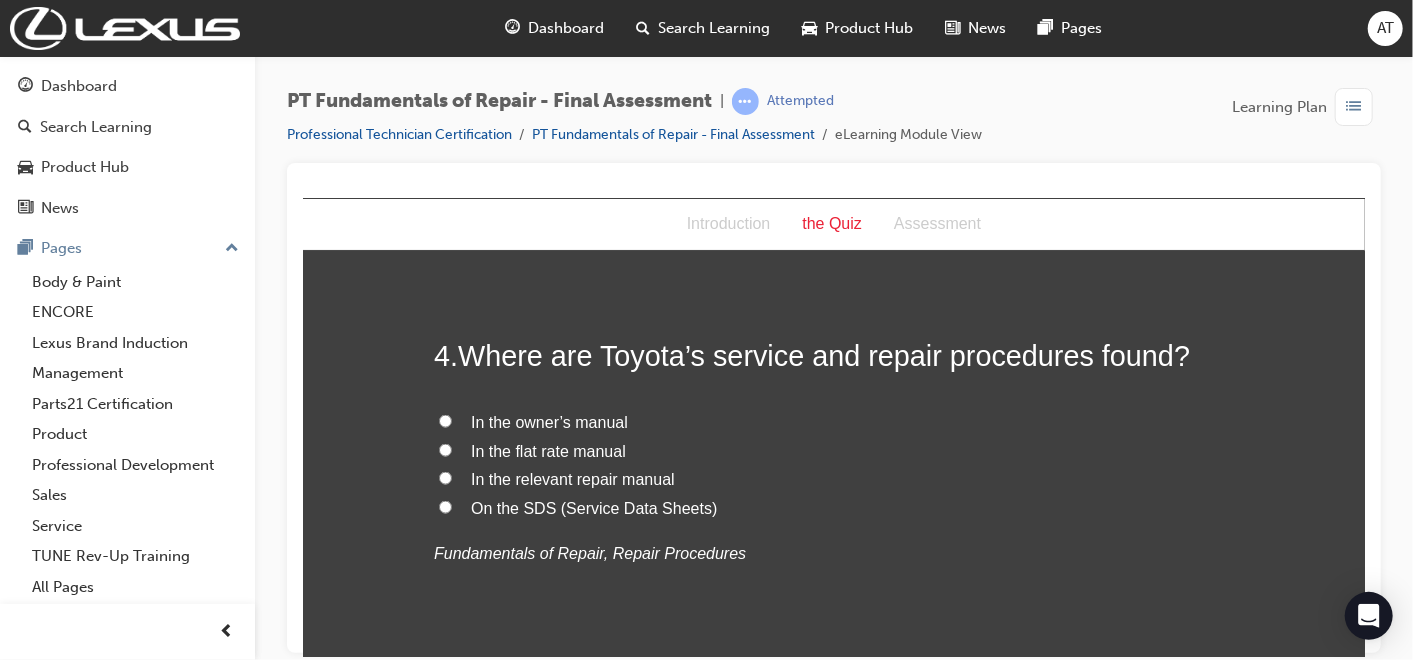 scroll, scrollTop: 1444, scrollLeft: 0, axis: vertical 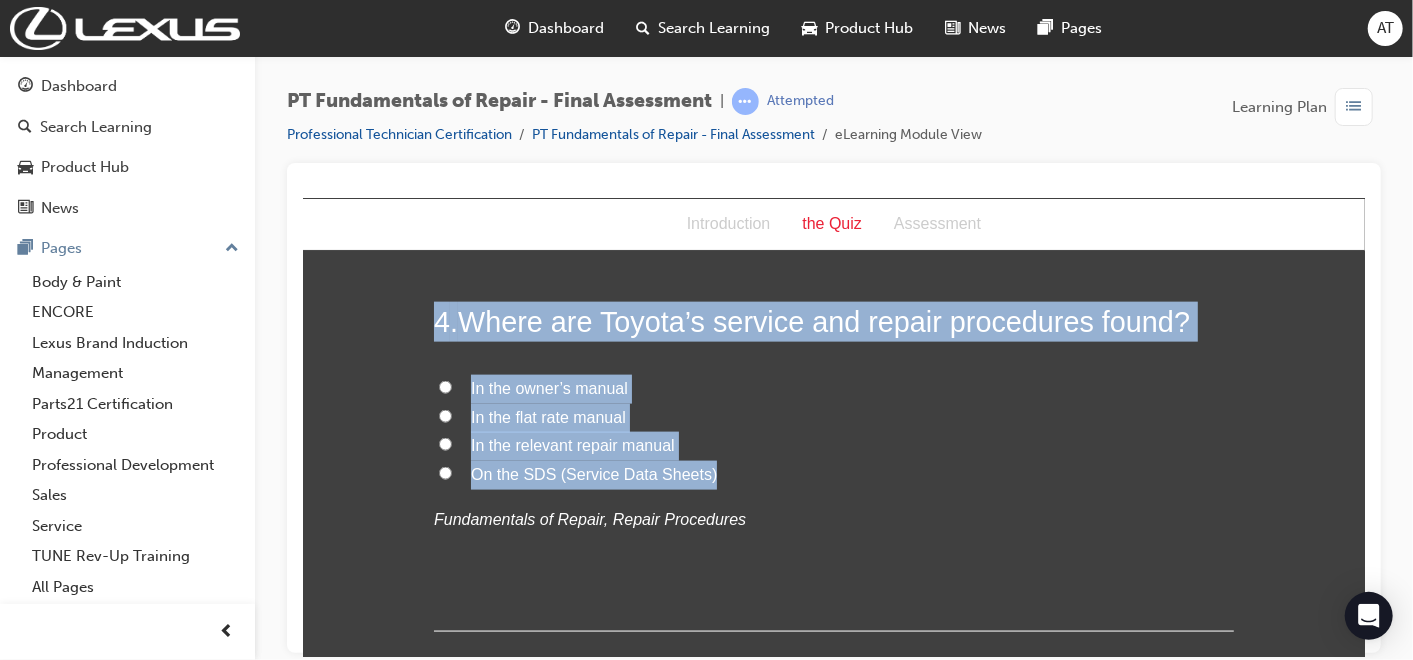 drag, startPoint x: 429, startPoint y: 315, endPoint x: 699, endPoint y: 470, distance: 311.3278 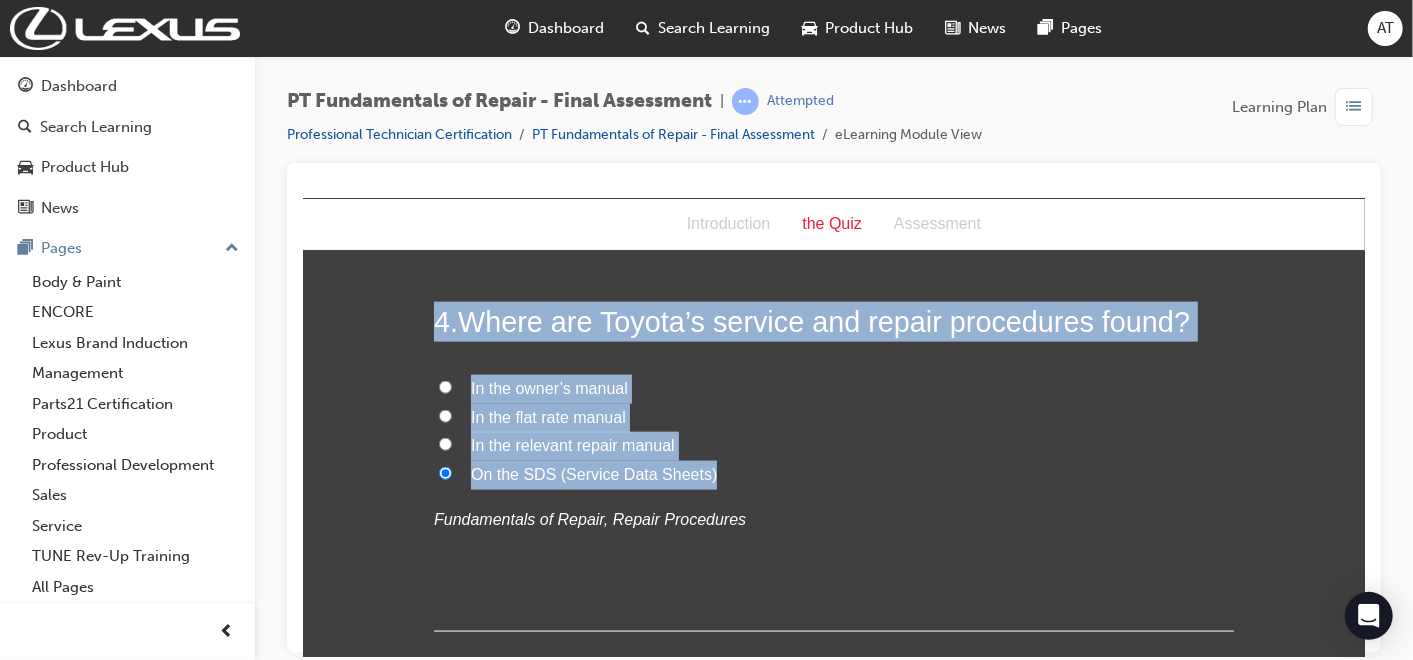 radio on "true" 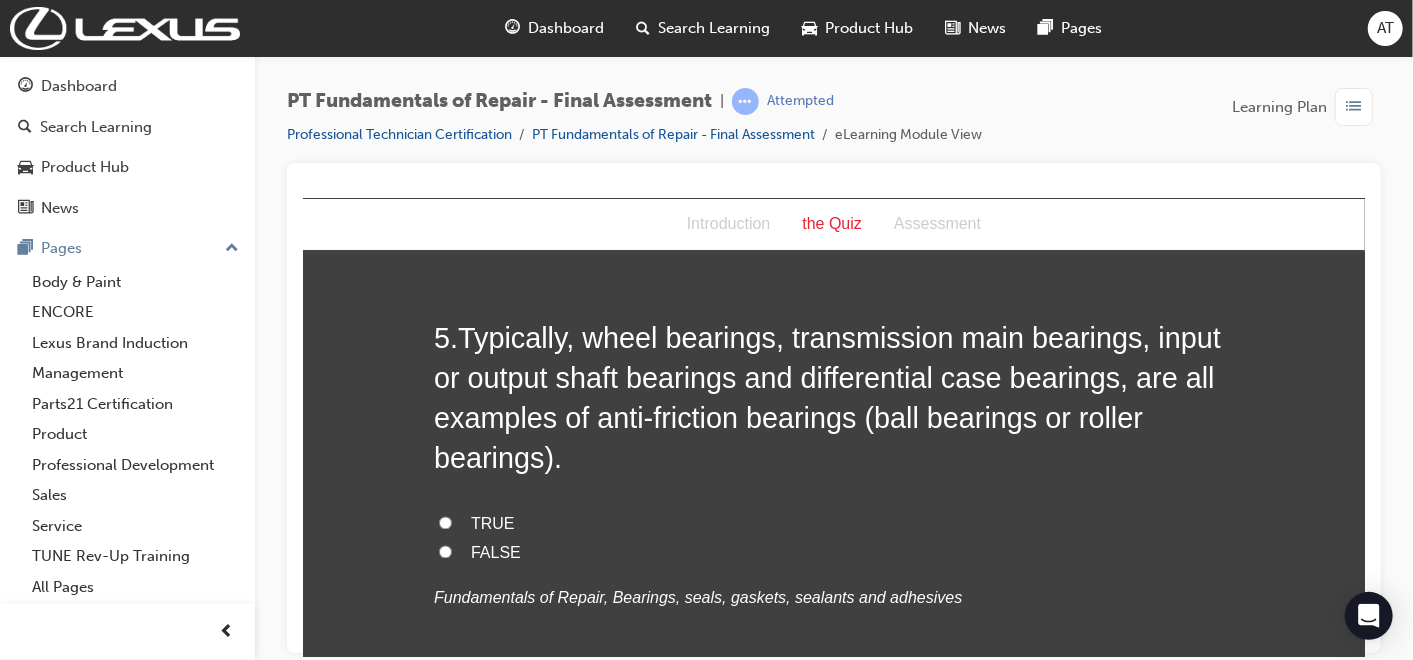 scroll, scrollTop: 1888, scrollLeft: 0, axis: vertical 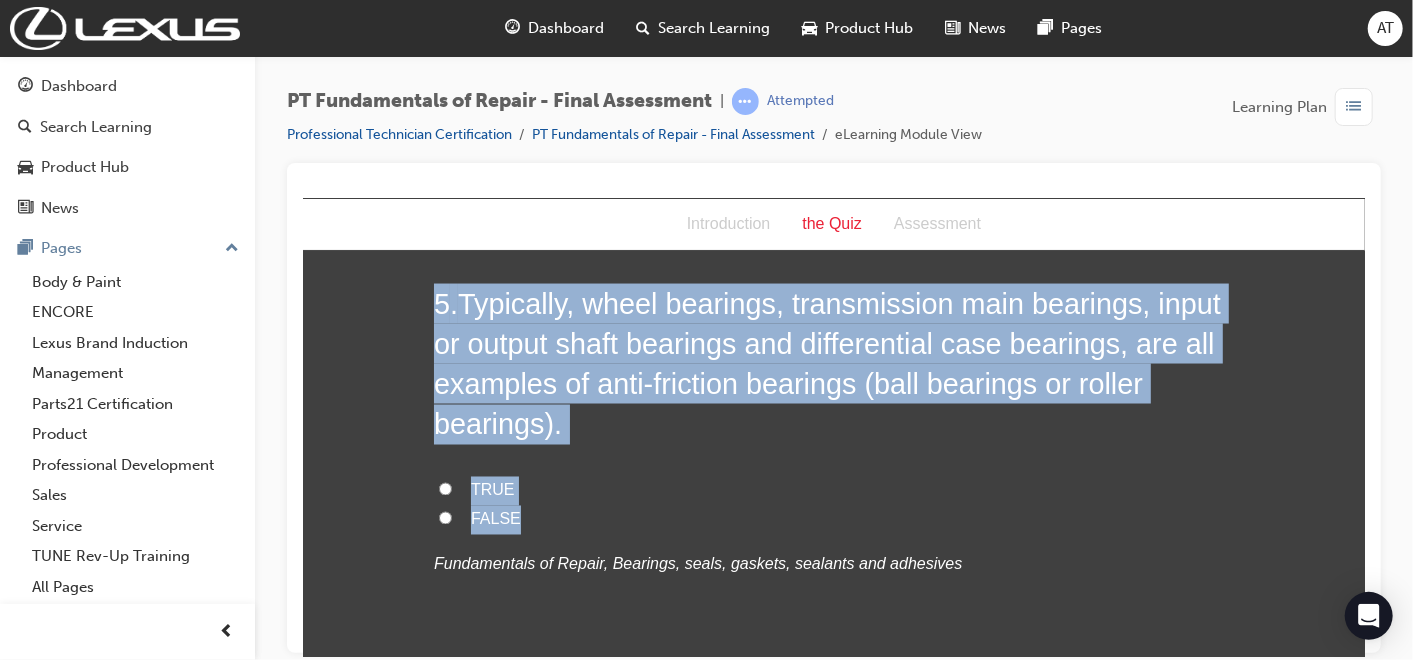 drag, startPoint x: 430, startPoint y: 302, endPoint x: 550, endPoint y: 502, distance: 233.23808 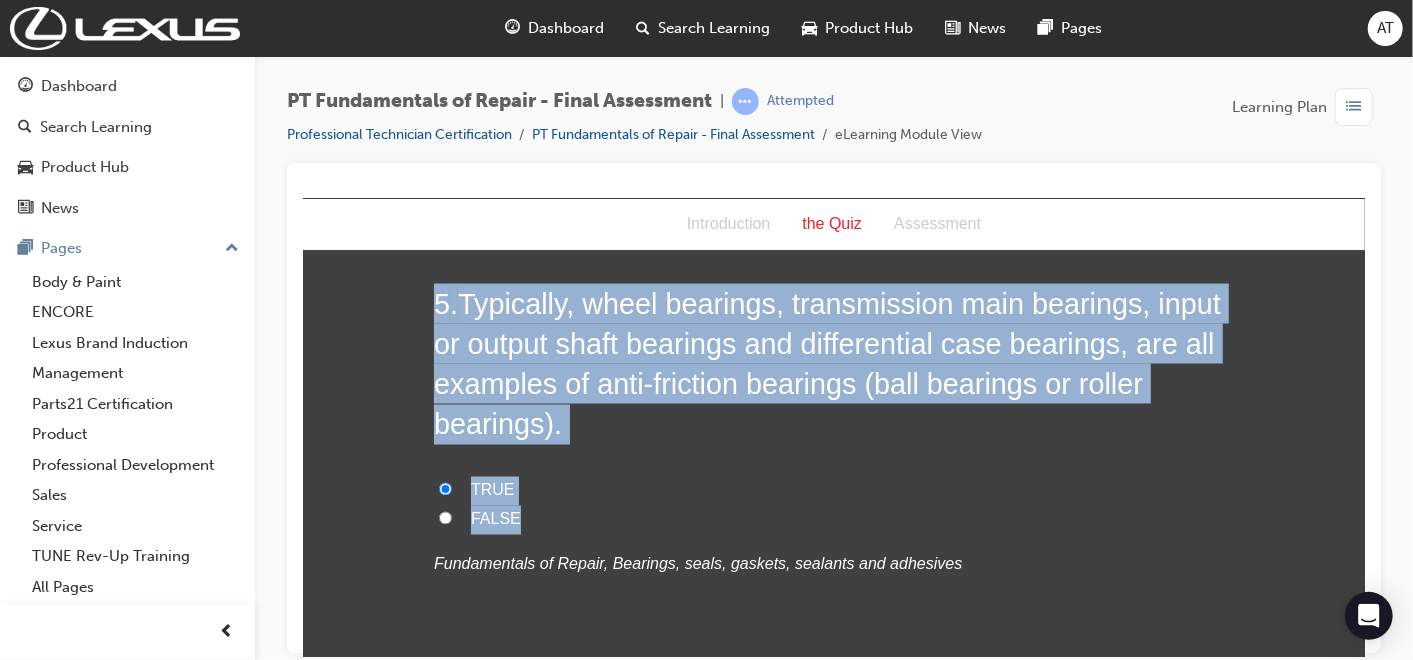 radio on "true" 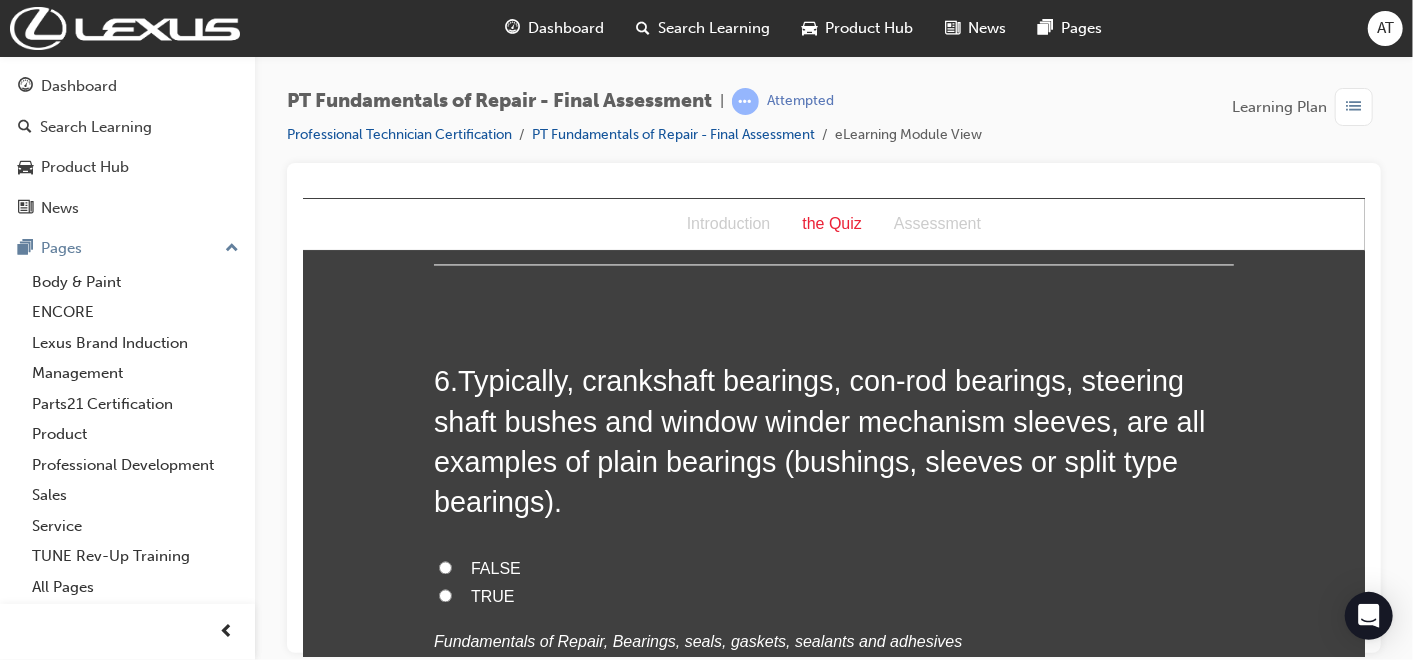 scroll, scrollTop: 2333, scrollLeft: 0, axis: vertical 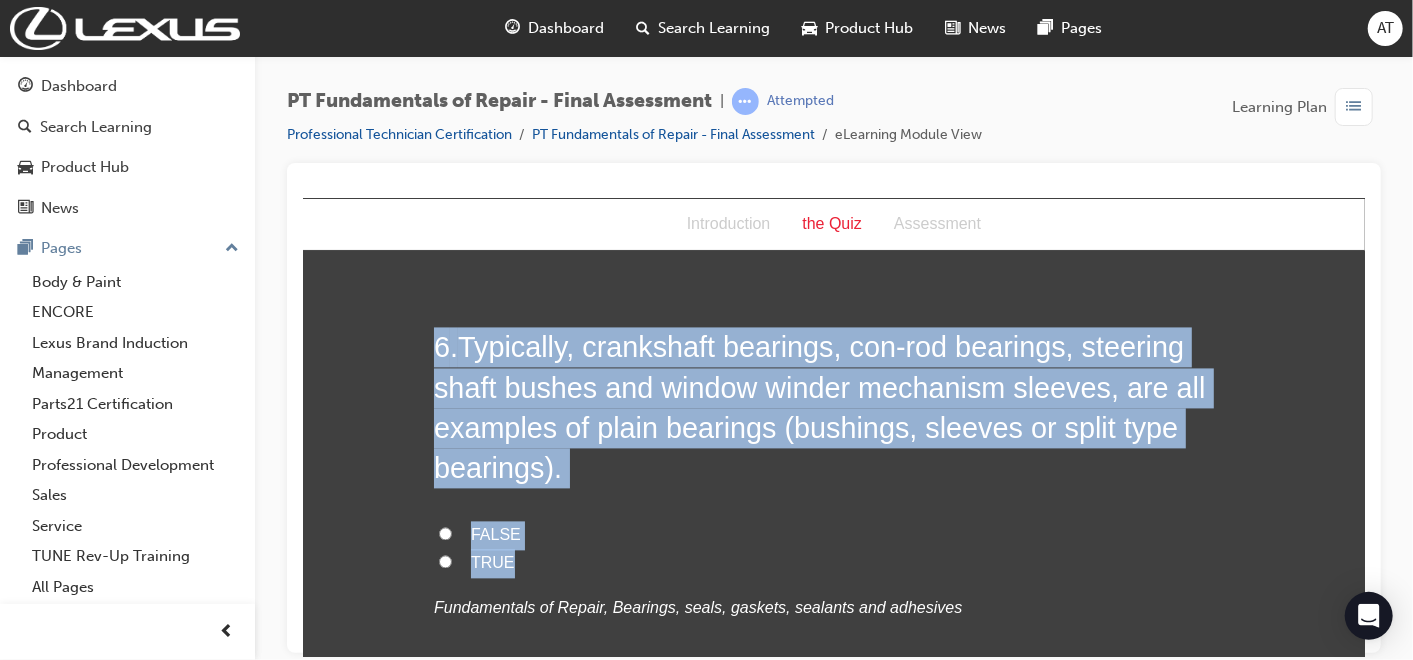 drag, startPoint x: 424, startPoint y: 341, endPoint x: 506, endPoint y: 553, distance: 227.30595 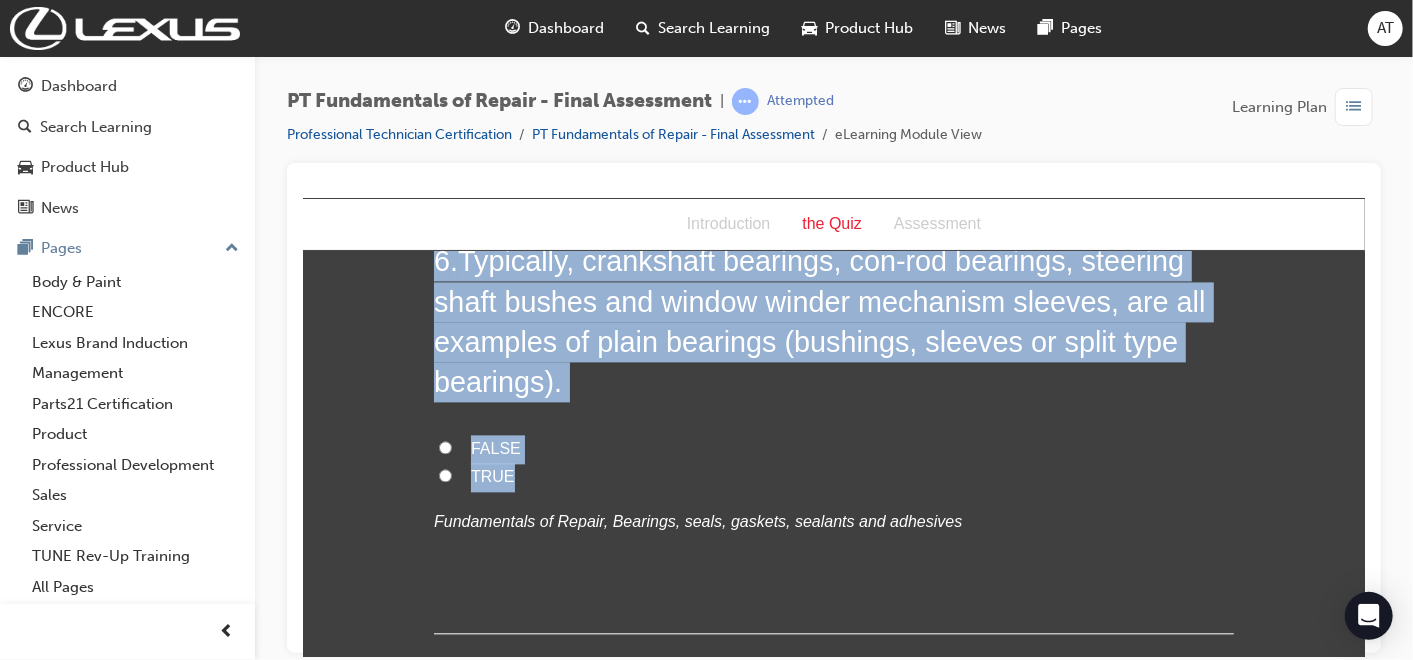 scroll, scrollTop: 2555, scrollLeft: 0, axis: vertical 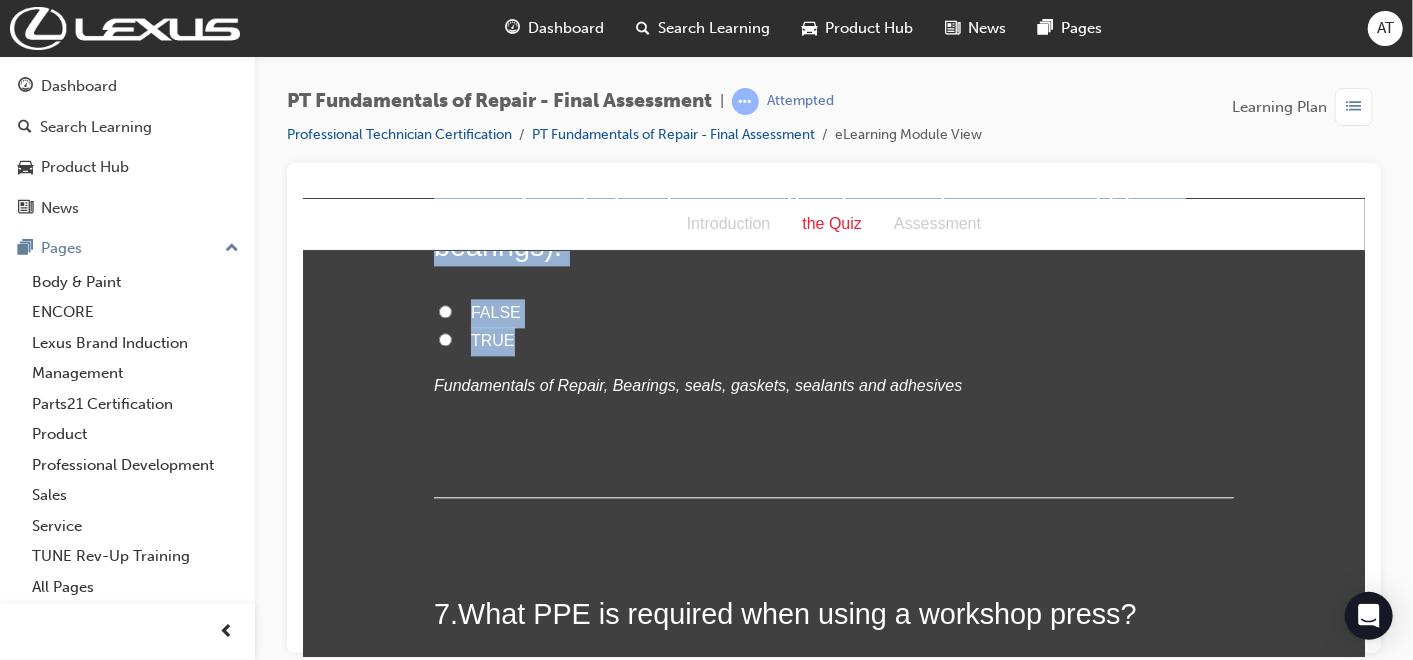 click on "TRUE" at bounding box center [492, 339] 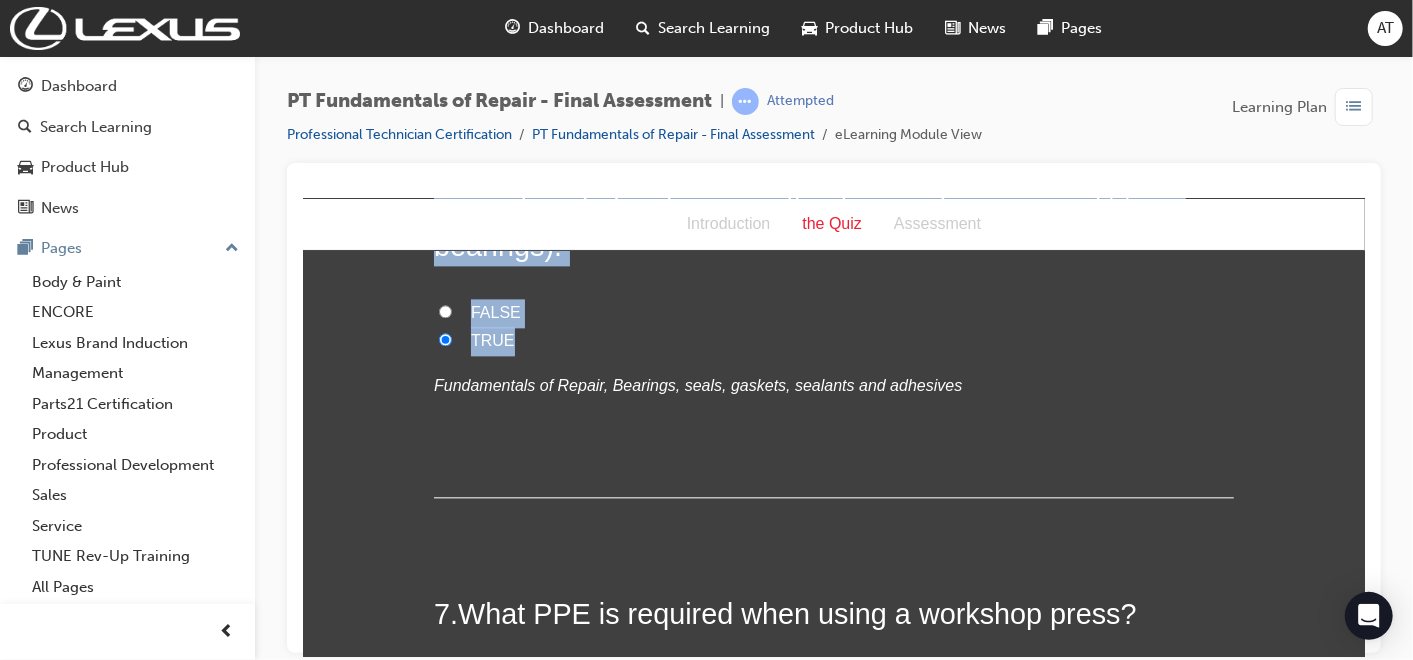 radio on "true" 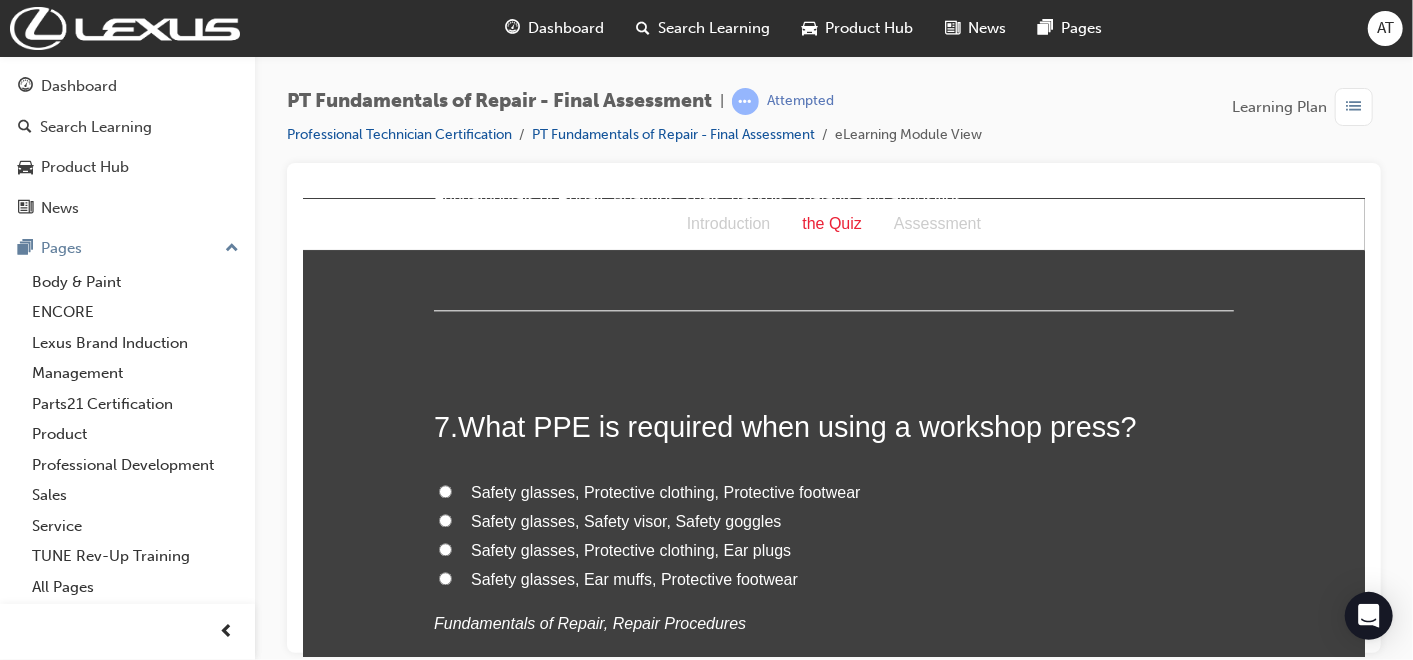 scroll, scrollTop: 2777, scrollLeft: 0, axis: vertical 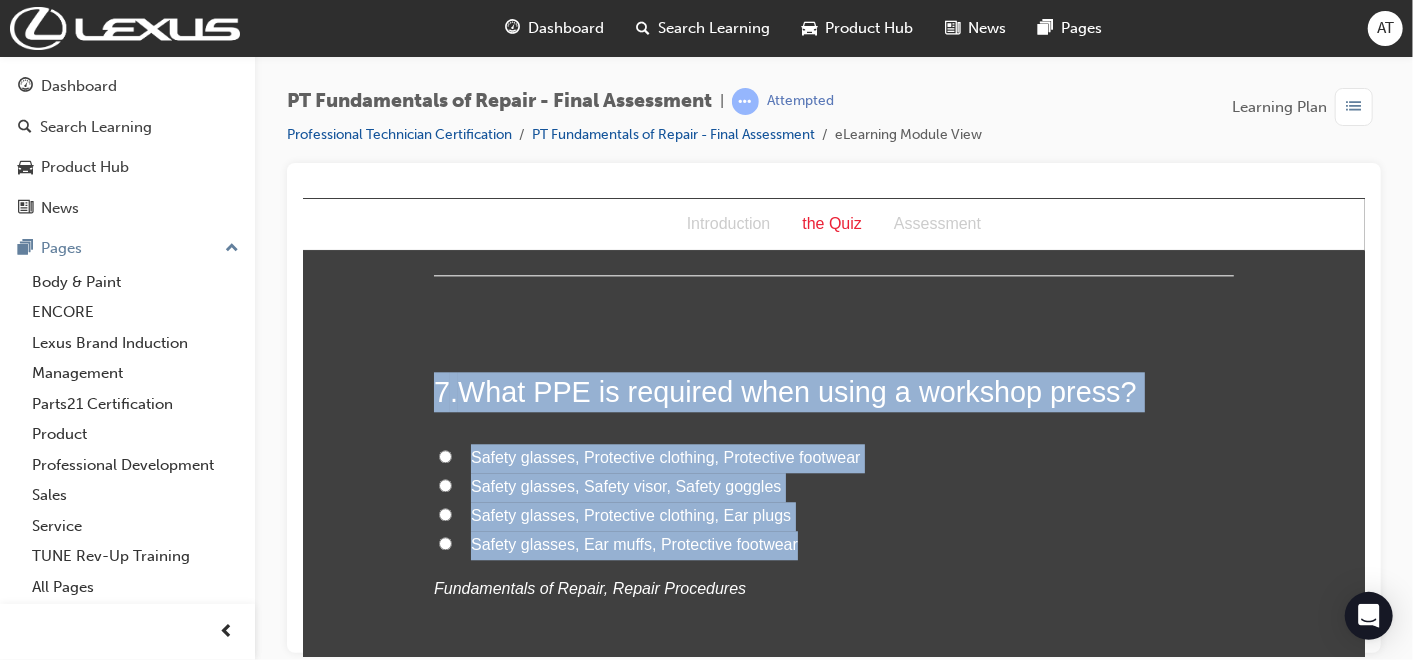 drag, startPoint x: 432, startPoint y: 380, endPoint x: 784, endPoint y: 540, distance: 386.65747 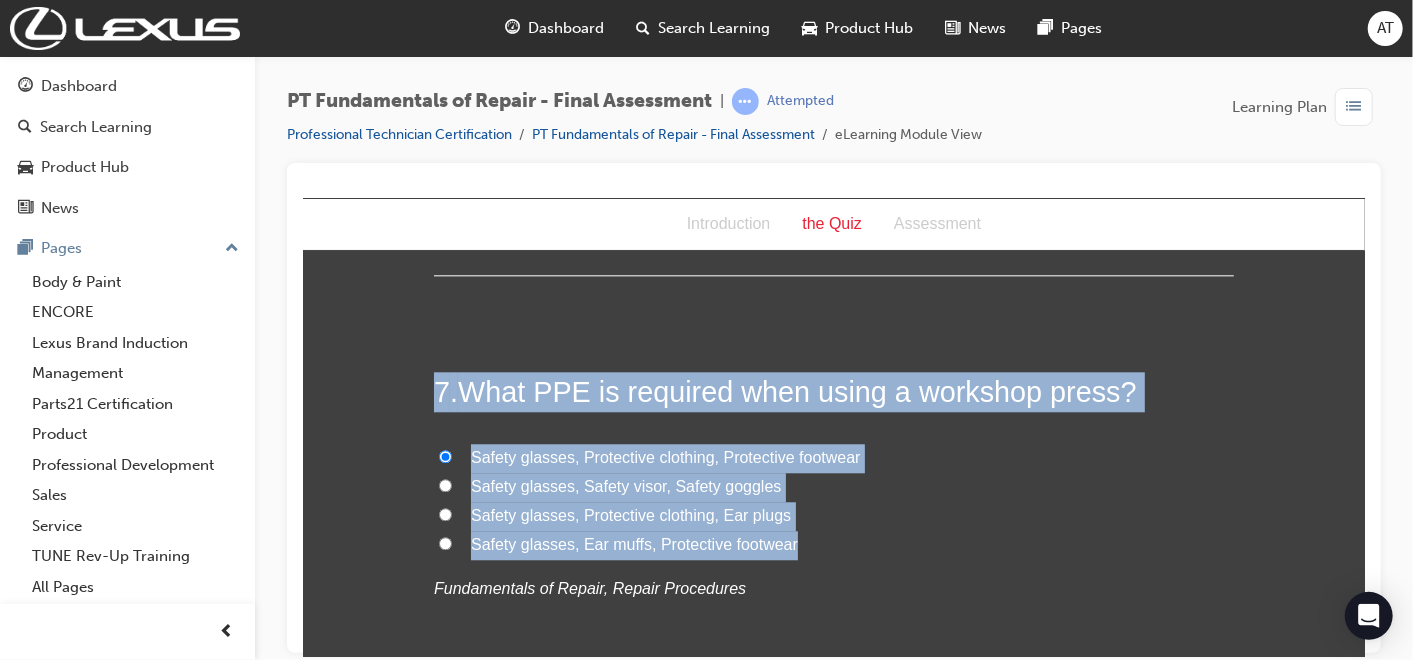 radio on "true" 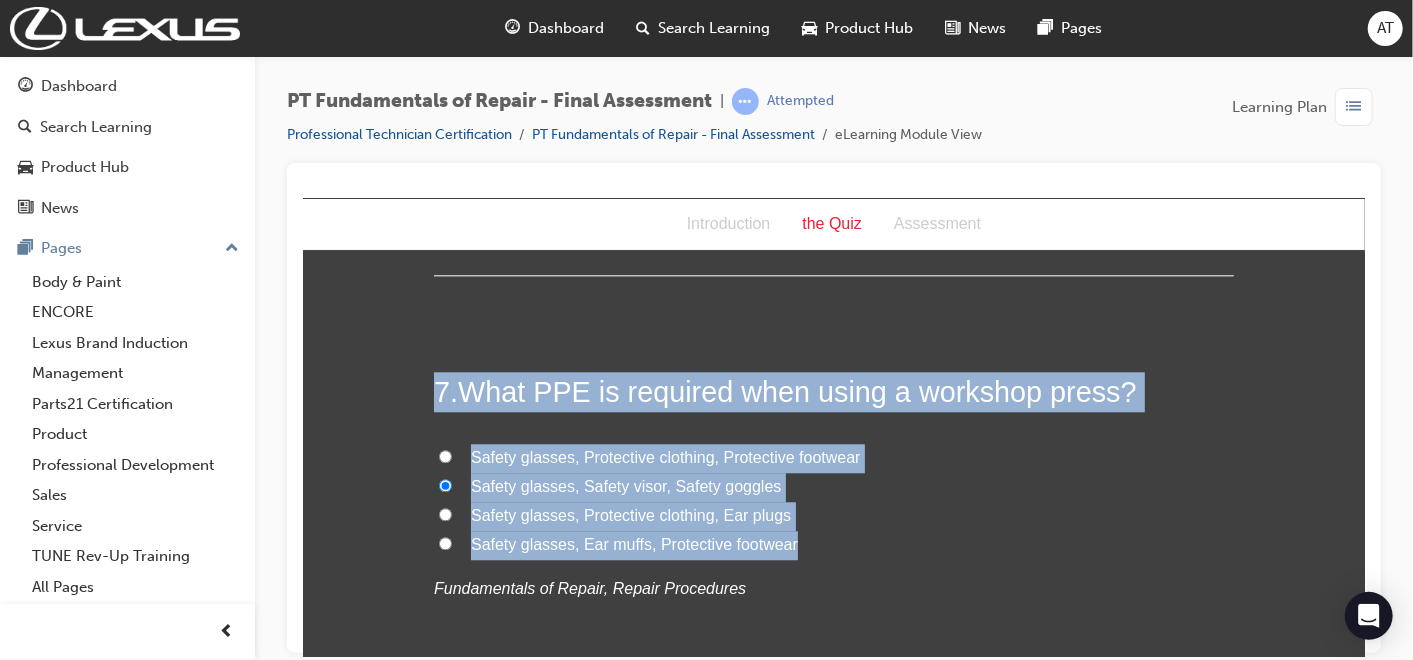 click on "Safety glasses, Protective clothing, Ear plugs" at bounding box center (833, 515) 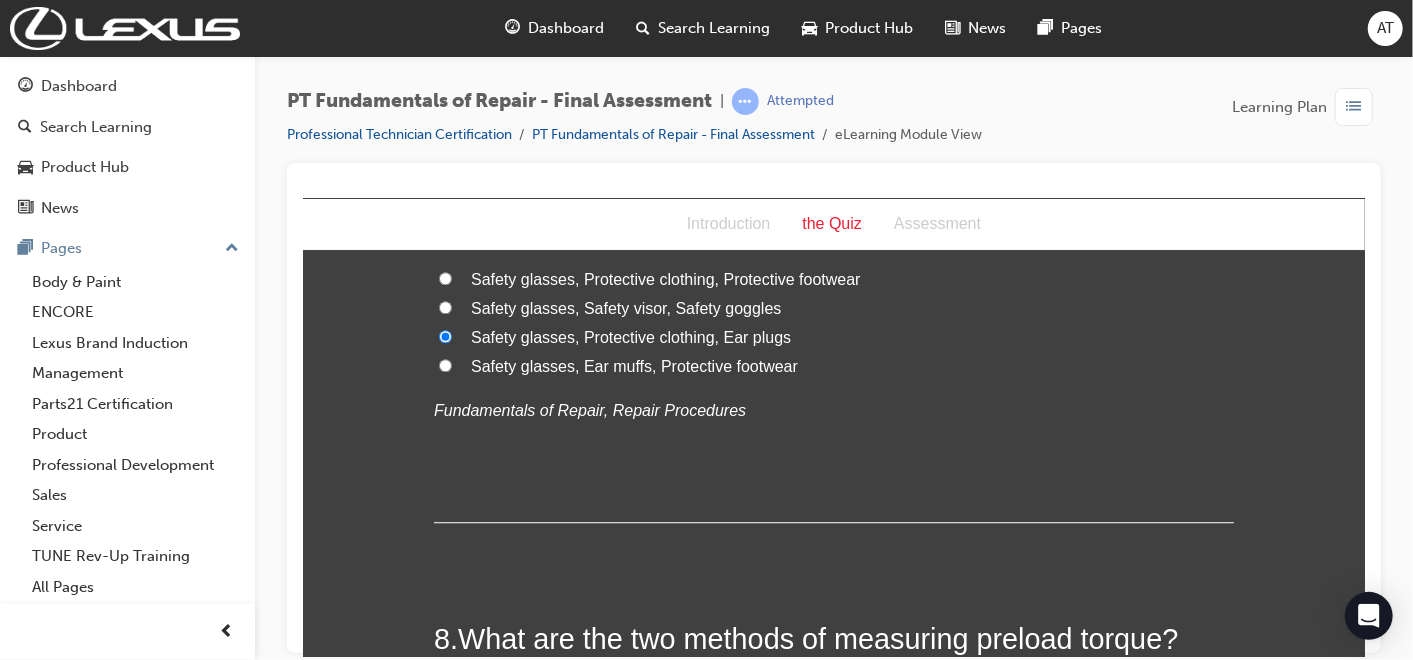 scroll, scrollTop: 2888, scrollLeft: 0, axis: vertical 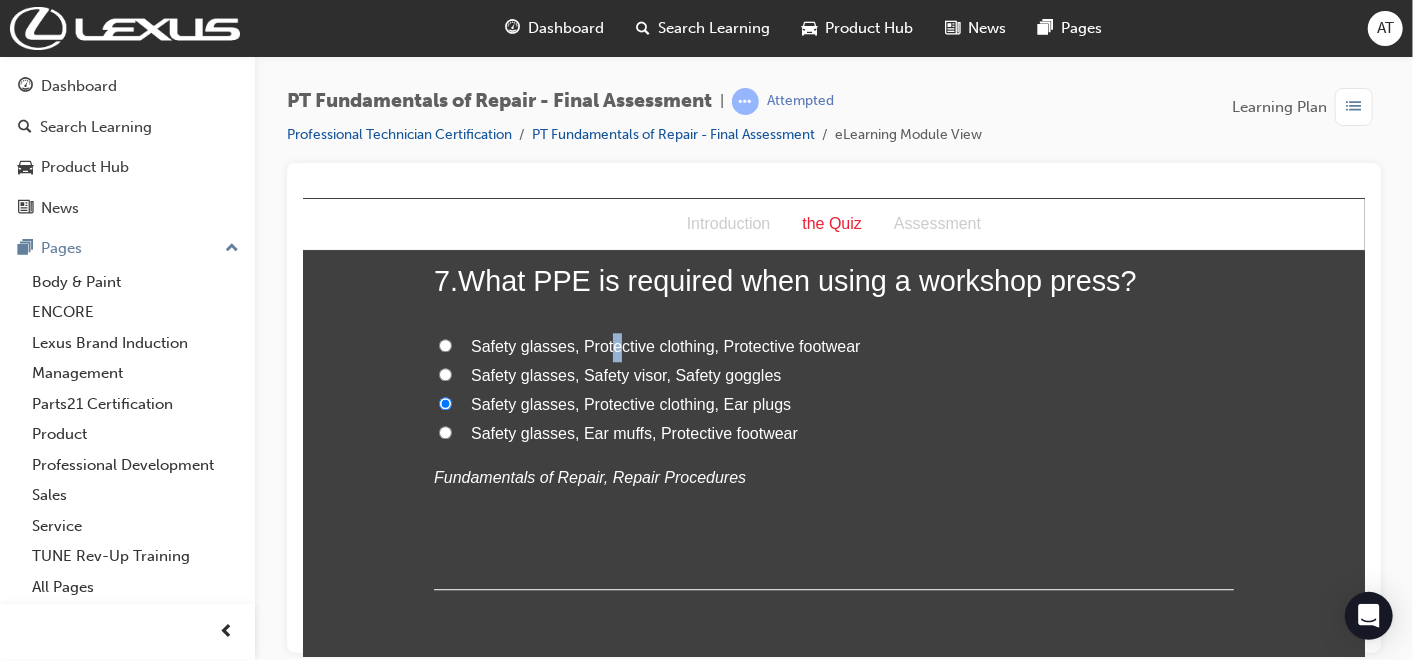 click on "Safety glasses, Protective clothing, Protective footwear" at bounding box center (665, 345) 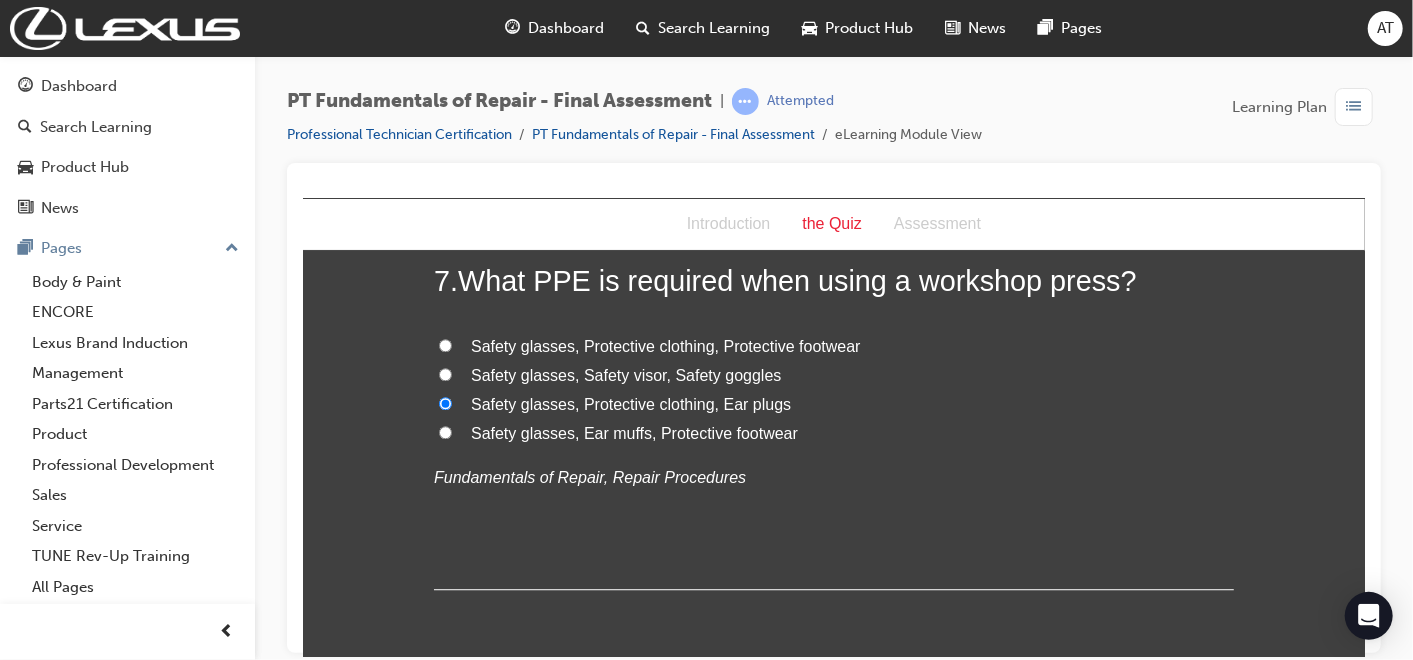 drag, startPoint x: 604, startPoint y: 346, endPoint x: 587, endPoint y: 350, distance: 17.464249 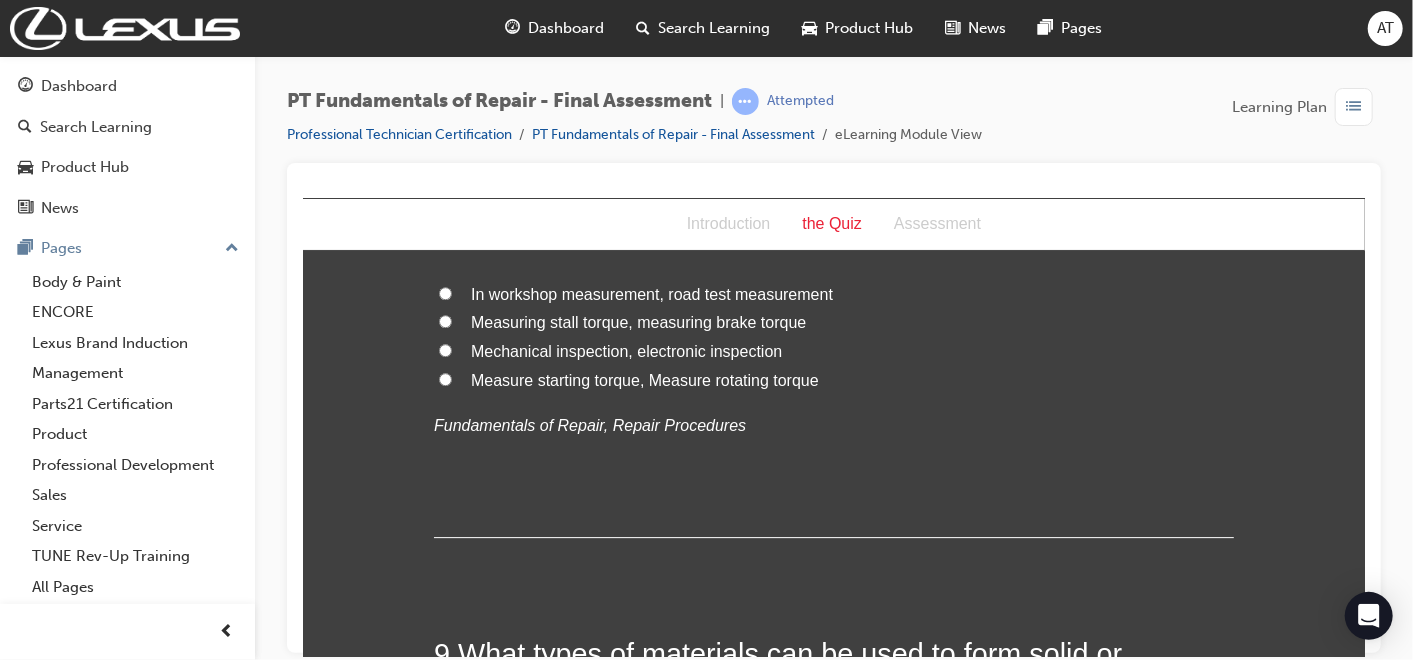 scroll, scrollTop: 3333, scrollLeft: 0, axis: vertical 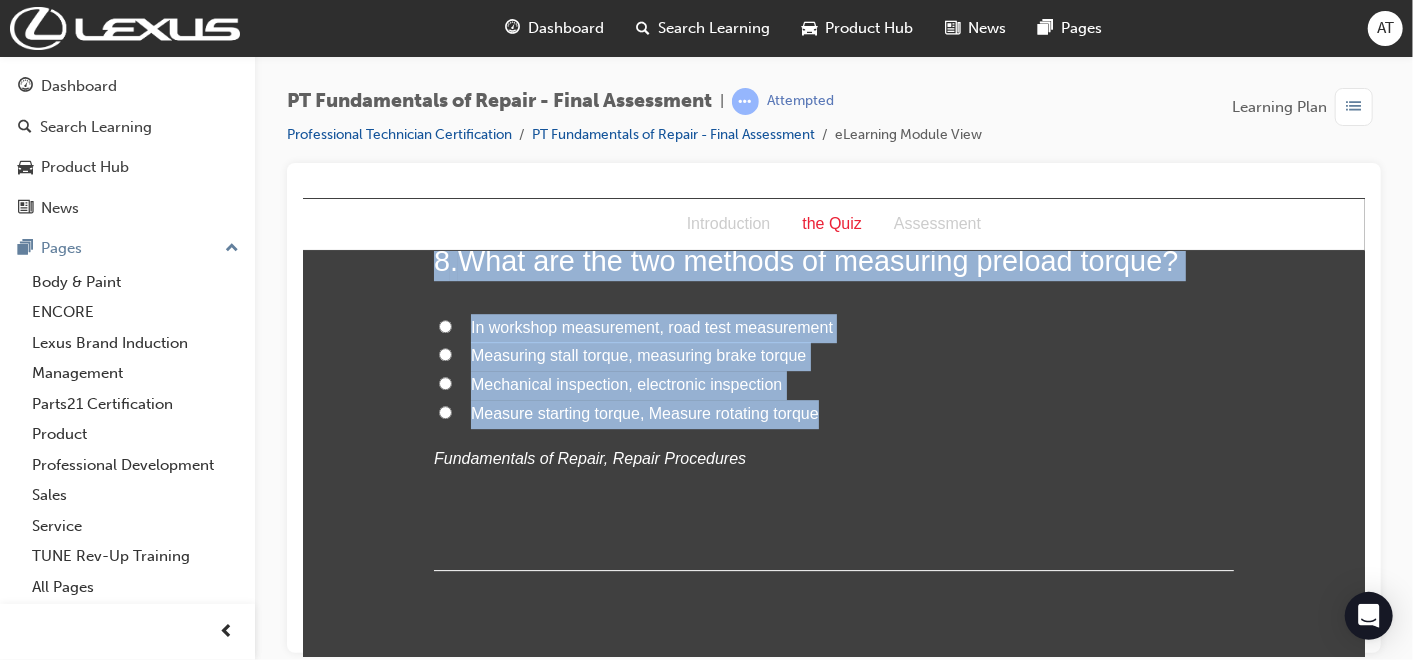 drag, startPoint x: 427, startPoint y: 262, endPoint x: 842, endPoint y: 407, distance: 439.60208 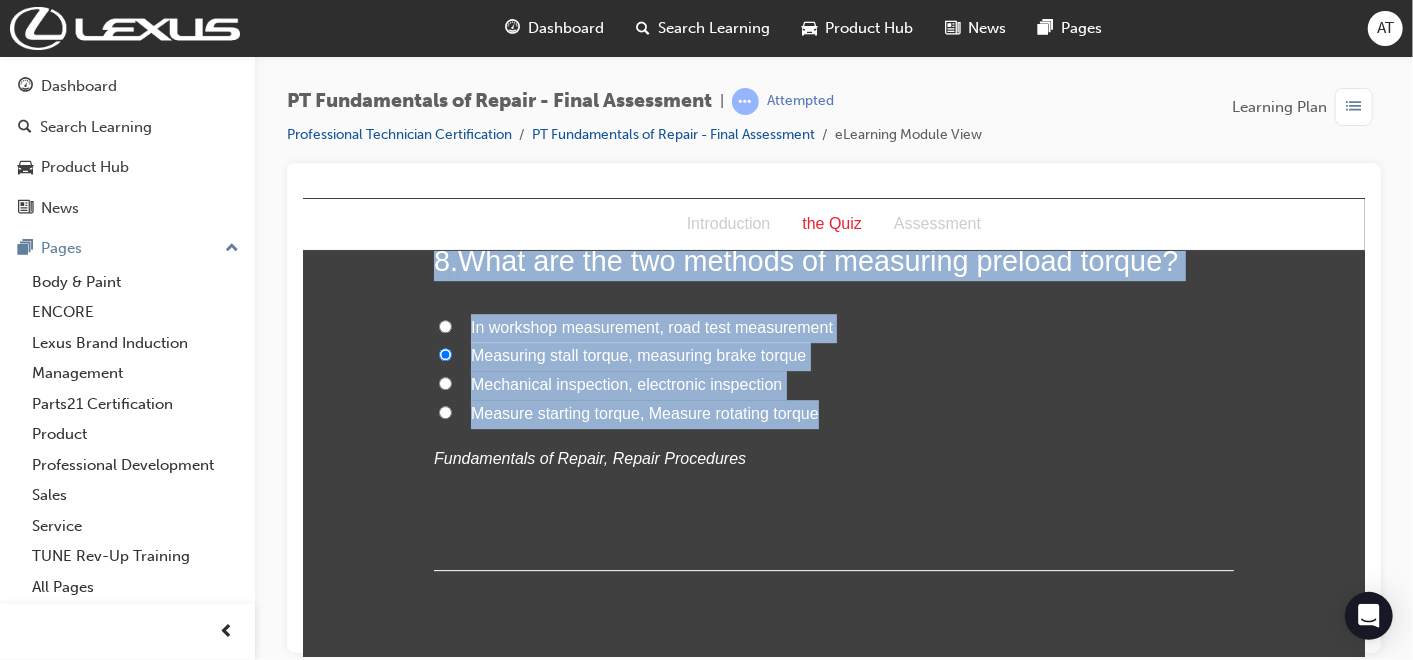 radio on "true" 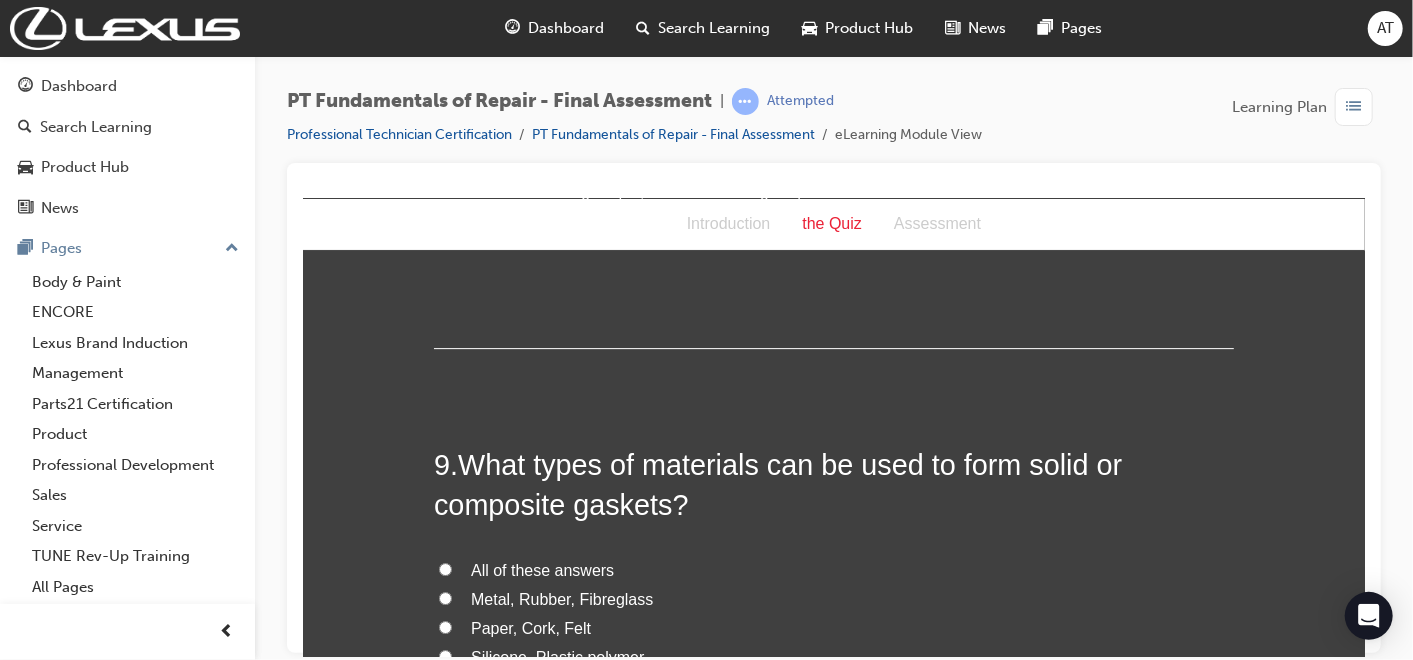 scroll, scrollTop: 3666, scrollLeft: 0, axis: vertical 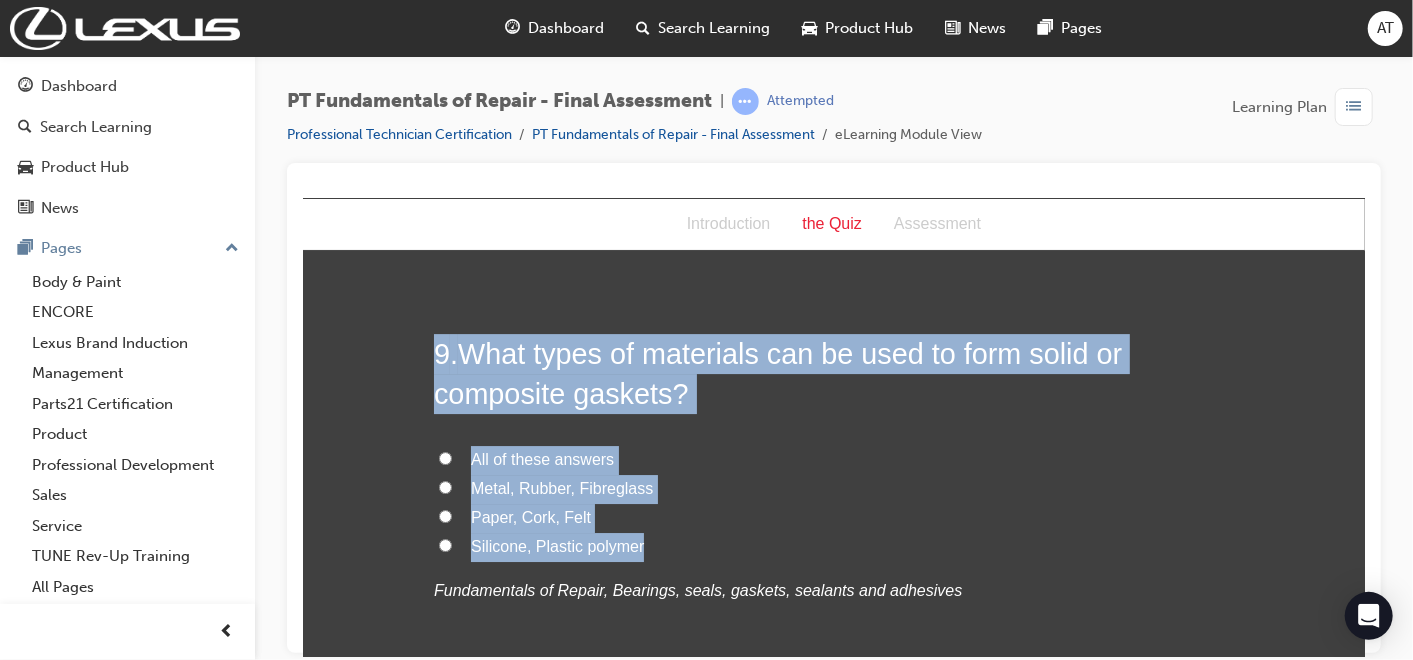 drag, startPoint x: 427, startPoint y: 348, endPoint x: 633, endPoint y: 536, distance: 278.89066 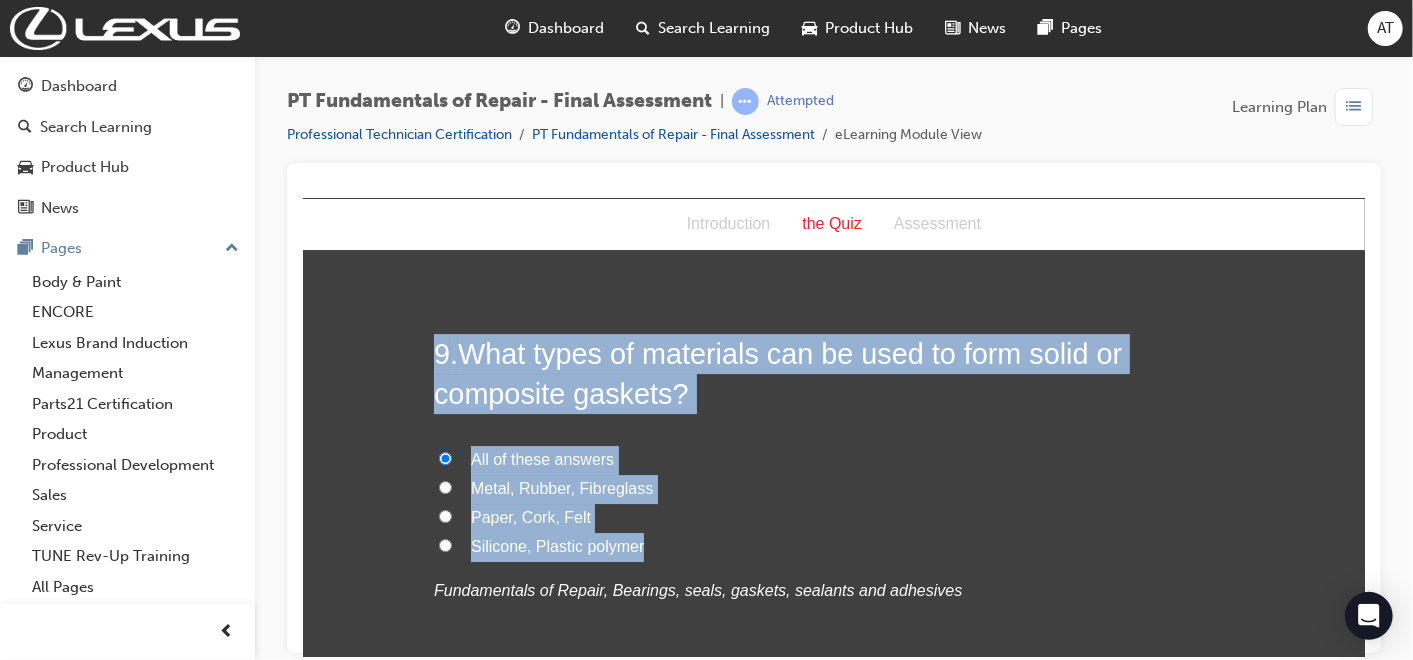 radio on "true" 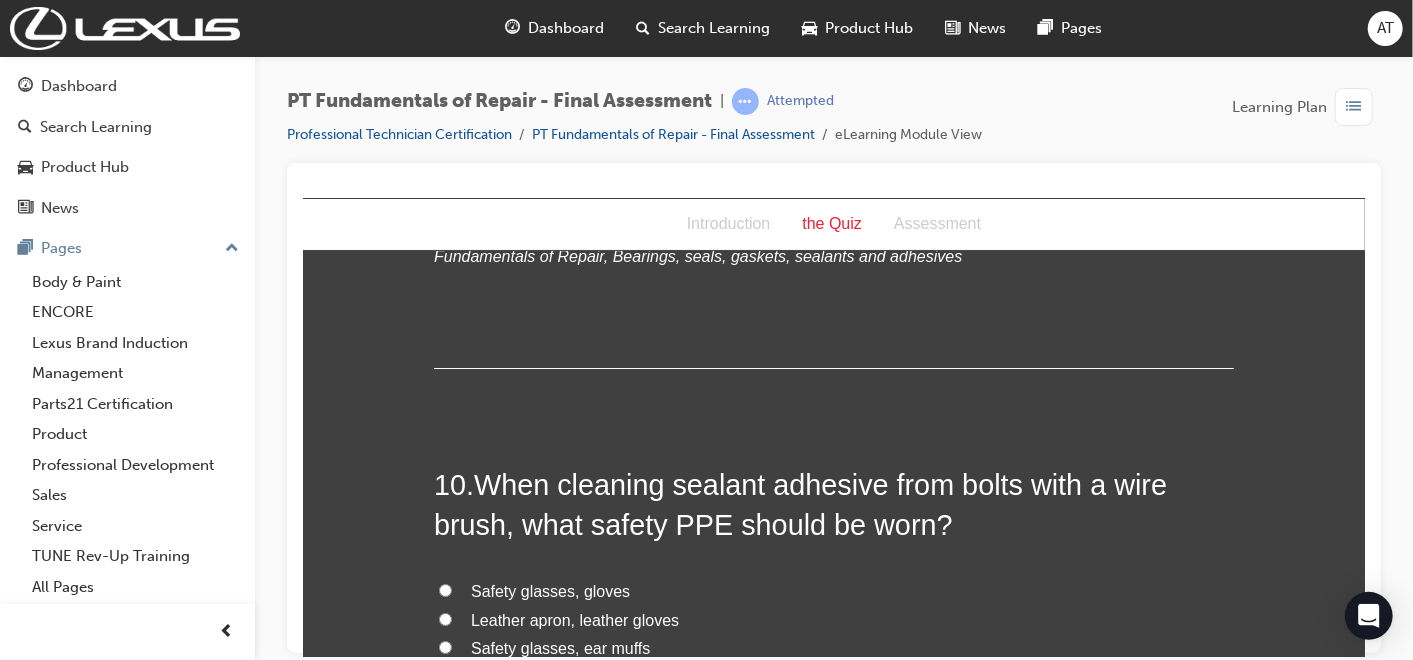scroll, scrollTop: 4111, scrollLeft: 0, axis: vertical 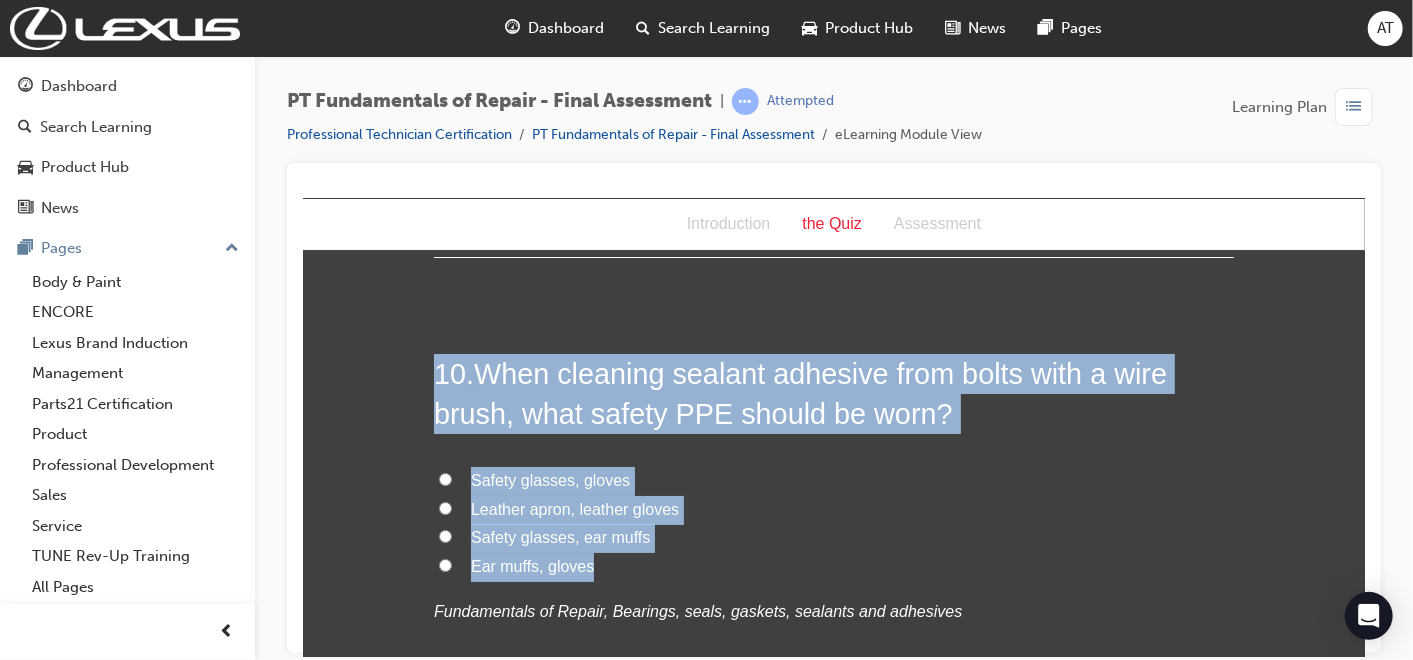 drag, startPoint x: 424, startPoint y: 368, endPoint x: 611, endPoint y: 565, distance: 271.62106 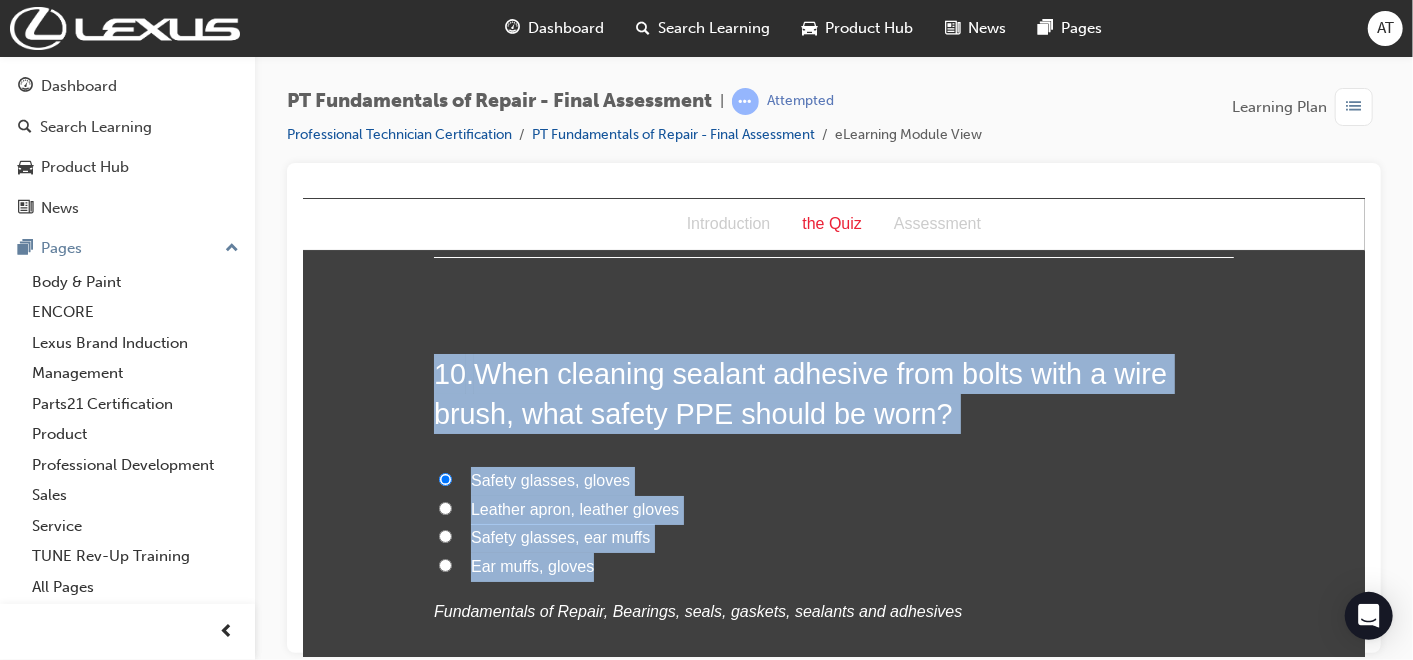 radio on "true" 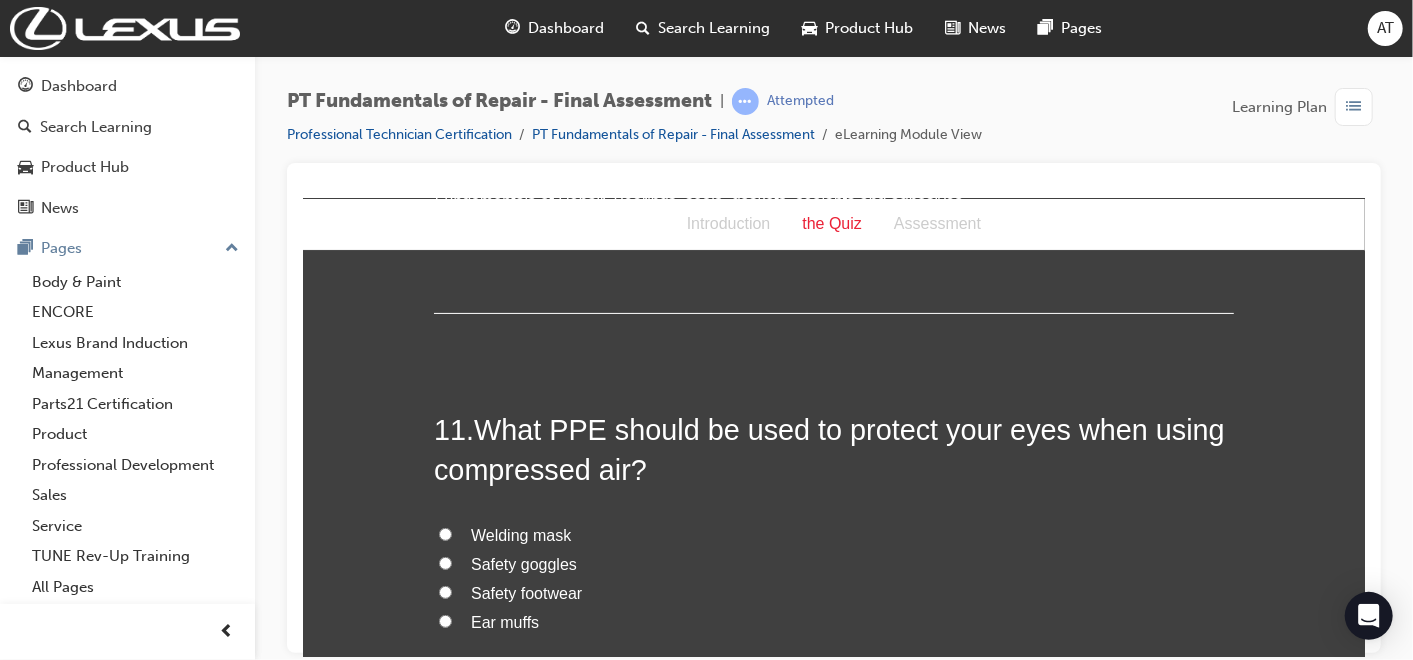 scroll, scrollTop: 4555, scrollLeft: 0, axis: vertical 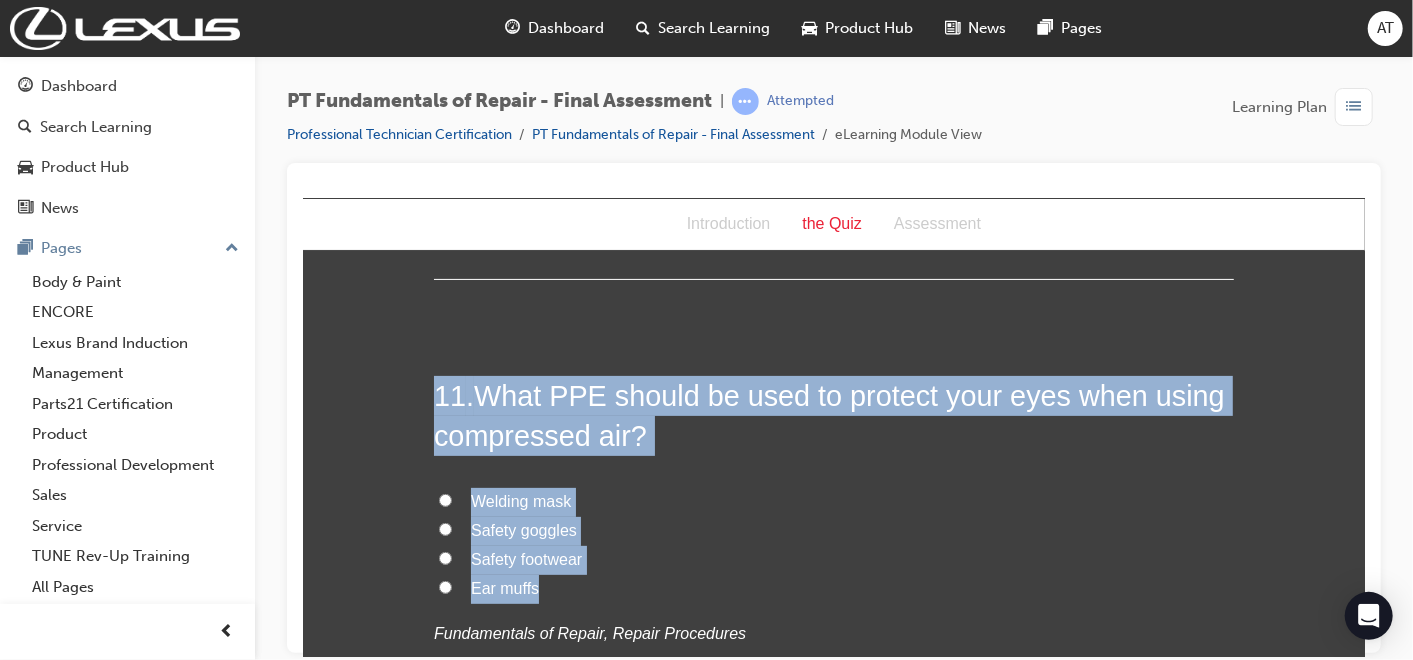 drag, startPoint x: 424, startPoint y: 392, endPoint x: 541, endPoint y: 583, distance: 223.9866 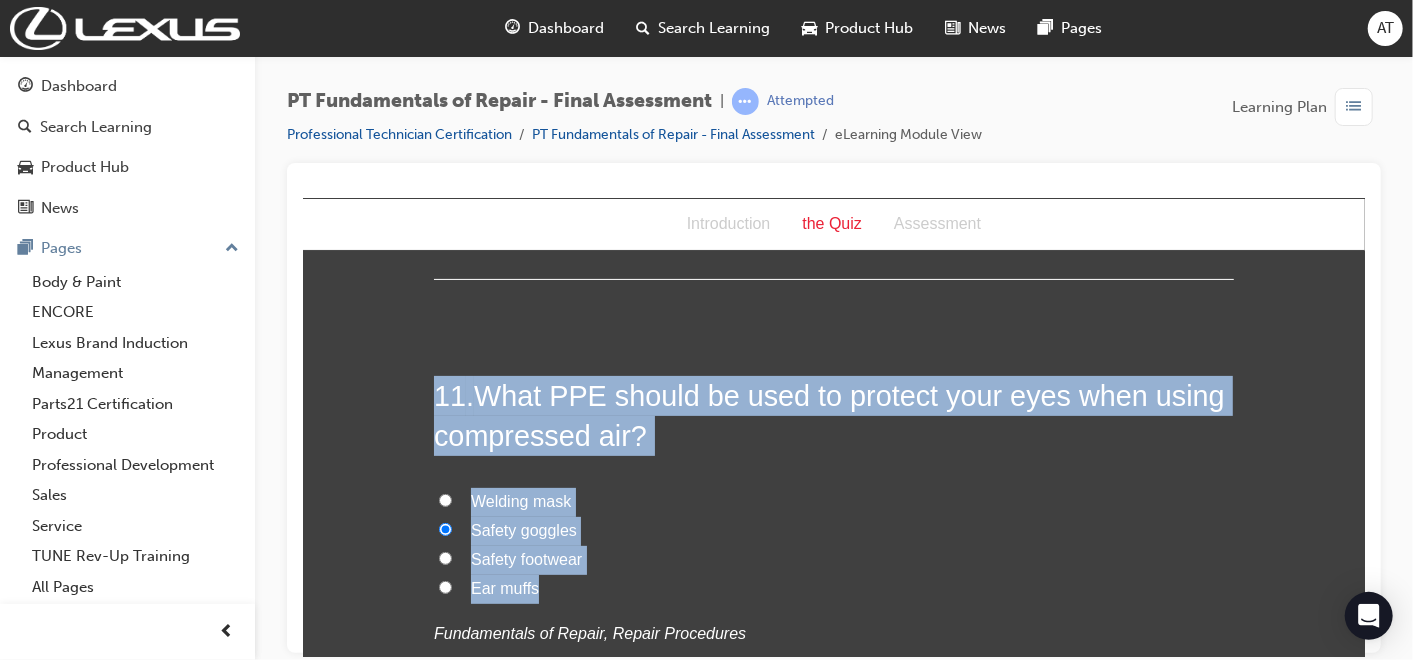 radio on "true" 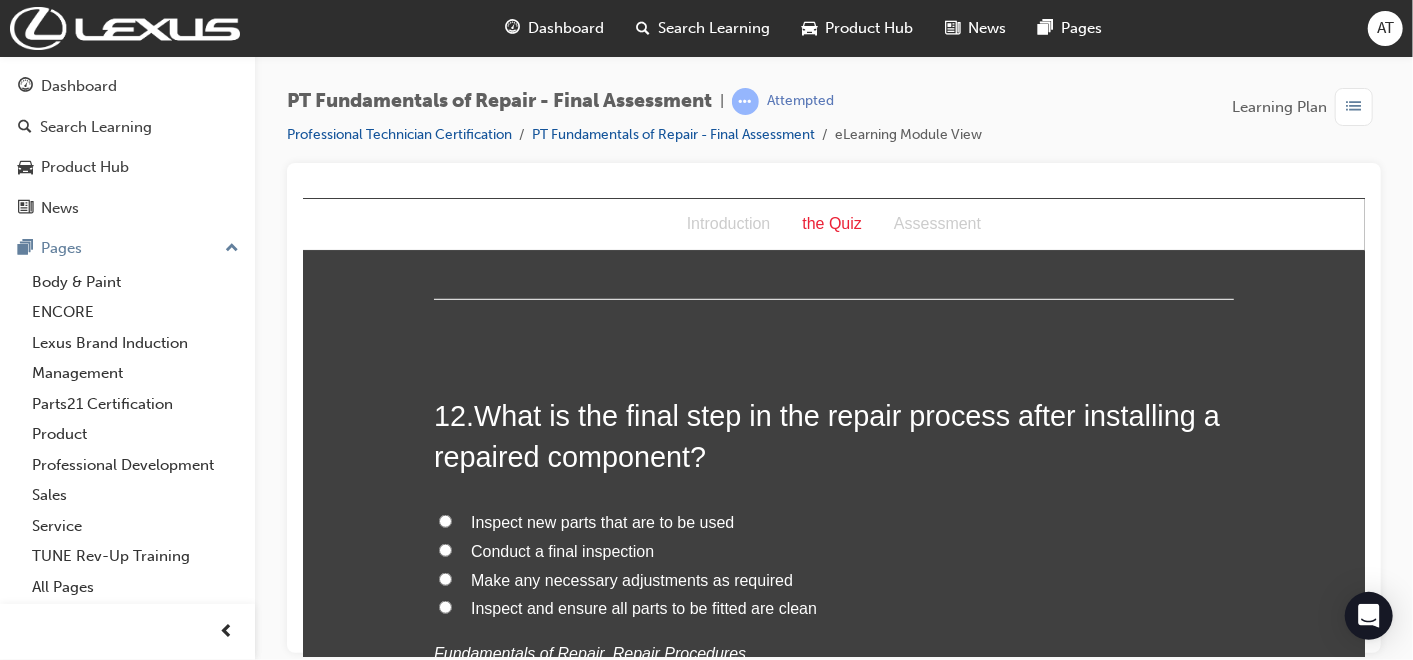 scroll, scrollTop: 5111, scrollLeft: 0, axis: vertical 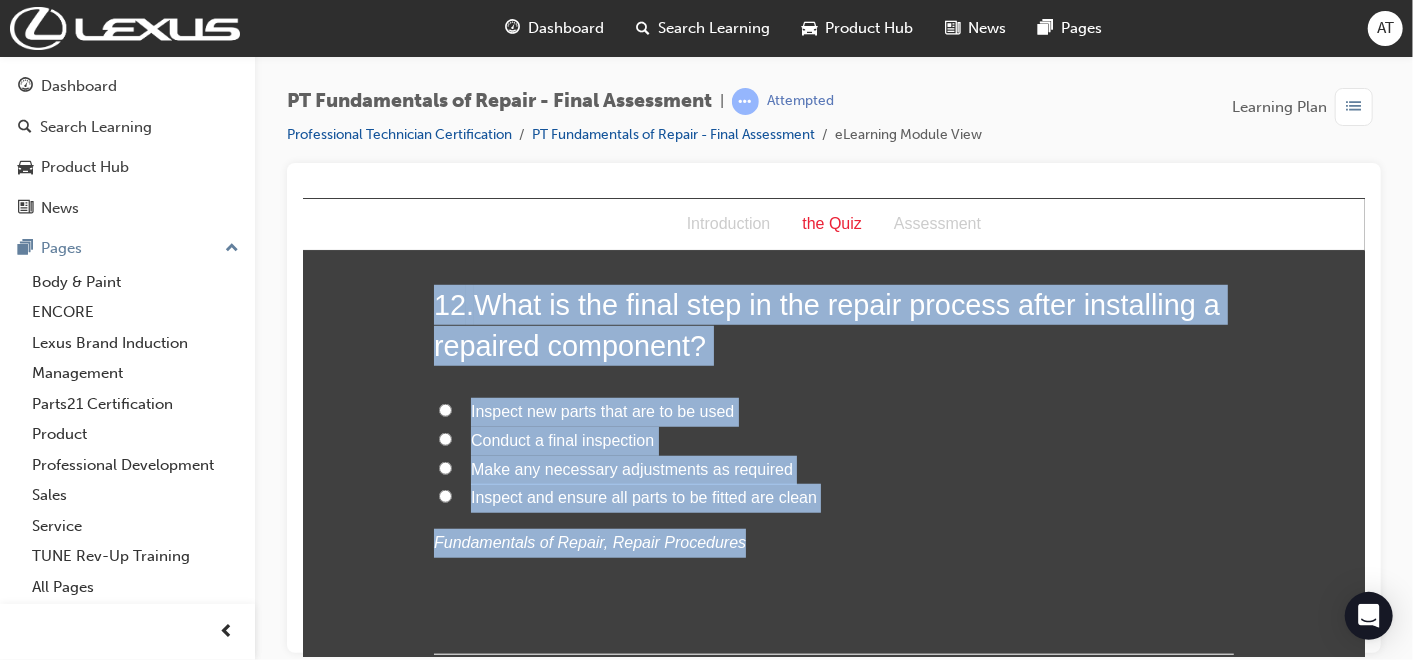 drag, startPoint x: 432, startPoint y: 299, endPoint x: 841, endPoint y: 510, distance: 460.2195 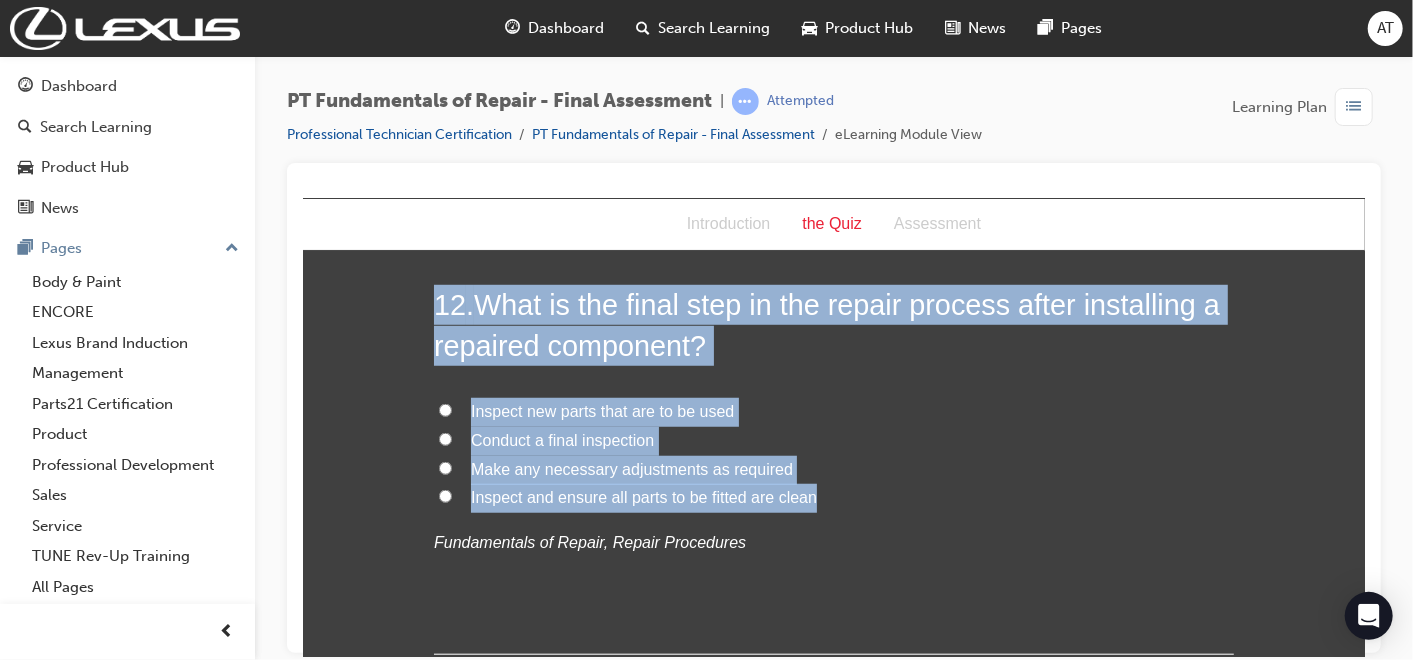 drag, startPoint x: 431, startPoint y: 301, endPoint x: 801, endPoint y: 484, distance: 412.782 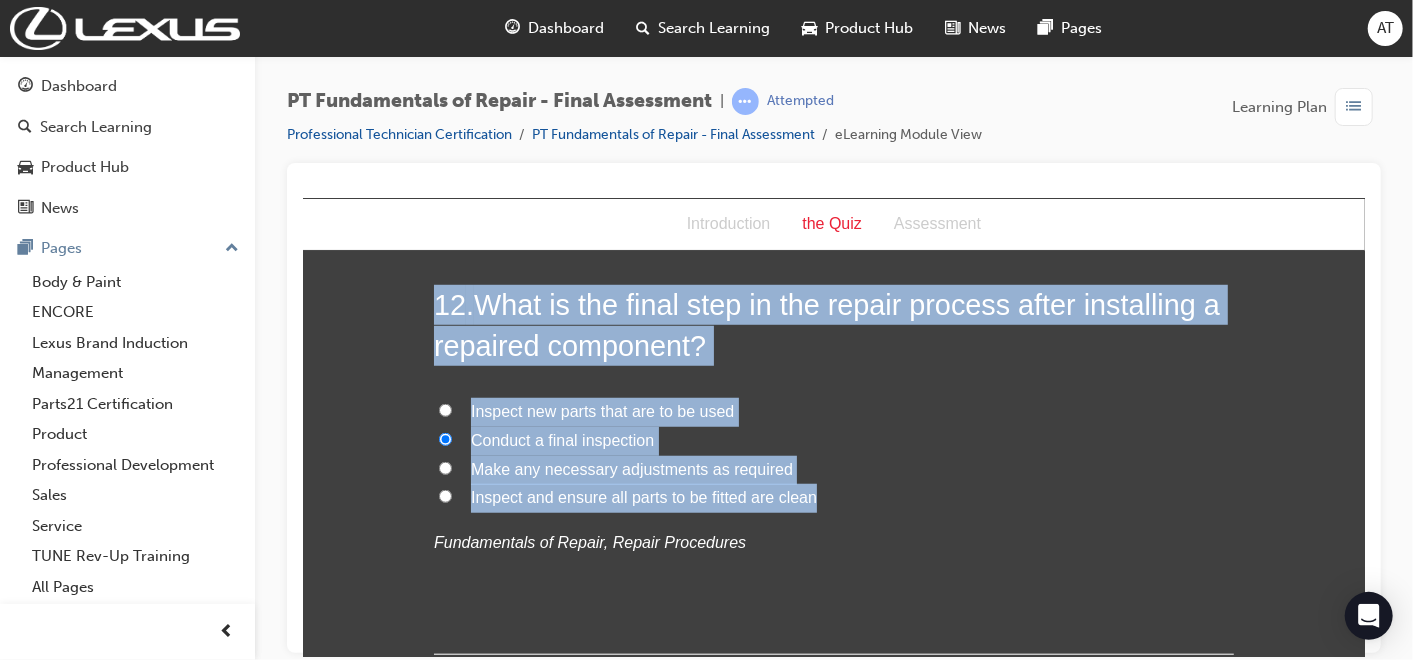 radio on "true" 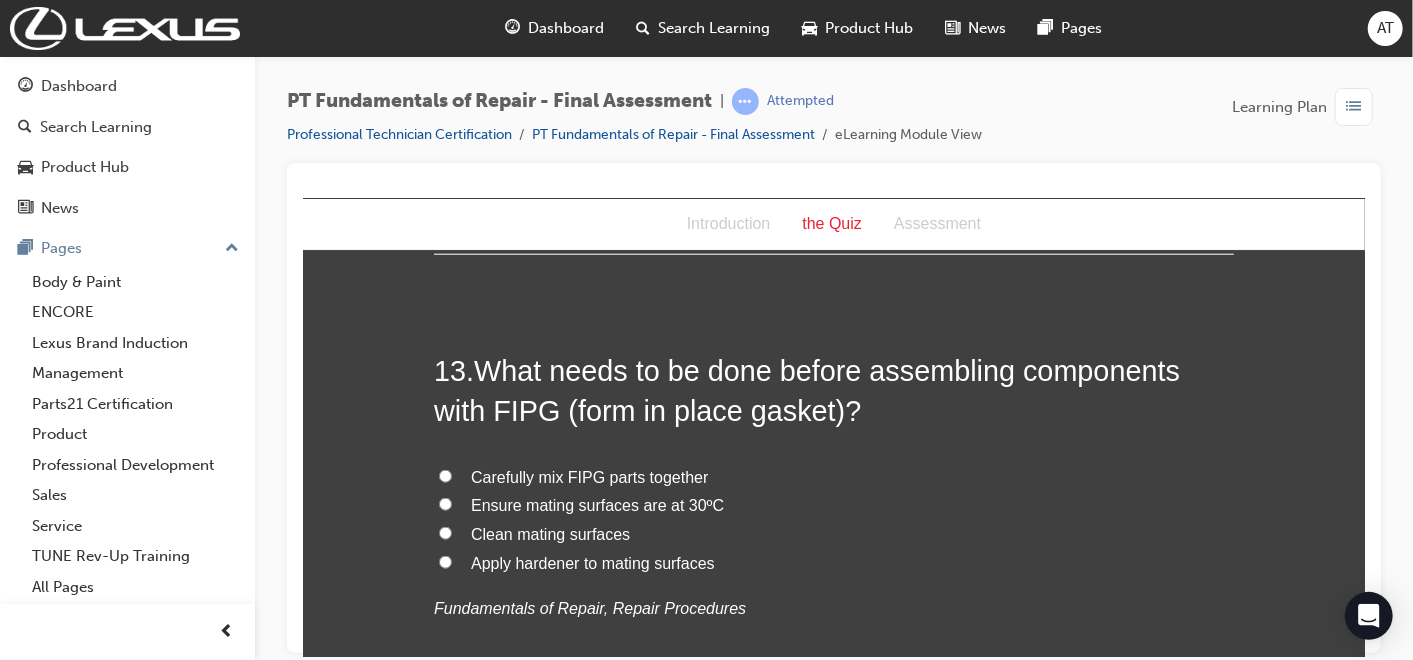 scroll, scrollTop: 5555, scrollLeft: 0, axis: vertical 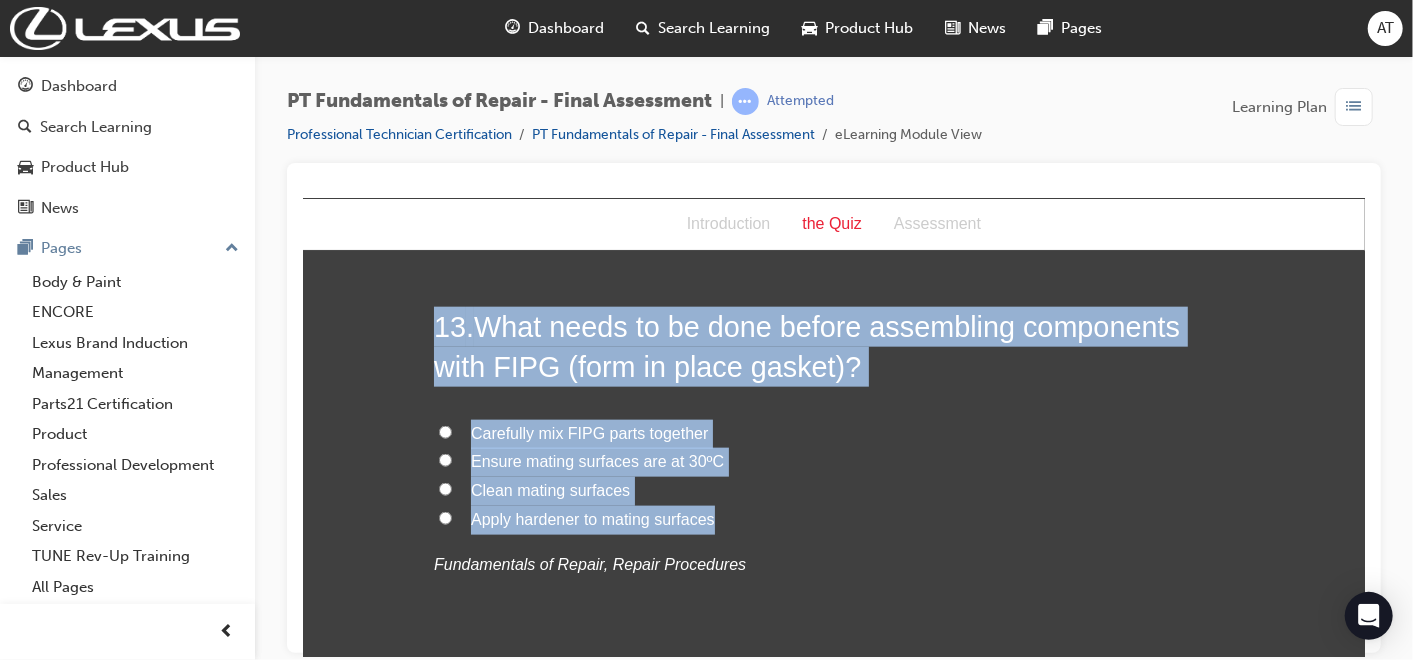 drag, startPoint x: 428, startPoint y: 324, endPoint x: 718, endPoint y: 518, distance: 348.90686 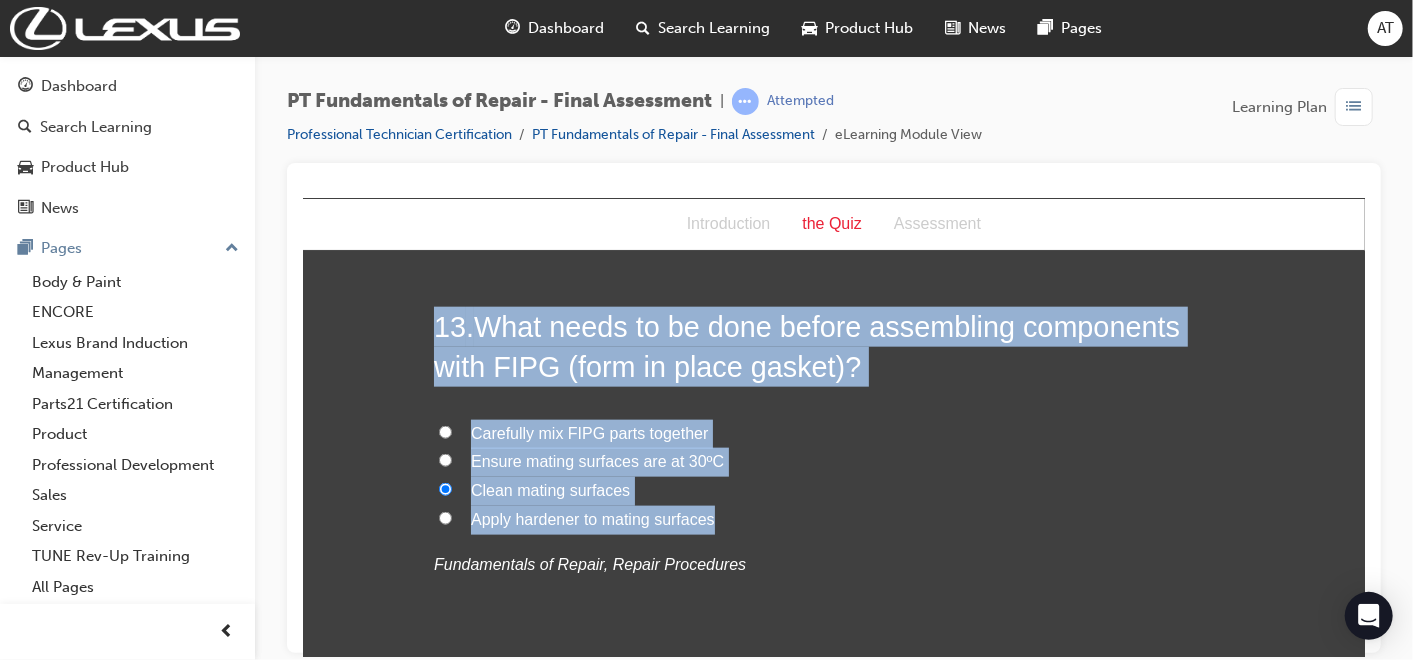 radio on "true" 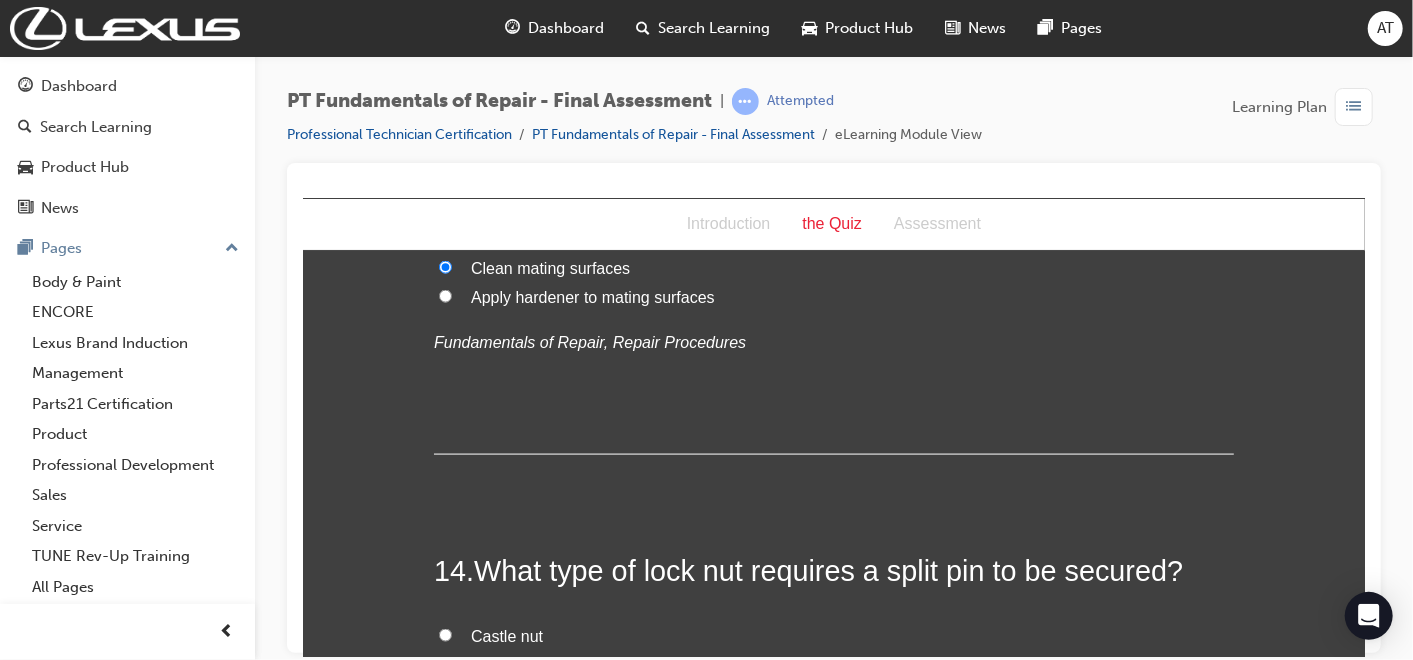 scroll, scrollTop: 6000, scrollLeft: 0, axis: vertical 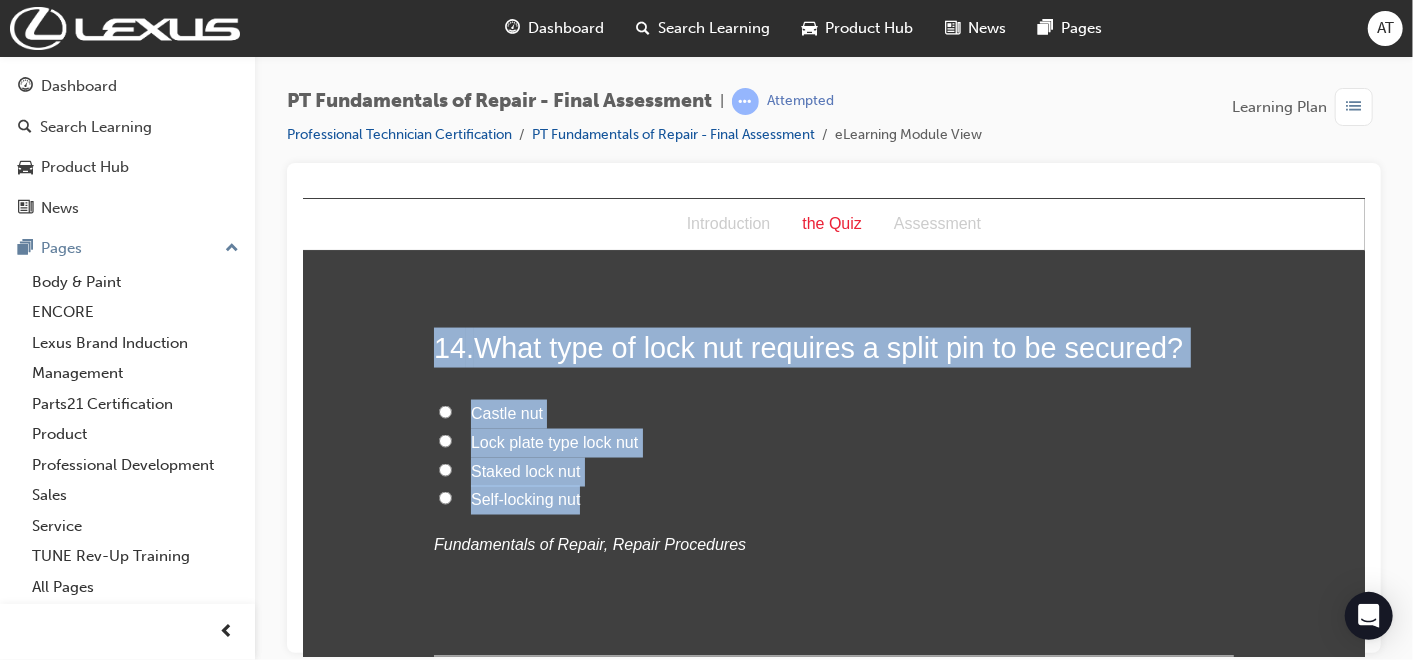 drag, startPoint x: 425, startPoint y: 340, endPoint x: 581, endPoint y: 501, distance: 224.18073 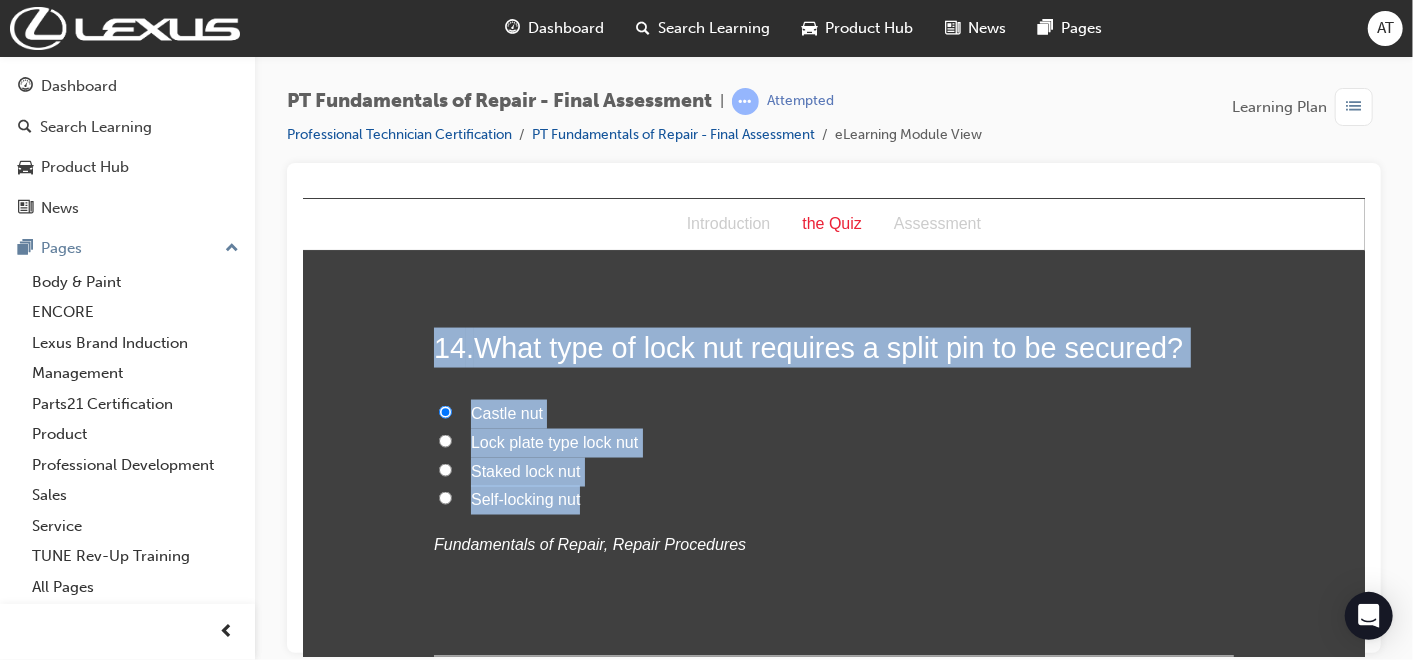 radio on "true" 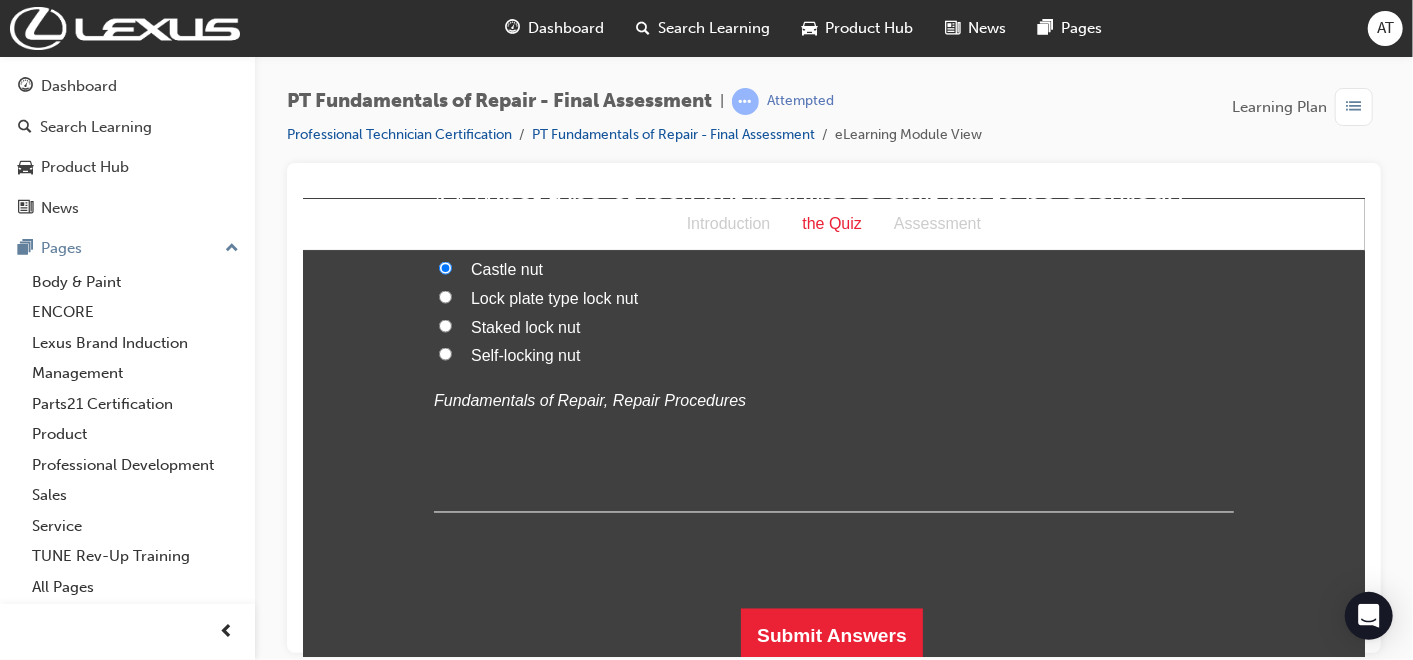 scroll, scrollTop: 6147, scrollLeft: 0, axis: vertical 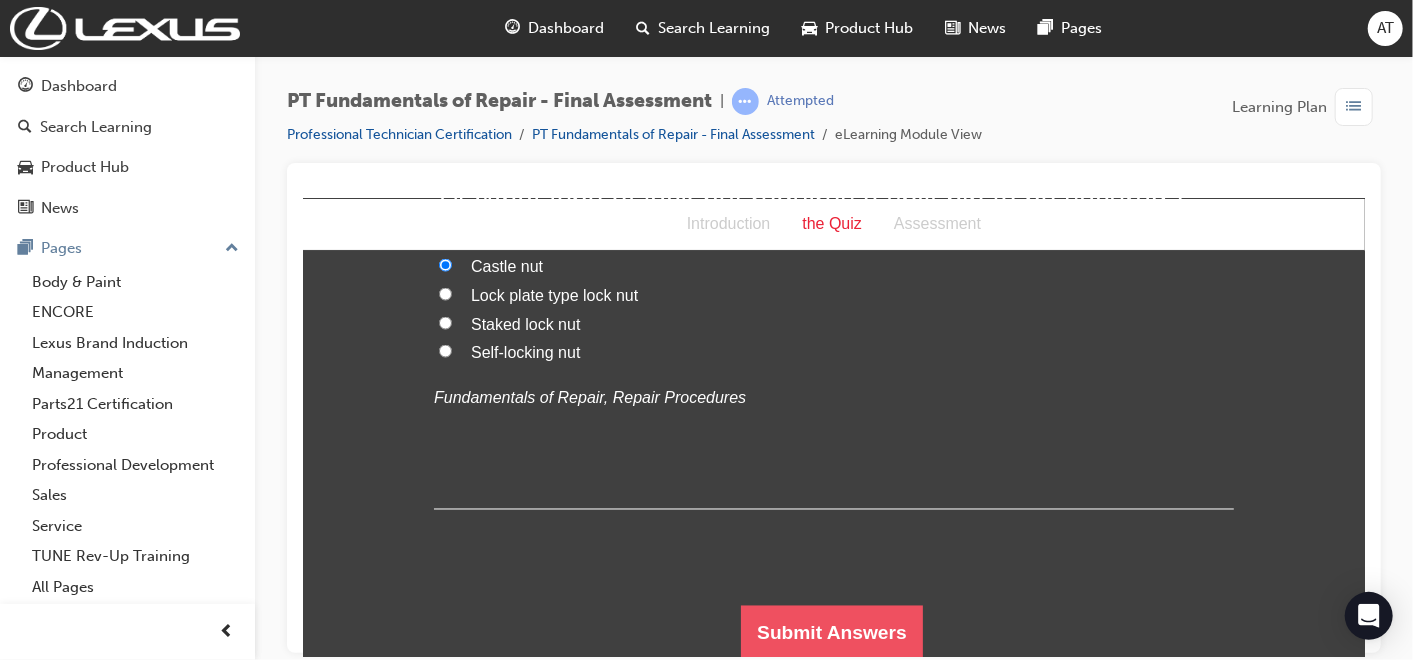 click on "Submit Answers" at bounding box center [831, 633] 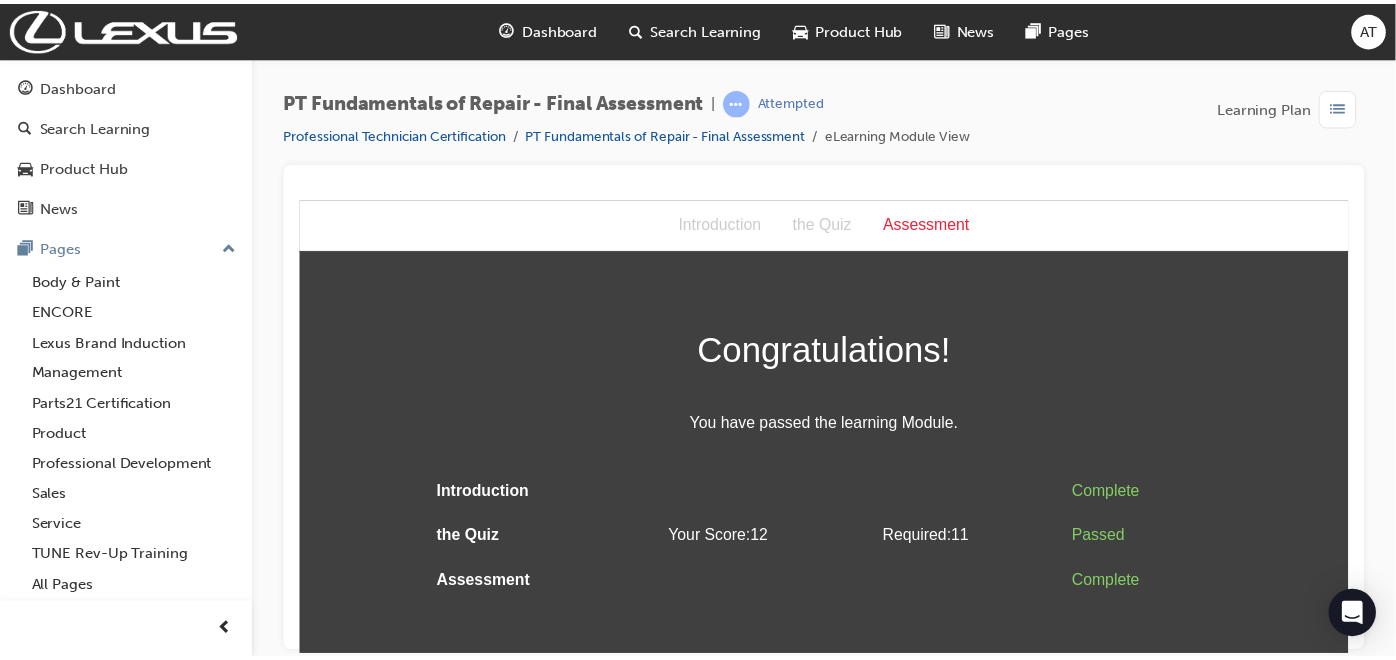 scroll, scrollTop: 0, scrollLeft: 0, axis: both 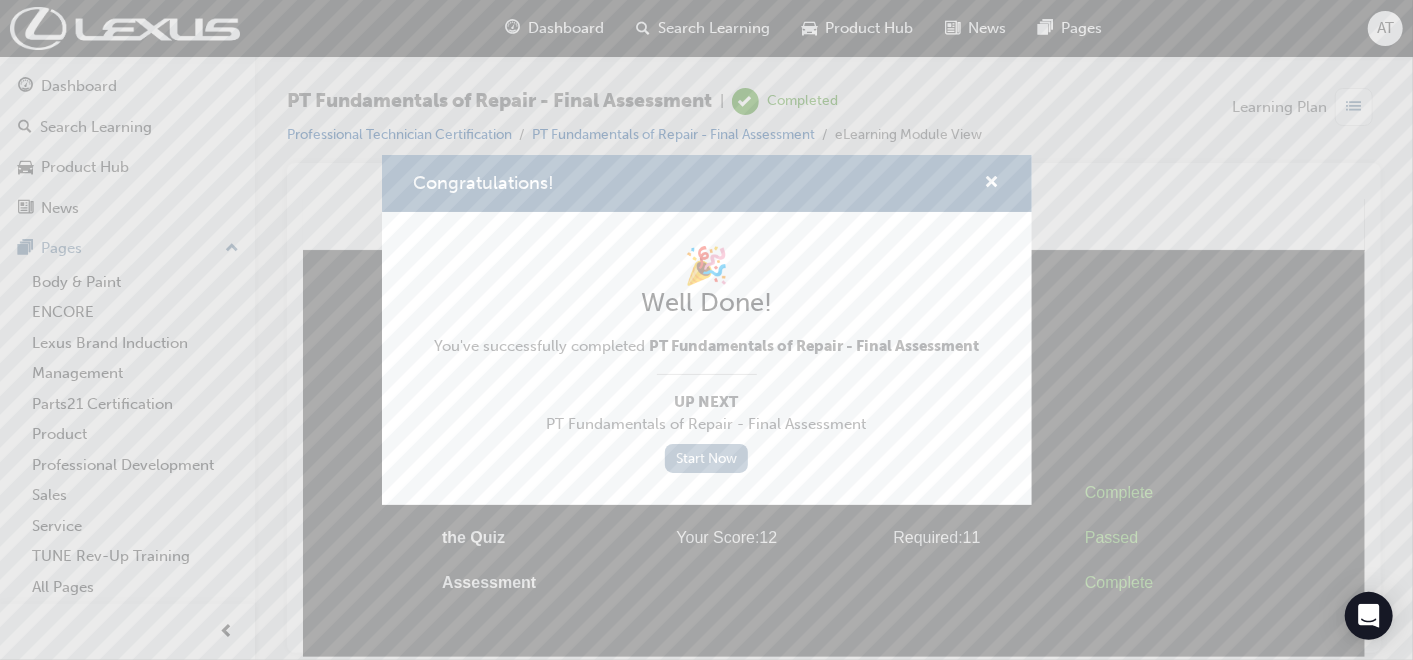 click on "Start Now" at bounding box center (707, 458) 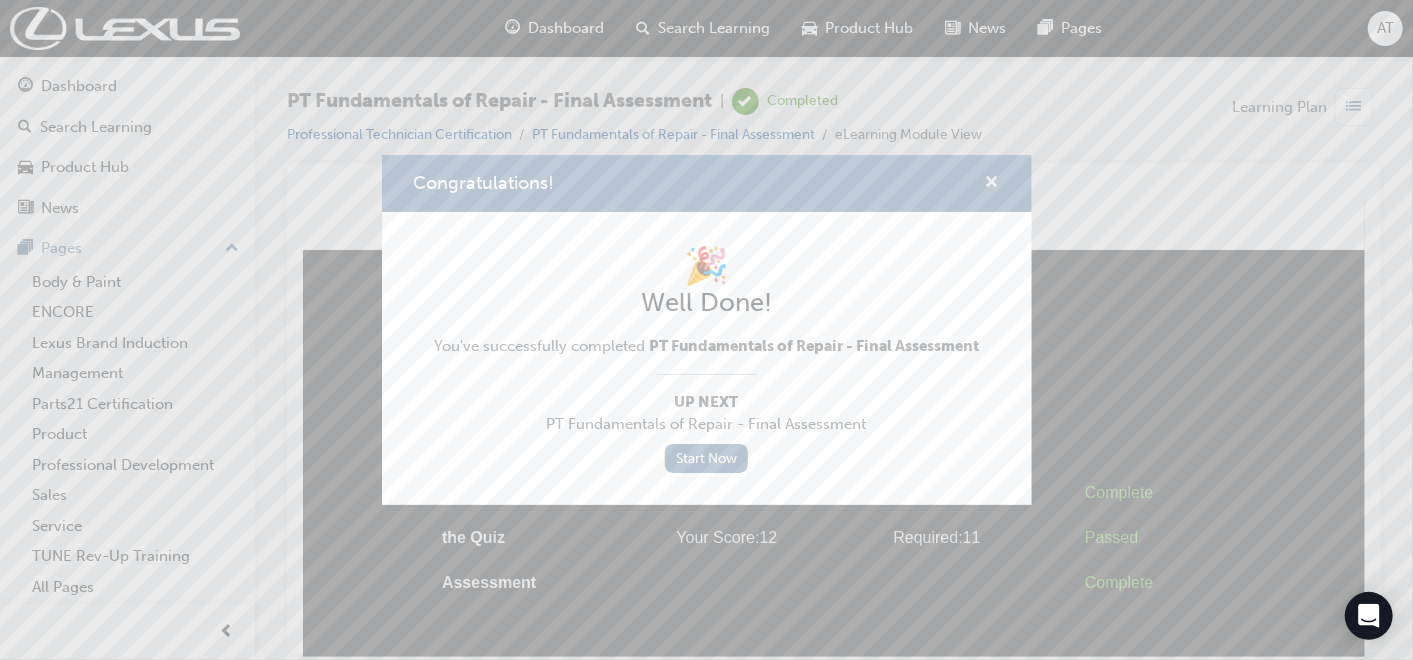 click at bounding box center (992, 184) 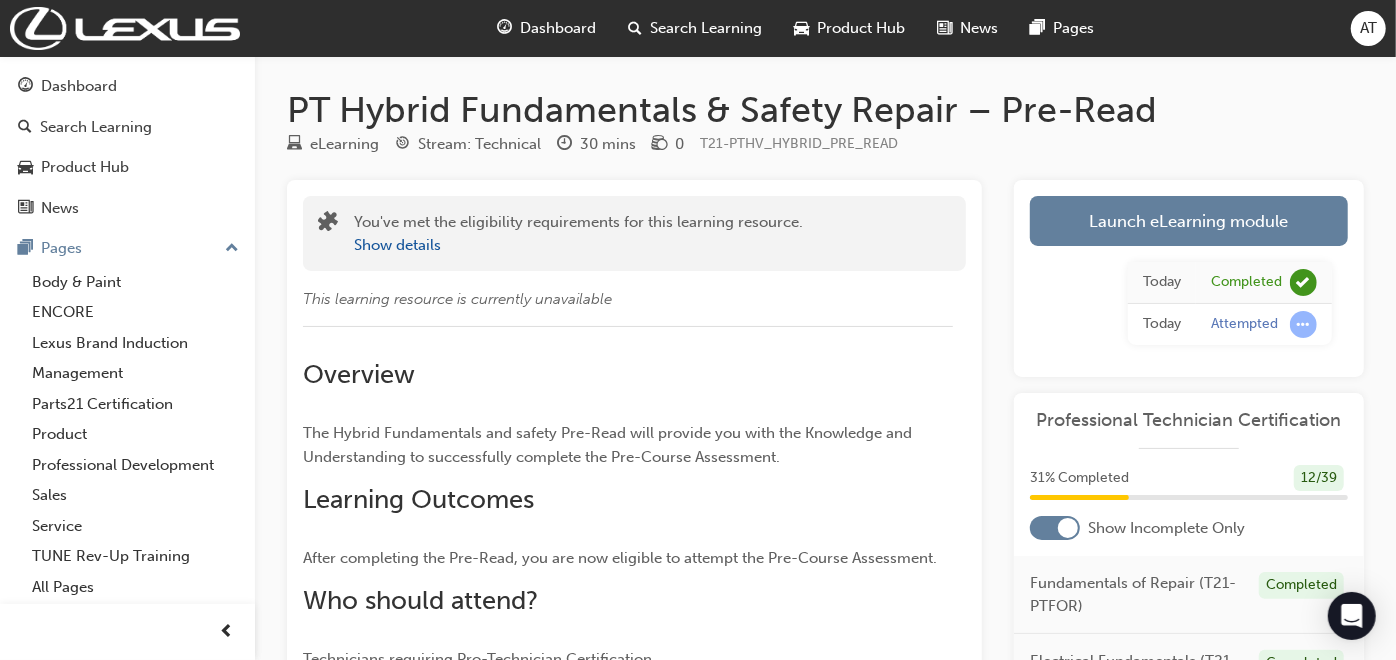 scroll, scrollTop: 222, scrollLeft: 0, axis: vertical 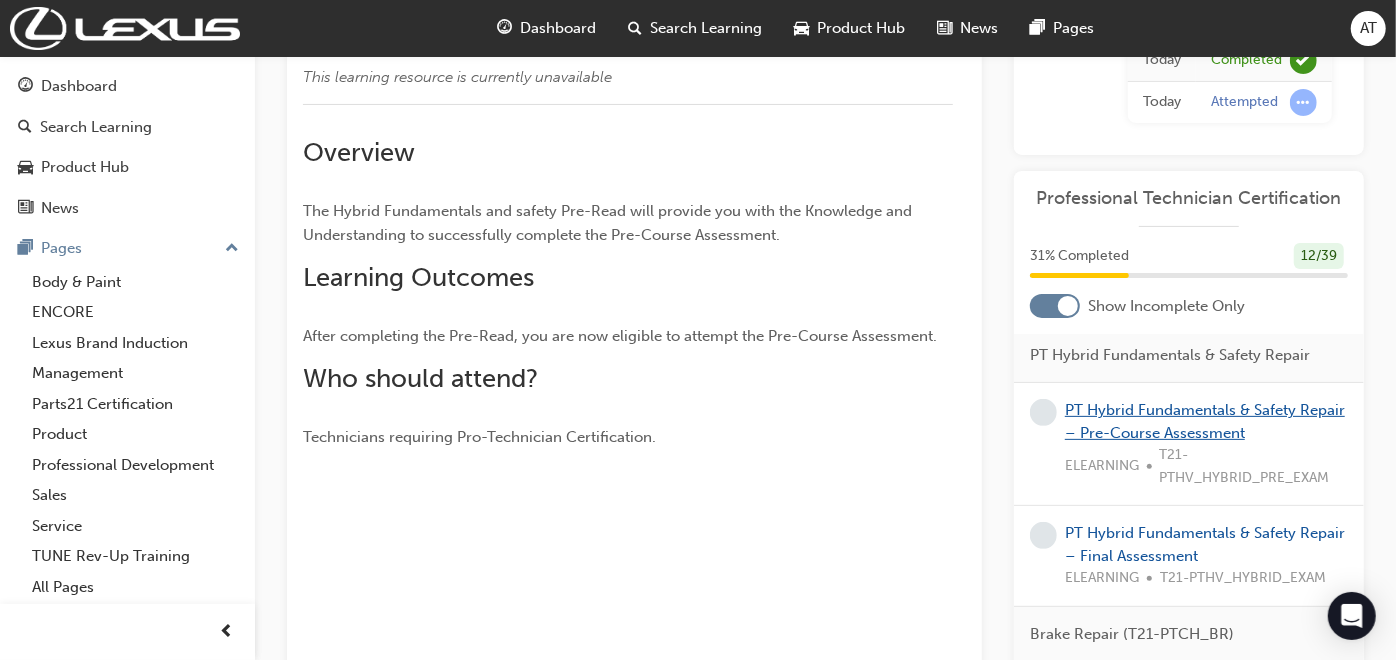 click on "PT Hybrid Fundamentals & Safety Repair – Pre-Course Assessment" at bounding box center [1205, 421] 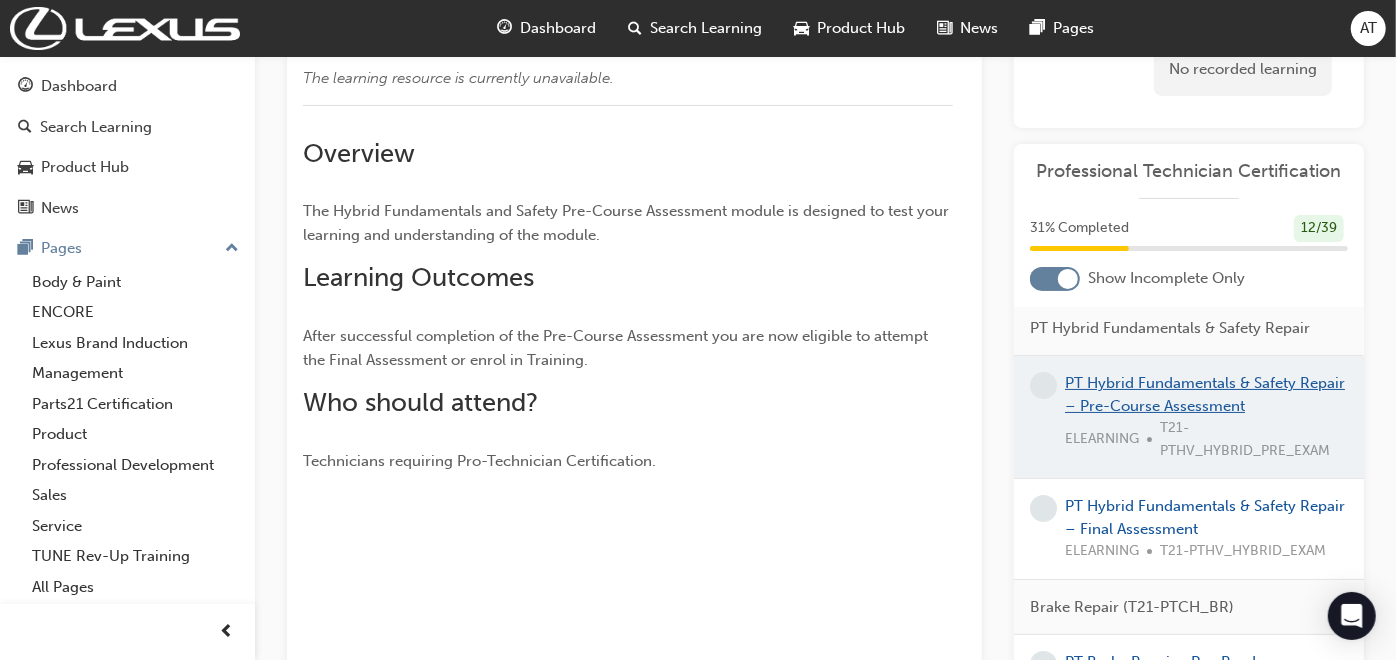 scroll, scrollTop: 265, scrollLeft: 0, axis: vertical 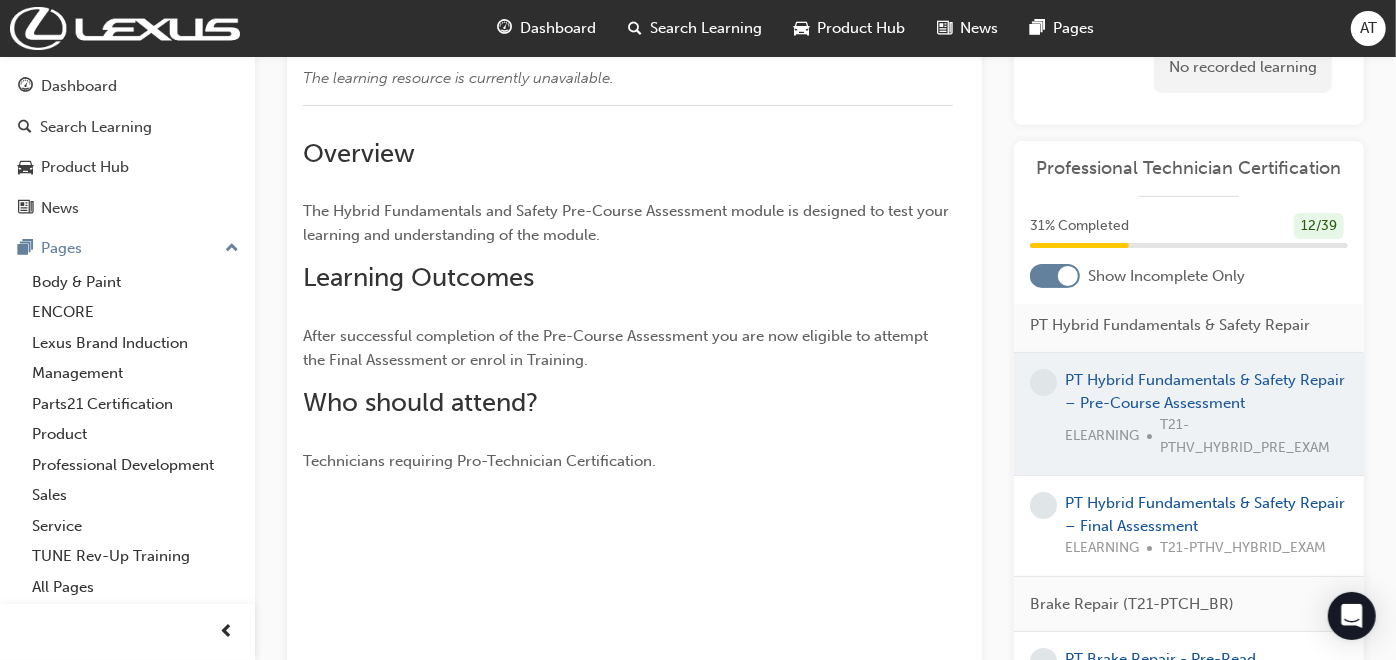 click at bounding box center [1189, 414] 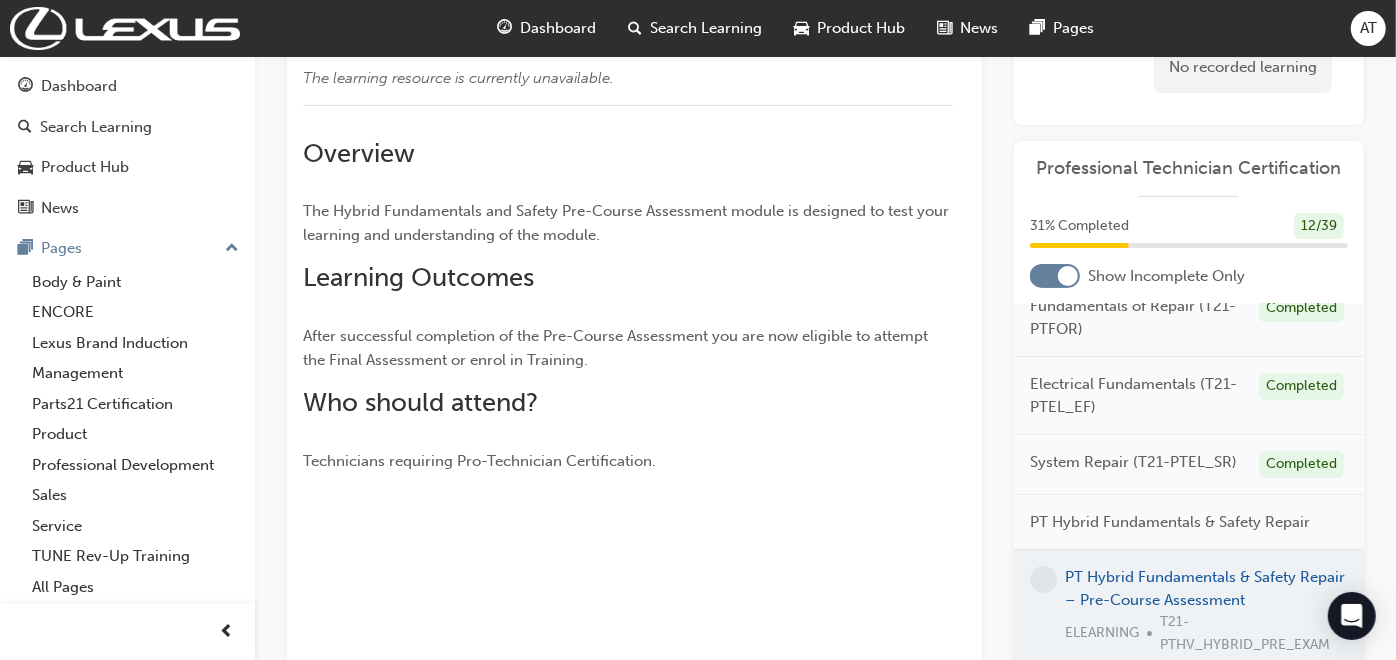 scroll, scrollTop: 0, scrollLeft: 0, axis: both 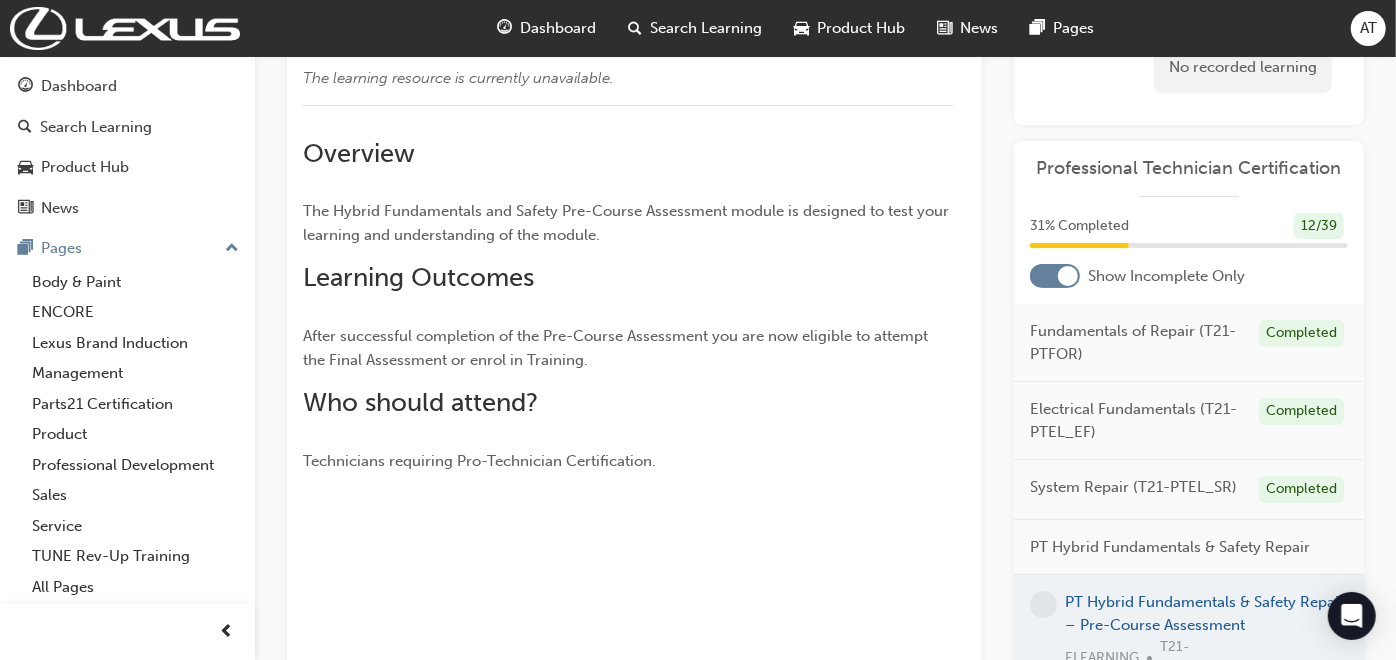 click at bounding box center [1189, 636] 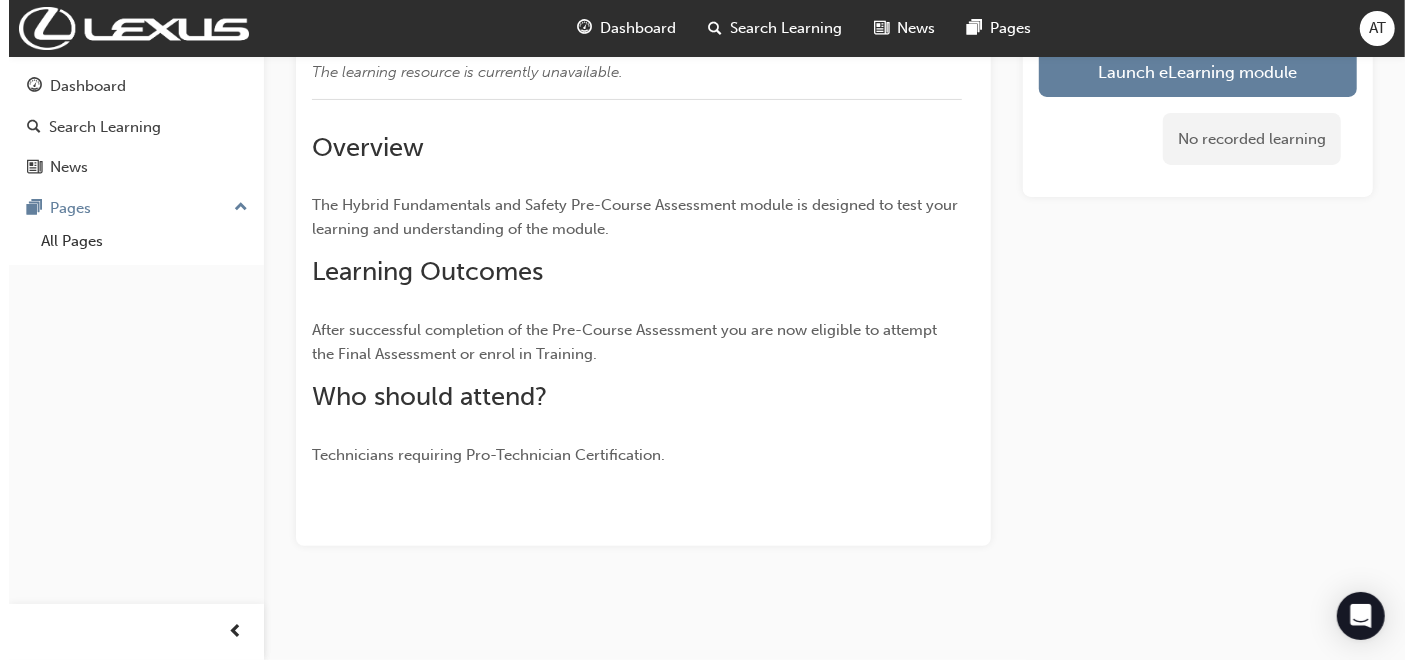 scroll, scrollTop: 0, scrollLeft: 0, axis: both 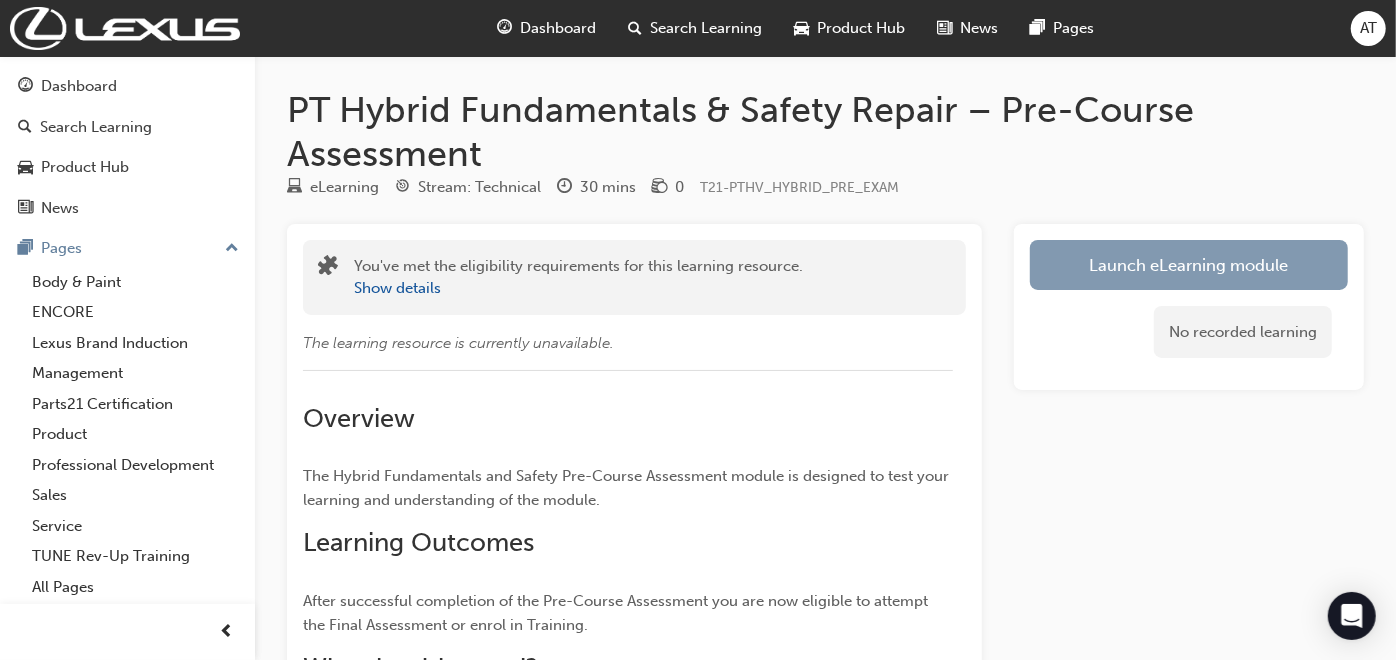 click on "Launch eLearning module" at bounding box center (1189, 265) 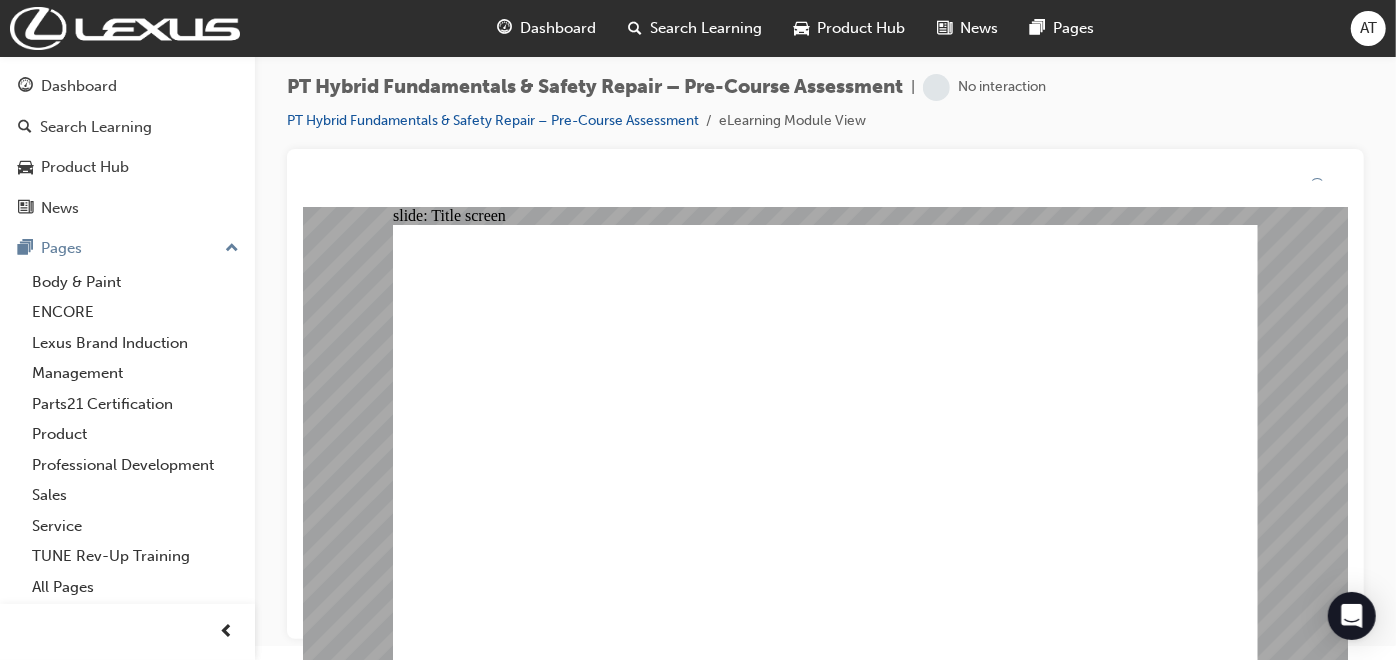 scroll, scrollTop: 0, scrollLeft: 0, axis: both 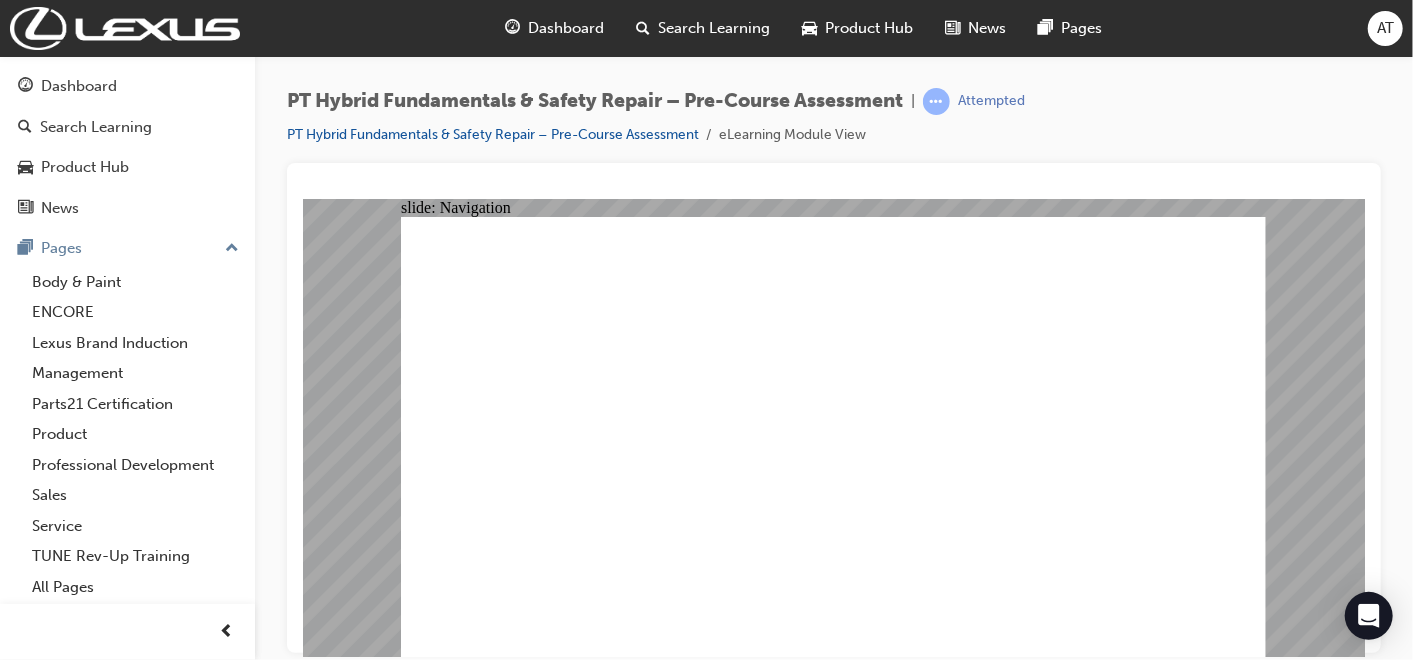 click 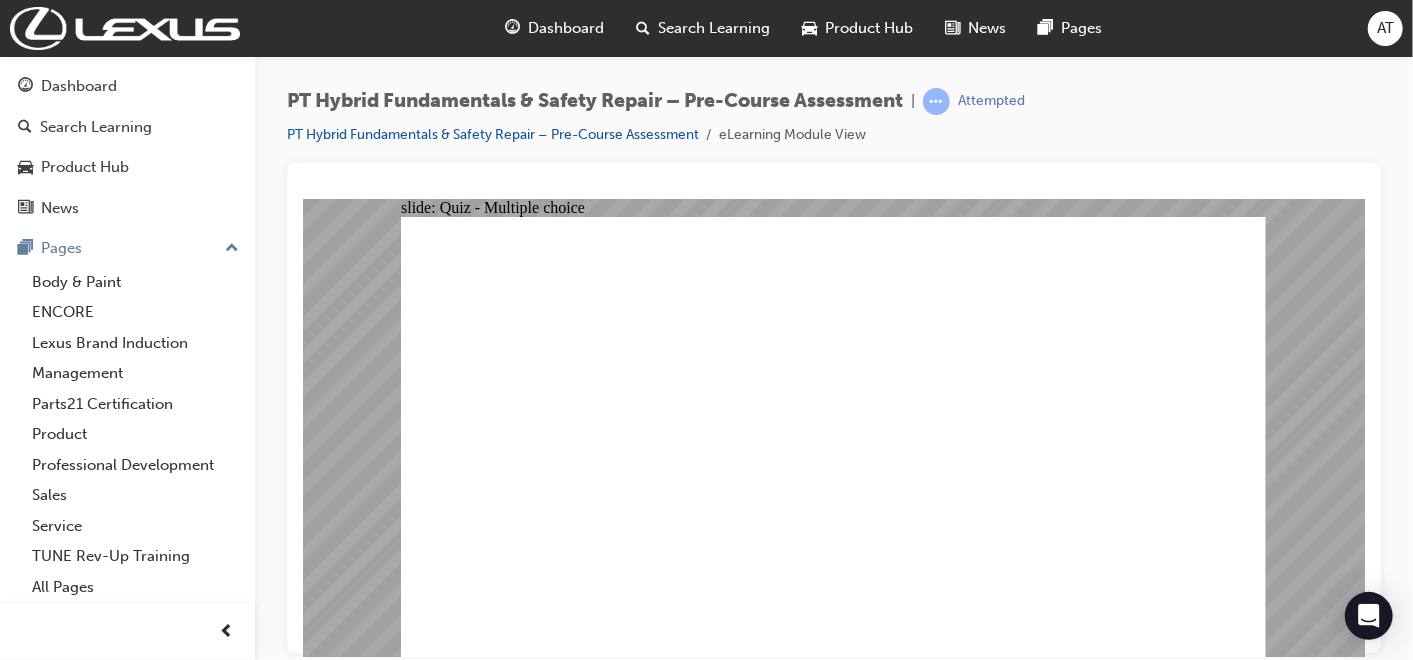 drag, startPoint x: 761, startPoint y: 210, endPoint x: 846, endPoint y: 284, distance: 112.698715 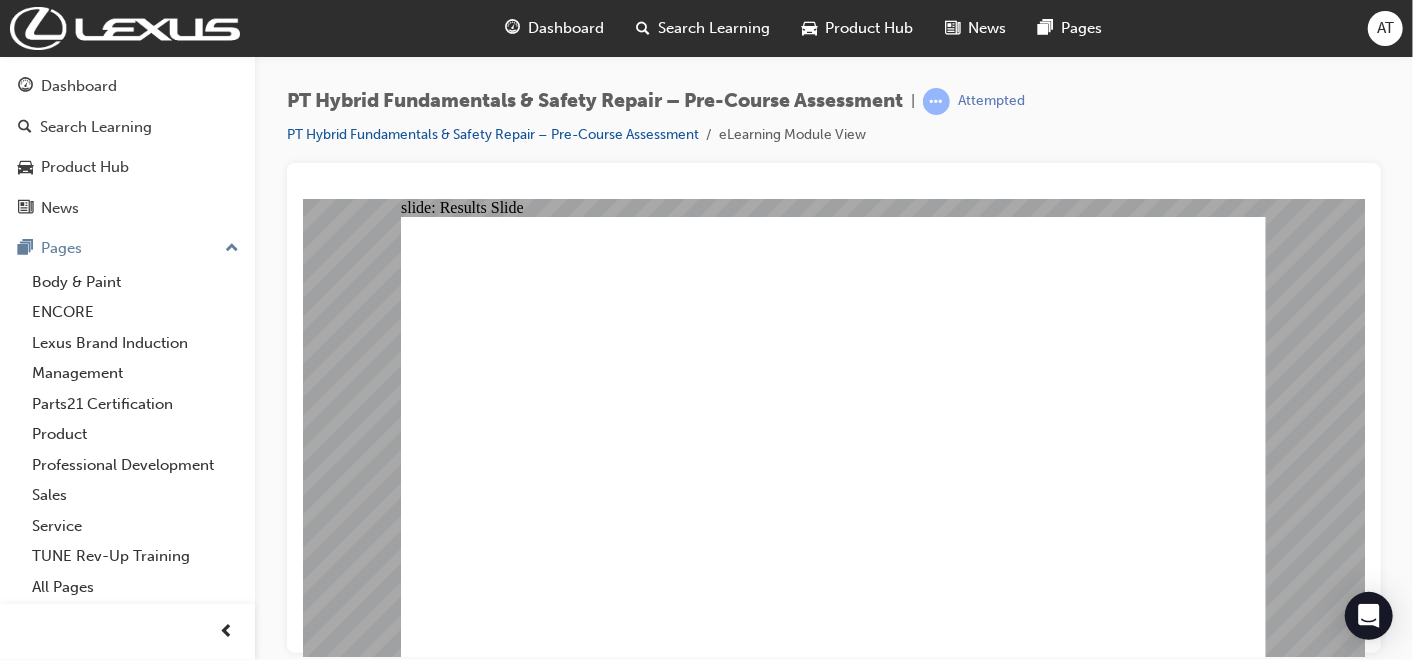 click 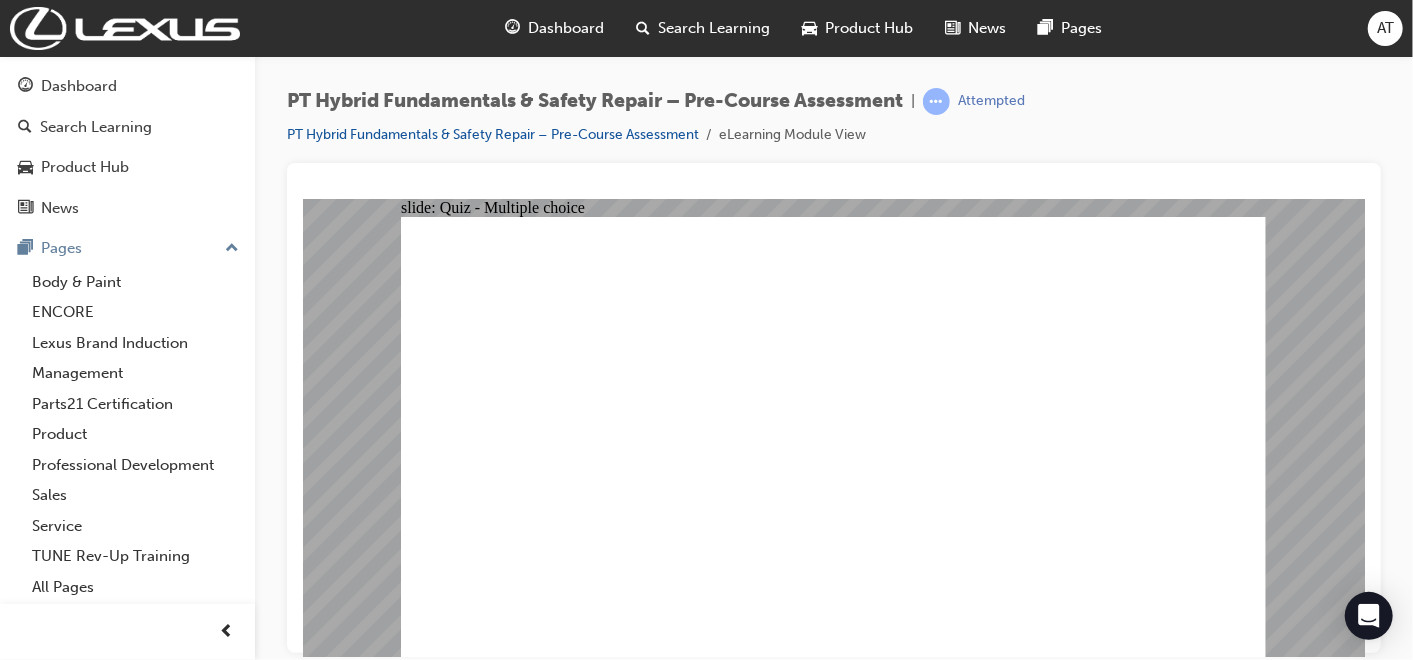 click 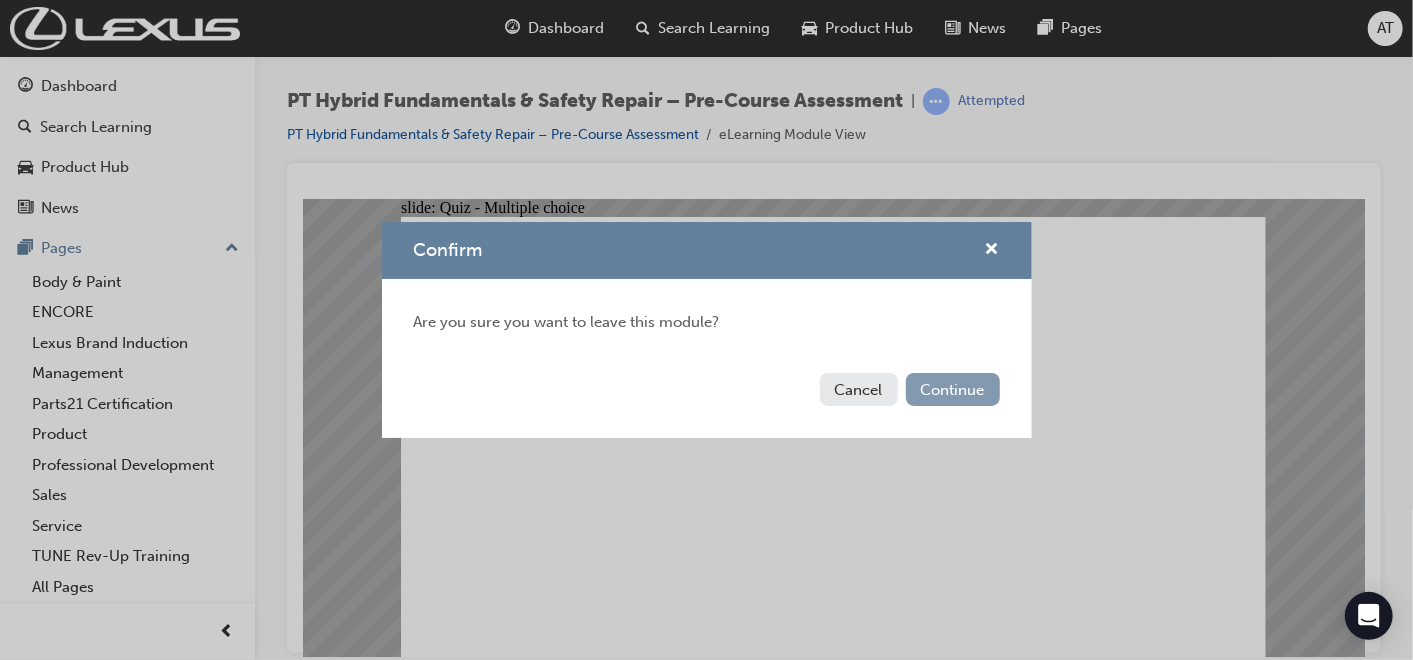 click on "Continue" at bounding box center [953, 389] 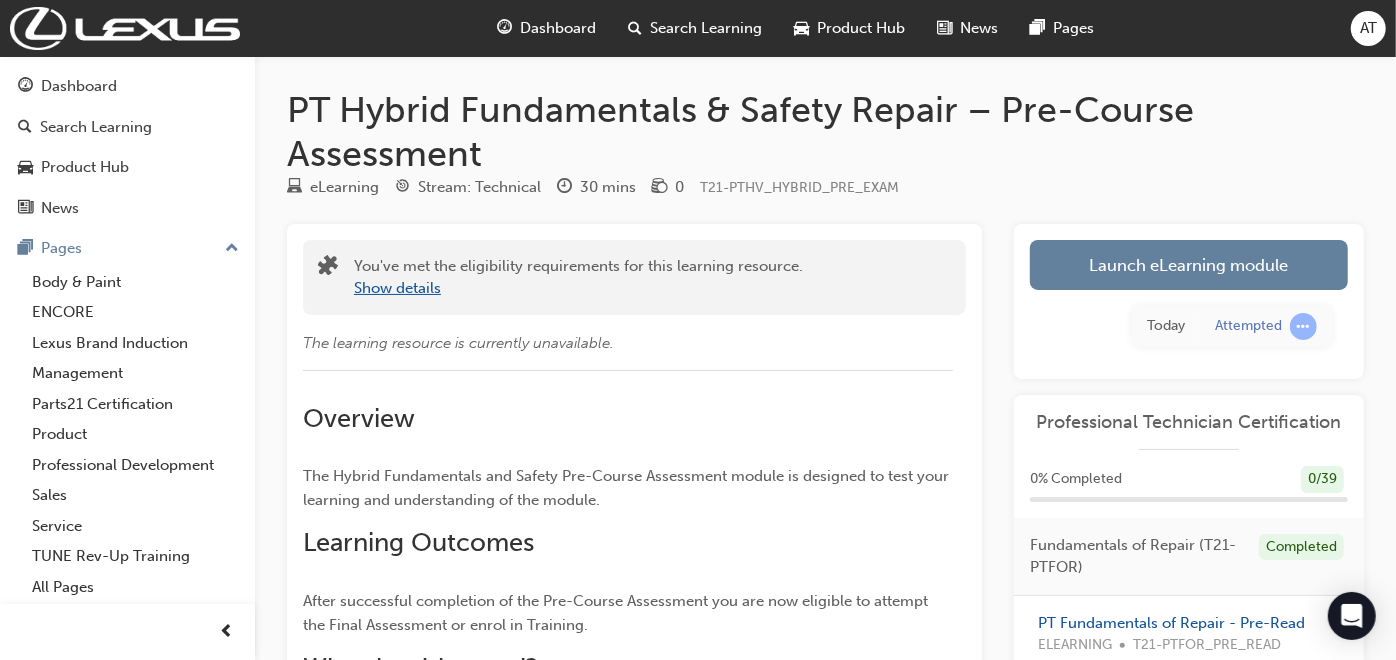 click on "Show details" at bounding box center (397, 288) 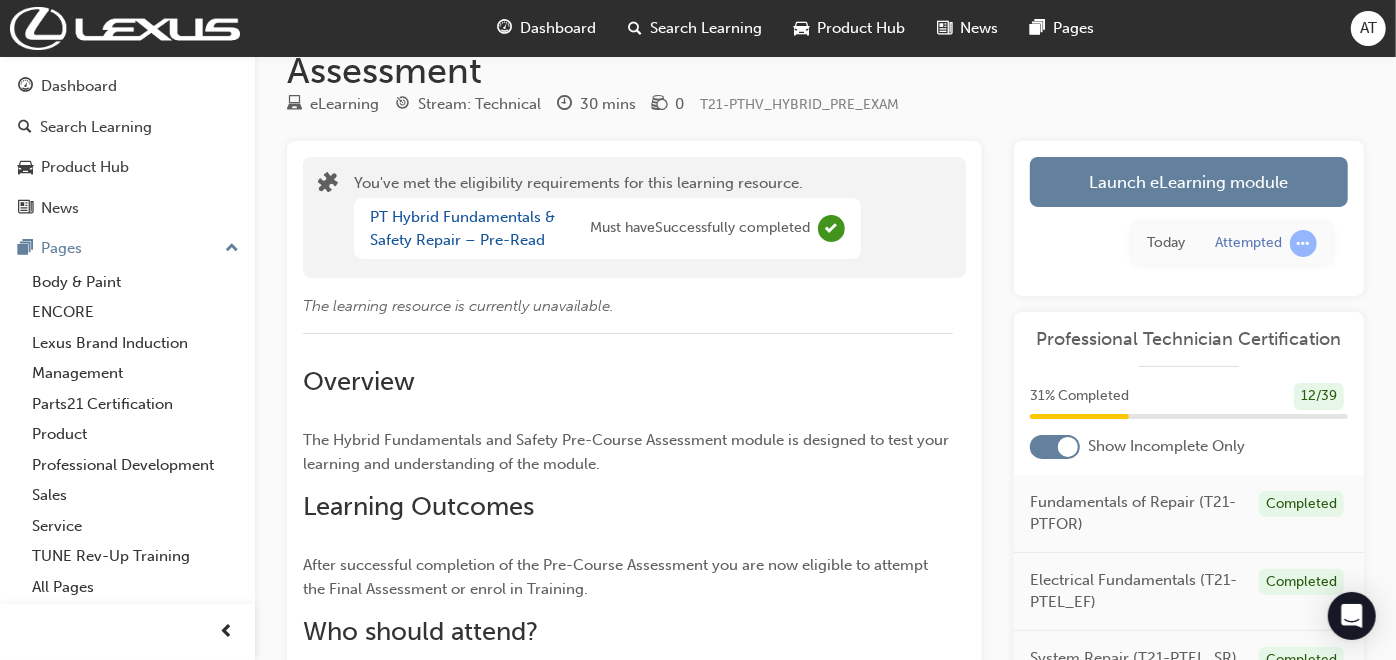 scroll, scrollTop: 222, scrollLeft: 0, axis: vertical 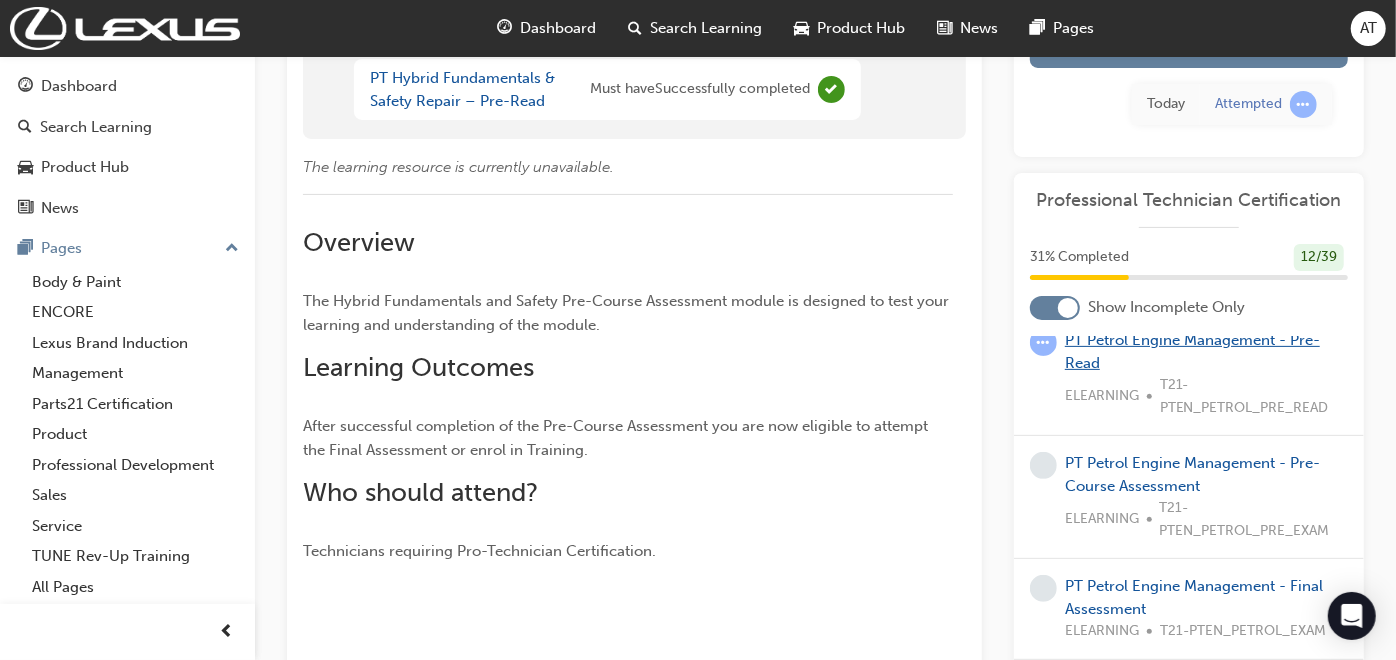 click on "PT Petrol Engine Management - Pre-Read" at bounding box center (1192, 351) 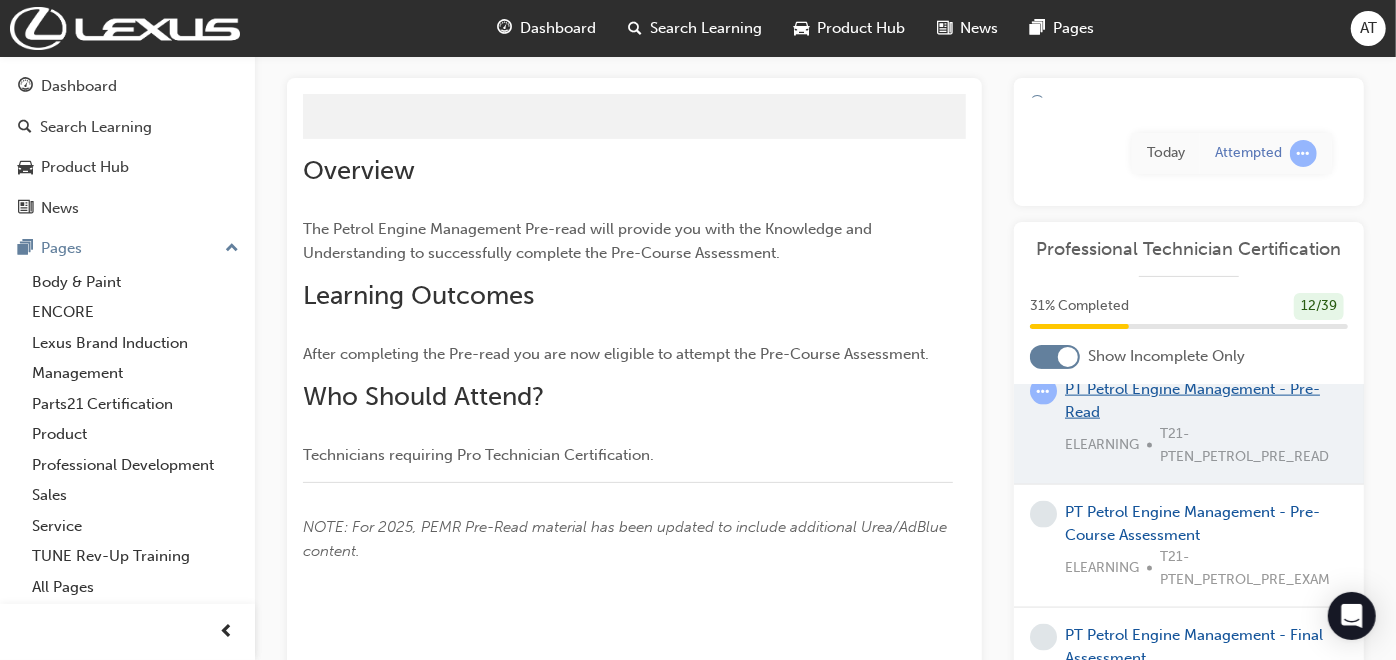 scroll, scrollTop: 131, scrollLeft: 0, axis: vertical 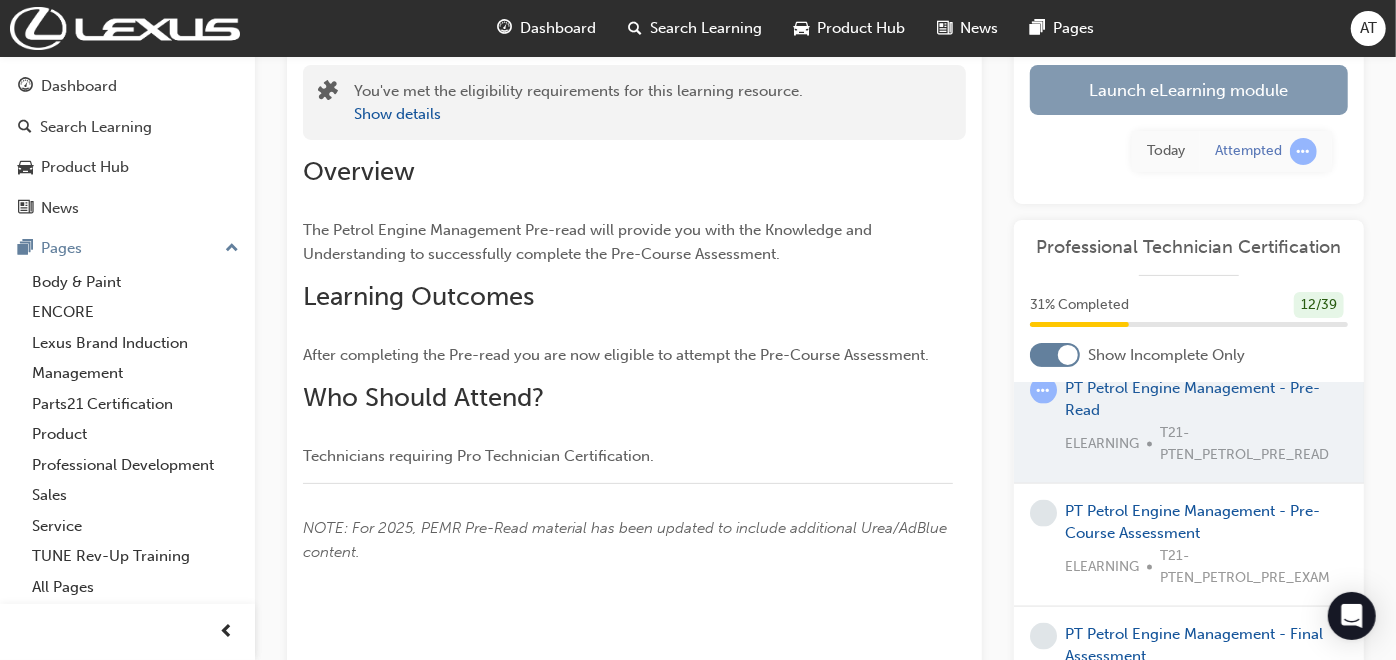 click on "Launch eLearning module" at bounding box center [1189, 90] 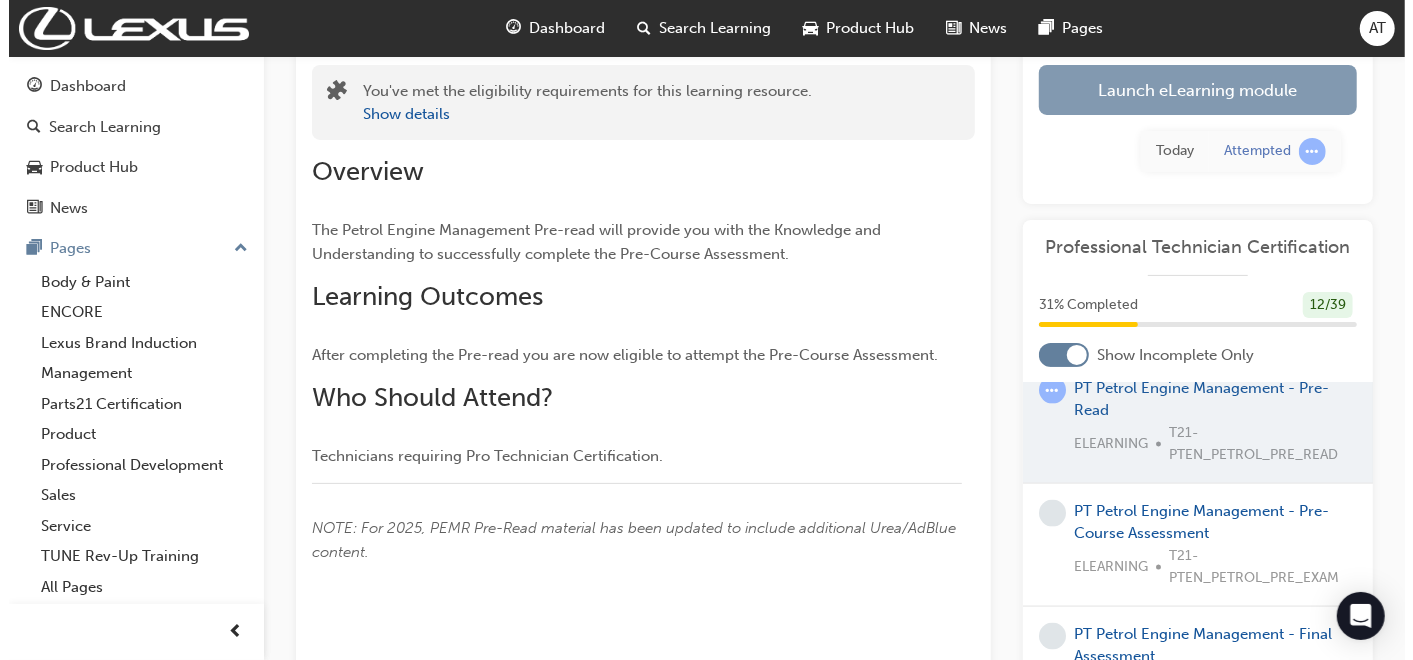 scroll, scrollTop: 0, scrollLeft: 0, axis: both 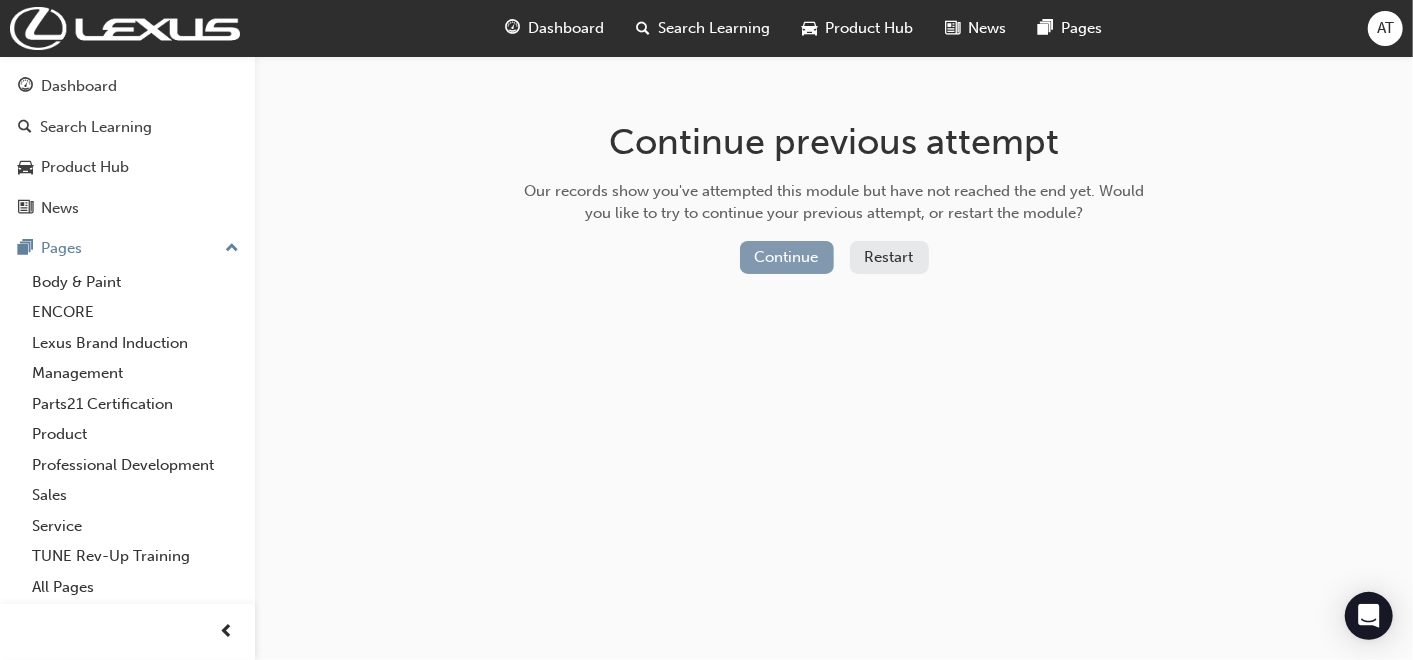click on "Continue" at bounding box center (787, 257) 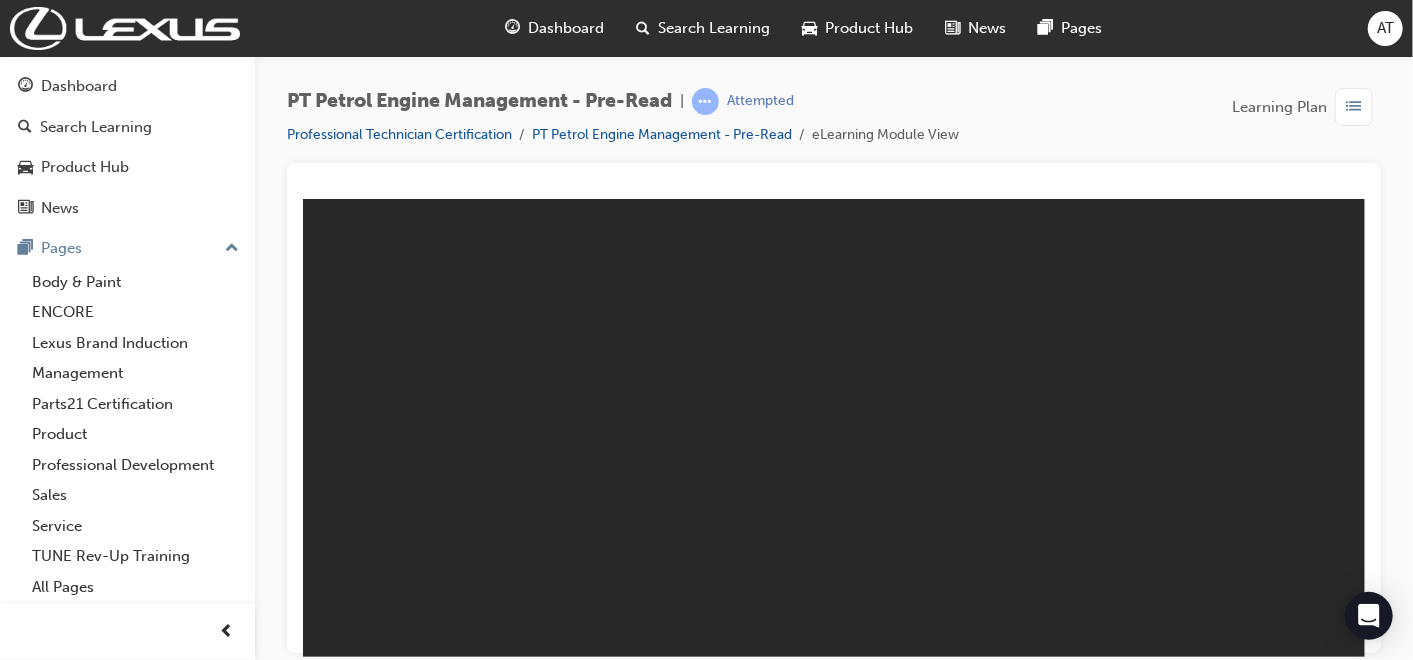 scroll, scrollTop: 0, scrollLeft: 0, axis: both 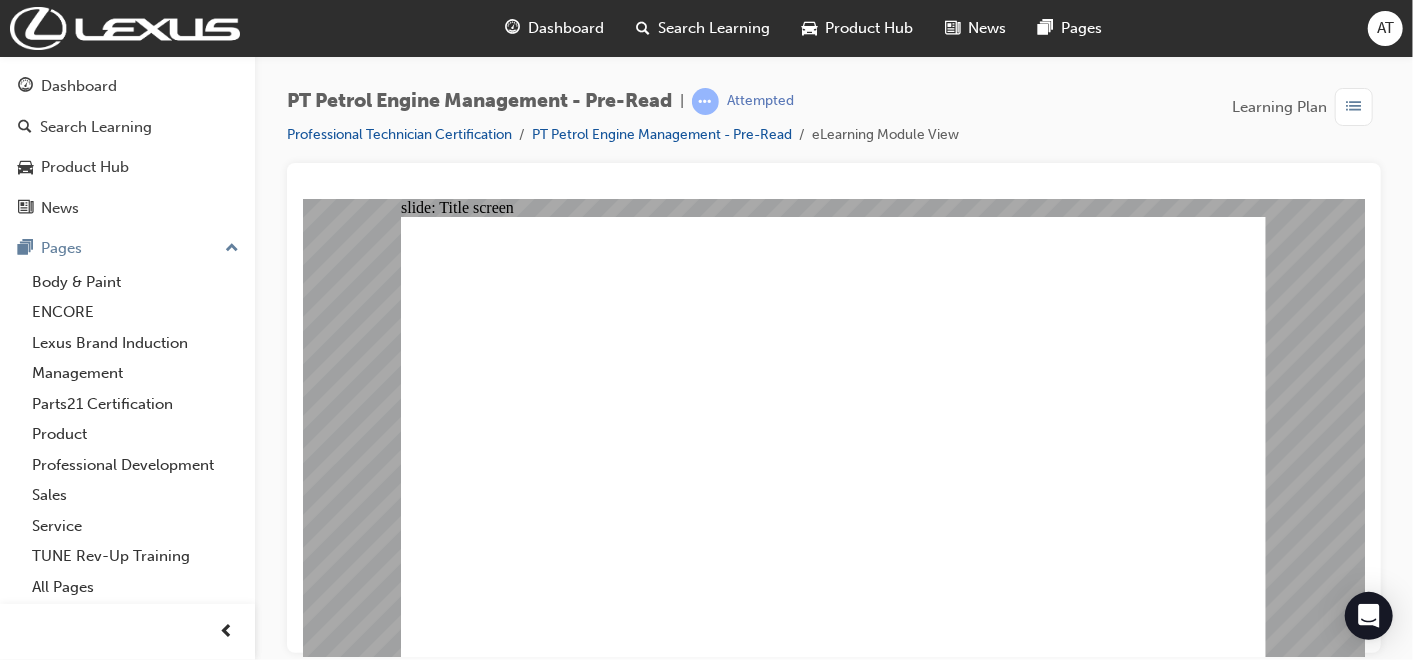 click 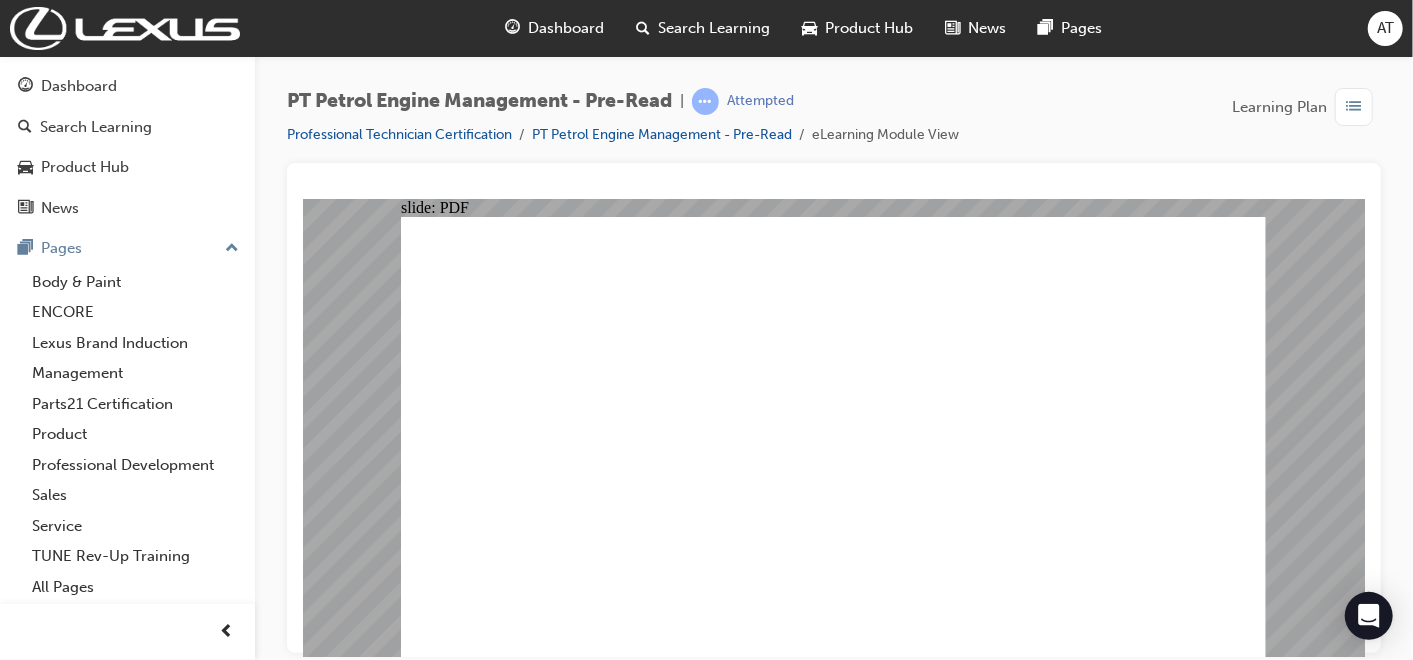 click 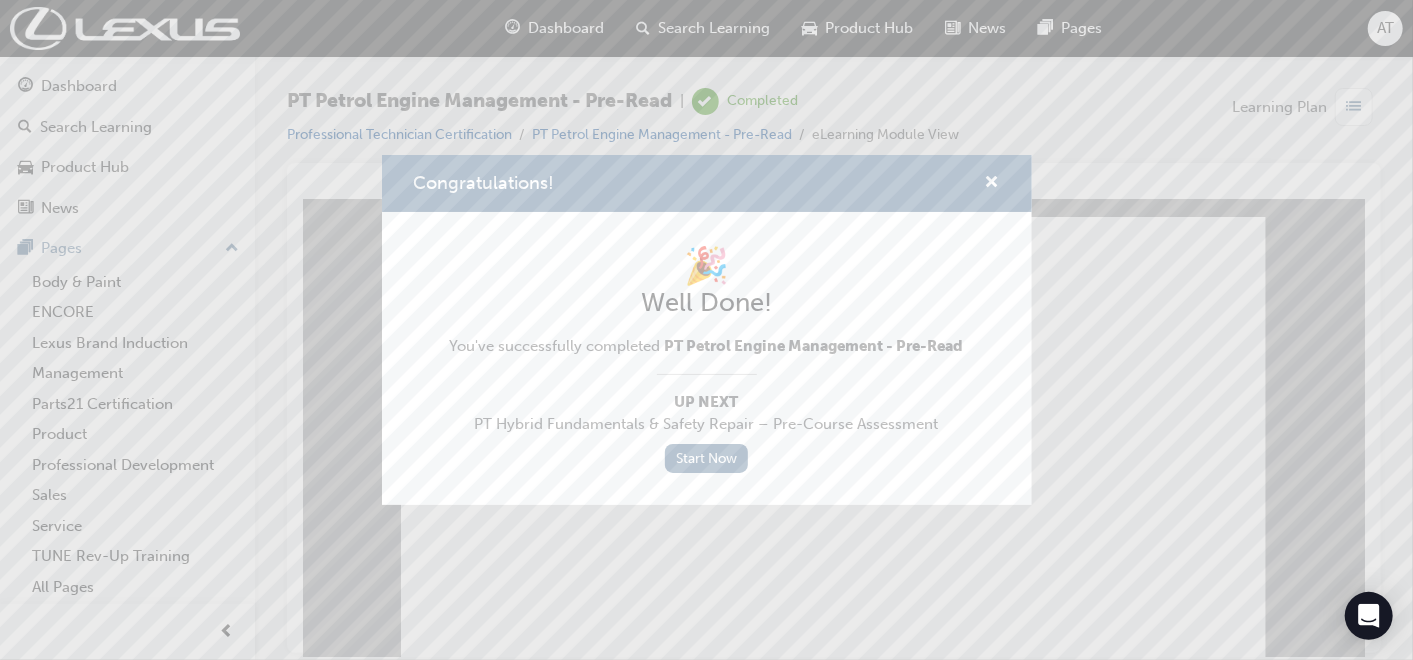 click on "Congratulations! 🎉 Well Done! You've successfully completed   PT Petrol Engine Management - Pre-Read Up Next PT Hybrid Fundamentals & Safety Repair – Pre-Course Assessment Start Now" at bounding box center (706, 330) 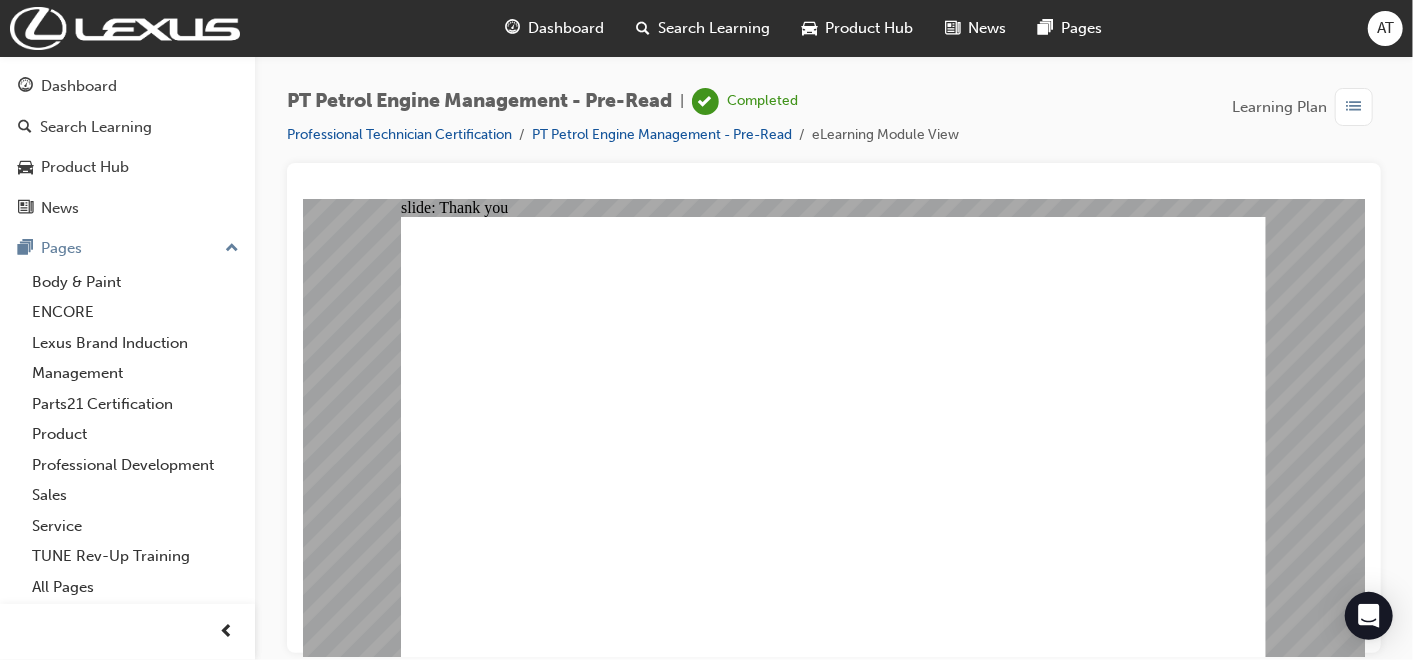 click 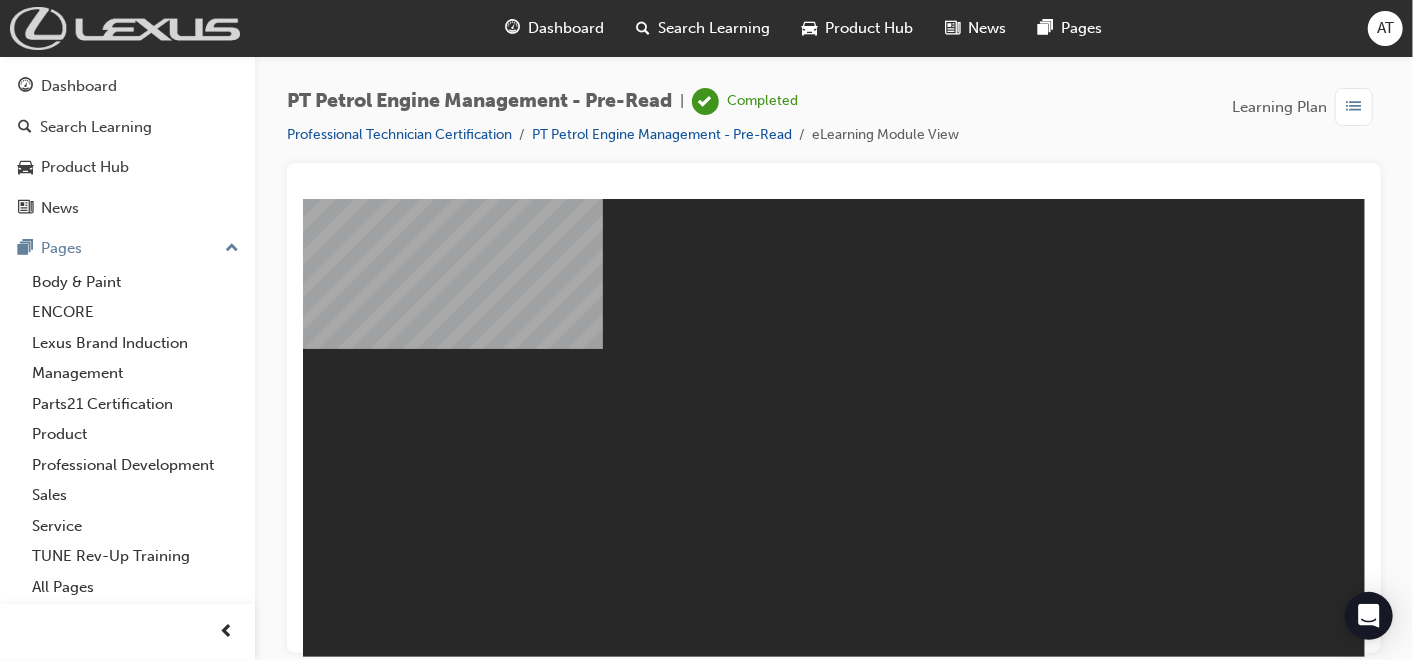 scroll, scrollTop: 0, scrollLeft: 0, axis: both 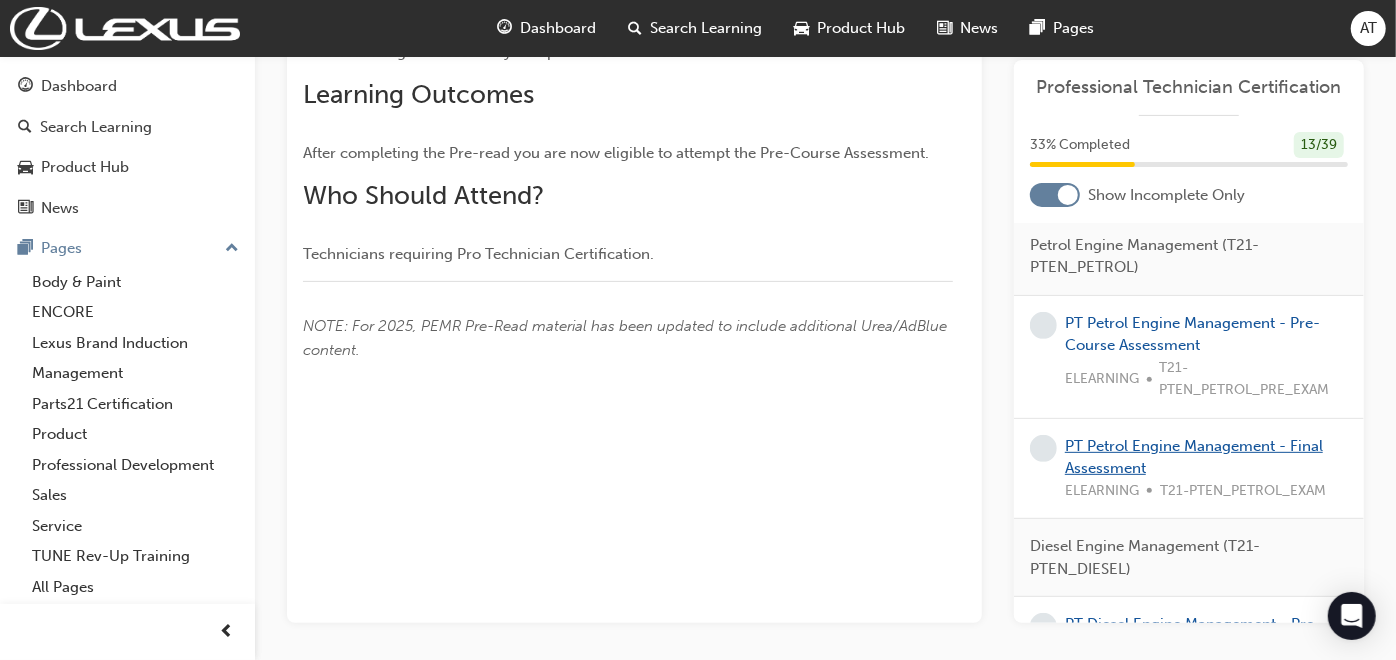click on "PT Petrol Engine Management - Final Assessment" at bounding box center [1194, 457] 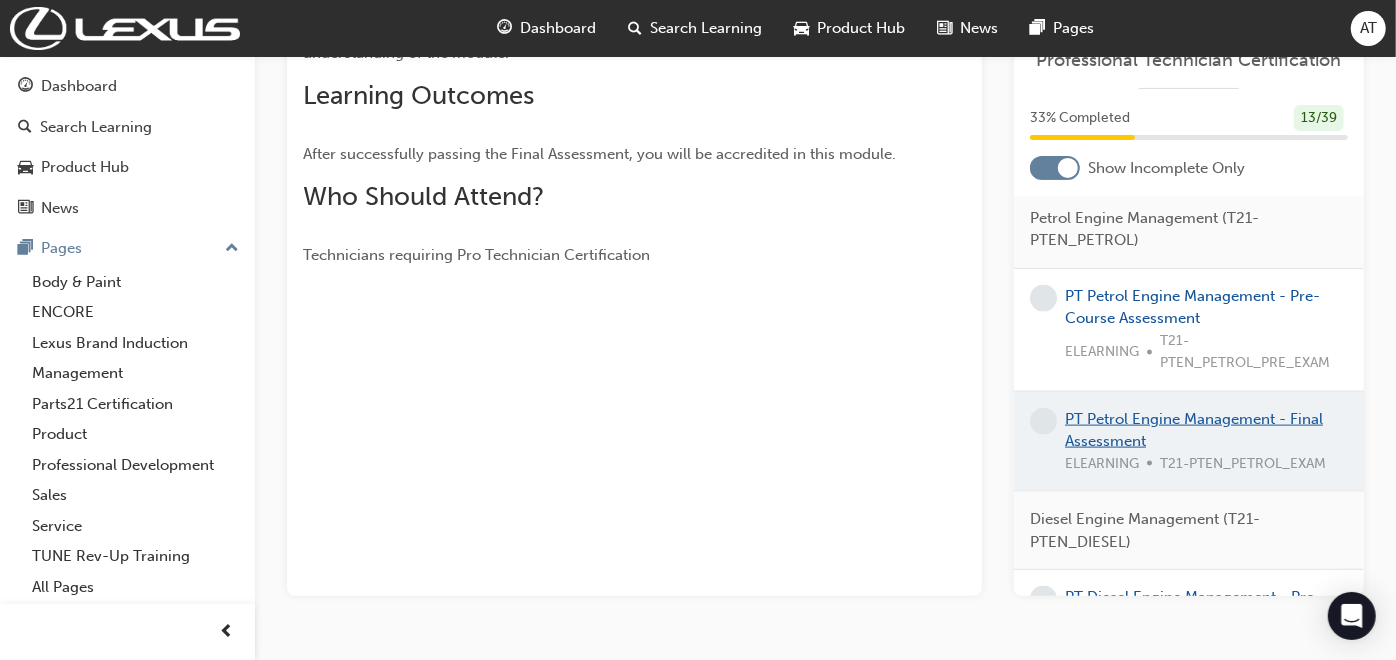 scroll, scrollTop: 379, scrollLeft: 0, axis: vertical 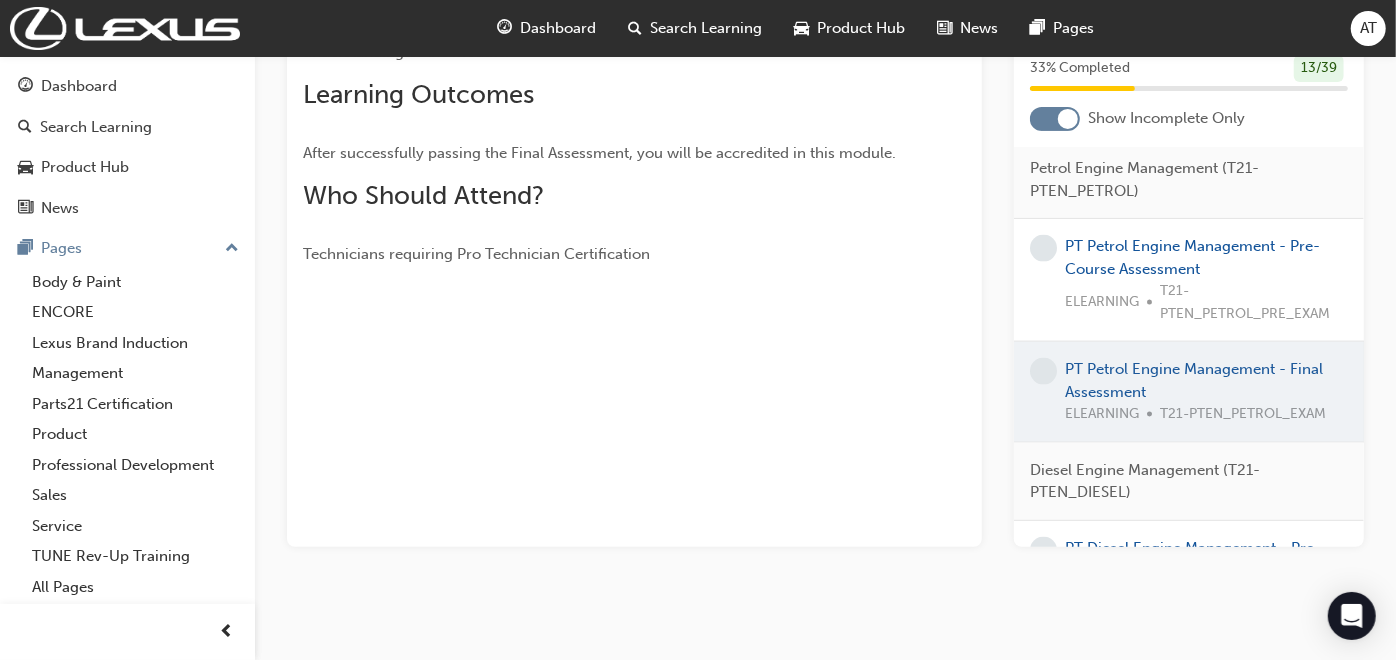 click at bounding box center [1189, 392] 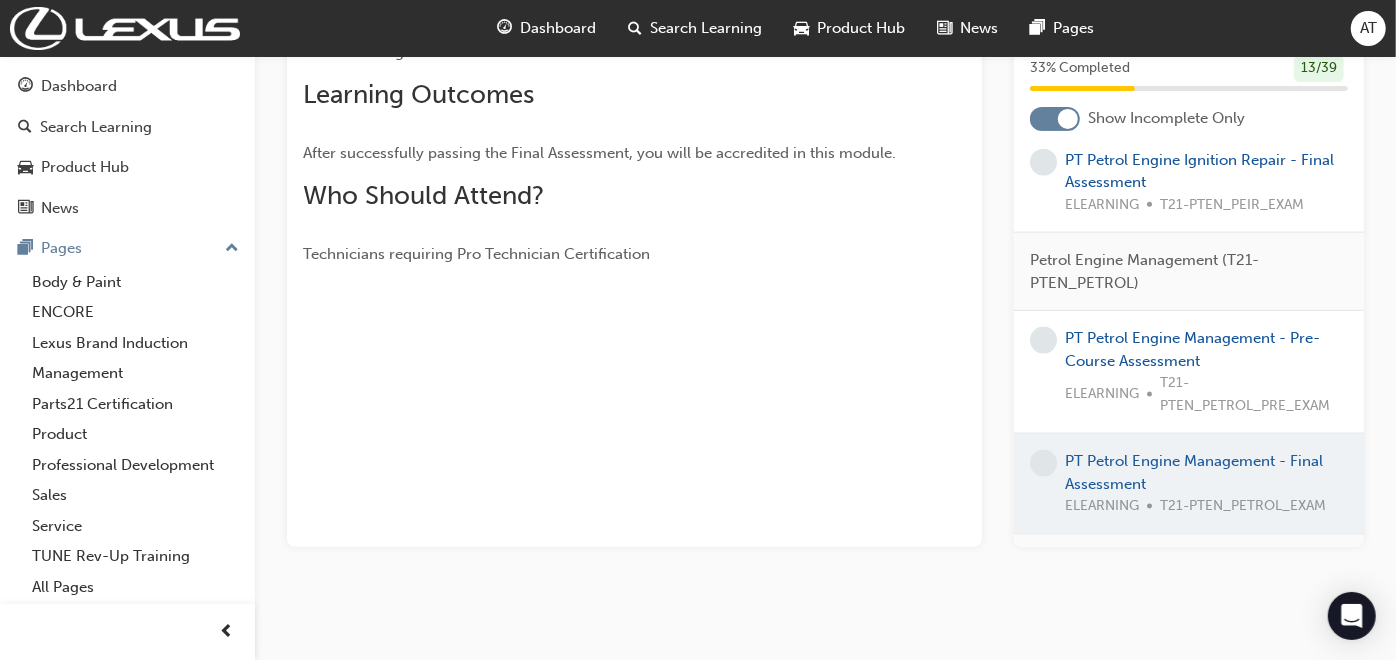 scroll, scrollTop: 1460, scrollLeft: 0, axis: vertical 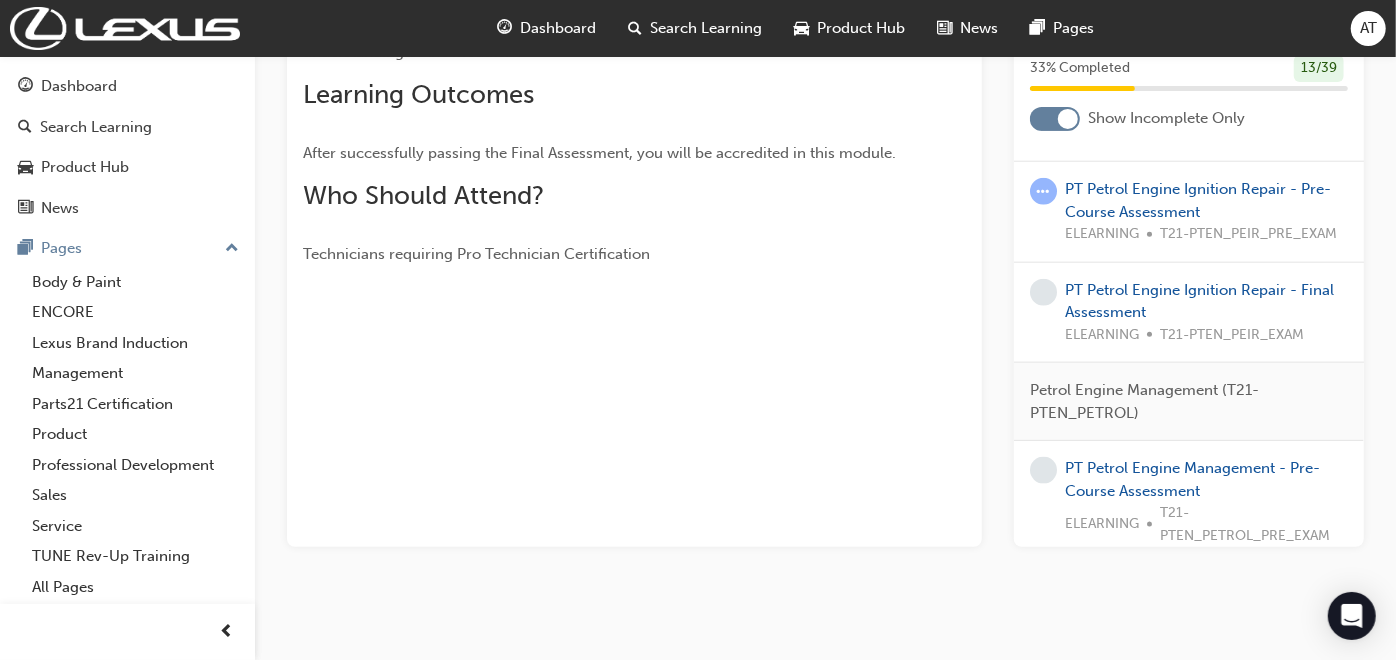 click on "PT Petrol Engine Ignition Repair - Final Assessment ELEARNING T21-PTEN_PEIR_EXAM" at bounding box center (1206, 313) 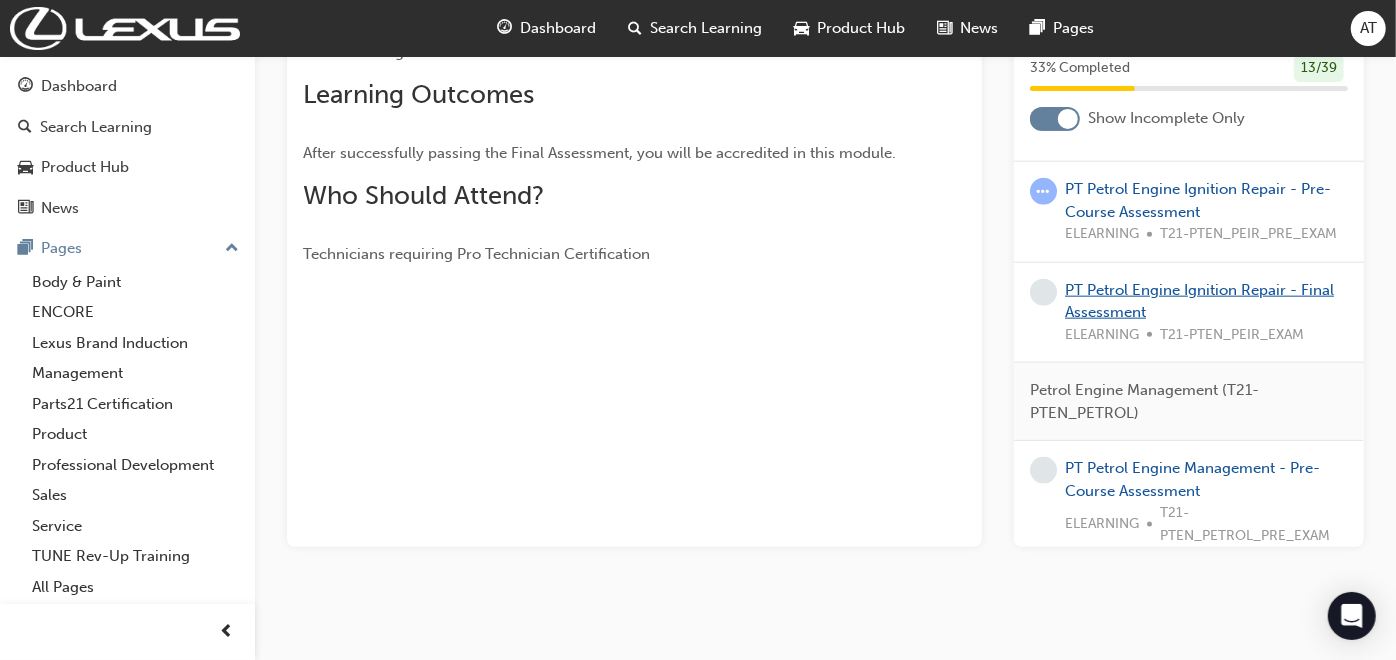 click on "PT Petrol Engine Ignition Repair - Final Assessment" at bounding box center [1199, 301] 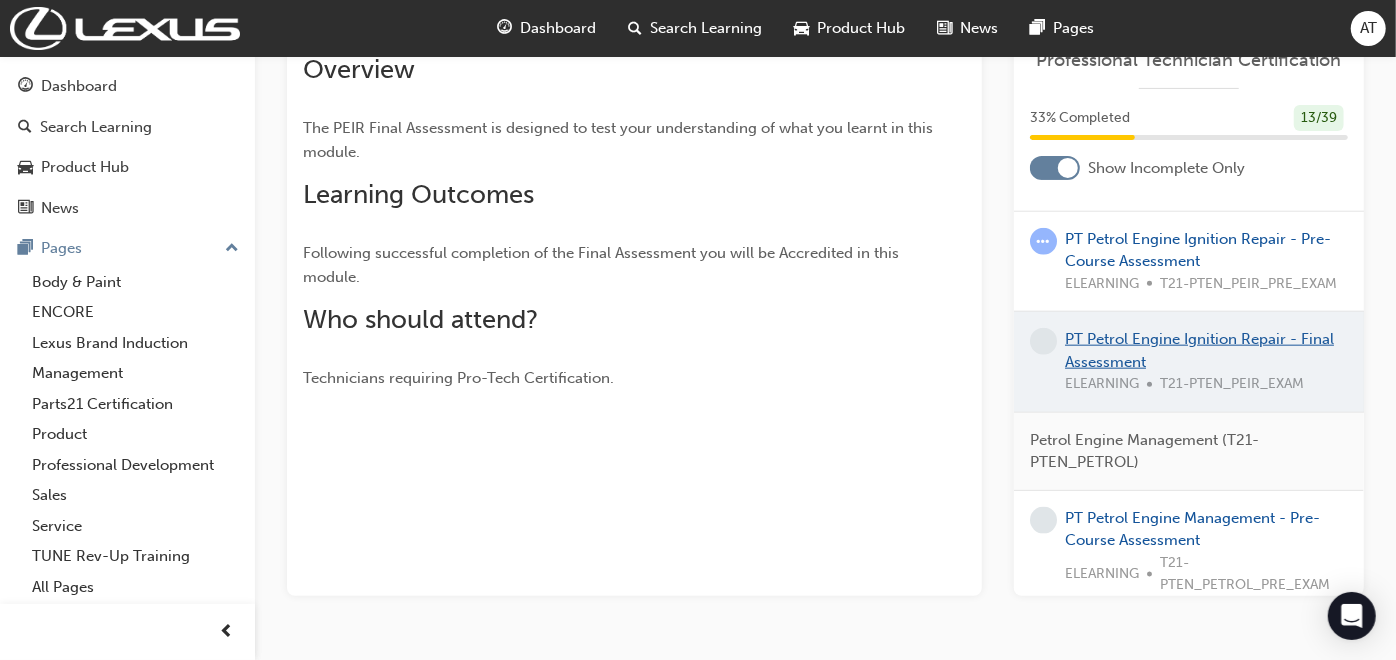 scroll, scrollTop: 351, scrollLeft: 0, axis: vertical 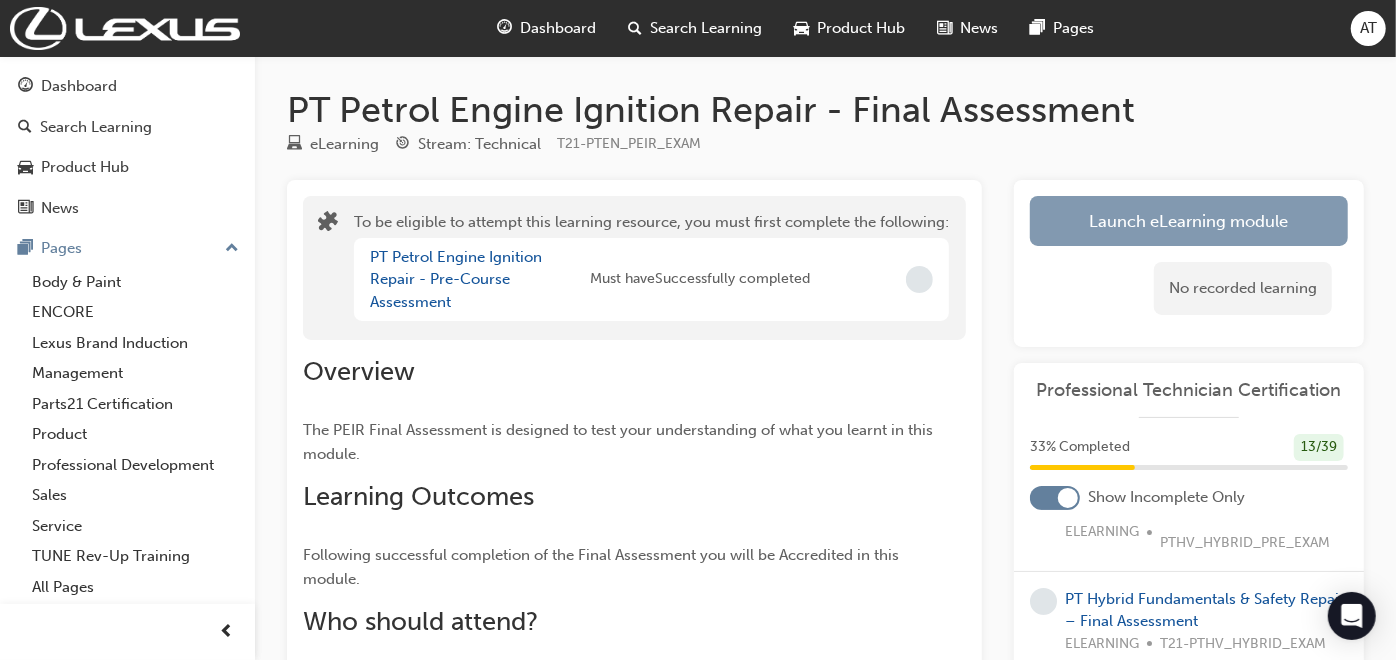 click on "Launch eLearning module" at bounding box center (1189, 221) 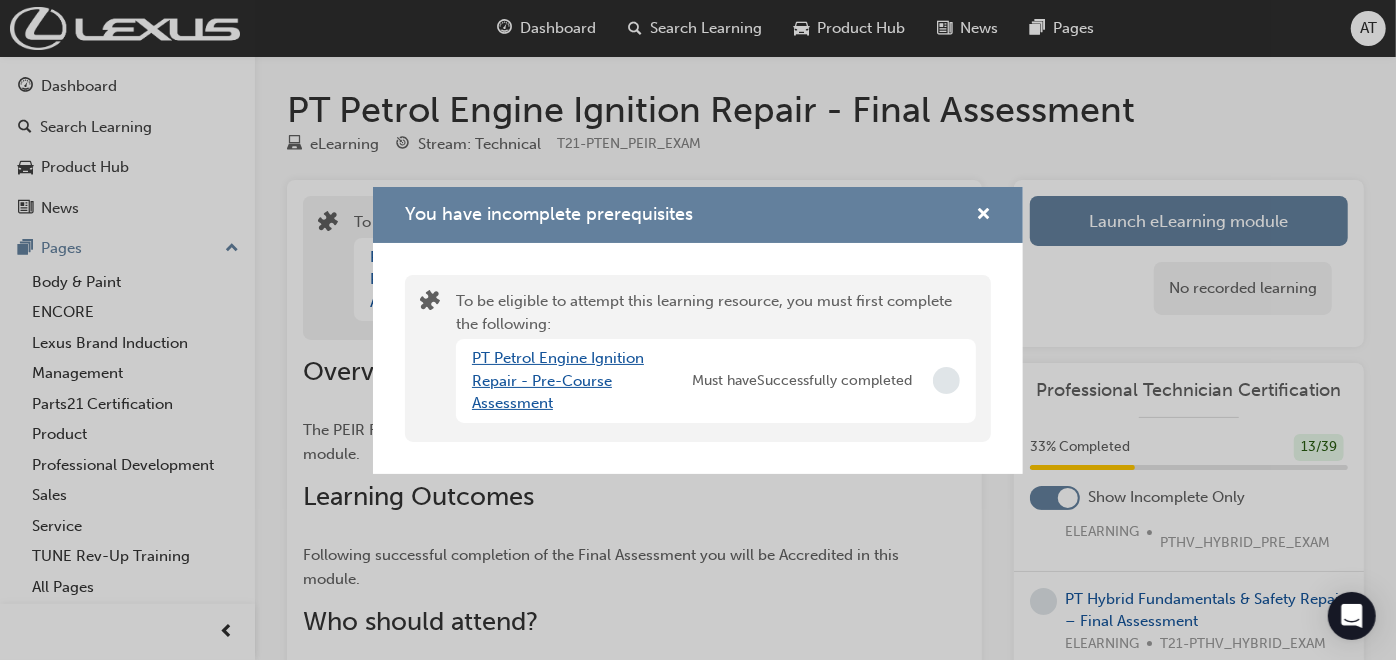 click on "PT Petrol Engine Ignition Repair - Pre-Course Assessment" at bounding box center (558, 380) 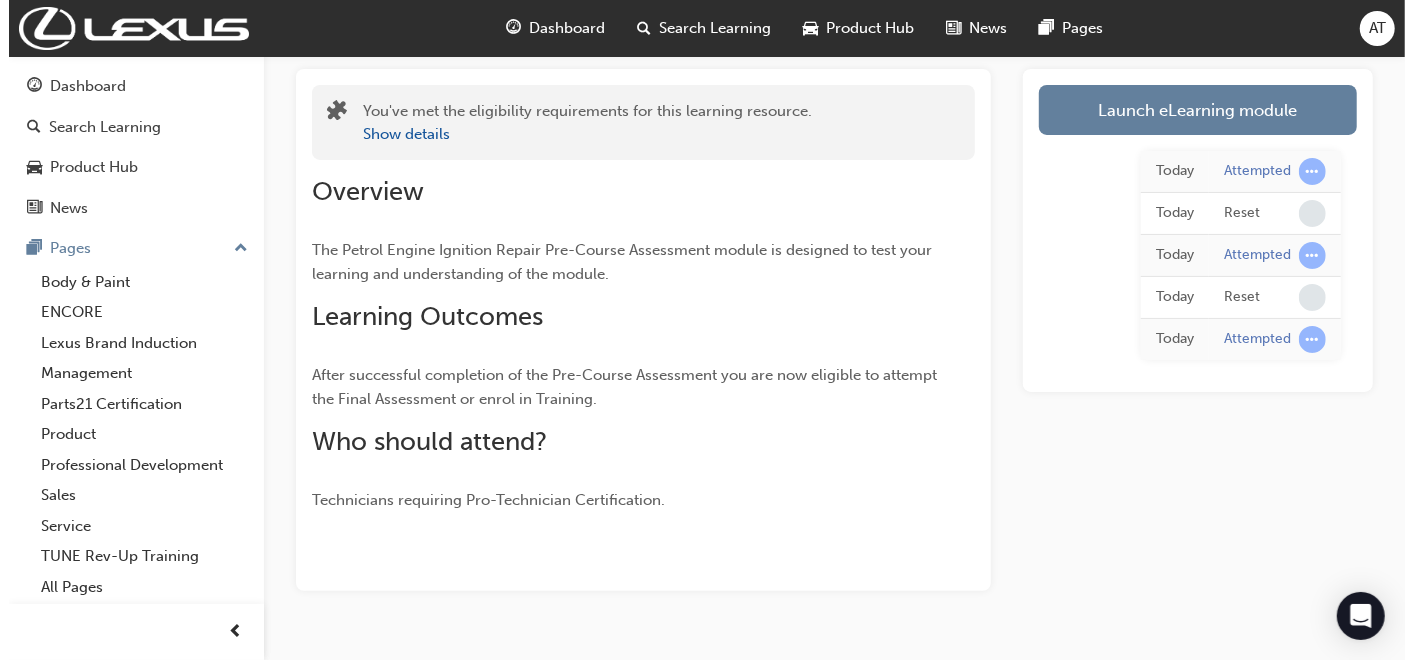 scroll, scrollTop: 0, scrollLeft: 0, axis: both 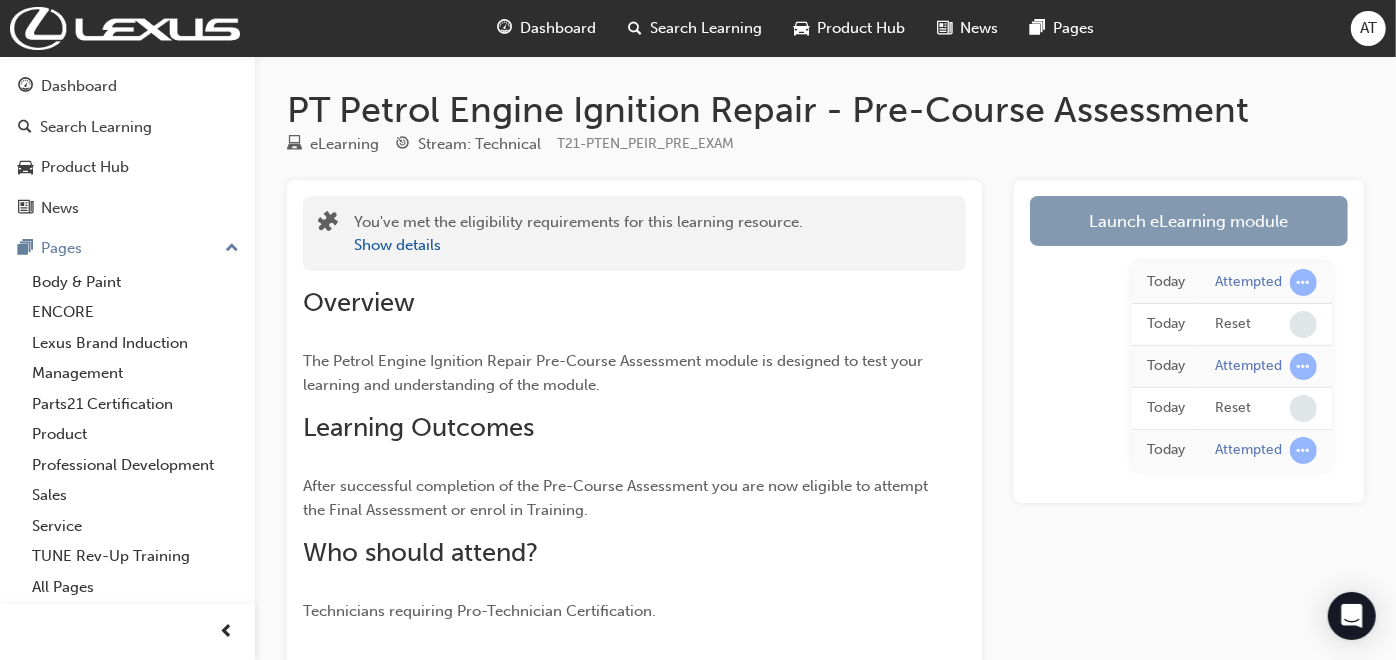 click on "Launch eLearning module" at bounding box center [1189, 221] 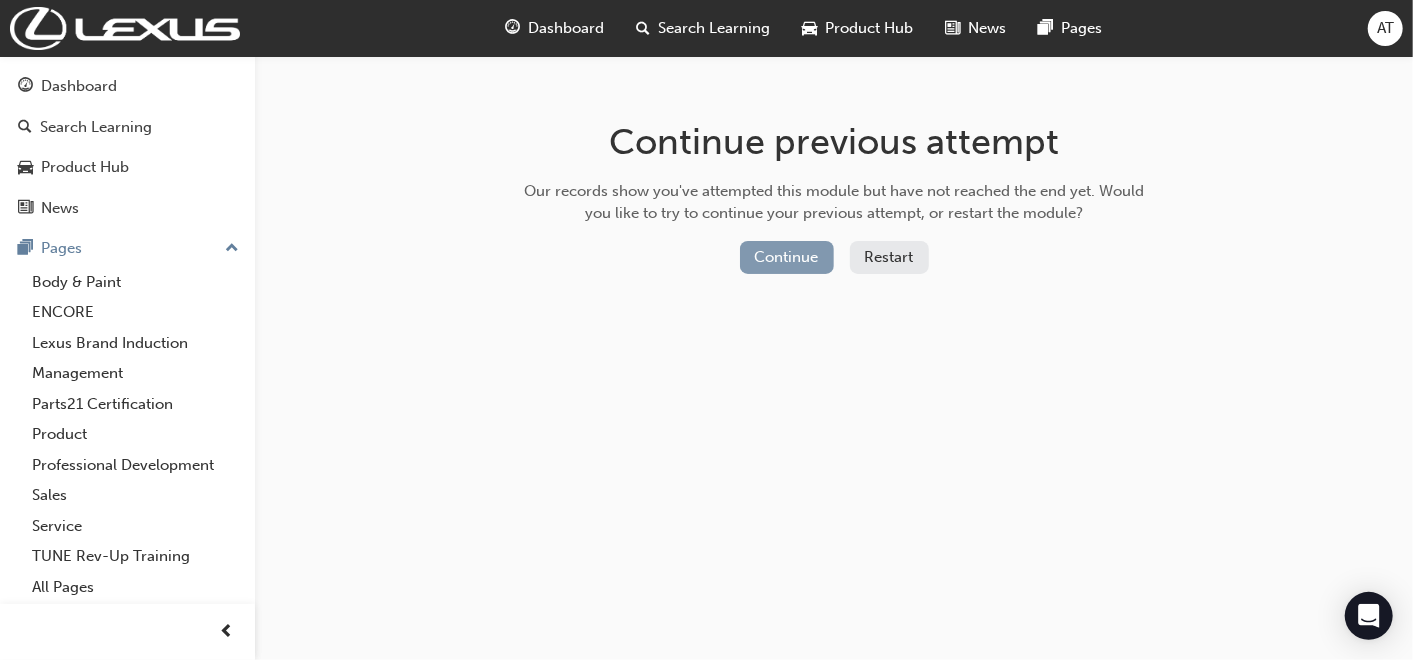 click on "Continue" at bounding box center (787, 257) 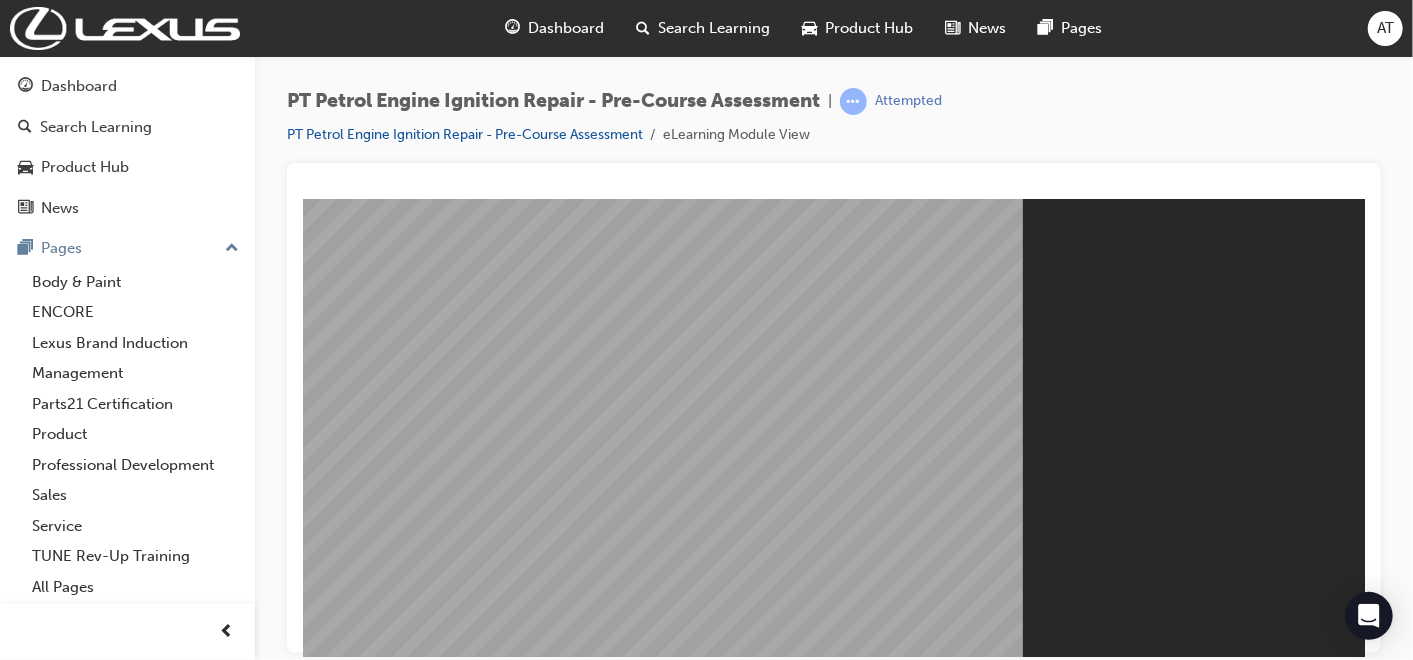 scroll, scrollTop: 0, scrollLeft: 0, axis: both 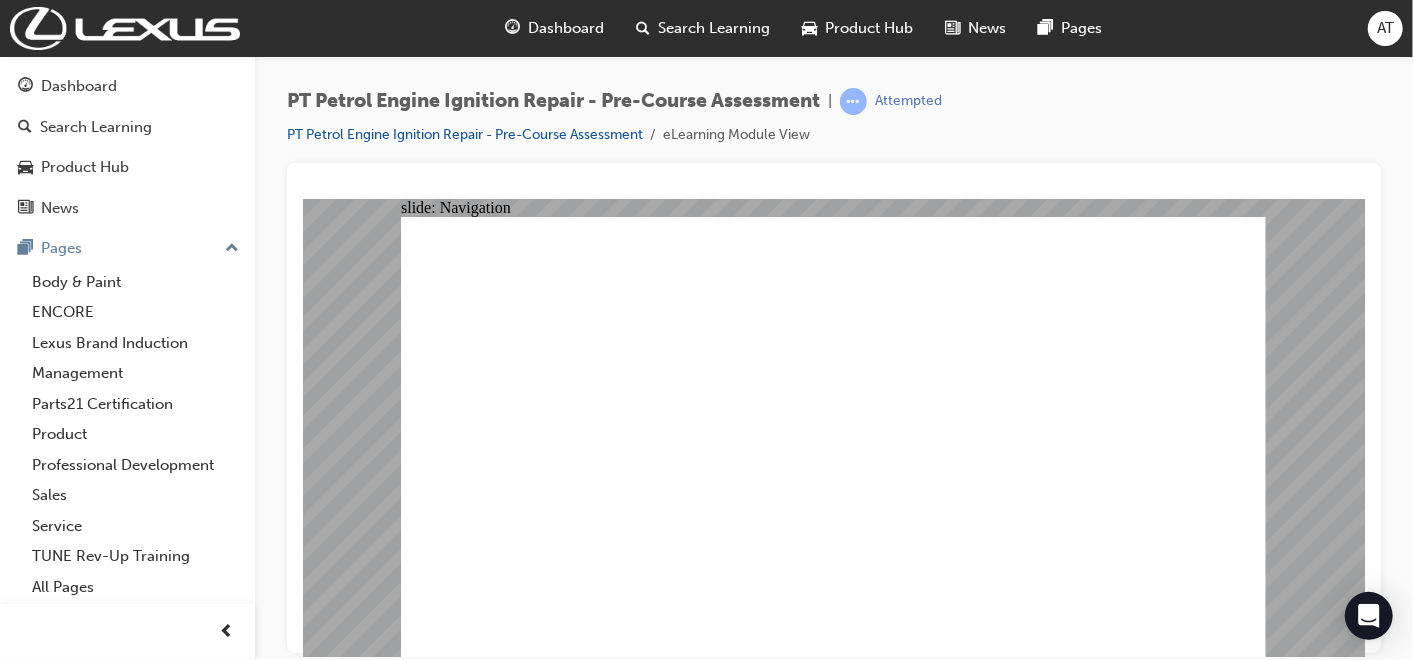click 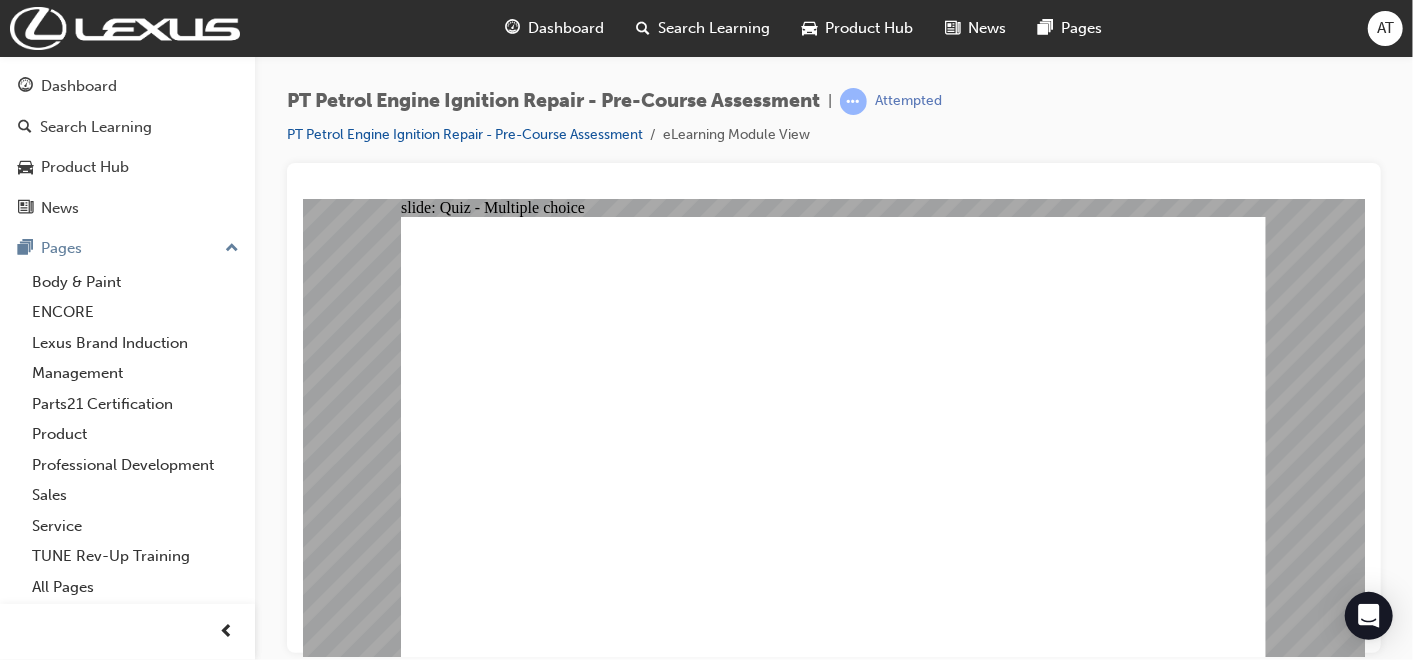 drag, startPoint x: 580, startPoint y: 276, endPoint x: 639, endPoint y: 288, distance: 60.207973 